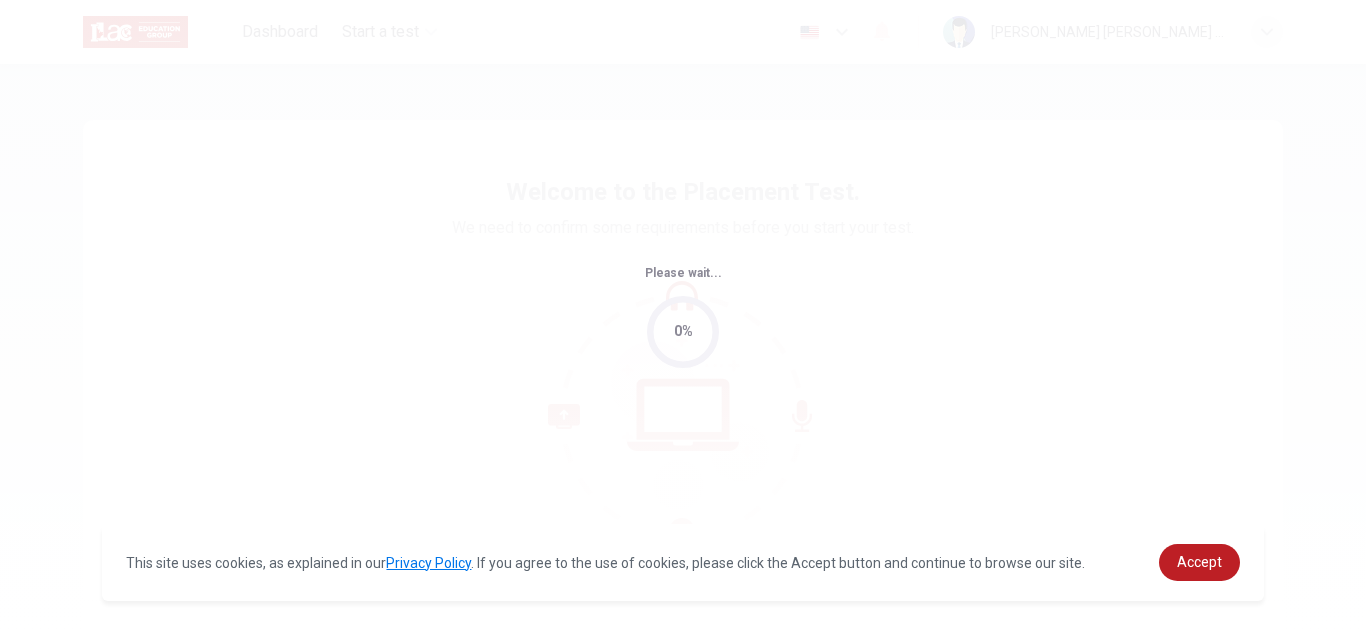 scroll, scrollTop: 0, scrollLeft: 0, axis: both 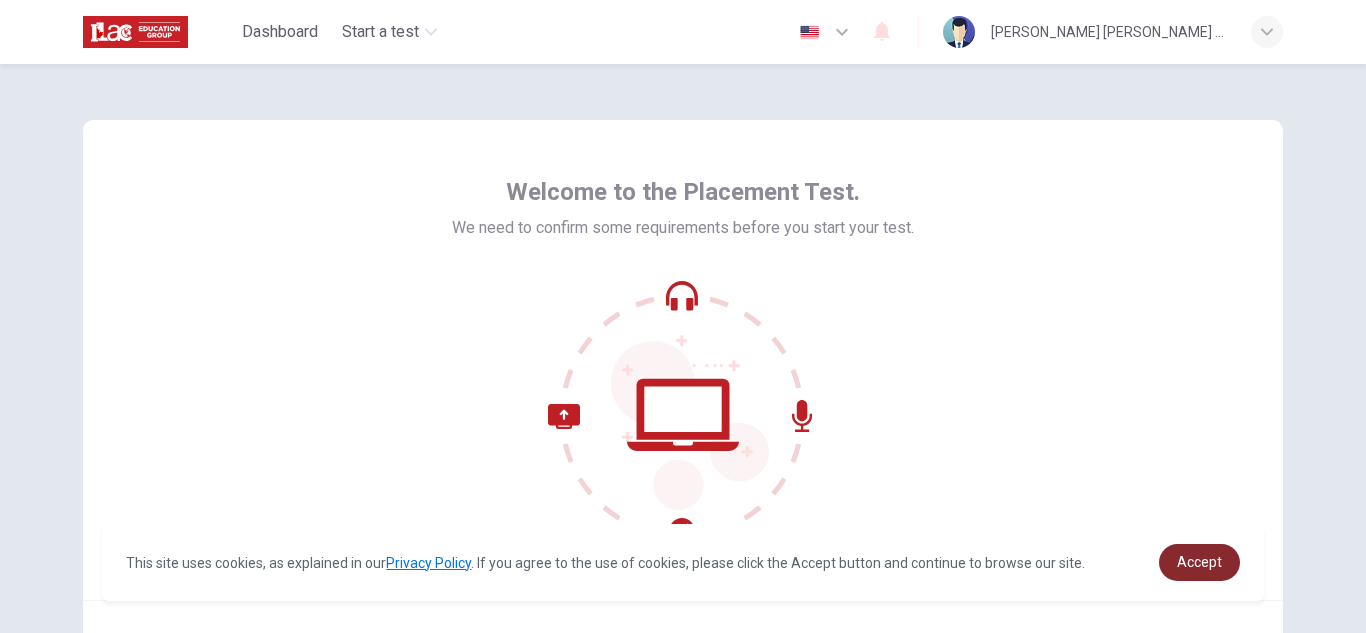 click on "Accept" at bounding box center (1199, 562) 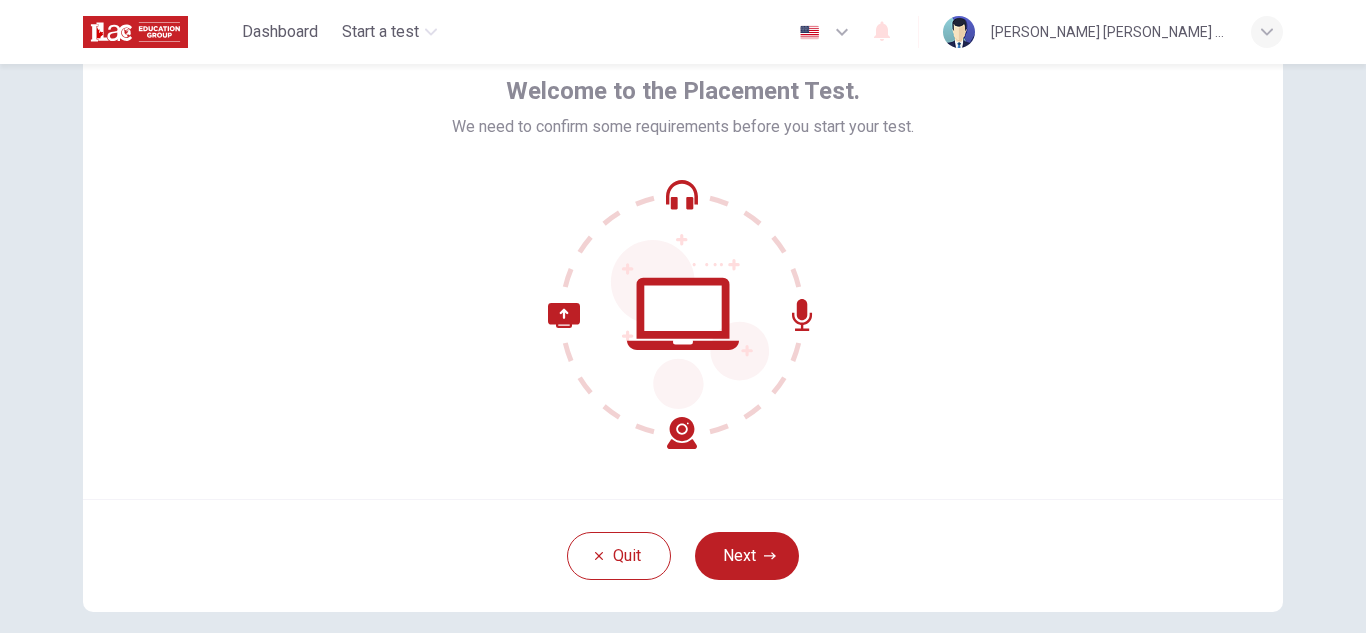 scroll, scrollTop: 103, scrollLeft: 0, axis: vertical 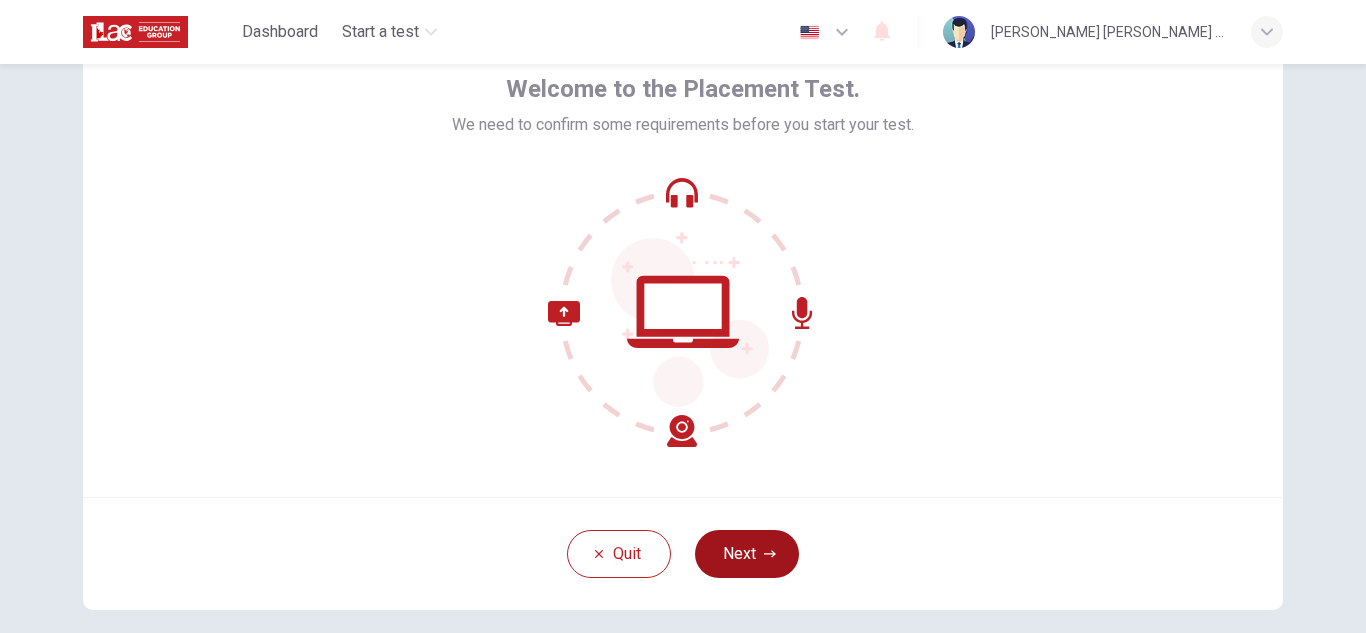 click on "Next" at bounding box center [747, 554] 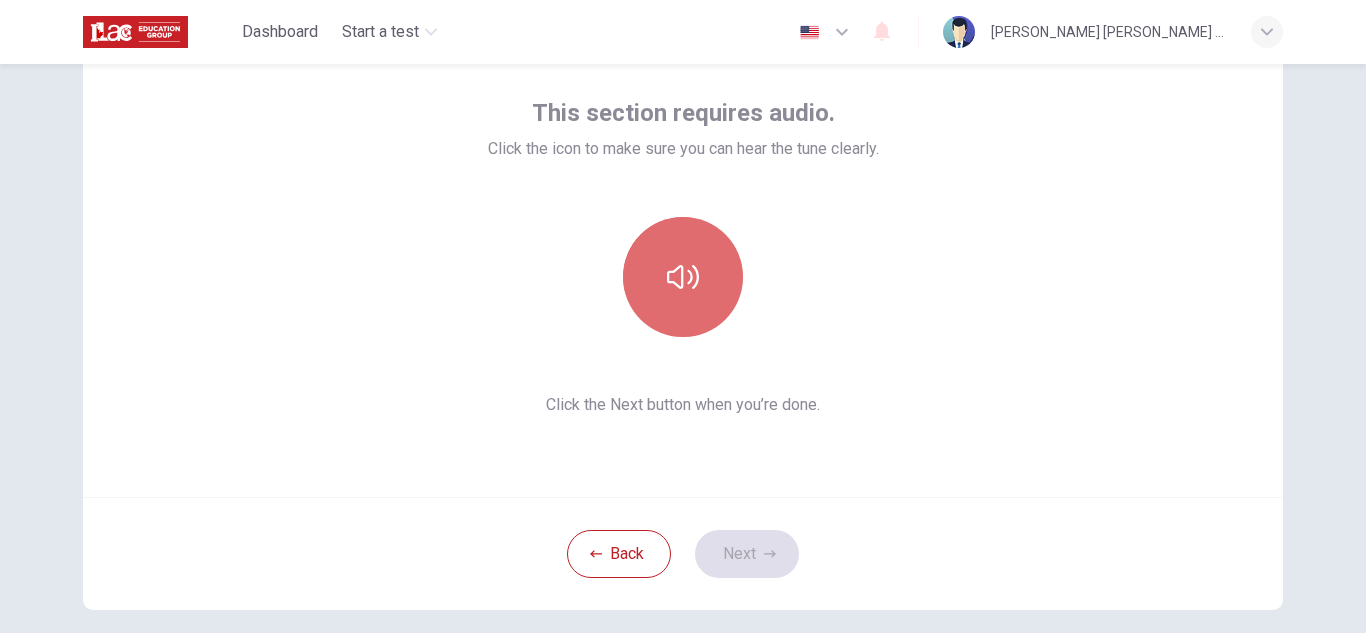click 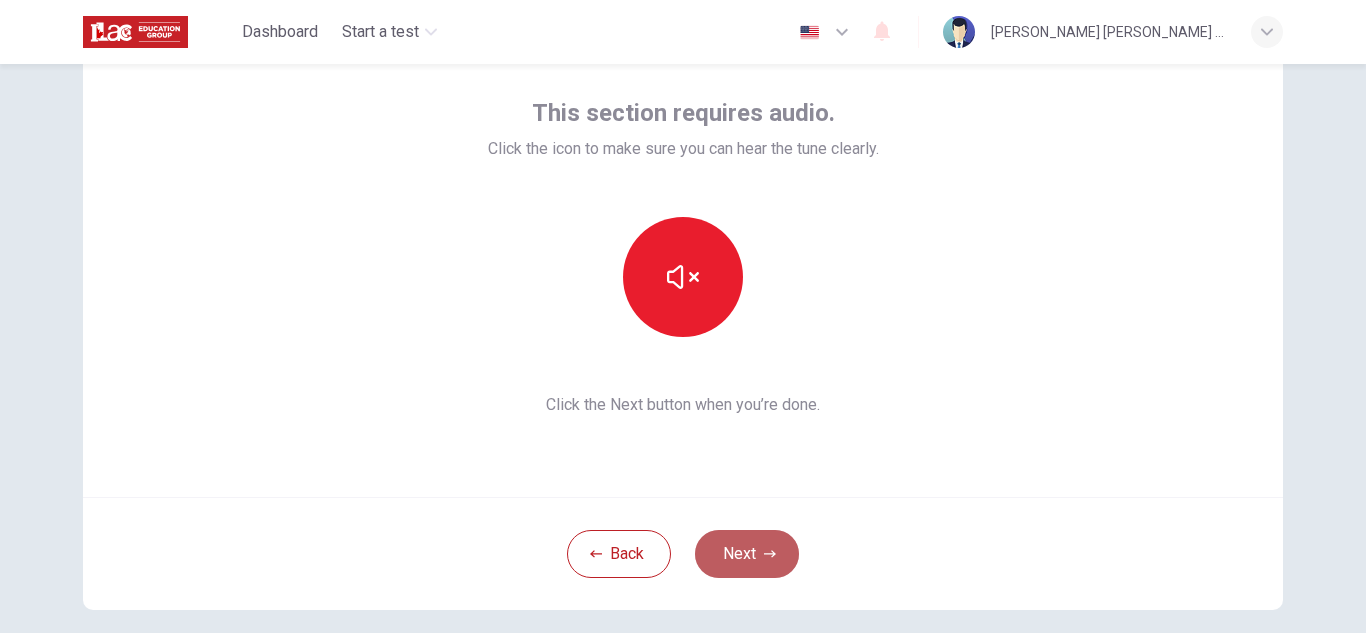 click on "Next" at bounding box center [747, 554] 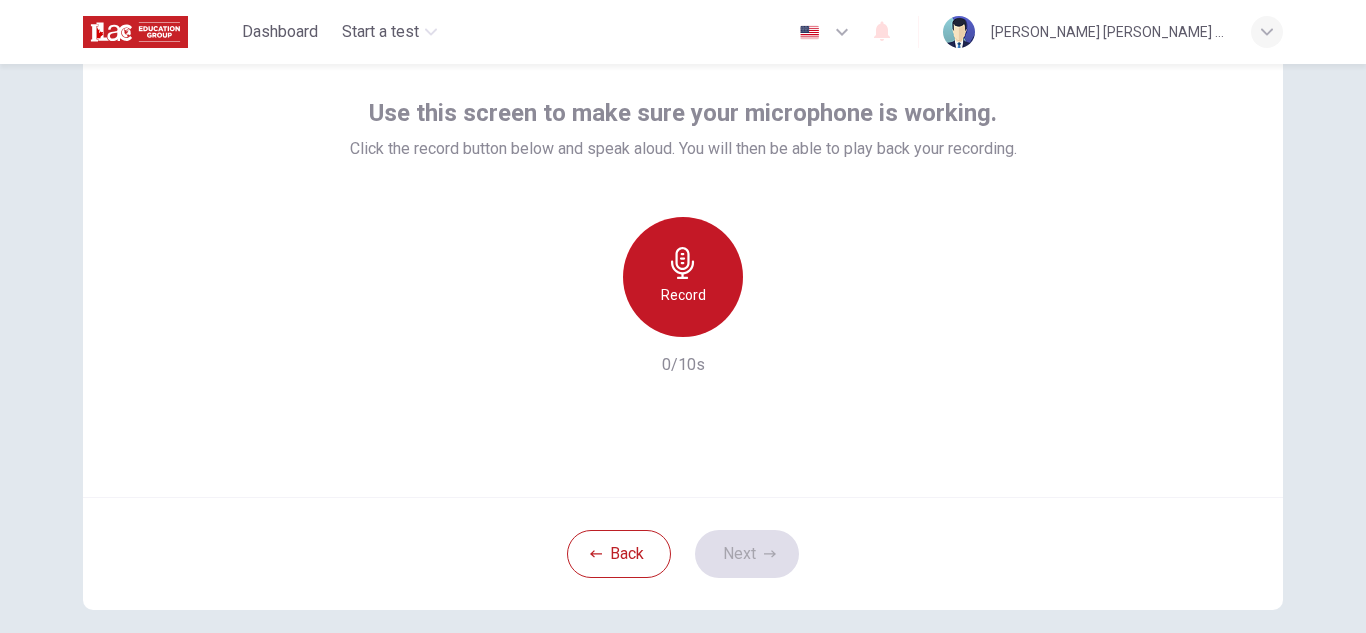 click 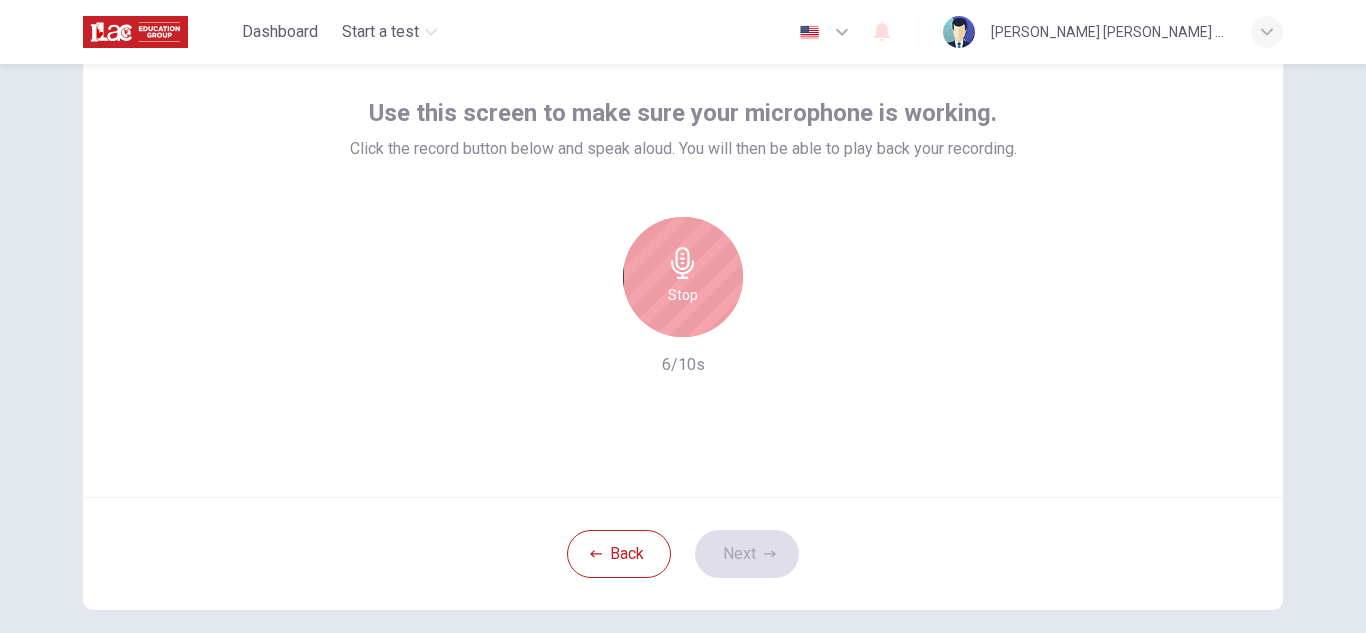 click 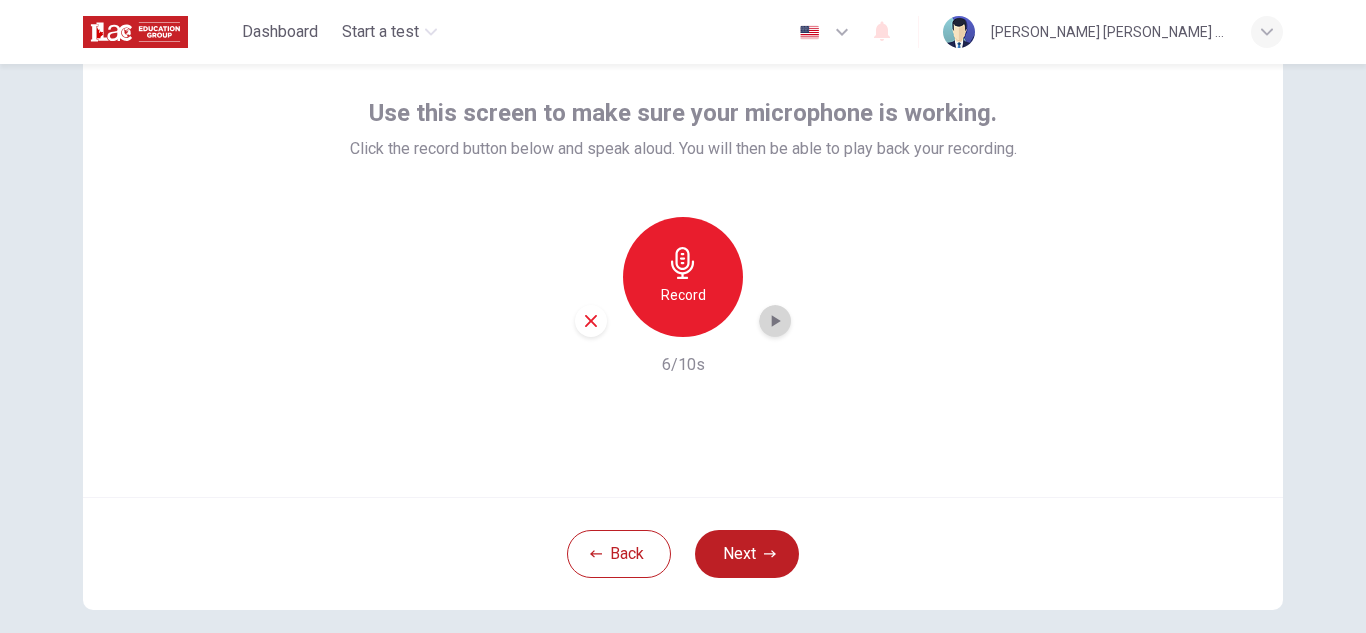 click 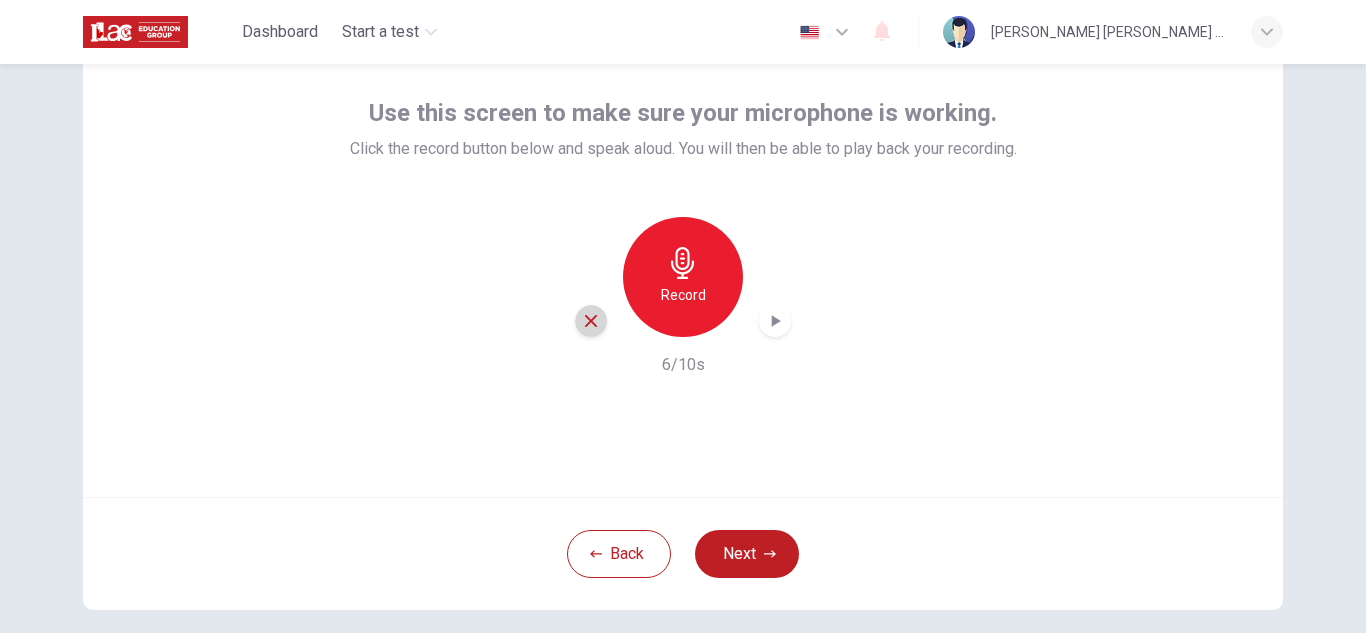 click 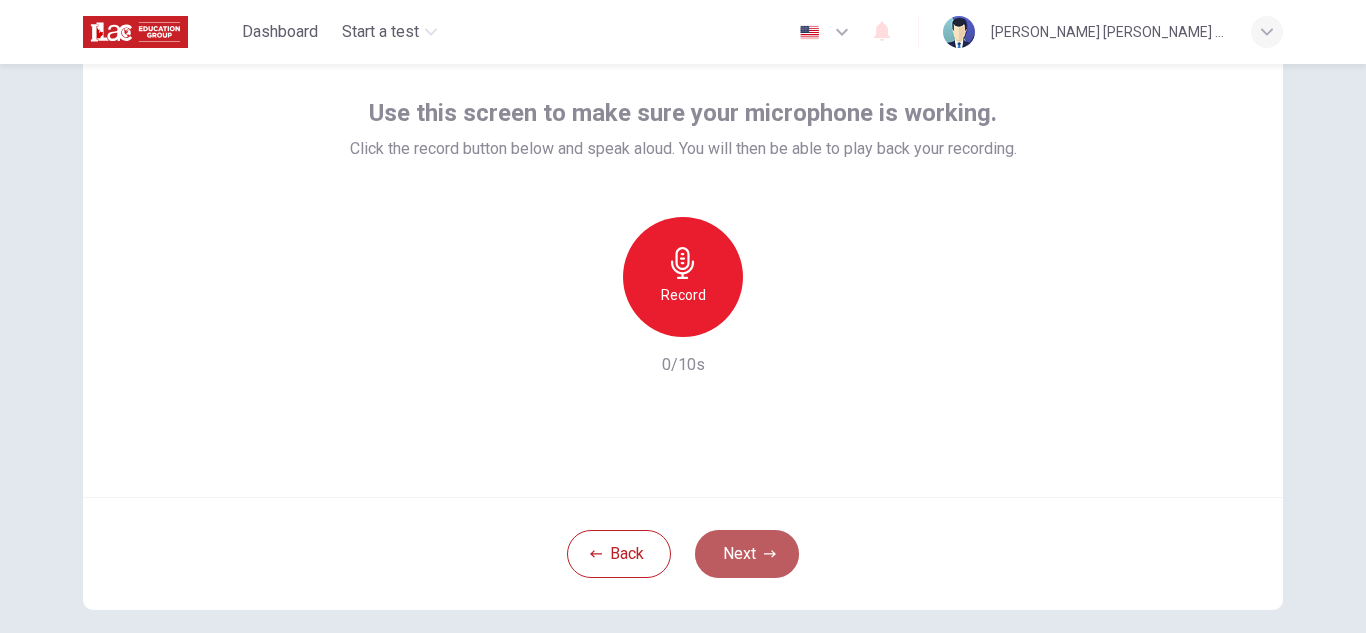 click on "Next" at bounding box center [747, 554] 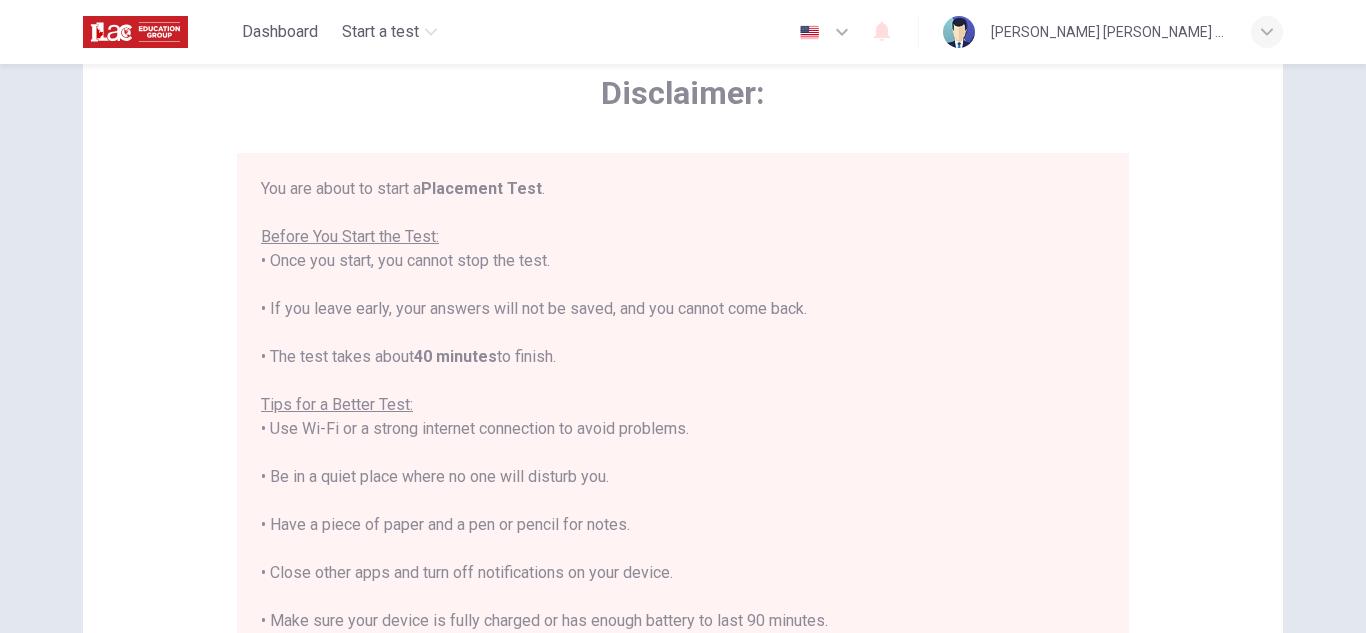 type 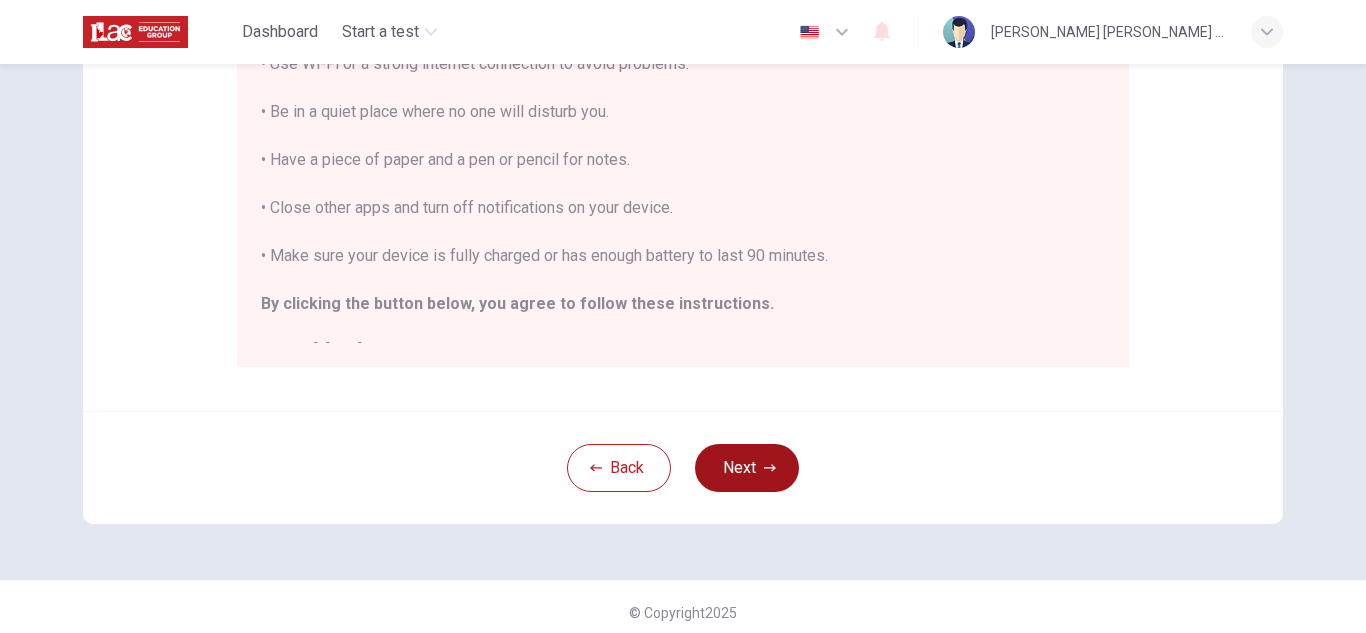 scroll, scrollTop: 479, scrollLeft: 0, axis: vertical 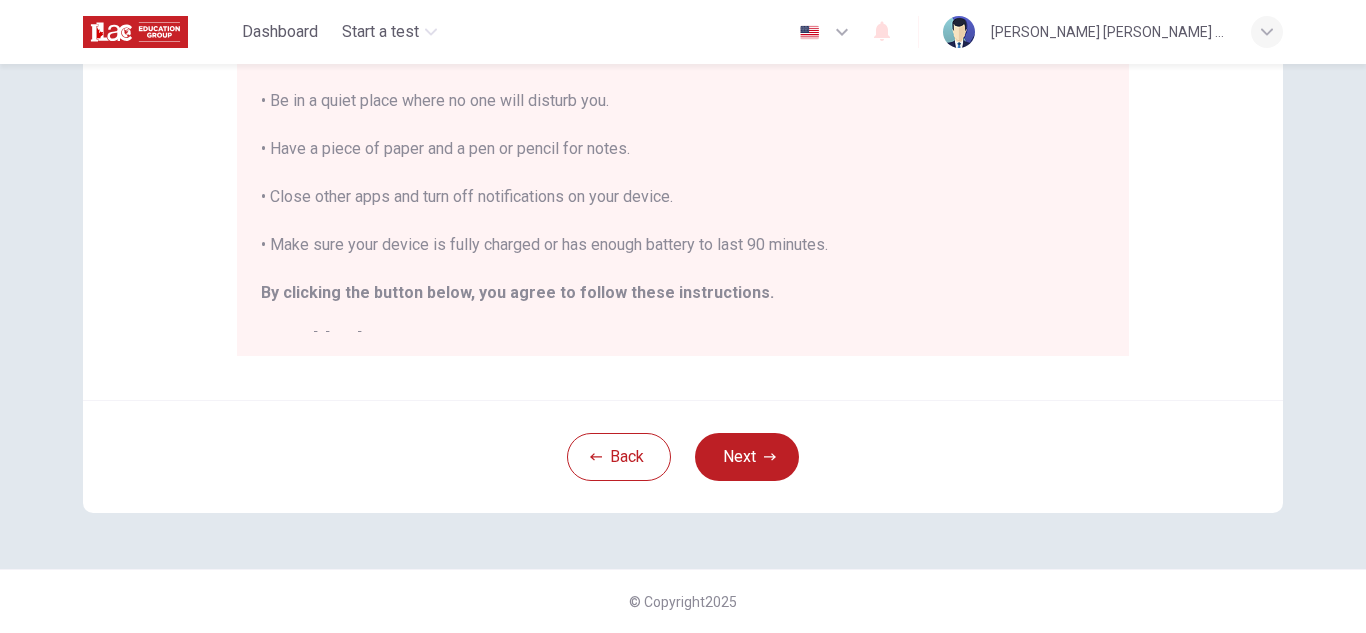 click on "Back Next" at bounding box center [683, 456] 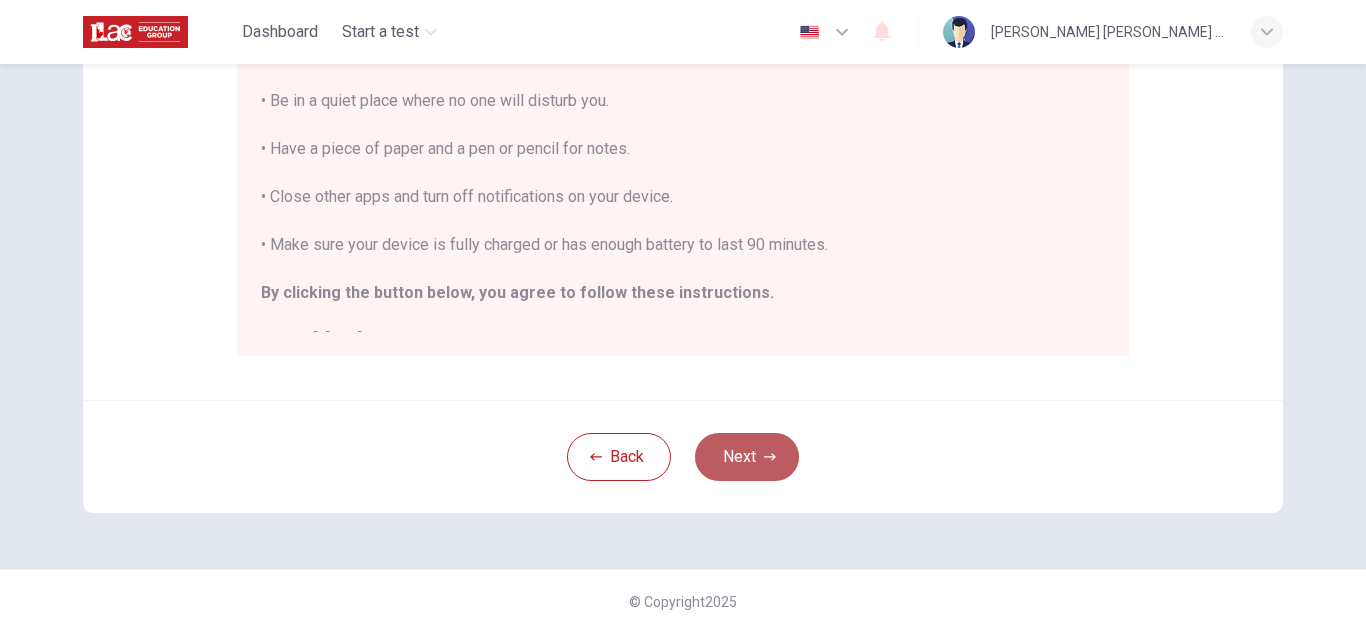 click on "Next" at bounding box center [747, 457] 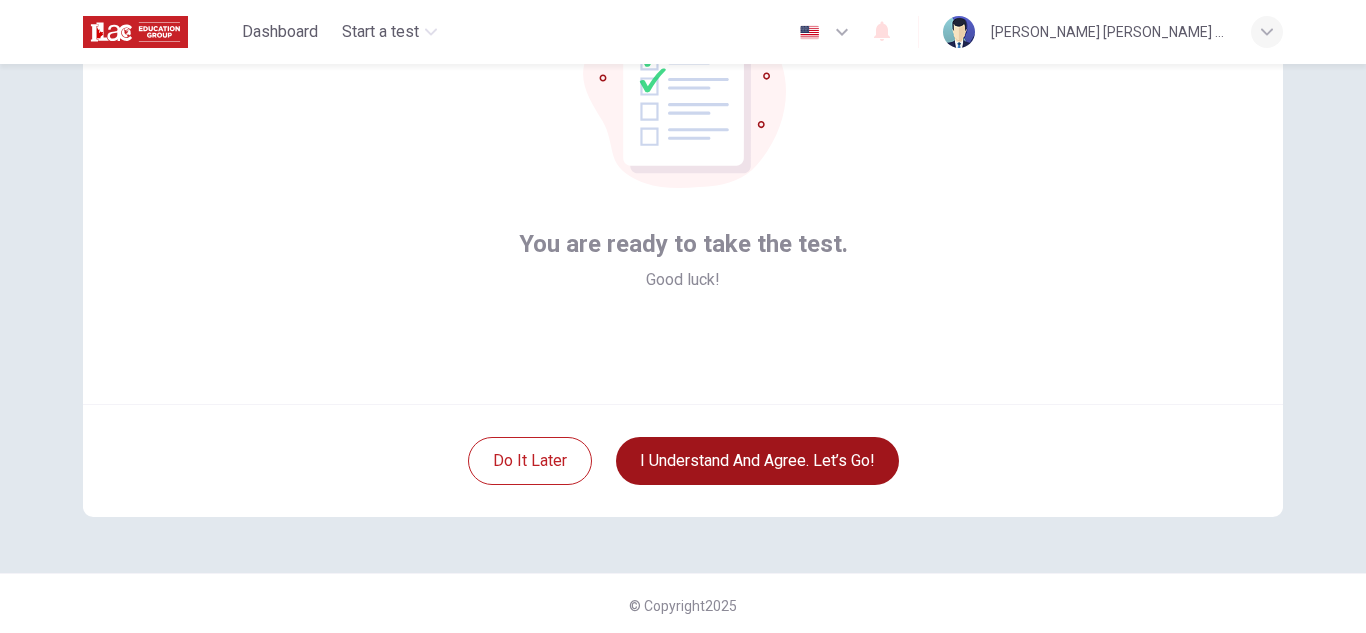 scroll, scrollTop: 200, scrollLeft: 0, axis: vertical 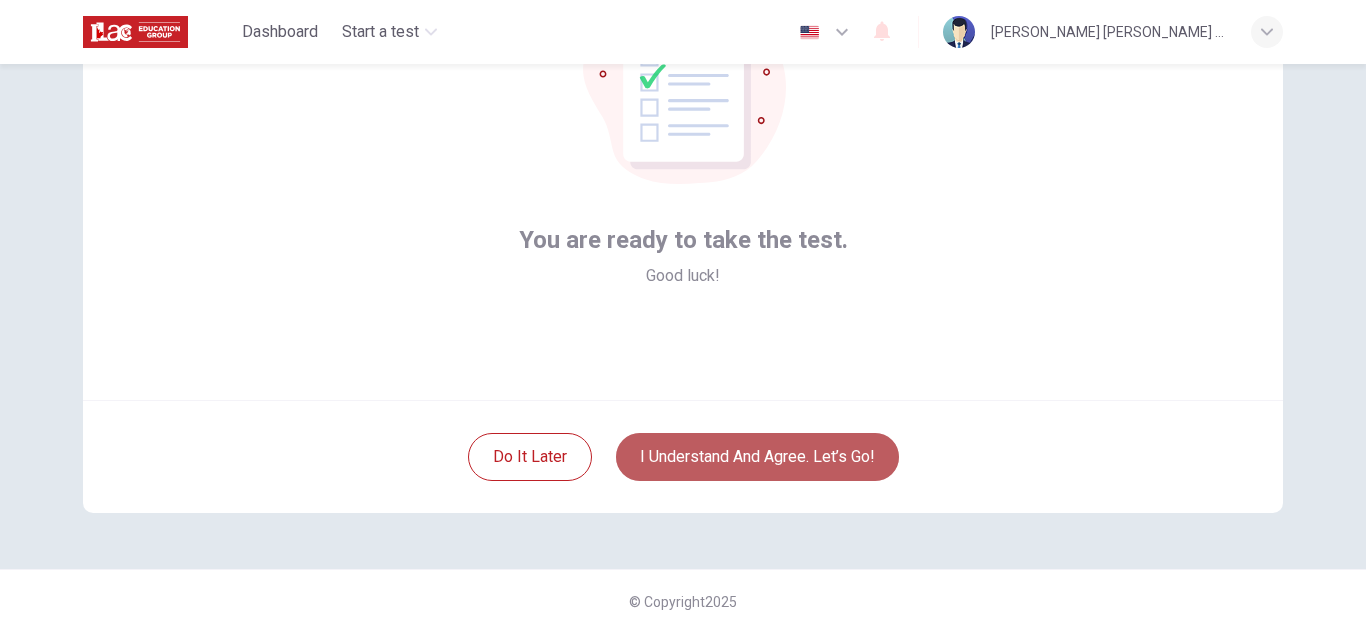 click on "I understand and agree. Let’s go!" at bounding box center (757, 457) 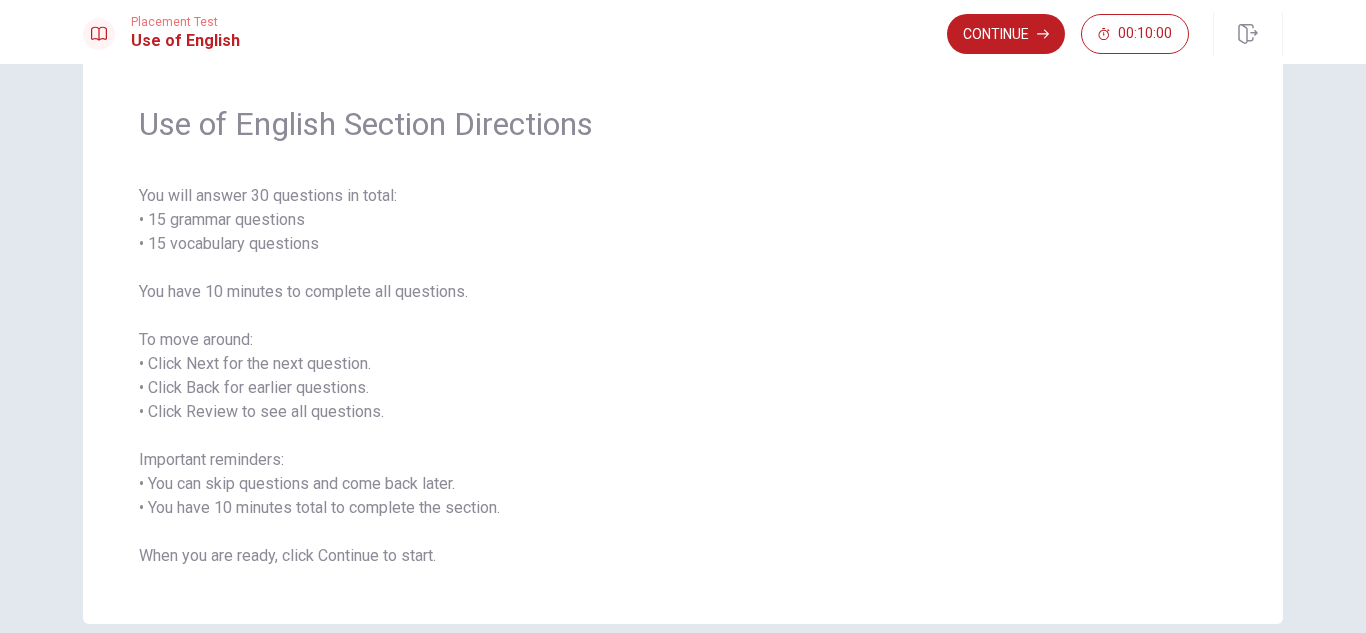 scroll, scrollTop: 0, scrollLeft: 0, axis: both 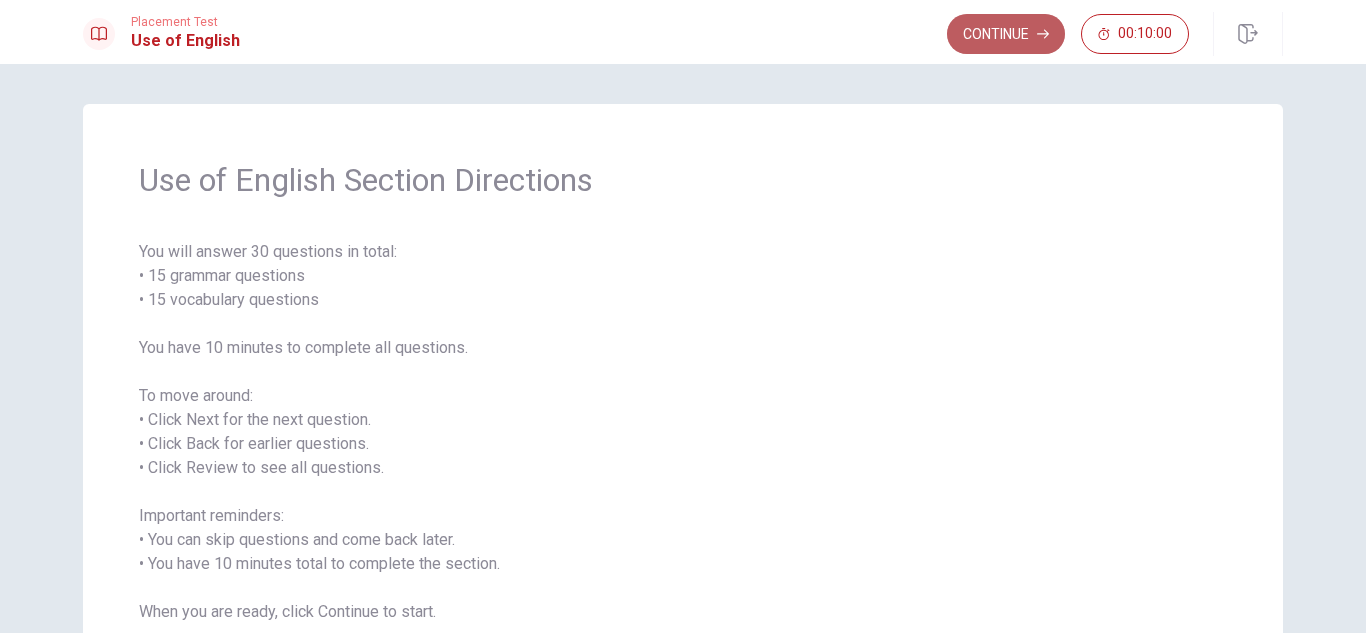 click on "Continue" at bounding box center [1006, 34] 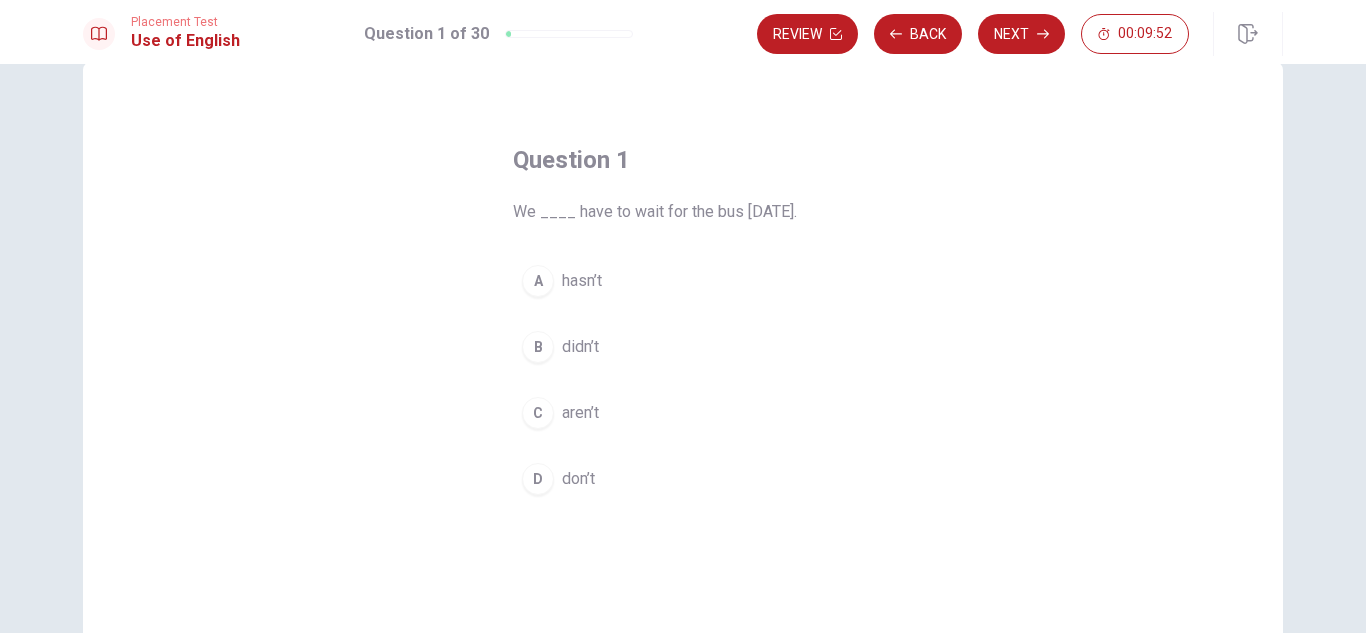 scroll, scrollTop: 37, scrollLeft: 0, axis: vertical 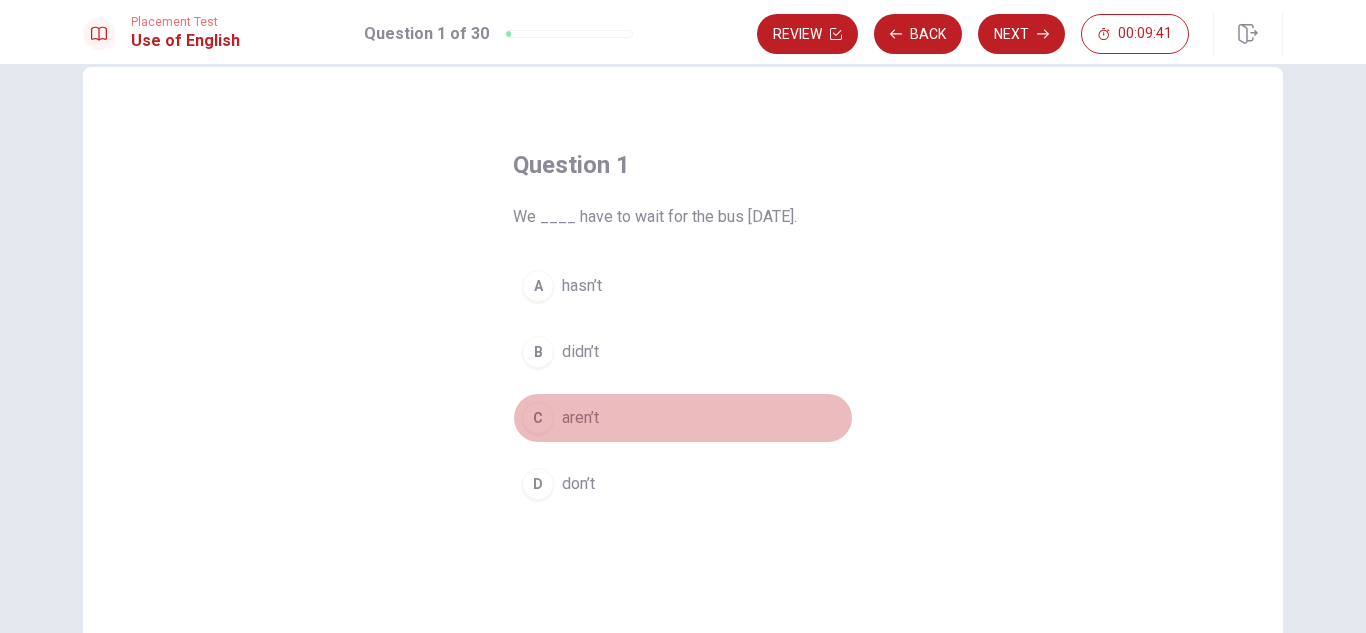 click on "C" at bounding box center [538, 418] 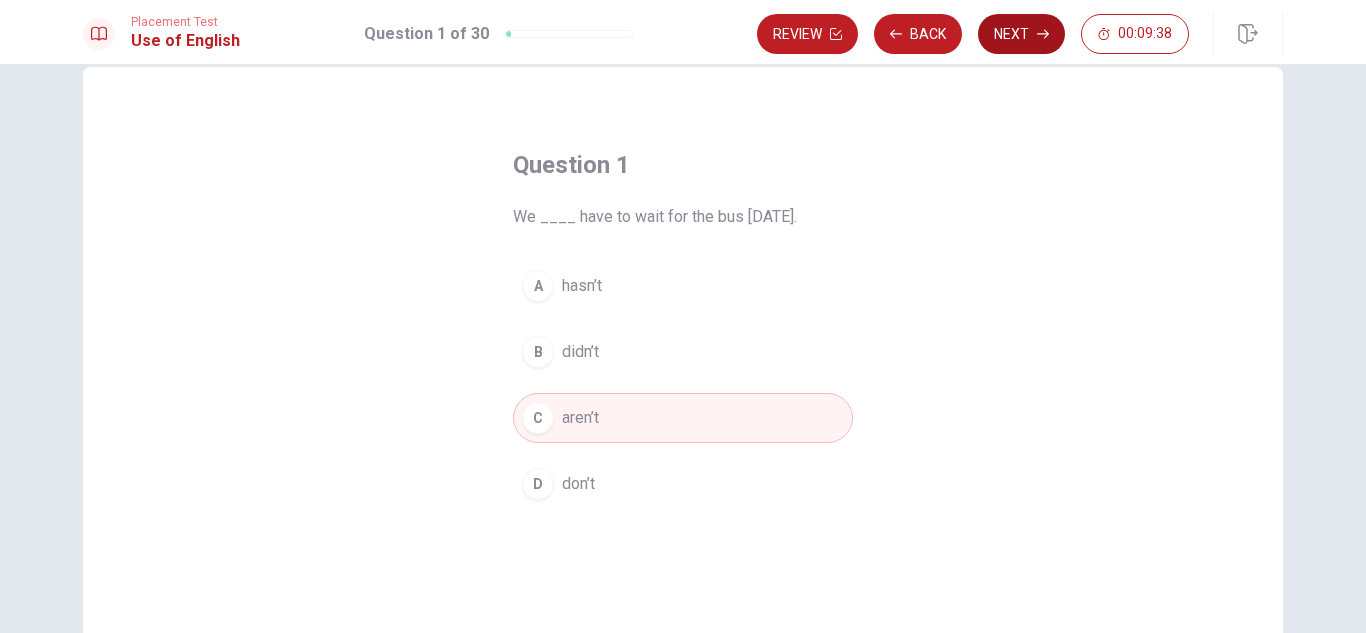 click on "Next" at bounding box center (1021, 34) 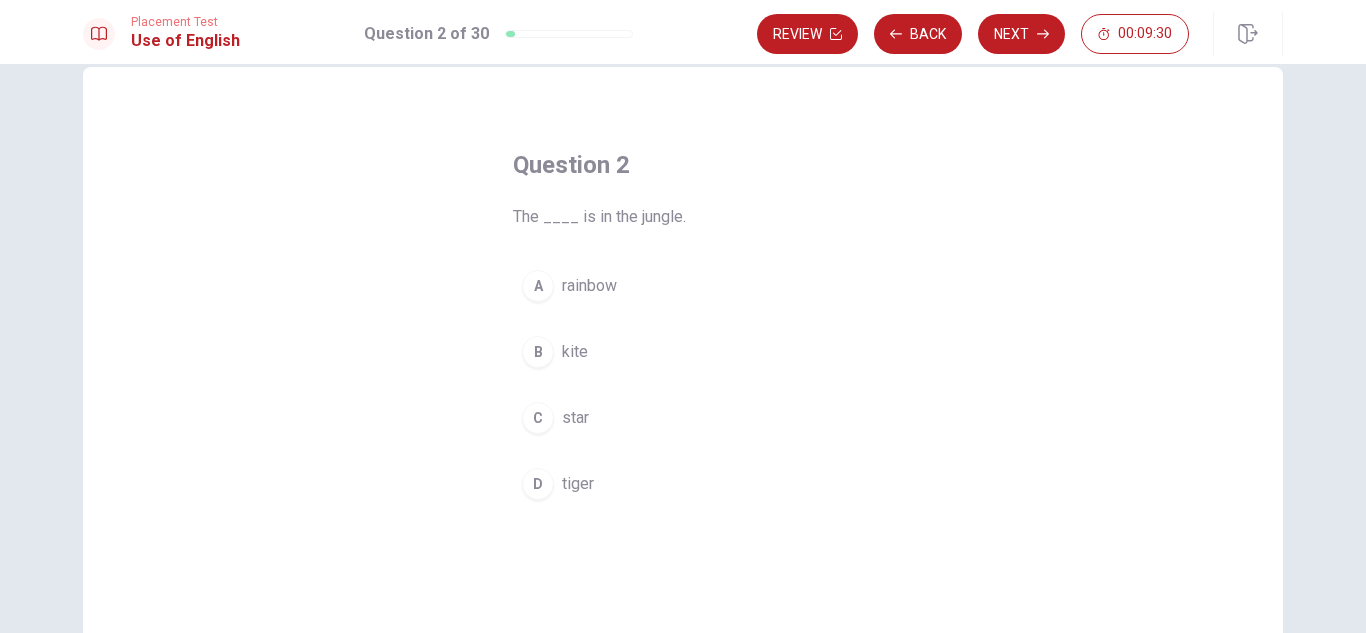 click on "D" at bounding box center [538, 484] 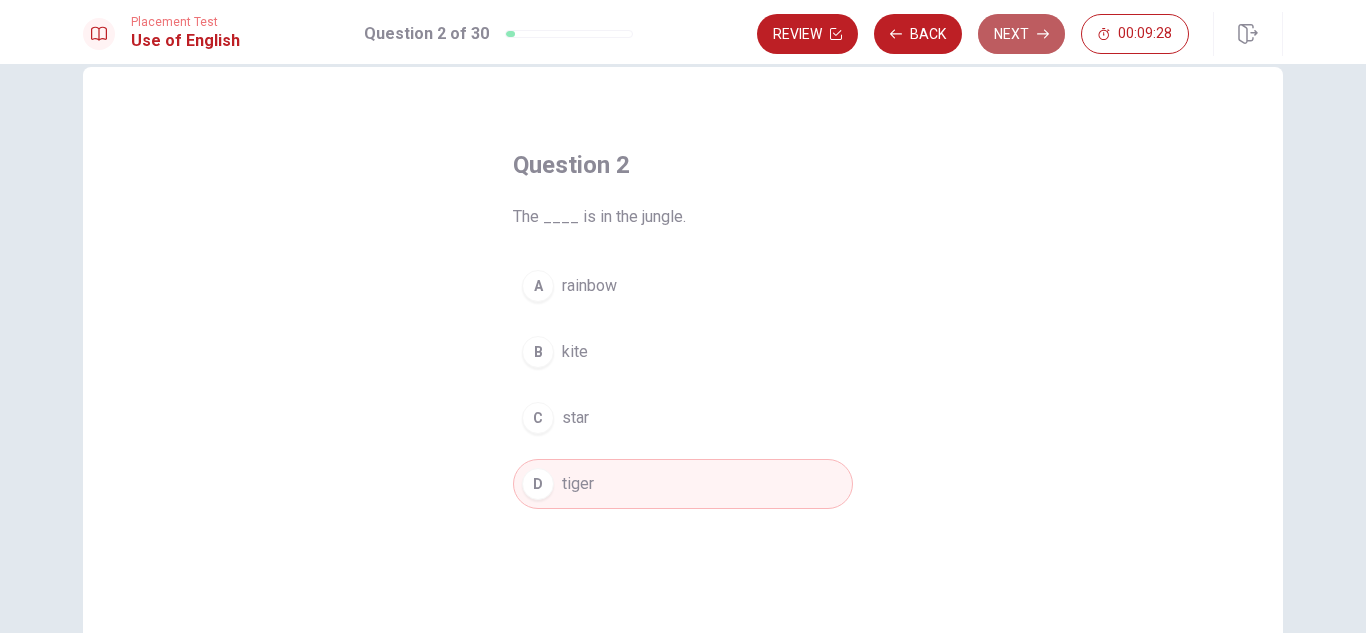 click on "Next" at bounding box center [1021, 34] 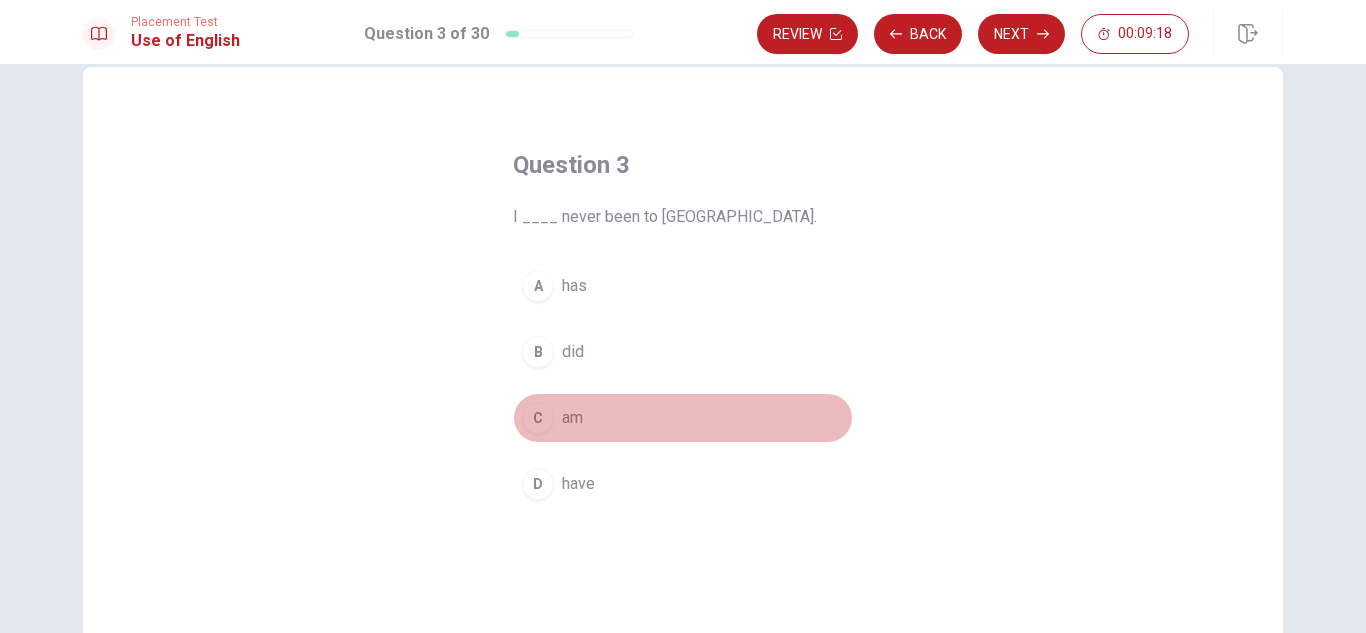 click on "C" at bounding box center (538, 418) 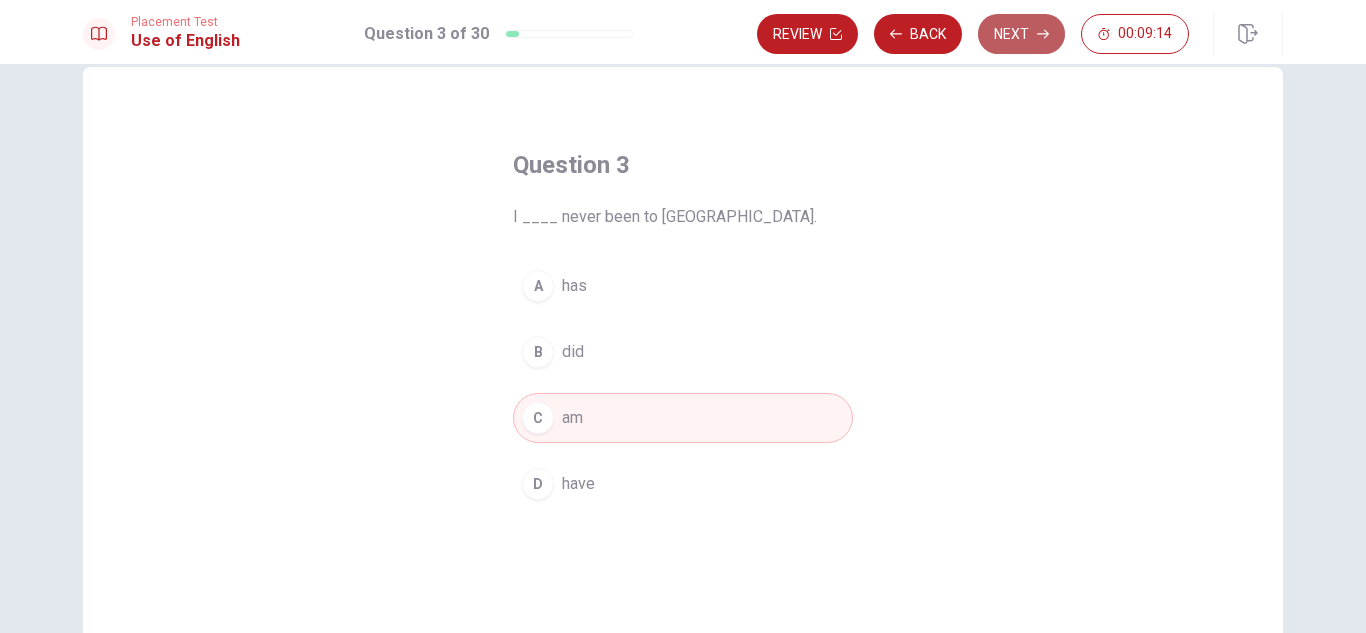 click on "Next" at bounding box center (1021, 34) 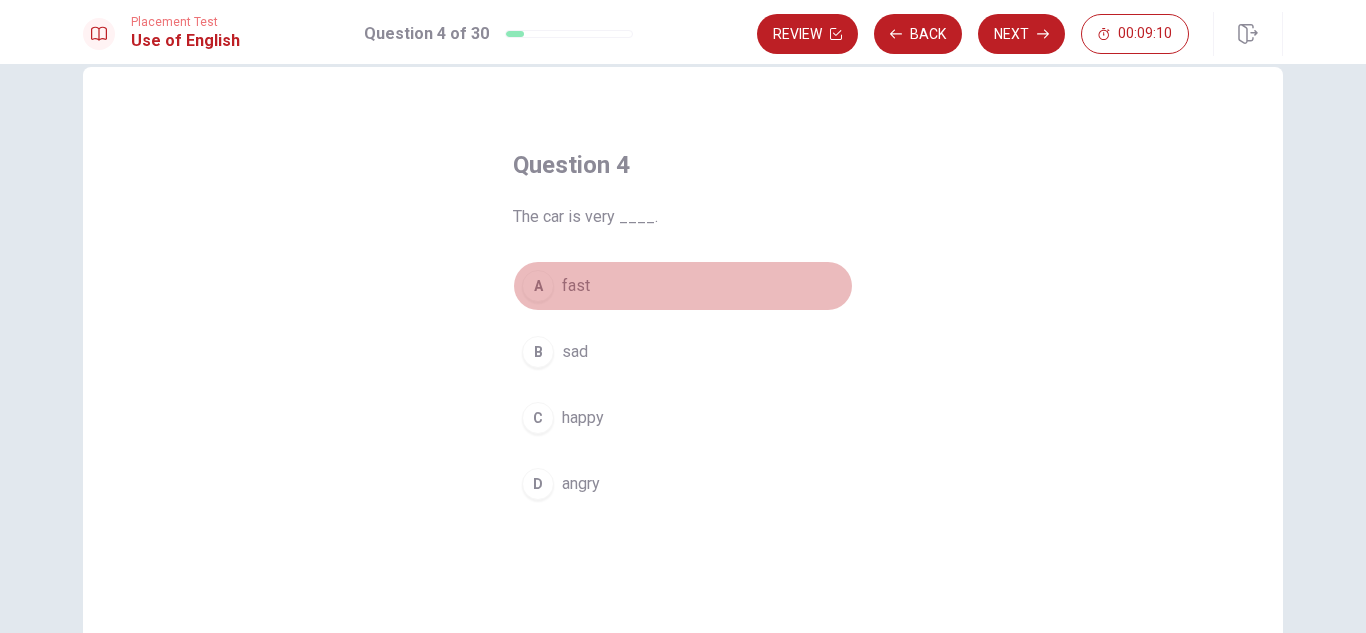 click on "A" at bounding box center (538, 286) 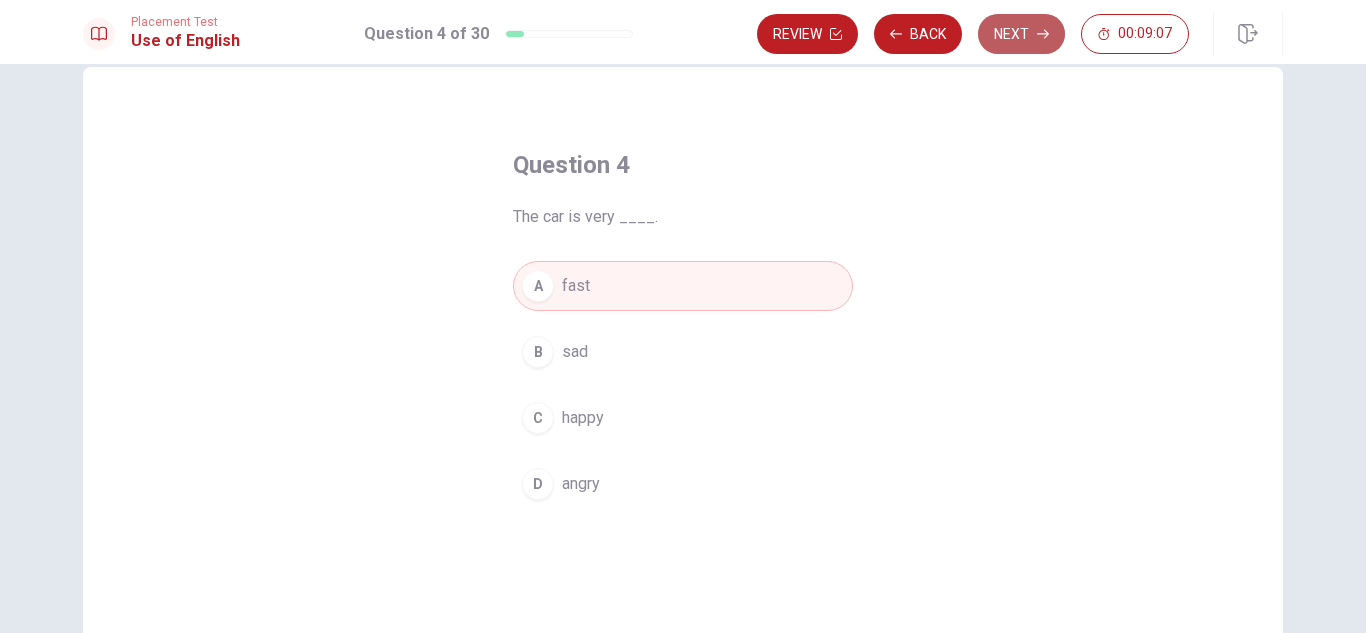 click on "Next" at bounding box center [1021, 34] 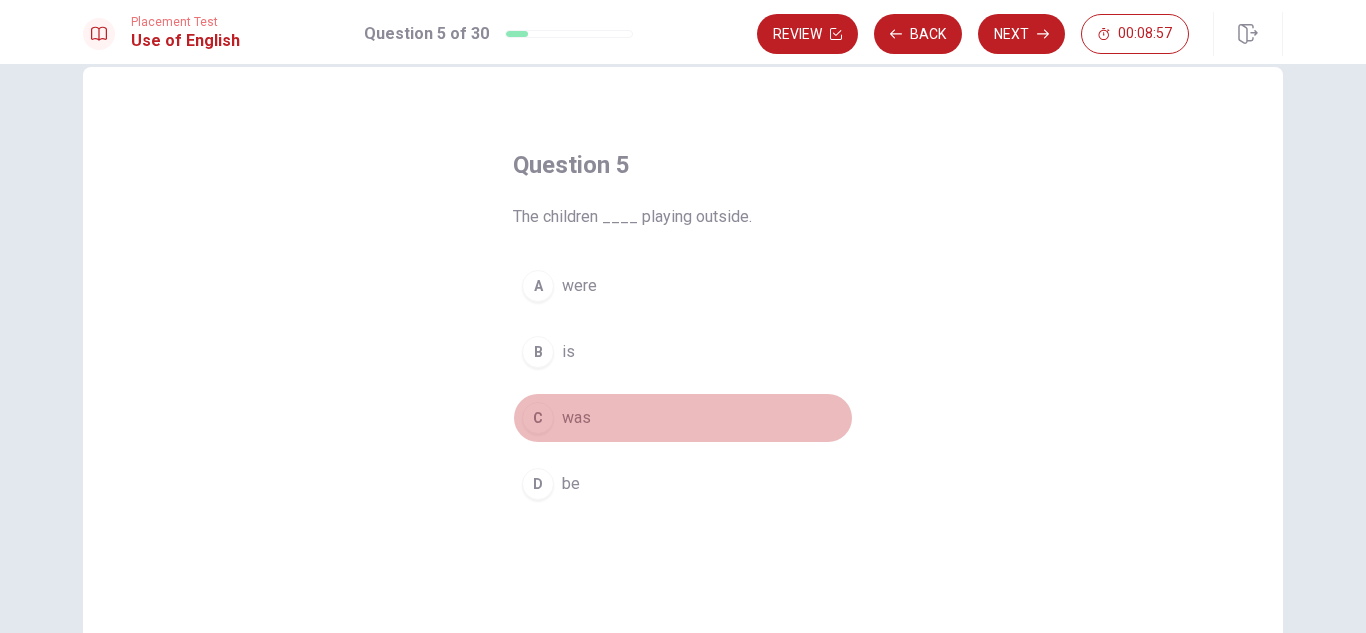 click on "C" at bounding box center (538, 418) 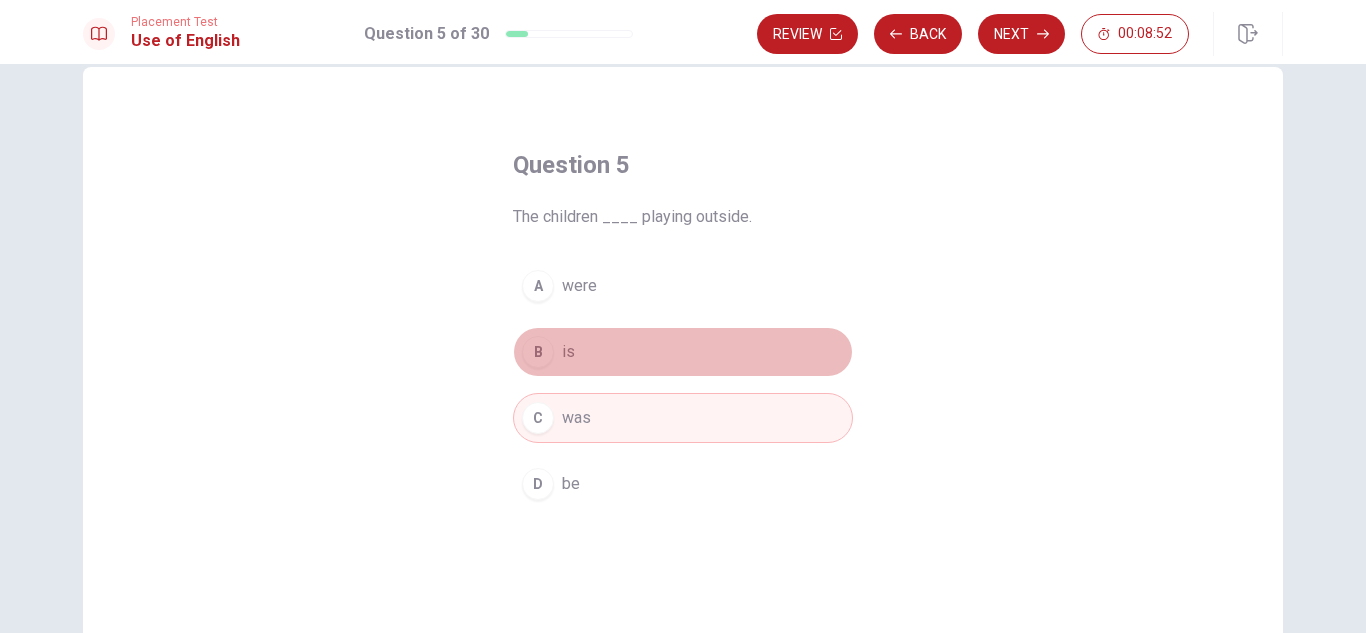 click on "B" at bounding box center (538, 352) 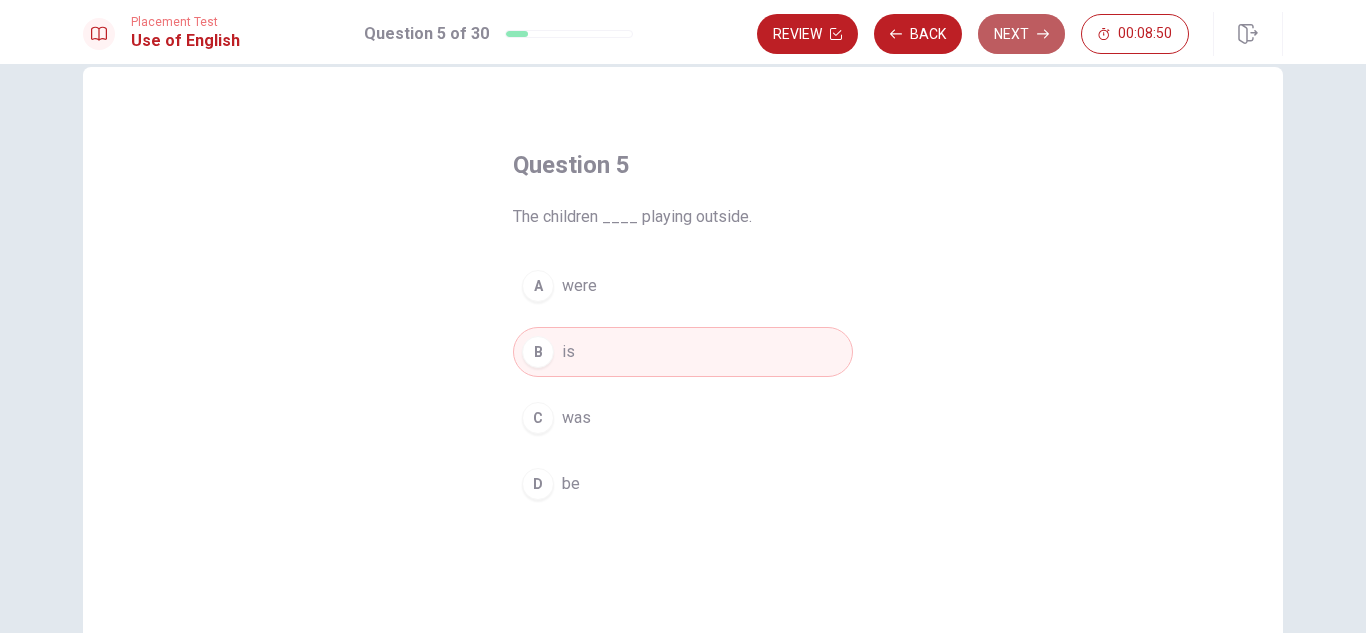 click on "Next" at bounding box center (1021, 34) 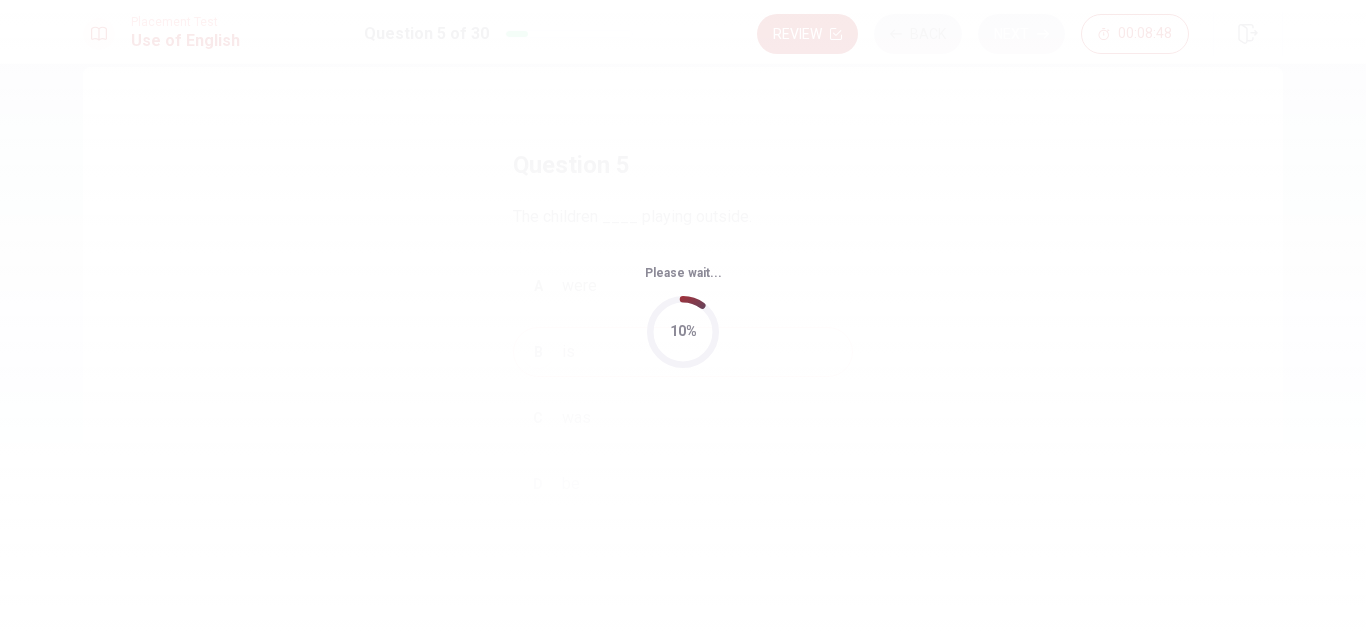 scroll, scrollTop: 0, scrollLeft: 0, axis: both 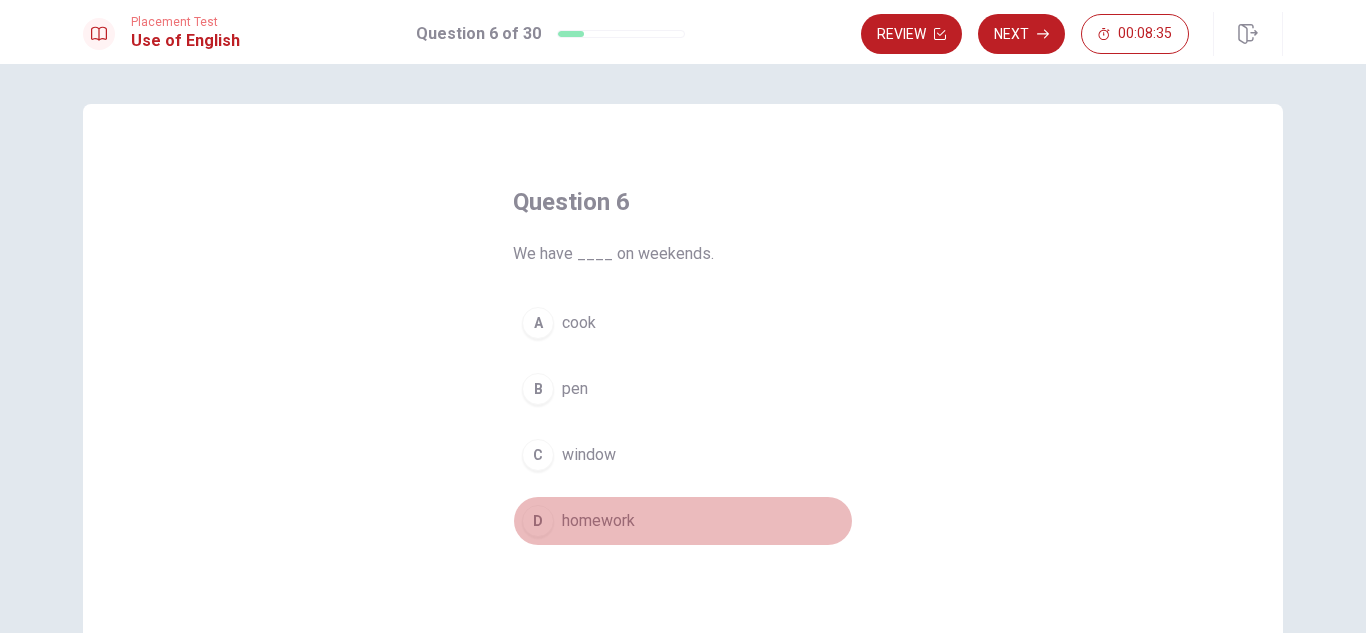 click on "D" at bounding box center (538, 521) 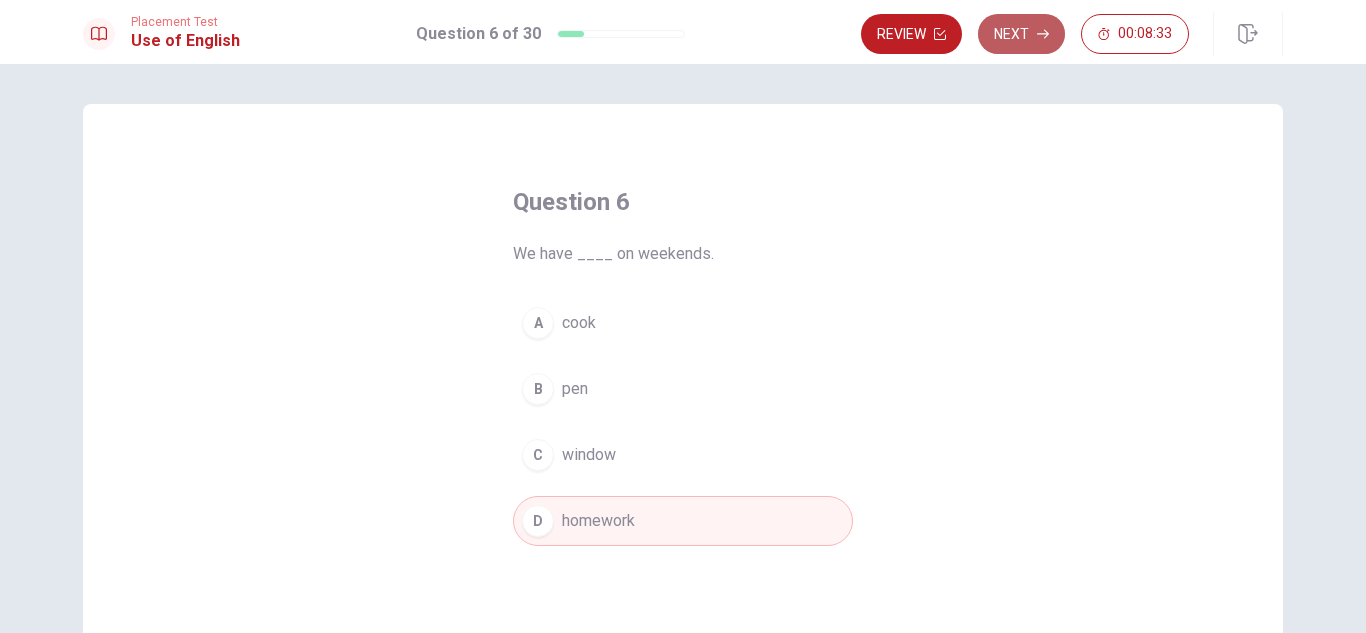click on "Next" at bounding box center [1021, 34] 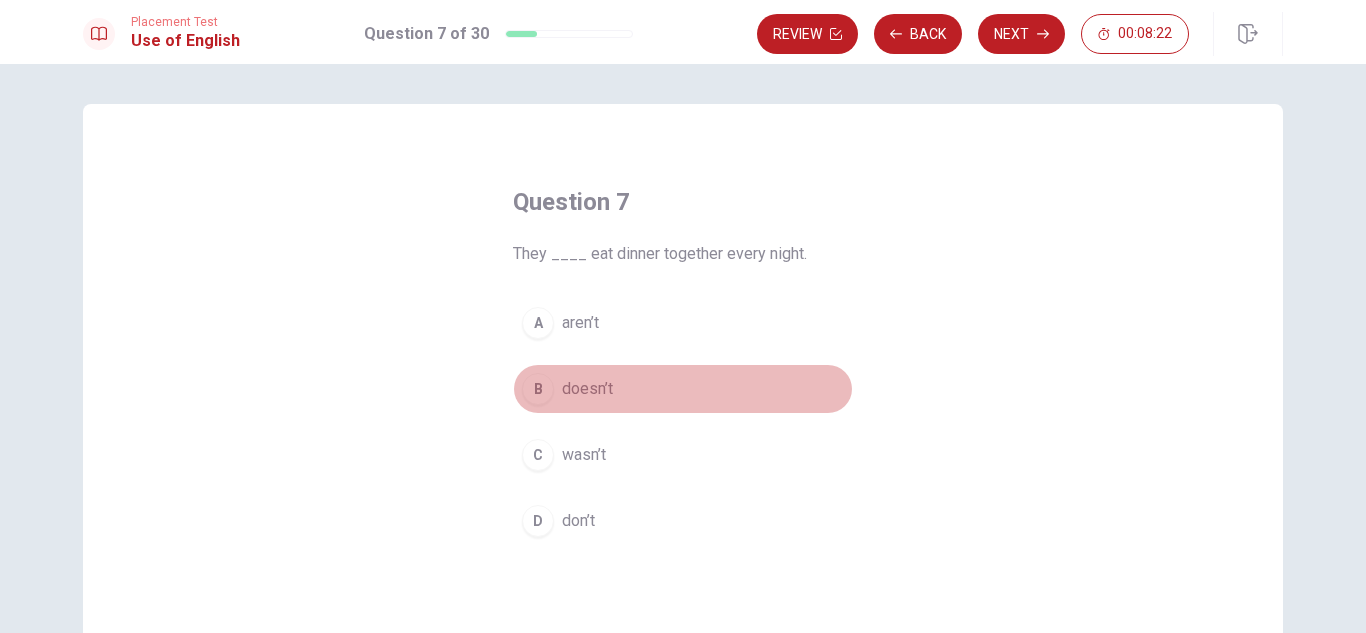 click on "B" at bounding box center (538, 389) 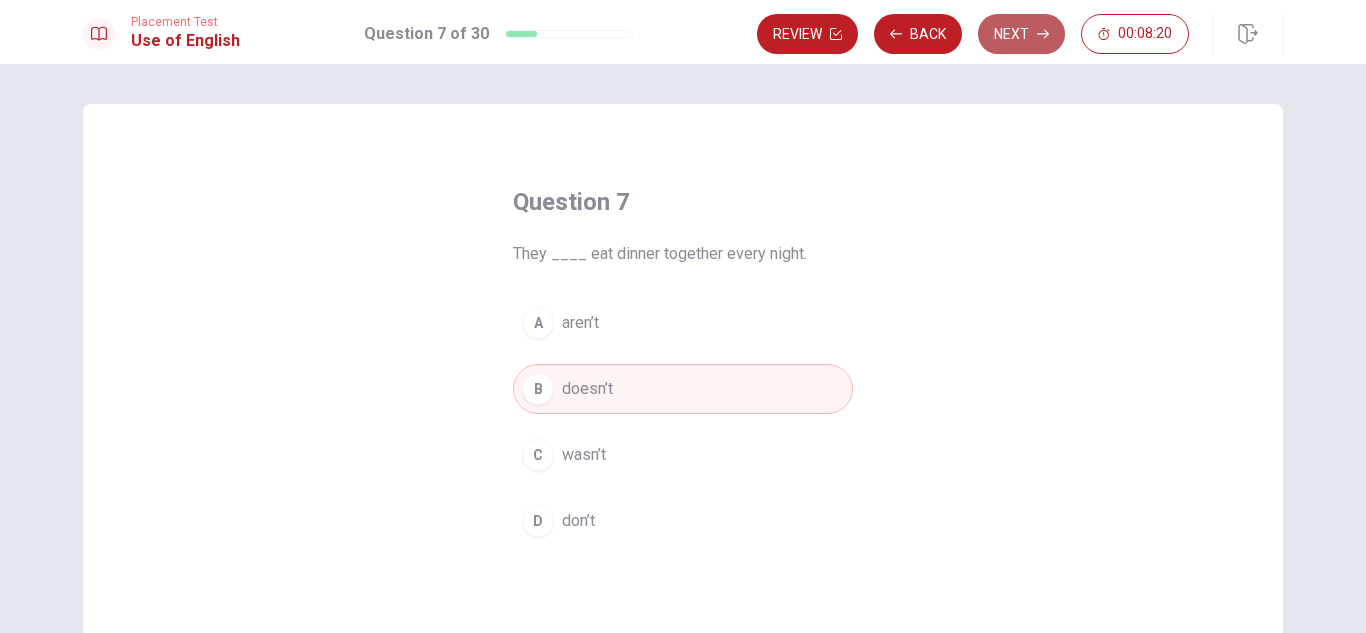 click on "Next" at bounding box center [1021, 34] 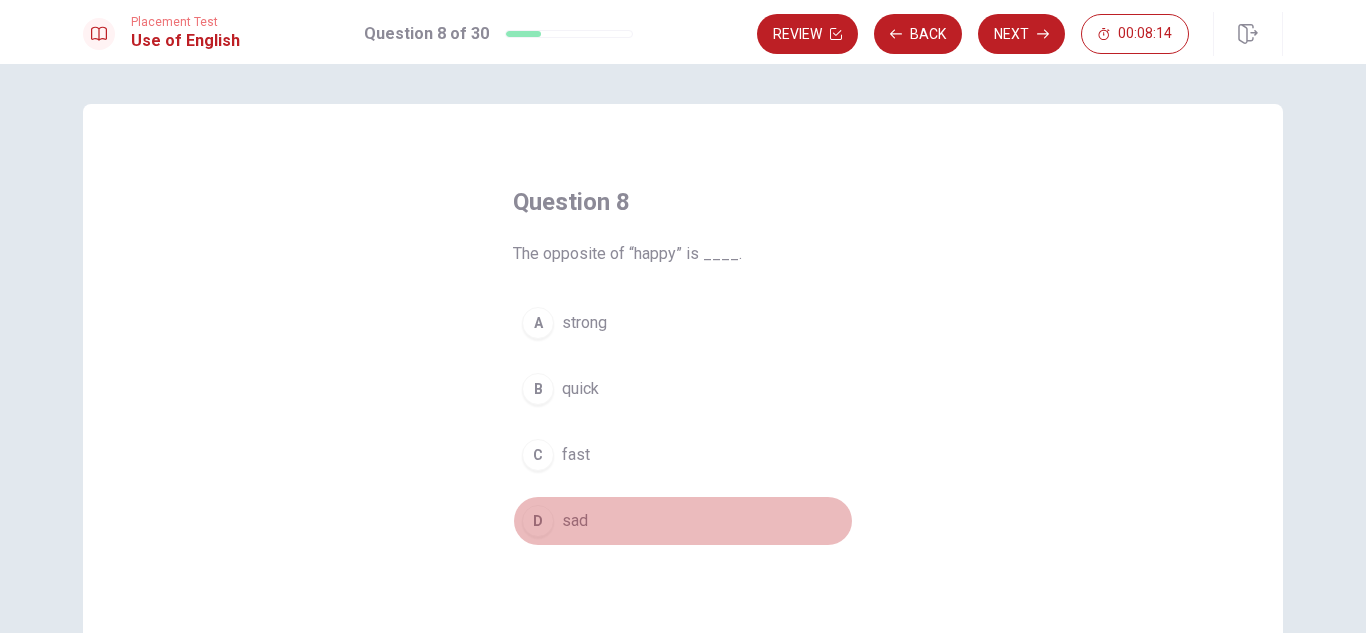click on "D" at bounding box center (538, 521) 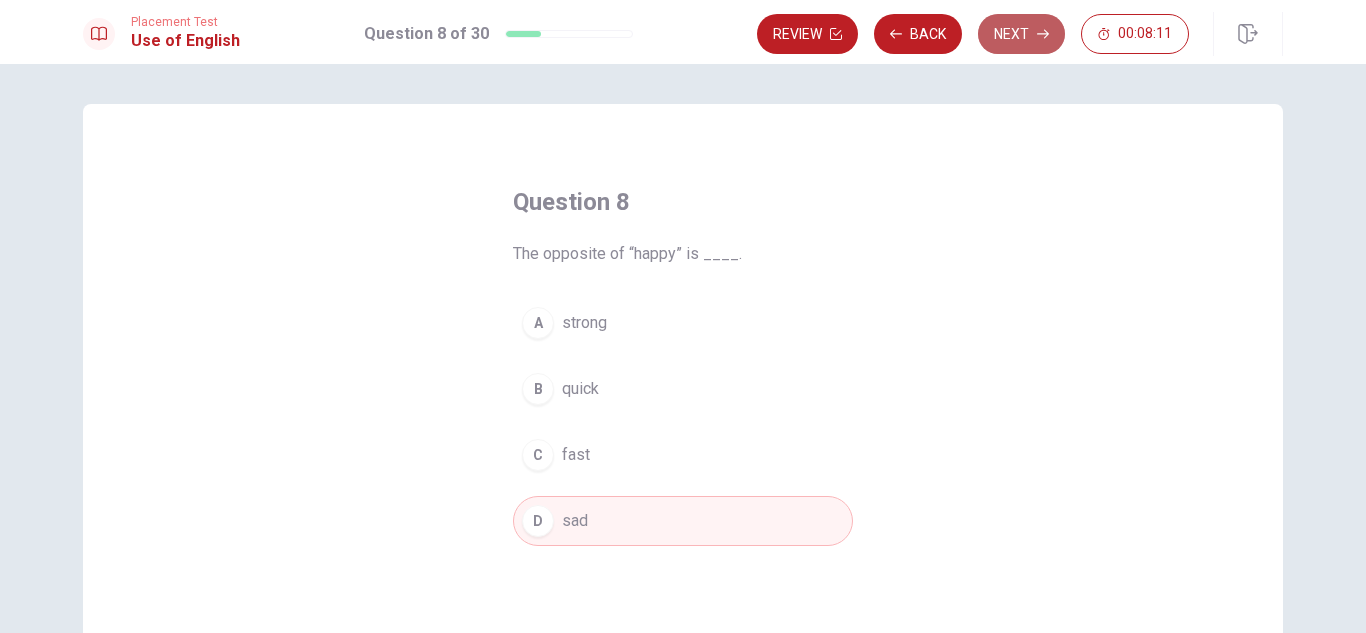click on "Next" at bounding box center [1021, 34] 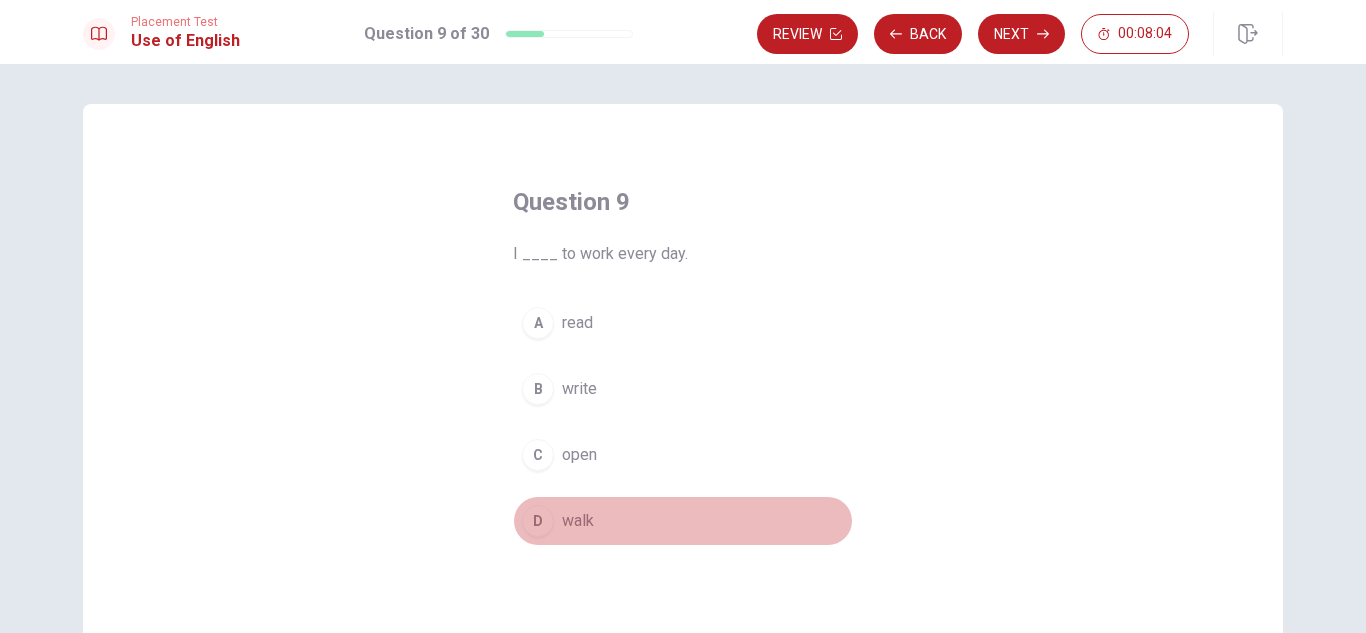 click on "D" at bounding box center (538, 521) 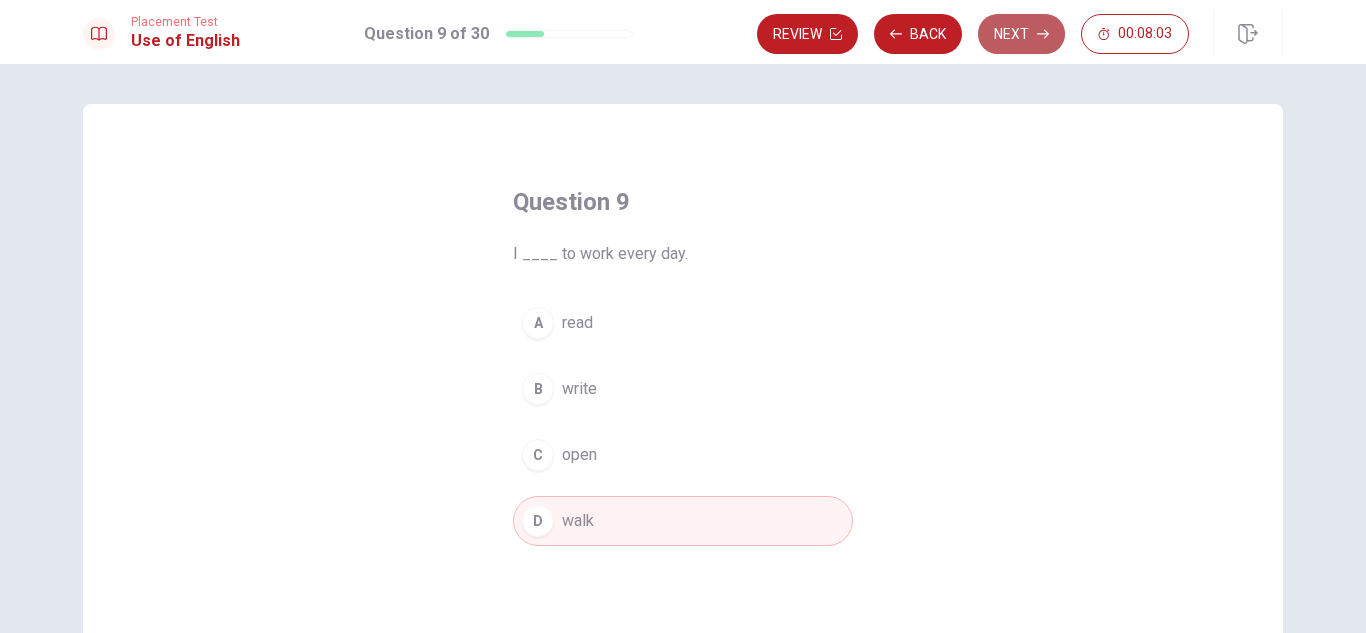 click on "Next" at bounding box center (1021, 34) 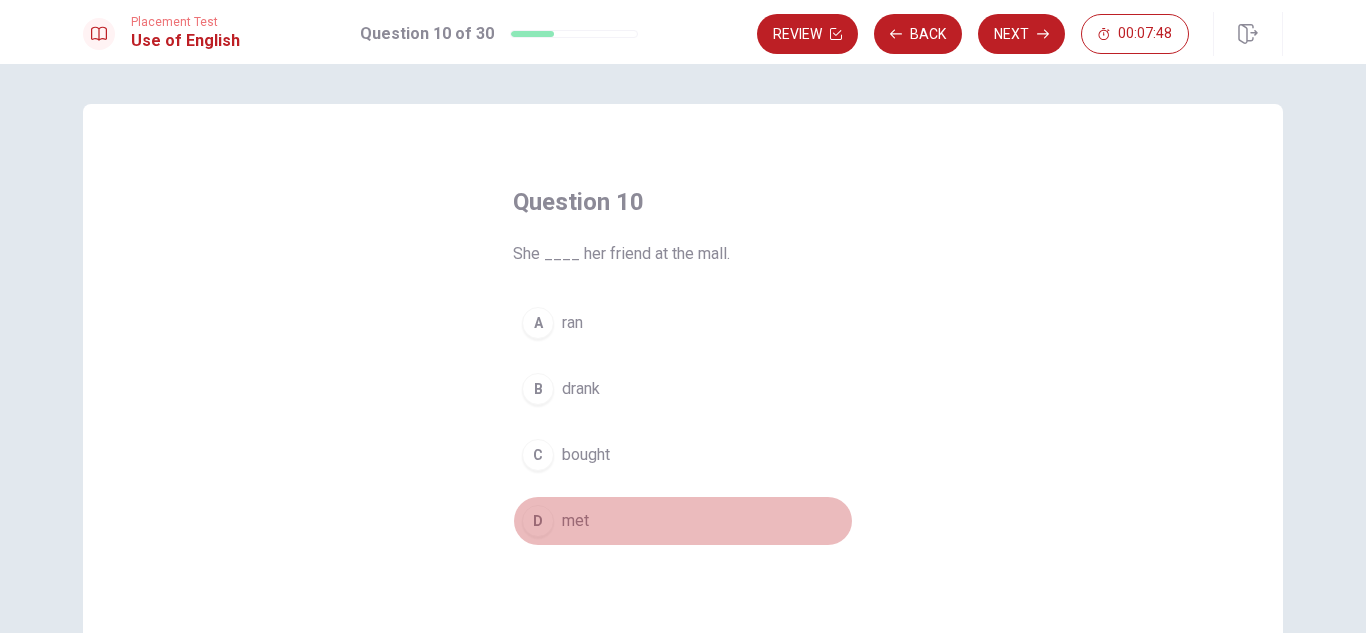 click on "D" at bounding box center [538, 521] 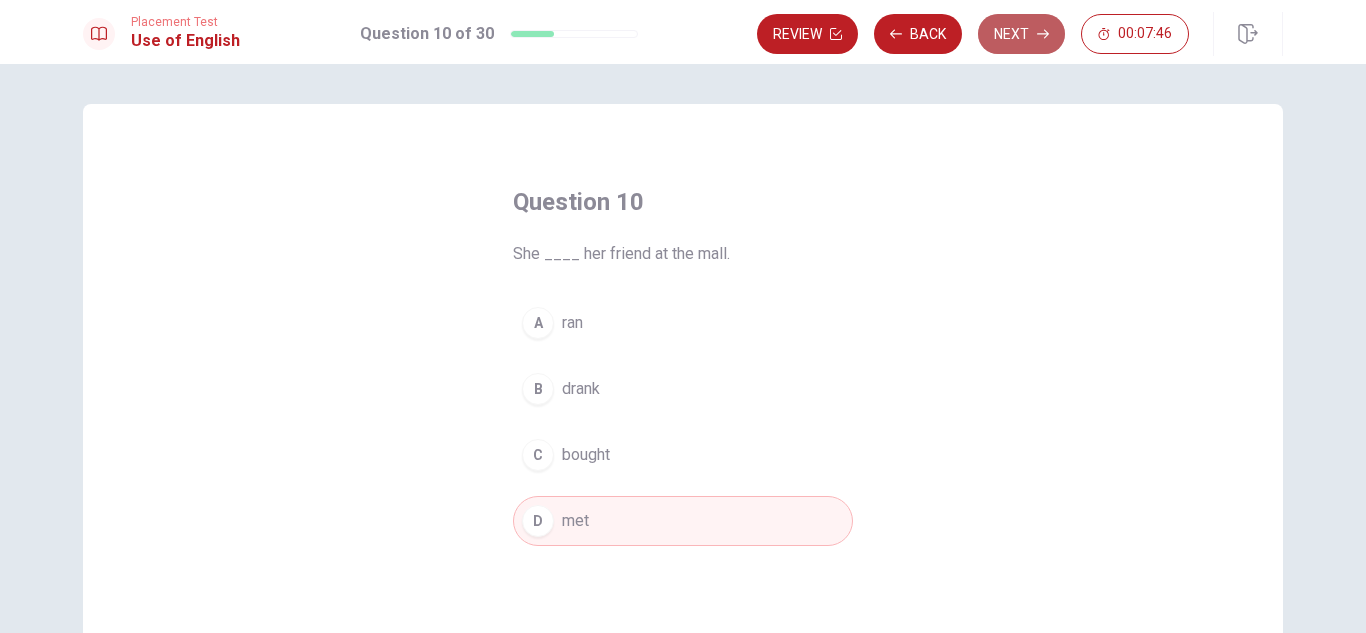 click on "Next" at bounding box center [1021, 34] 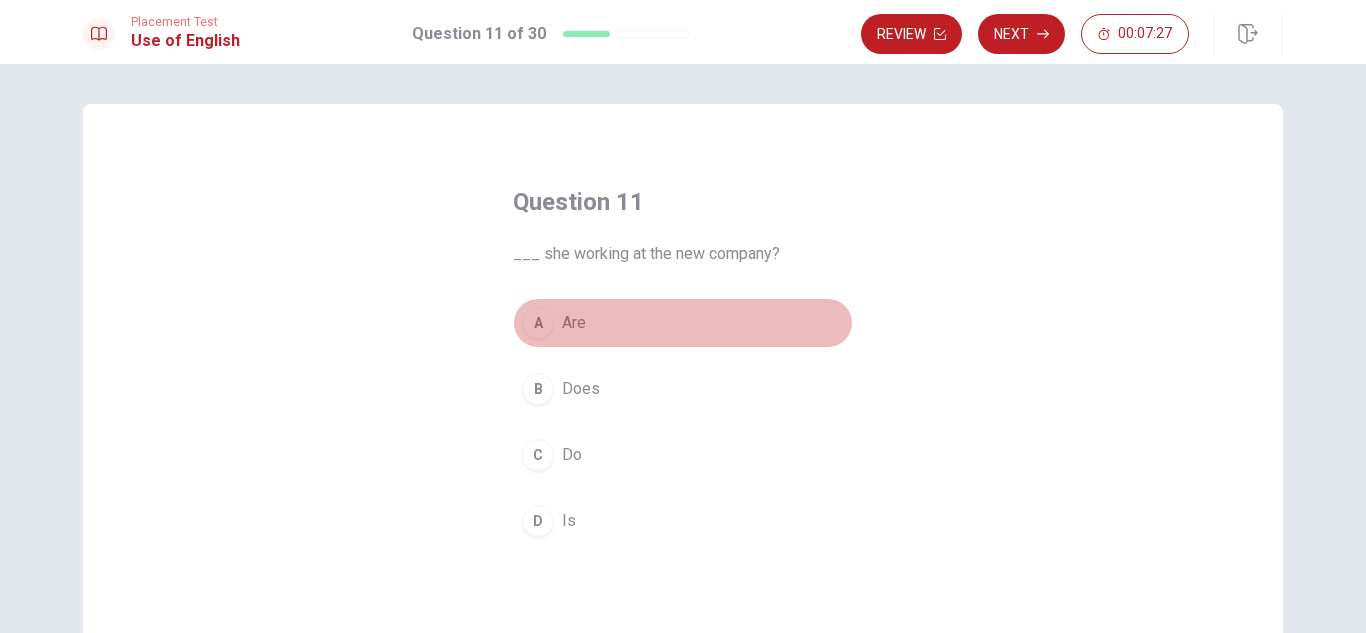 click on "A" at bounding box center [538, 323] 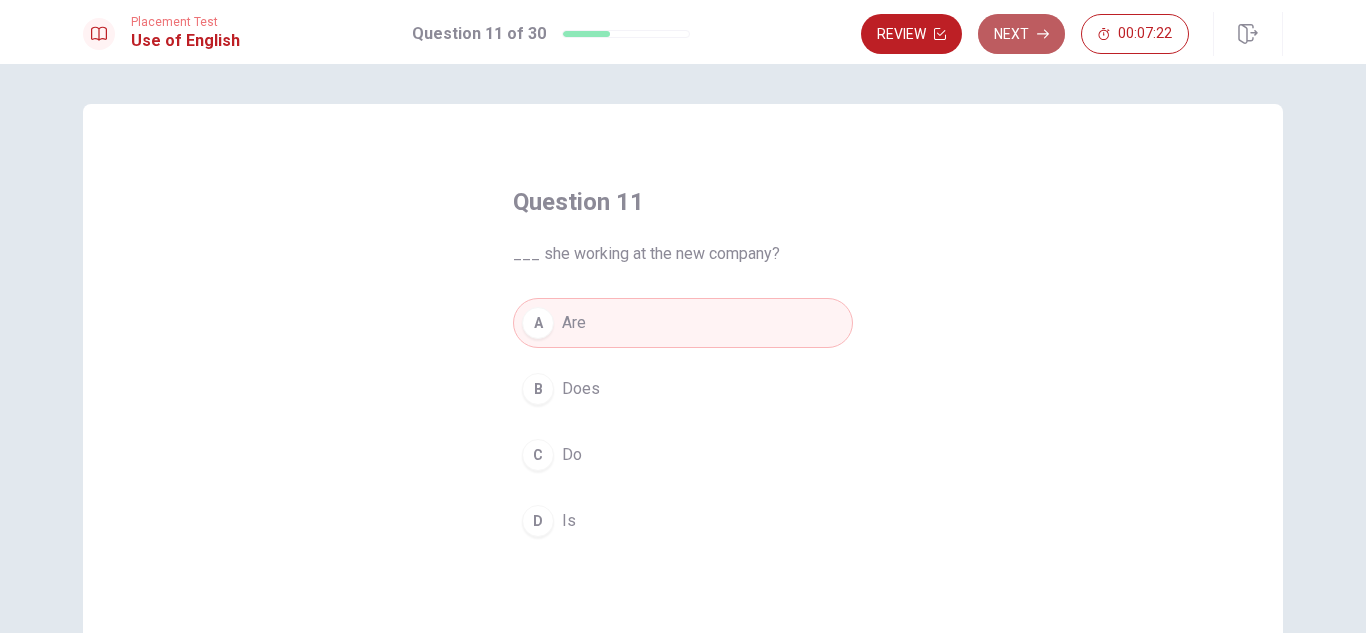 click on "Next" at bounding box center (1021, 34) 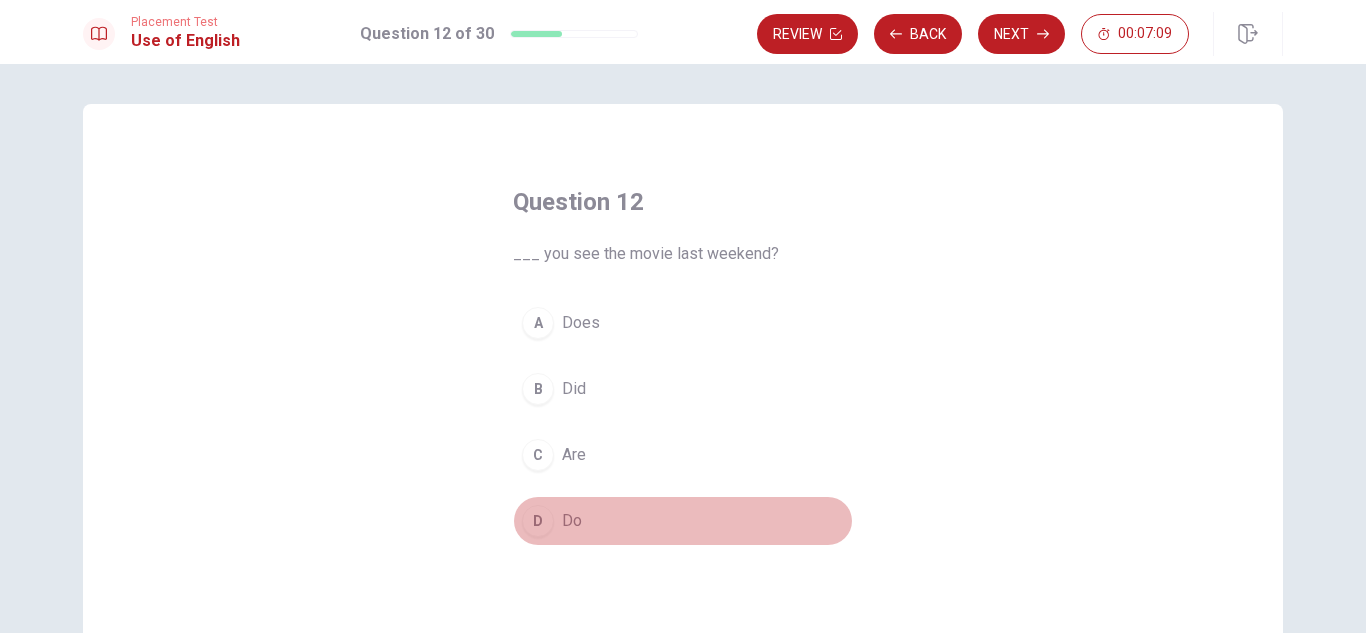 click on "D" at bounding box center (538, 521) 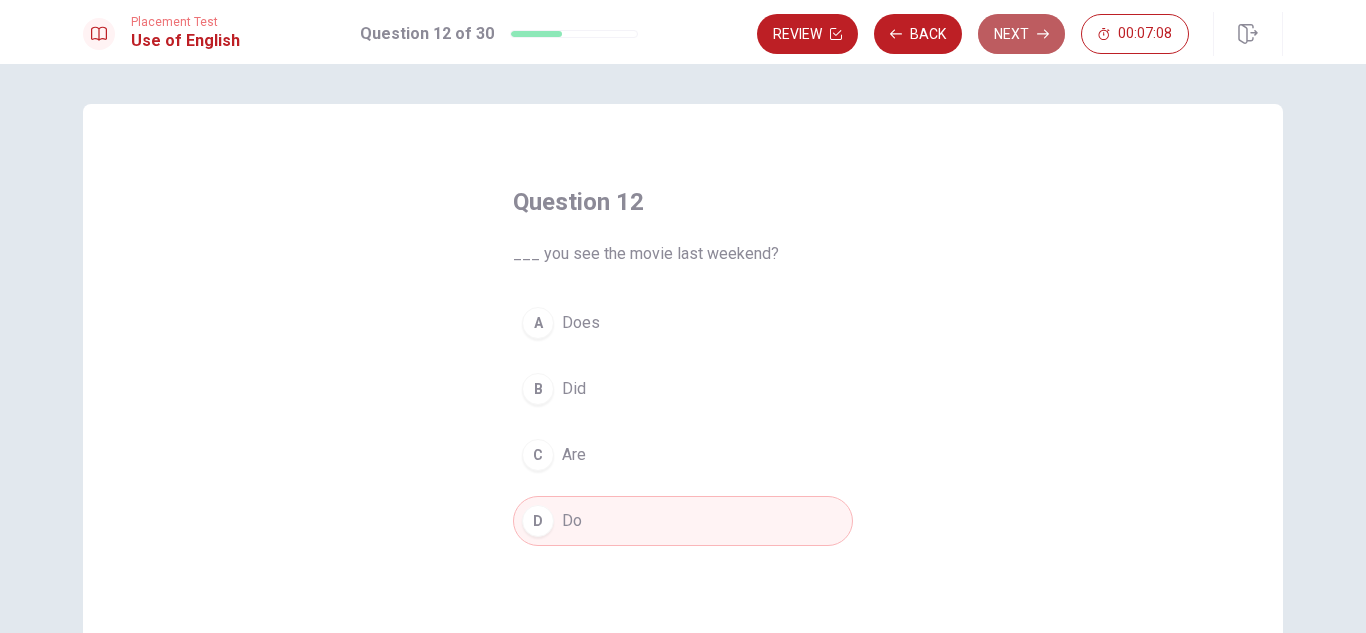 click on "Next" at bounding box center (1021, 34) 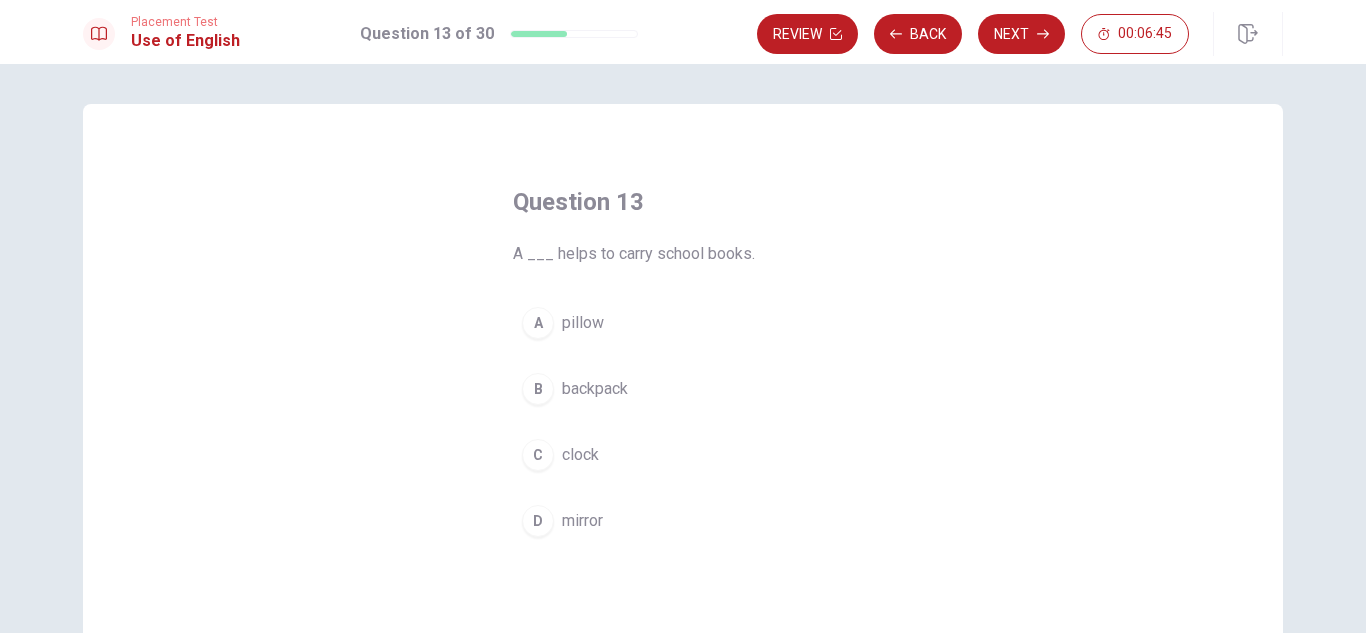 click on "B" at bounding box center [538, 389] 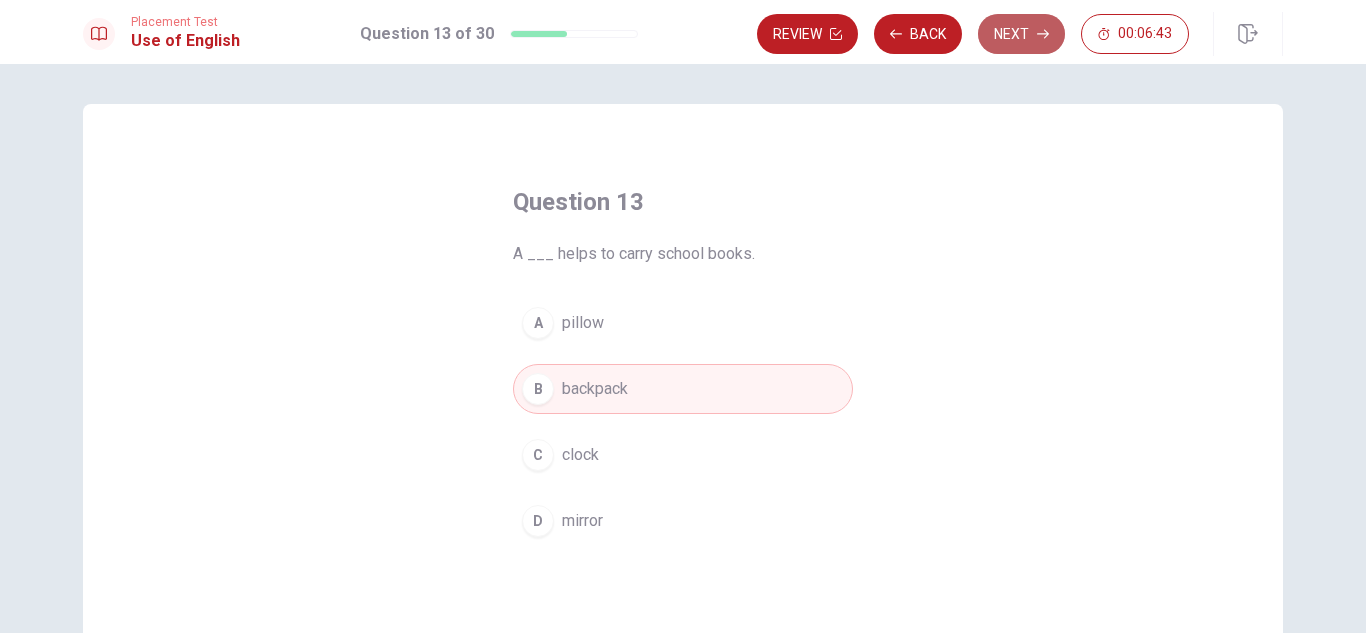 click on "Next" at bounding box center (1021, 34) 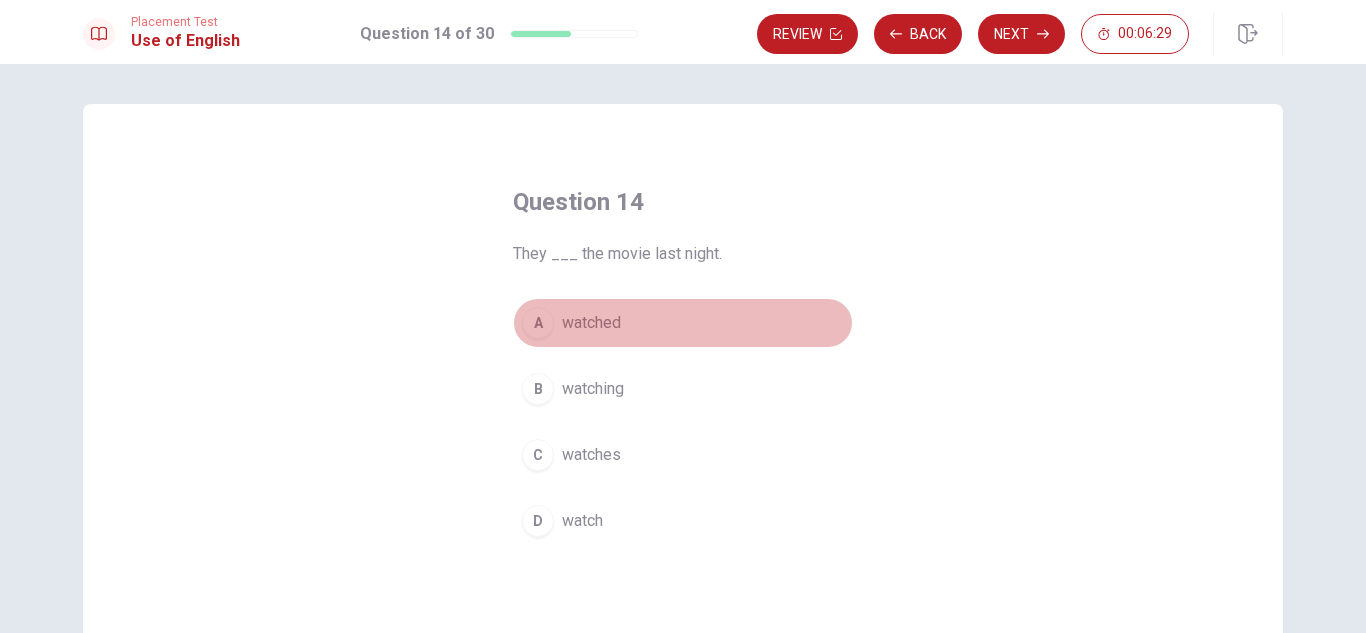 click on "A" at bounding box center (538, 323) 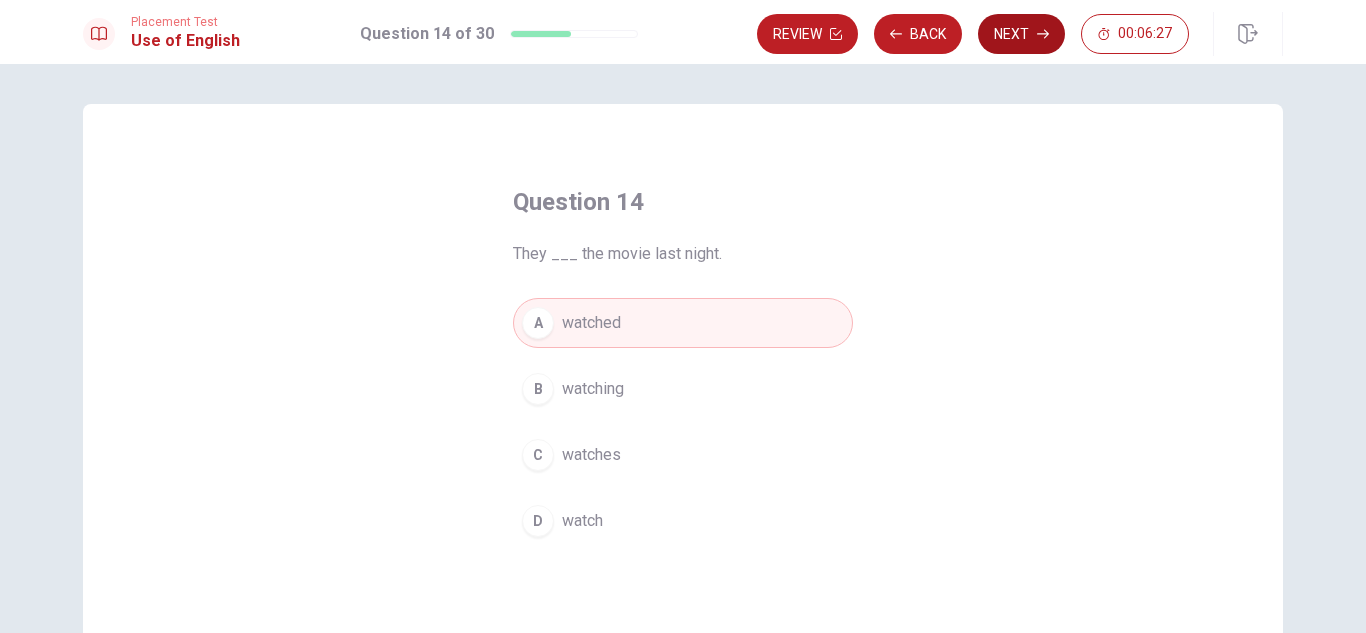 click on "Next" at bounding box center (1021, 34) 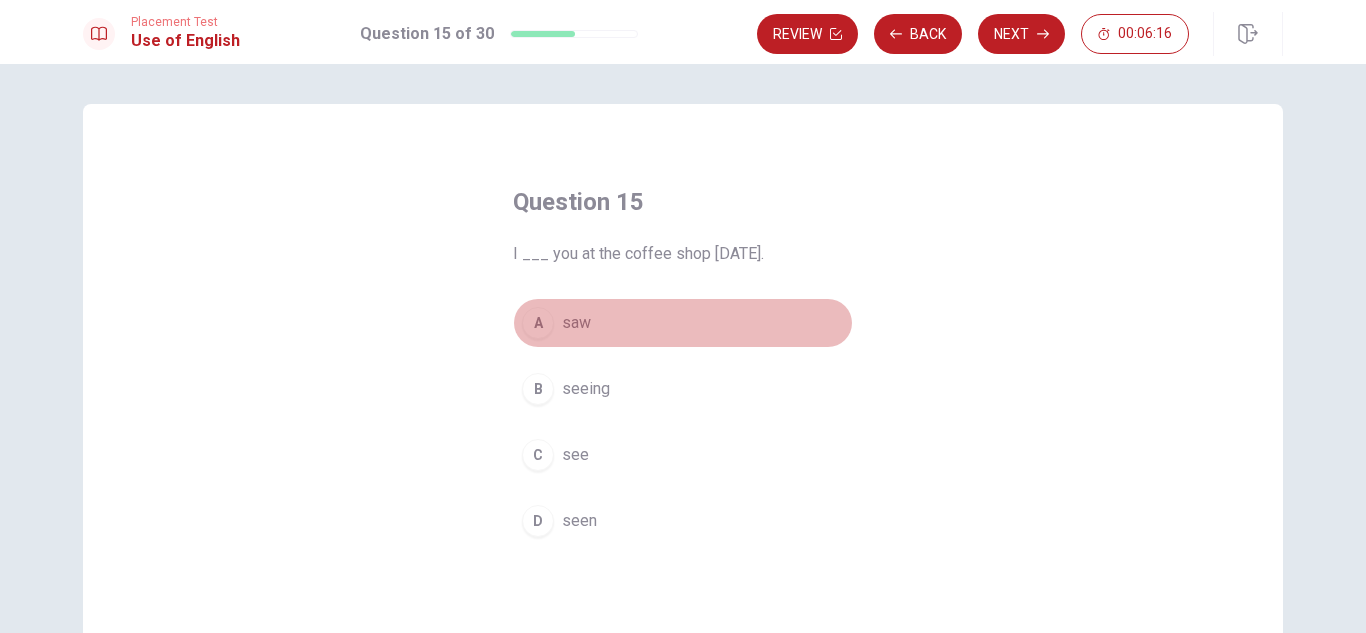 click on "A" at bounding box center [538, 323] 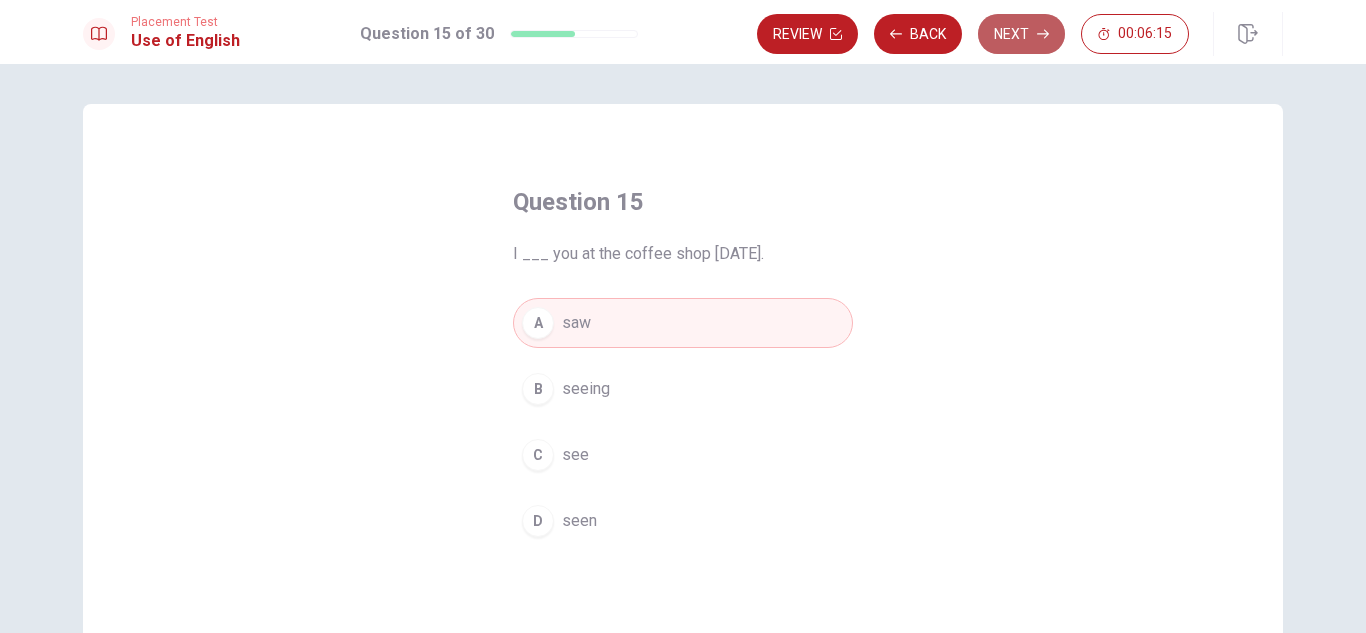 click on "Next" at bounding box center (1021, 34) 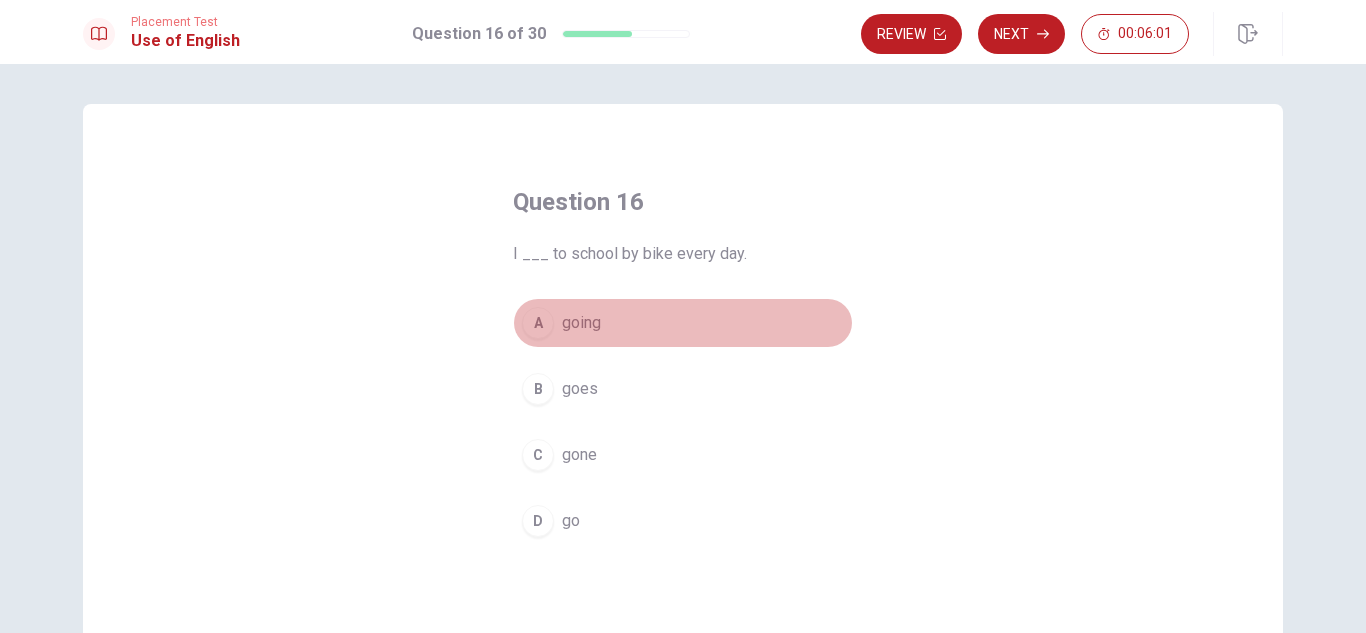 click on "A" at bounding box center (538, 323) 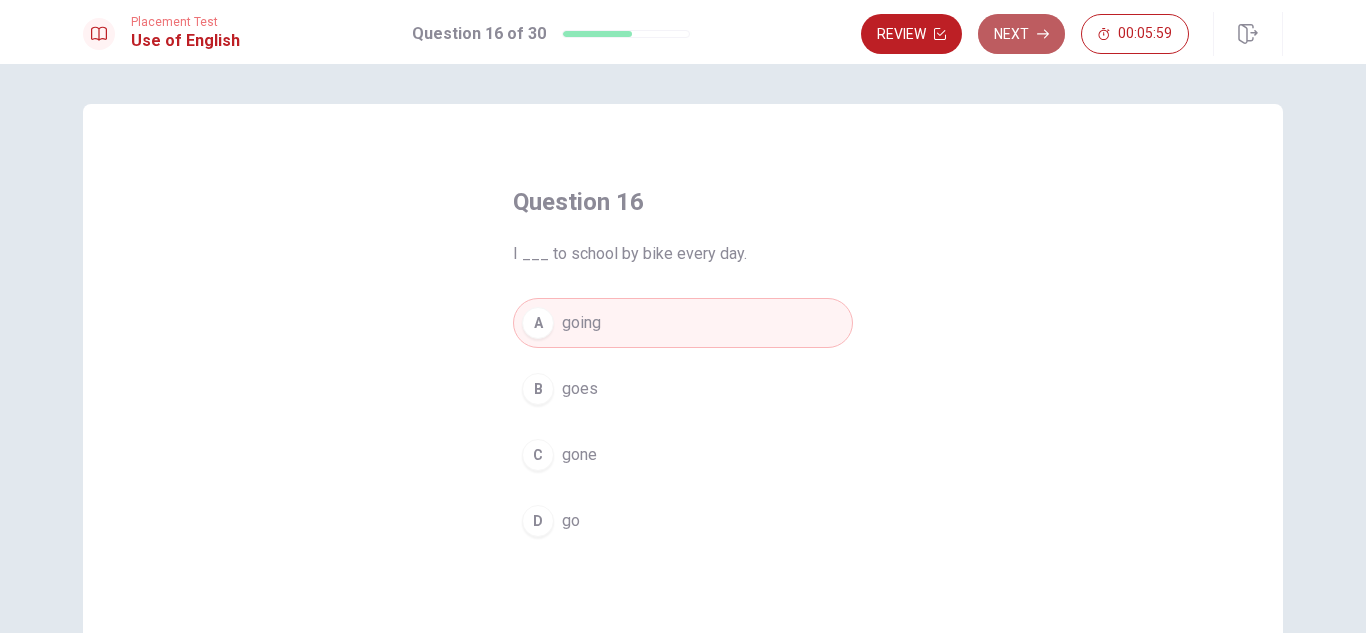 click on "Next" at bounding box center [1021, 34] 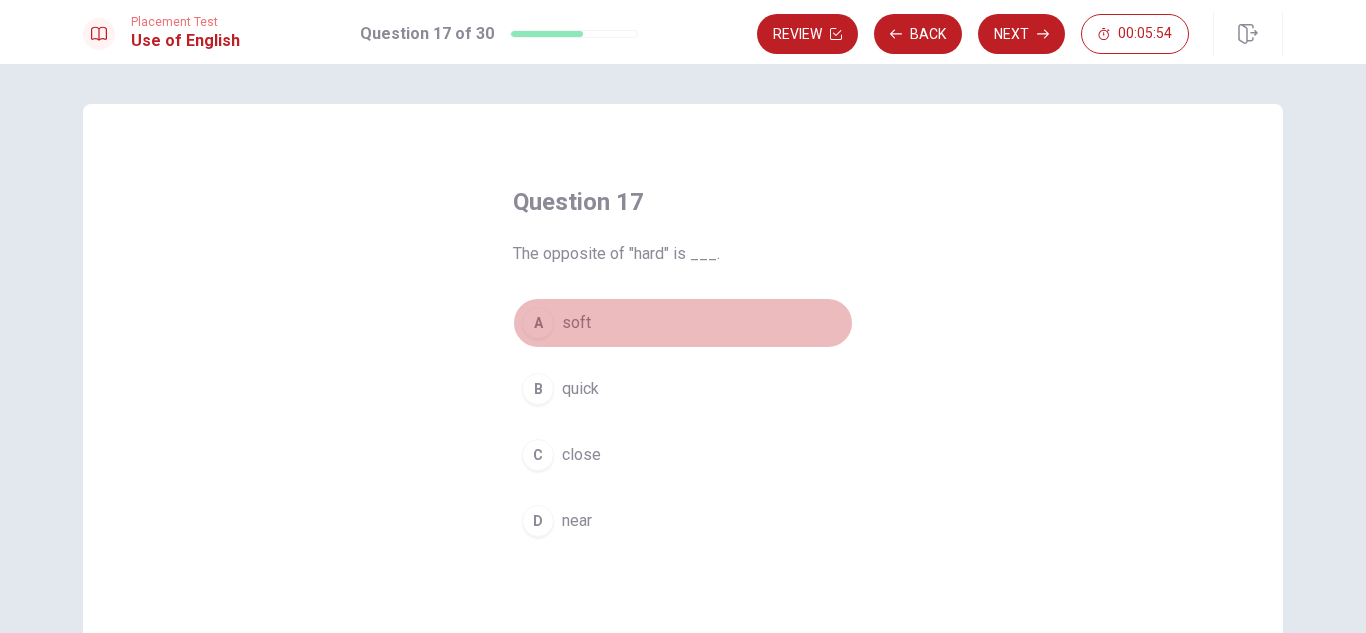 click on "A" at bounding box center (538, 323) 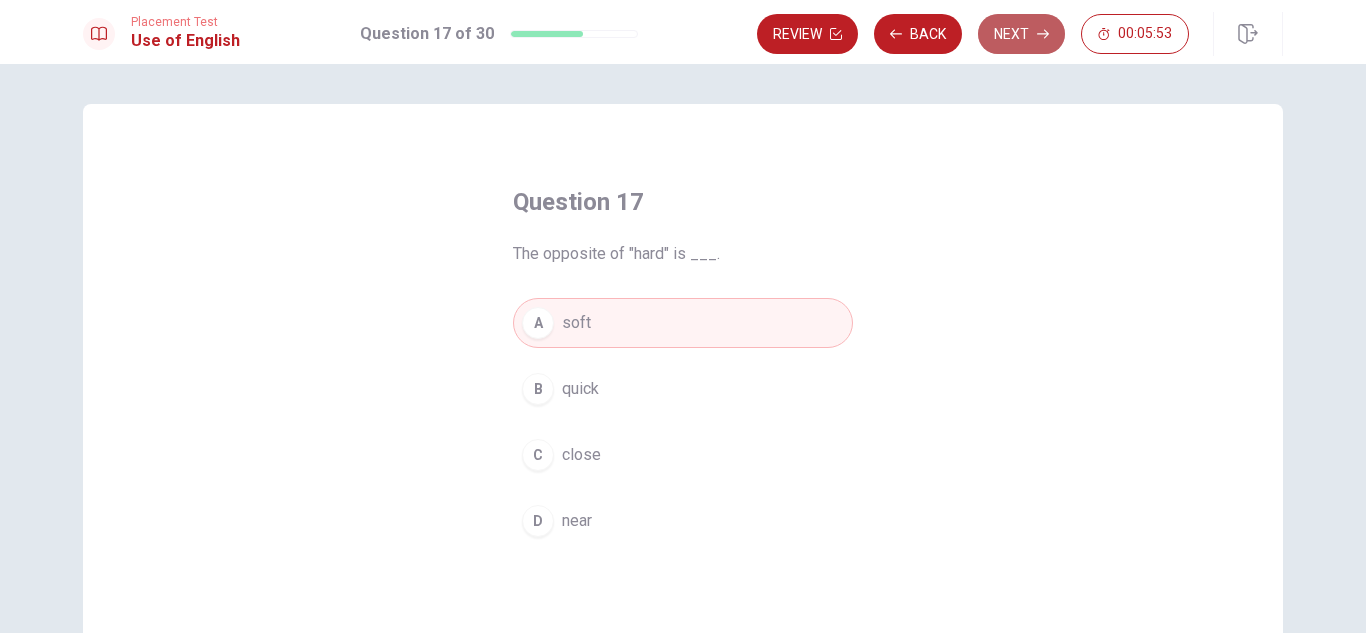 click on "Next" at bounding box center (1021, 34) 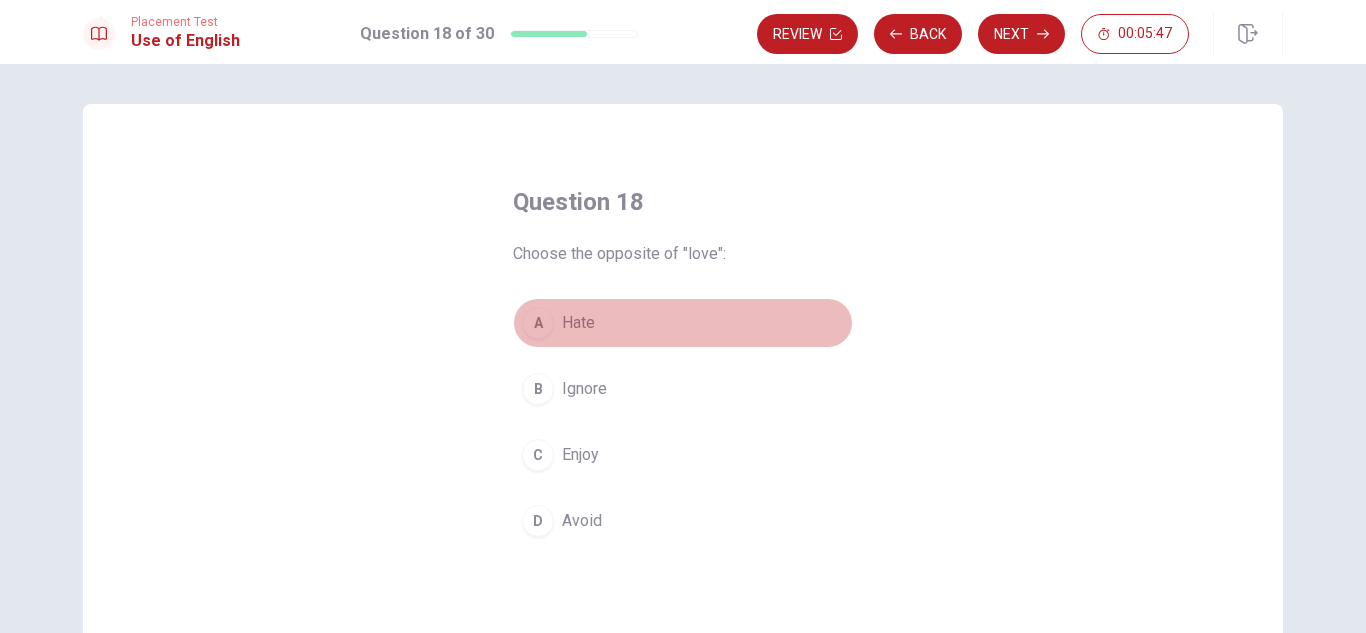 click on "A" at bounding box center [538, 323] 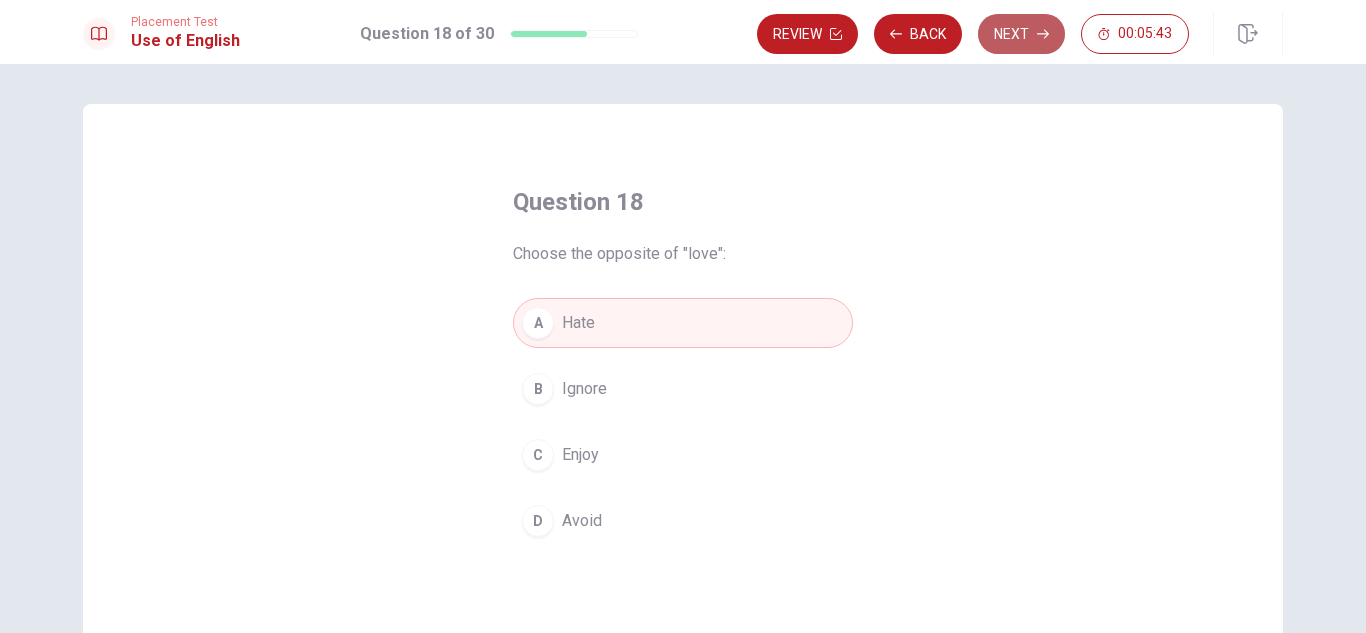 click on "Next" at bounding box center [1021, 34] 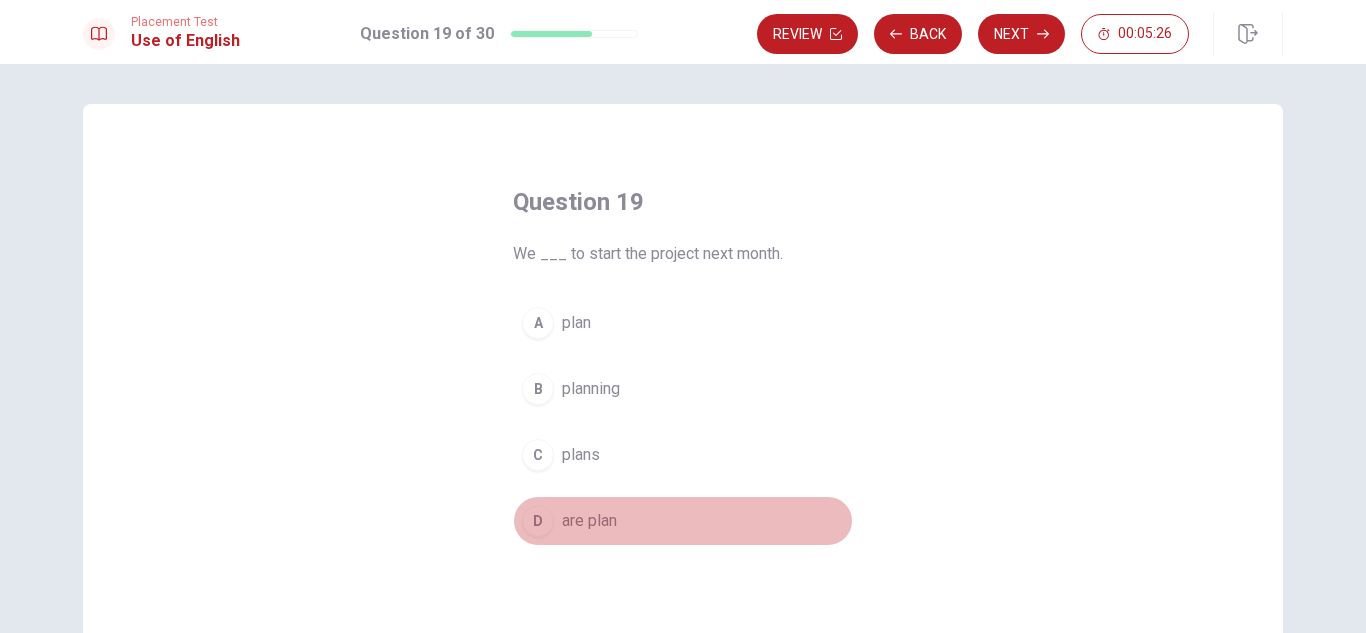 click on "D" at bounding box center (538, 521) 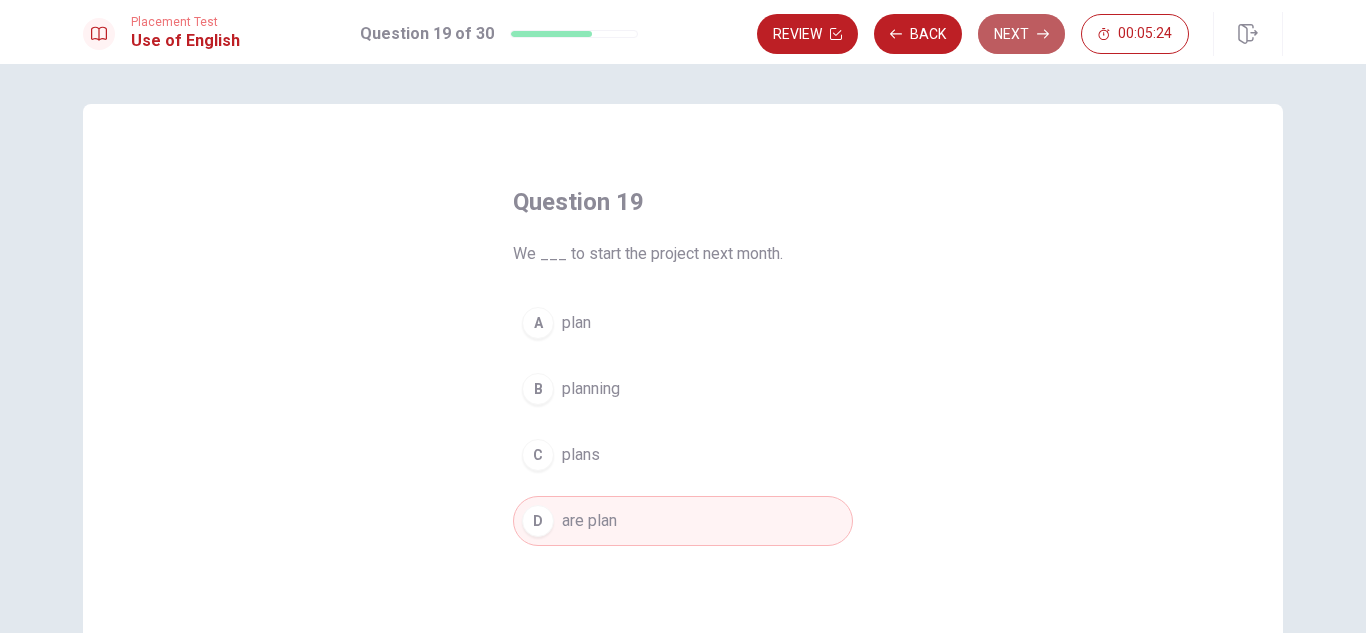 click on "Next" at bounding box center [1021, 34] 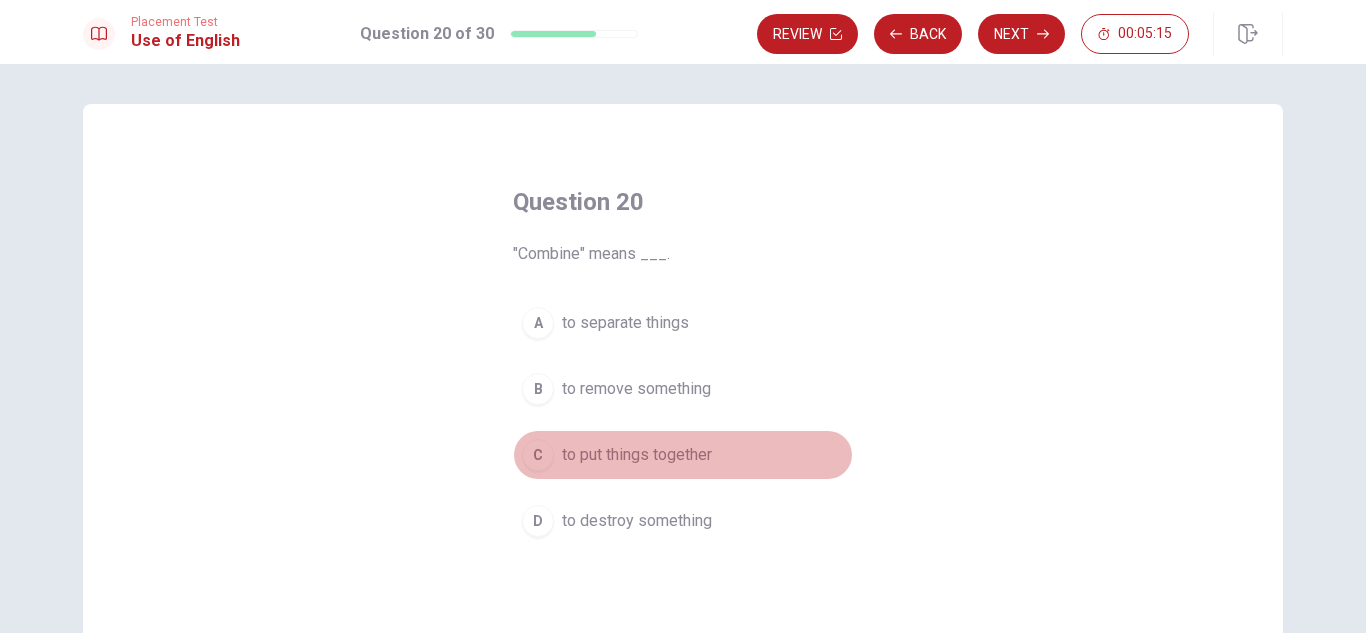 click on "C" at bounding box center [538, 455] 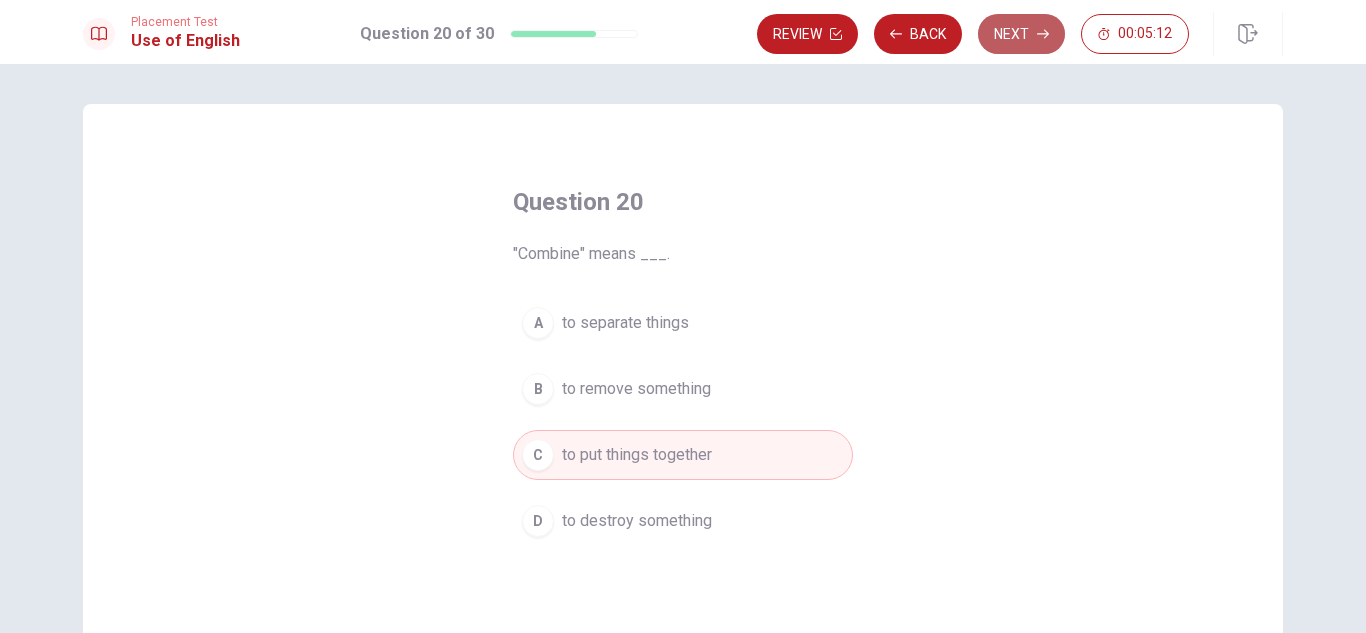 click on "Next" at bounding box center [1021, 34] 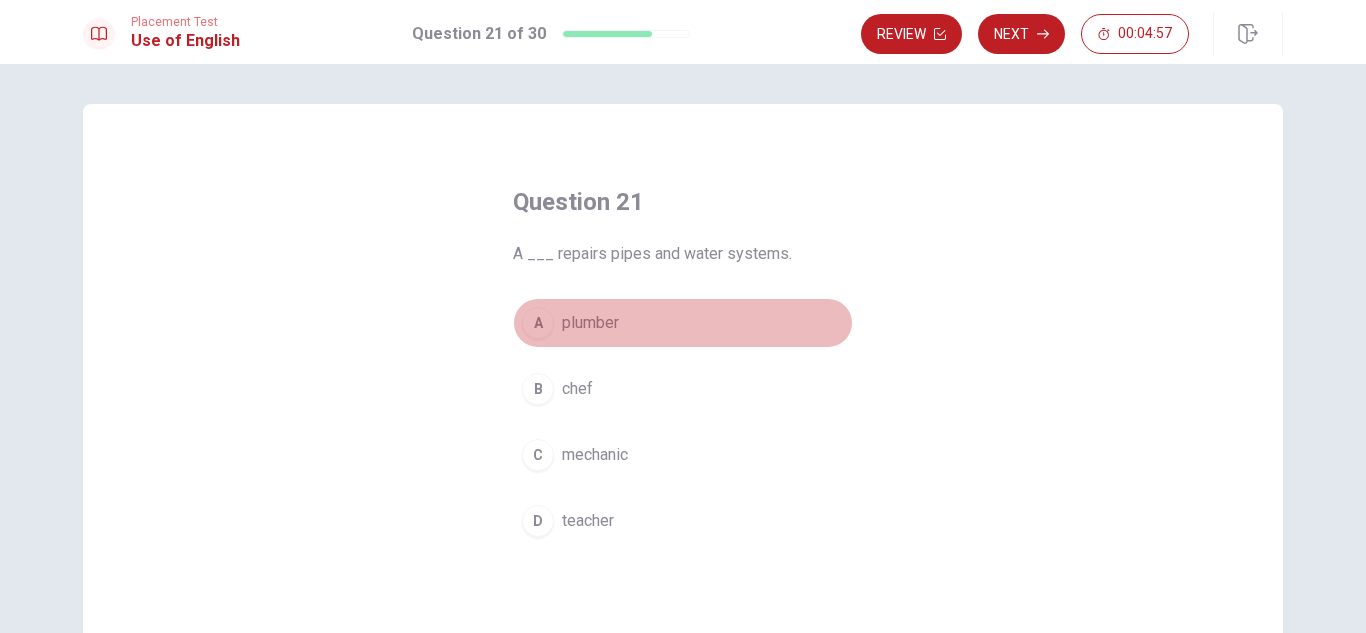 click on "A" at bounding box center [538, 323] 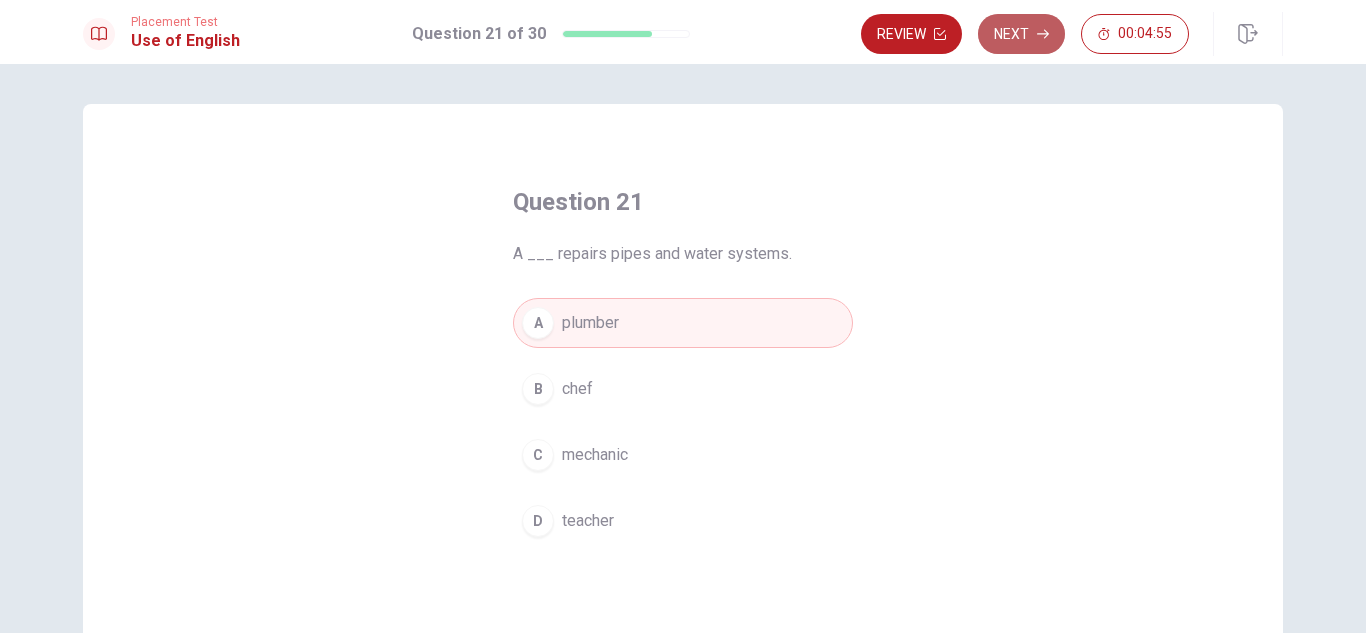 click on "Next" at bounding box center (1021, 34) 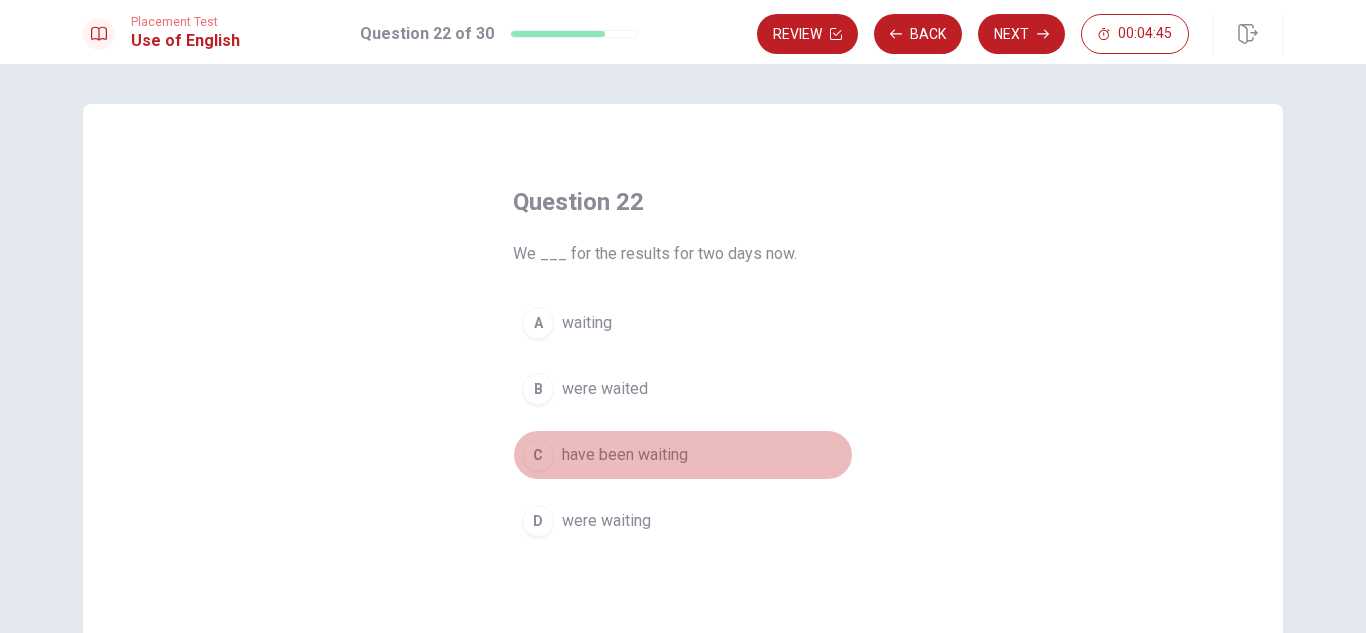 click on "C" at bounding box center (538, 455) 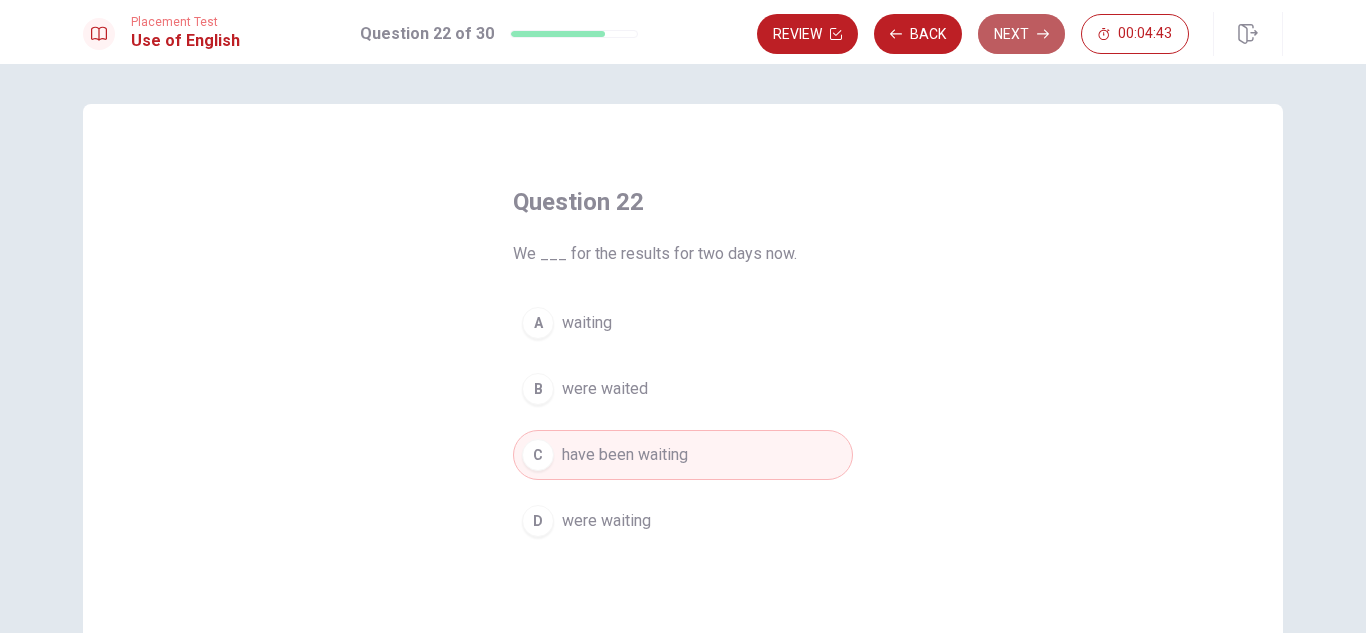 click on "Next" at bounding box center (1021, 34) 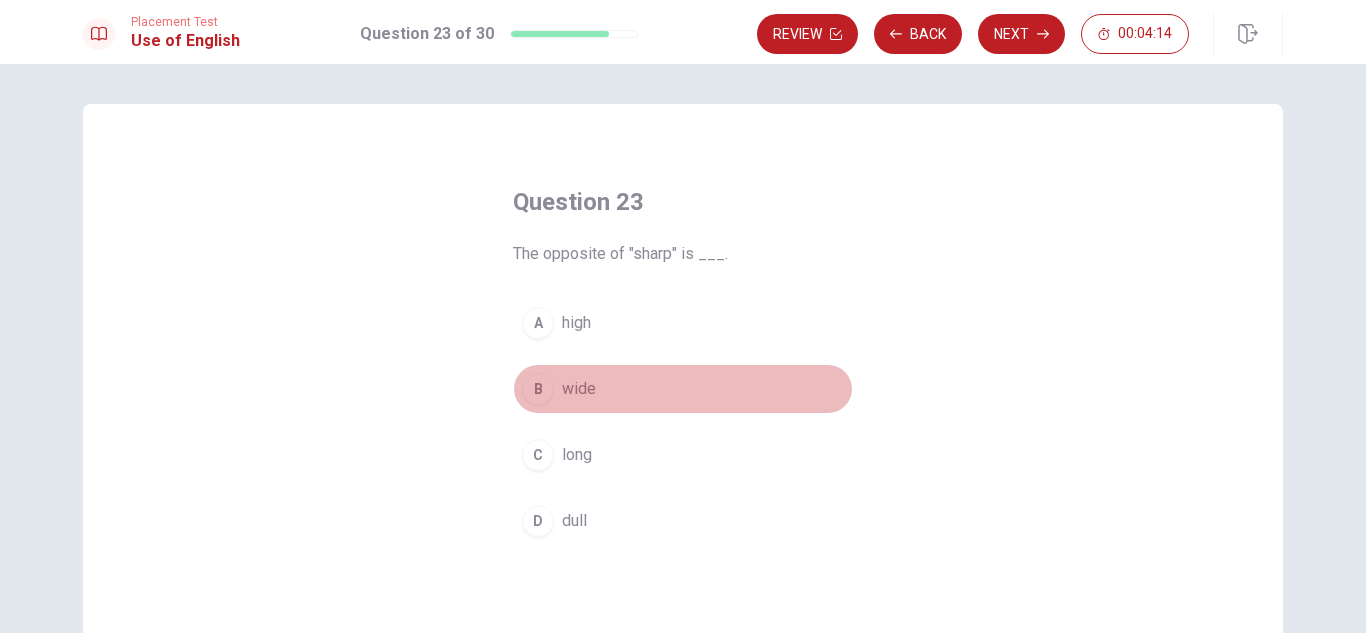 click on "B" at bounding box center (538, 389) 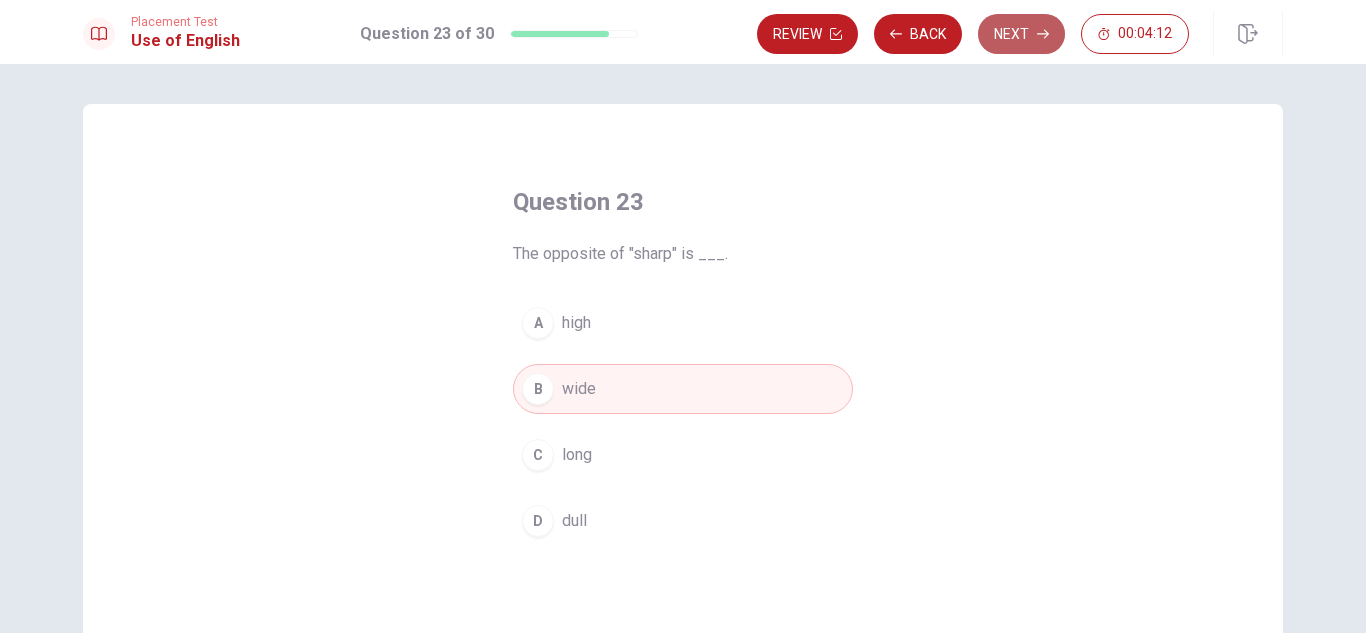 click on "Next" at bounding box center [1021, 34] 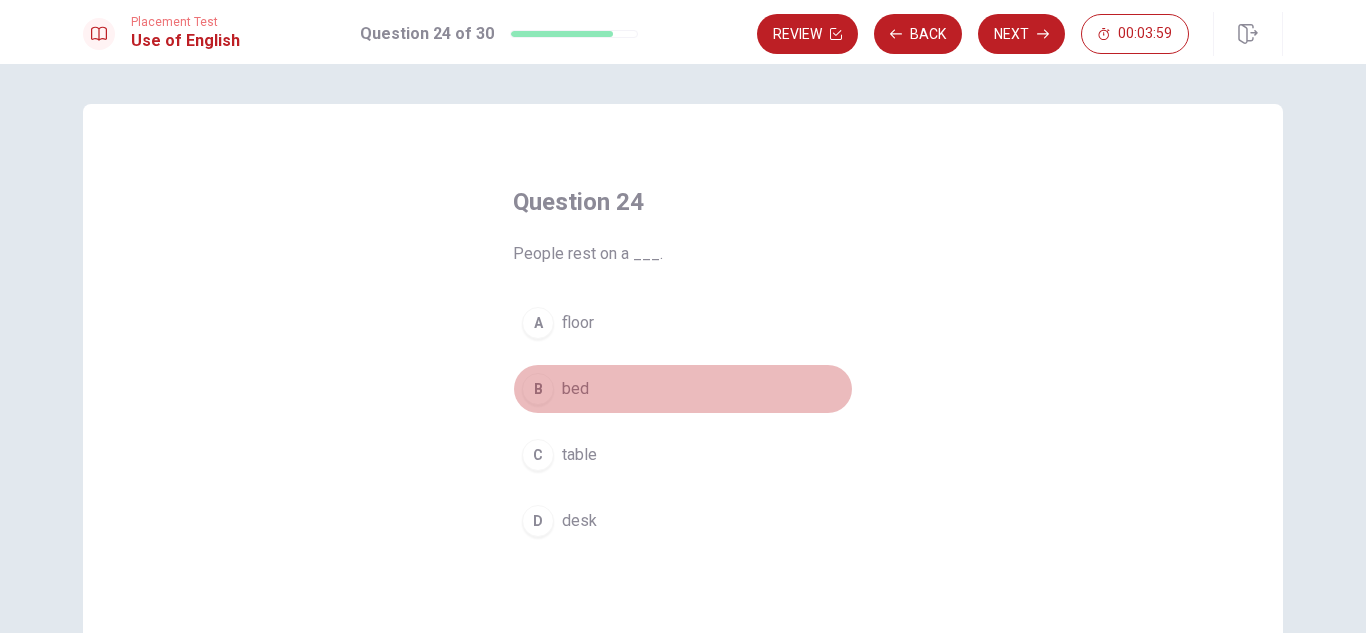 click on "B bed" at bounding box center (683, 389) 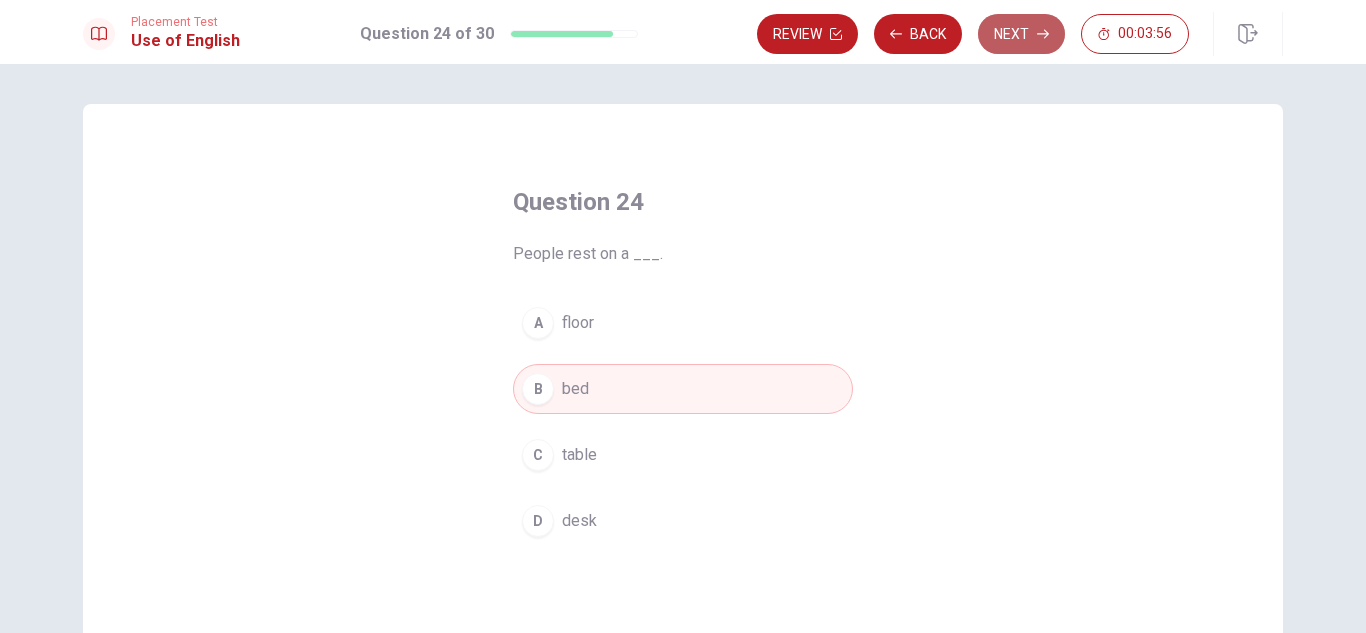 click on "Next" at bounding box center (1021, 34) 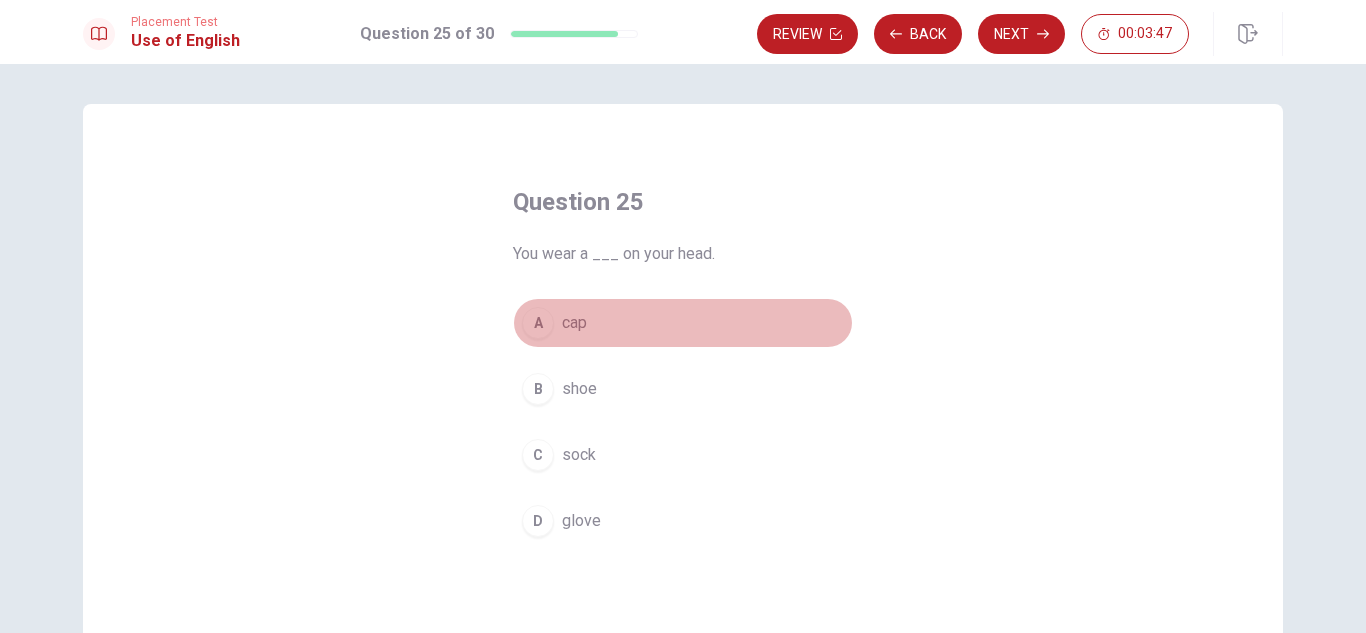 click on "A" at bounding box center [538, 323] 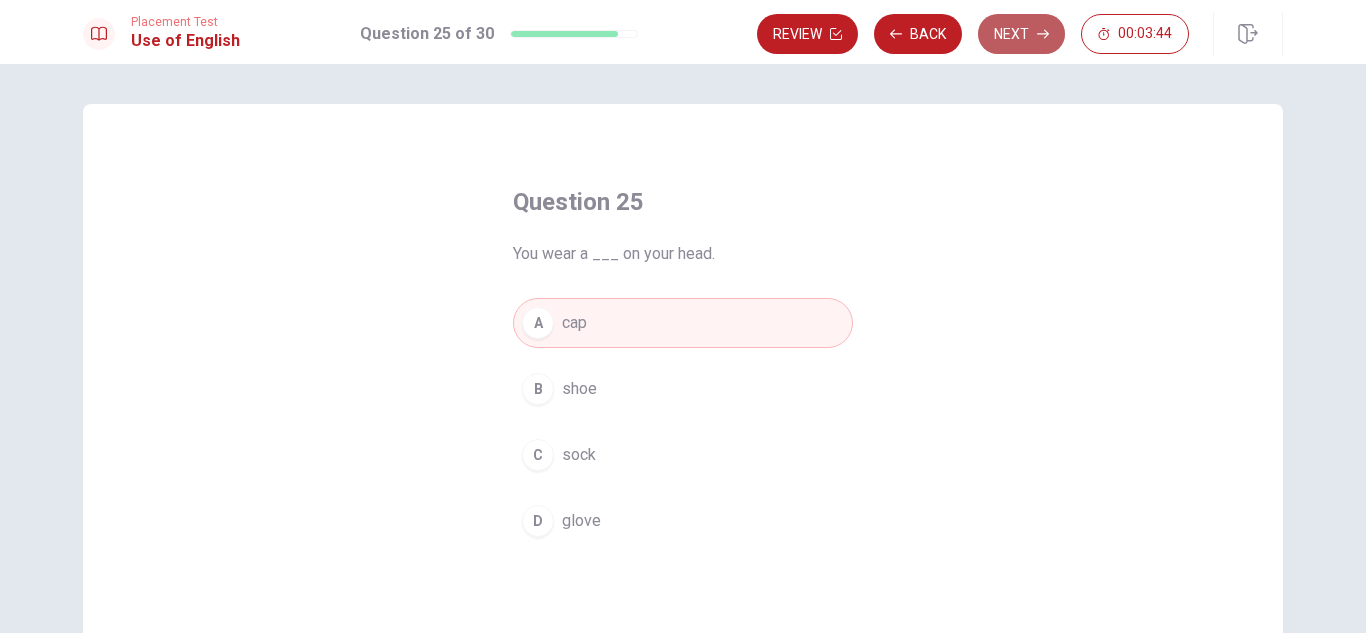 click on "Next" at bounding box center [1021, 34] 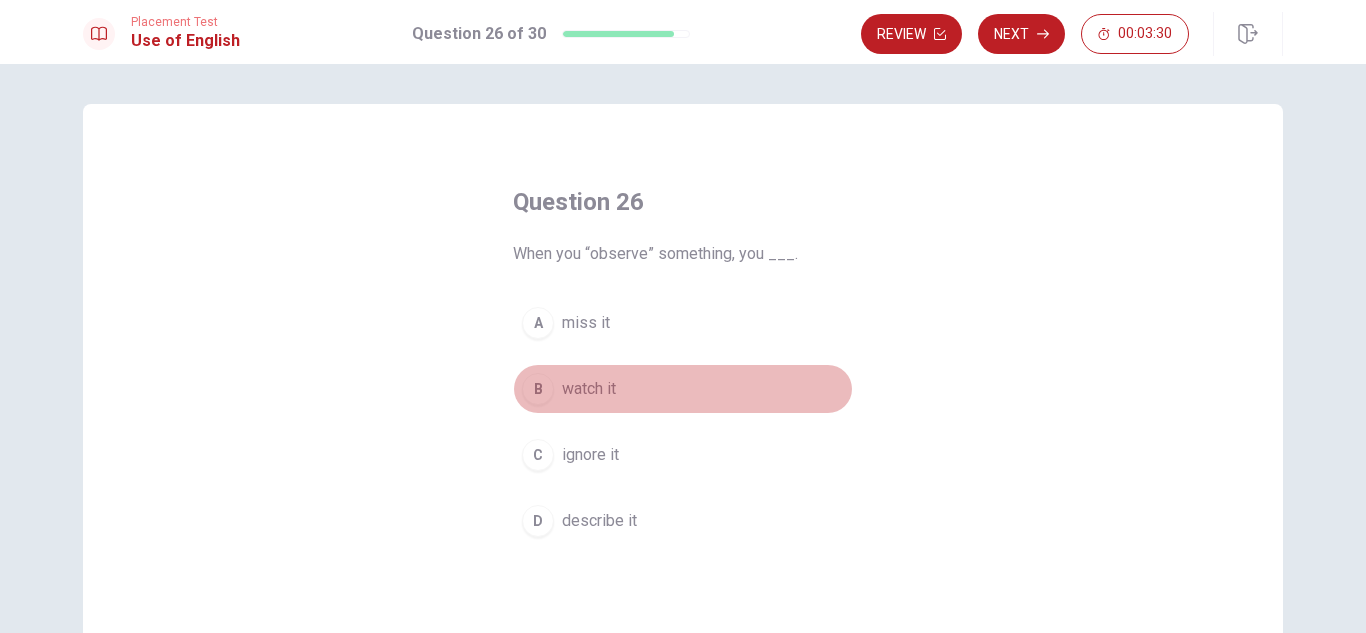 click on "B" at bounding box center (538, 389) 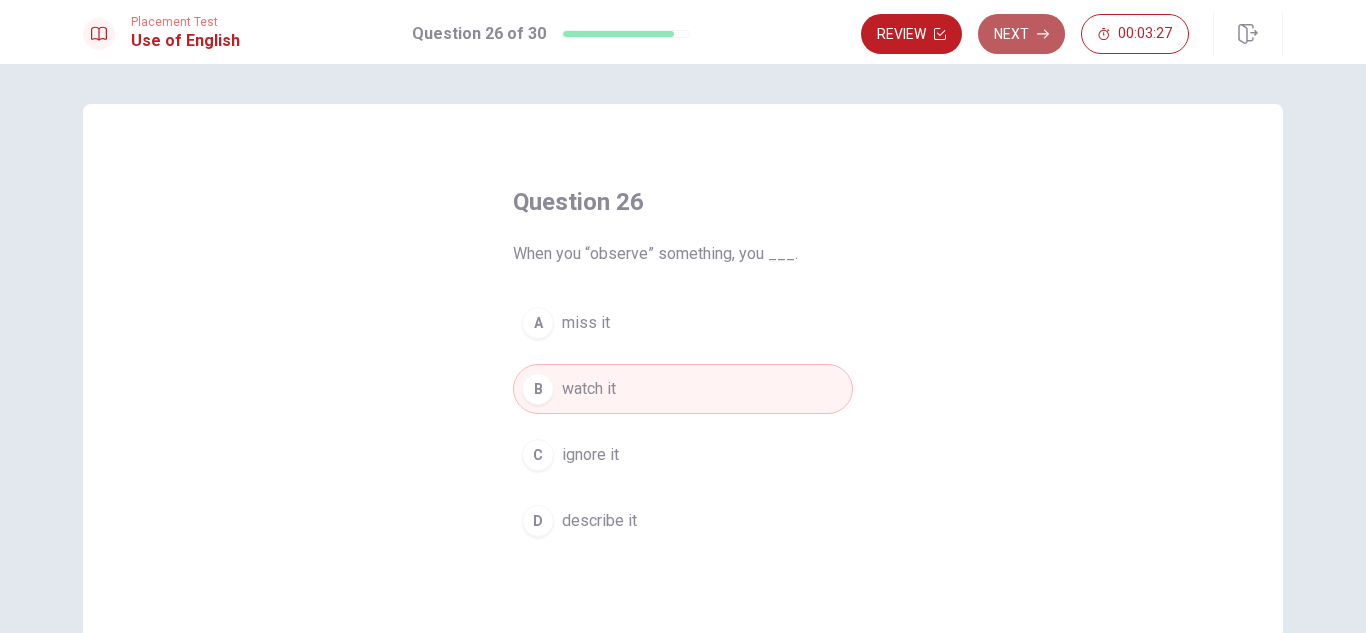 click 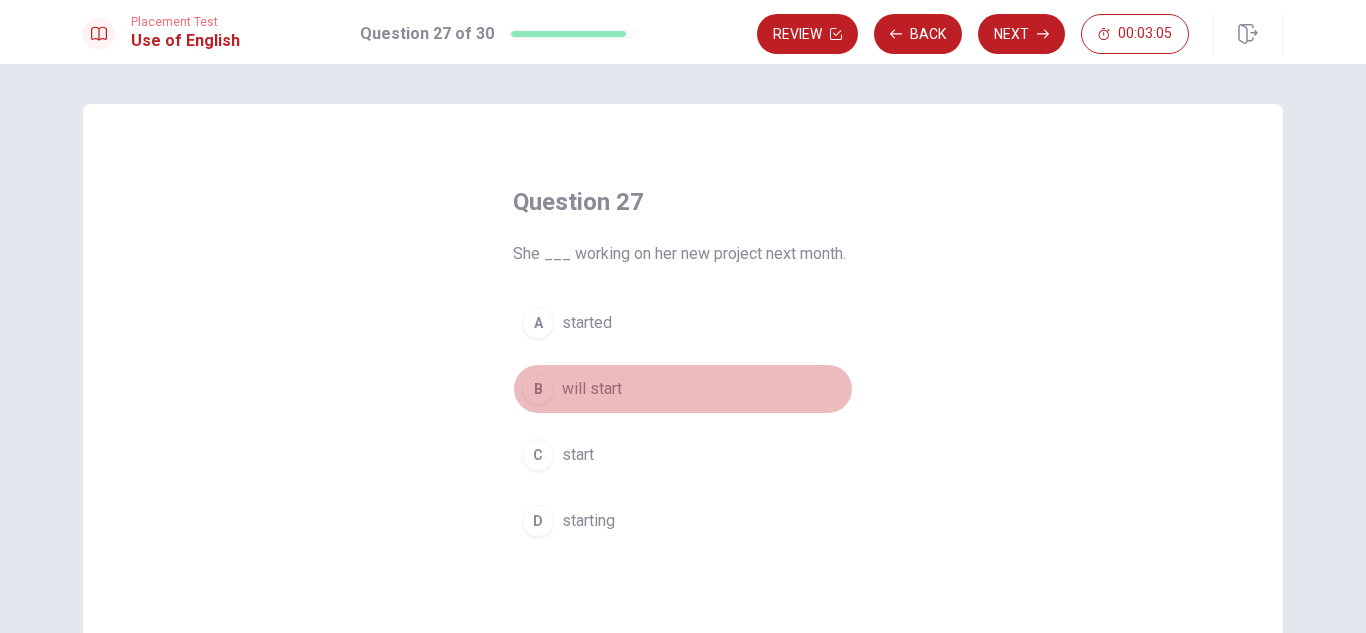 click on "B" at bounding box center [538, 389] 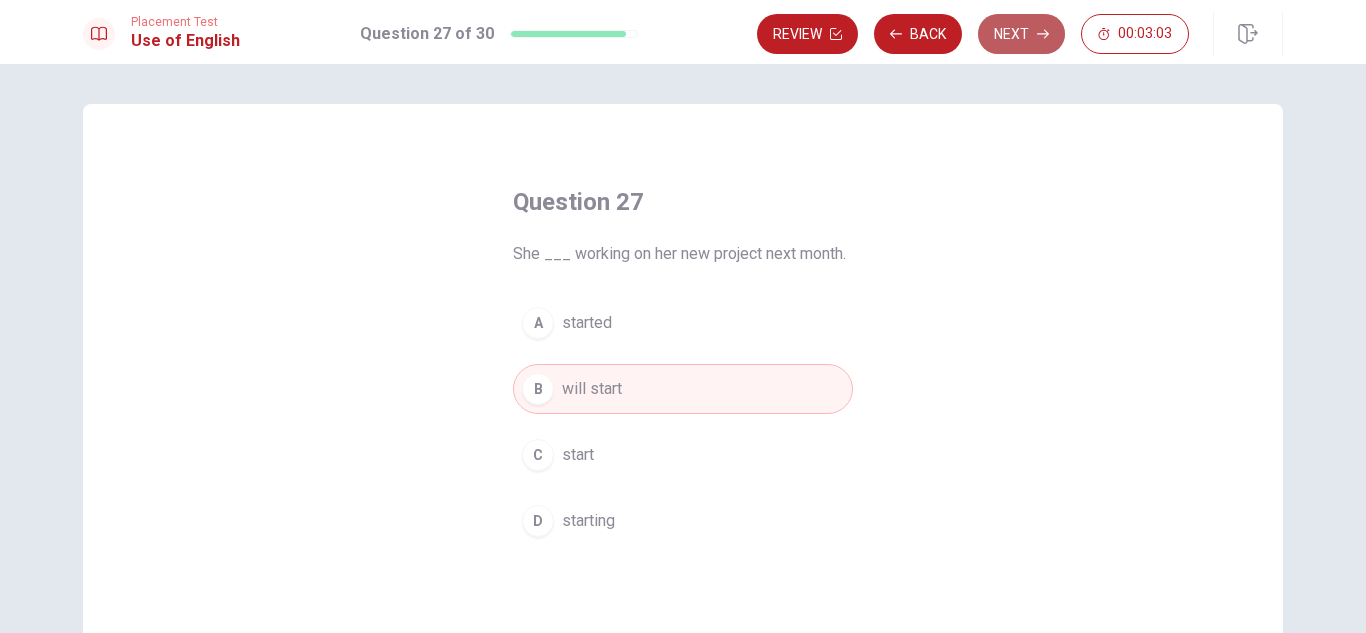 click on "Next" at bounding box center [1021, 34] 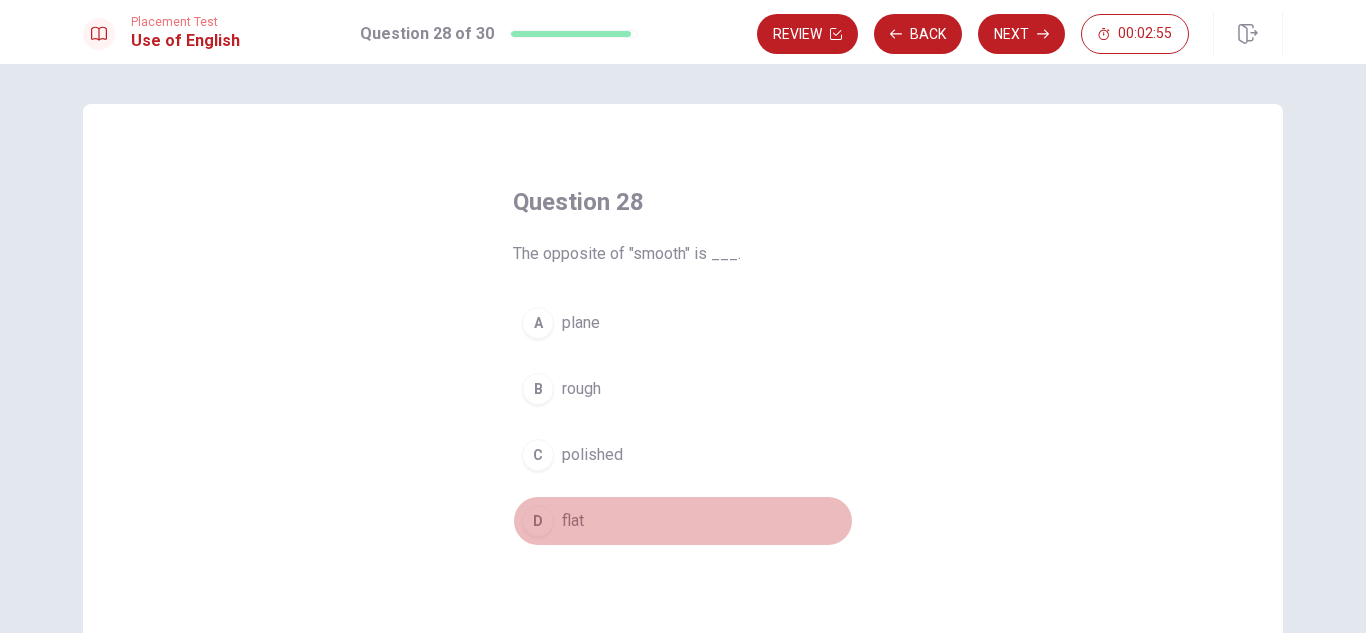 click on "D" at bounding box center [538, 521] 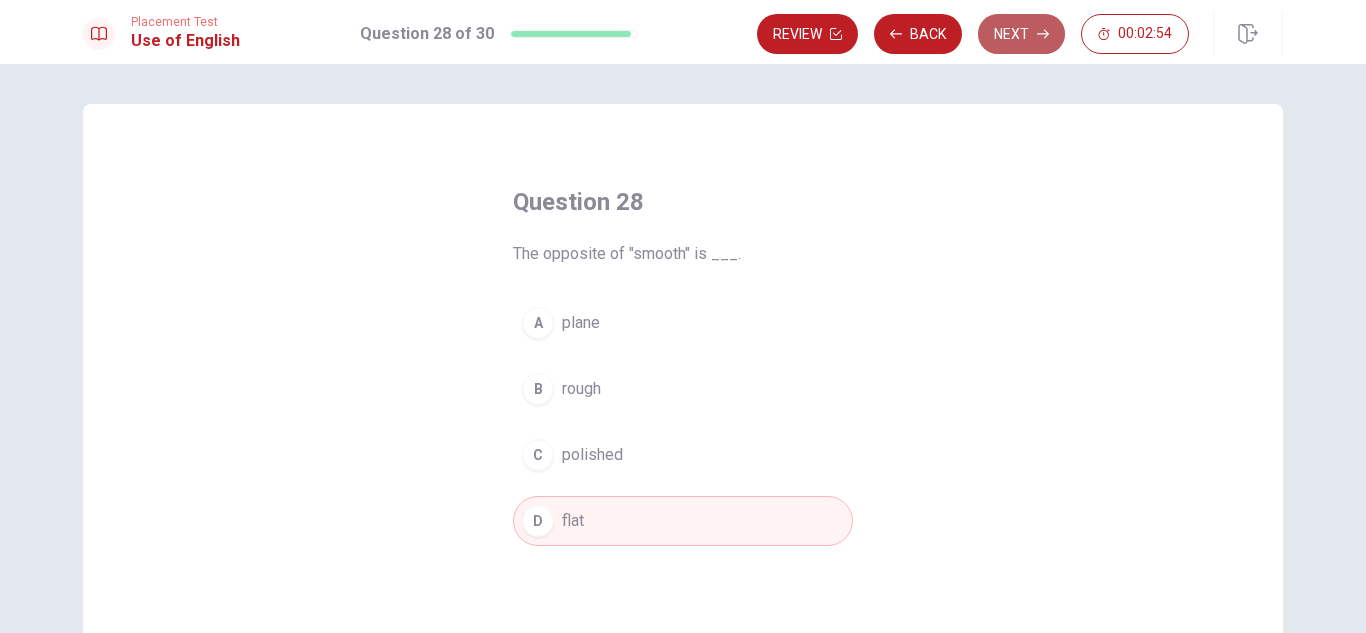click on "Next" at bounding box center [1021, 34] 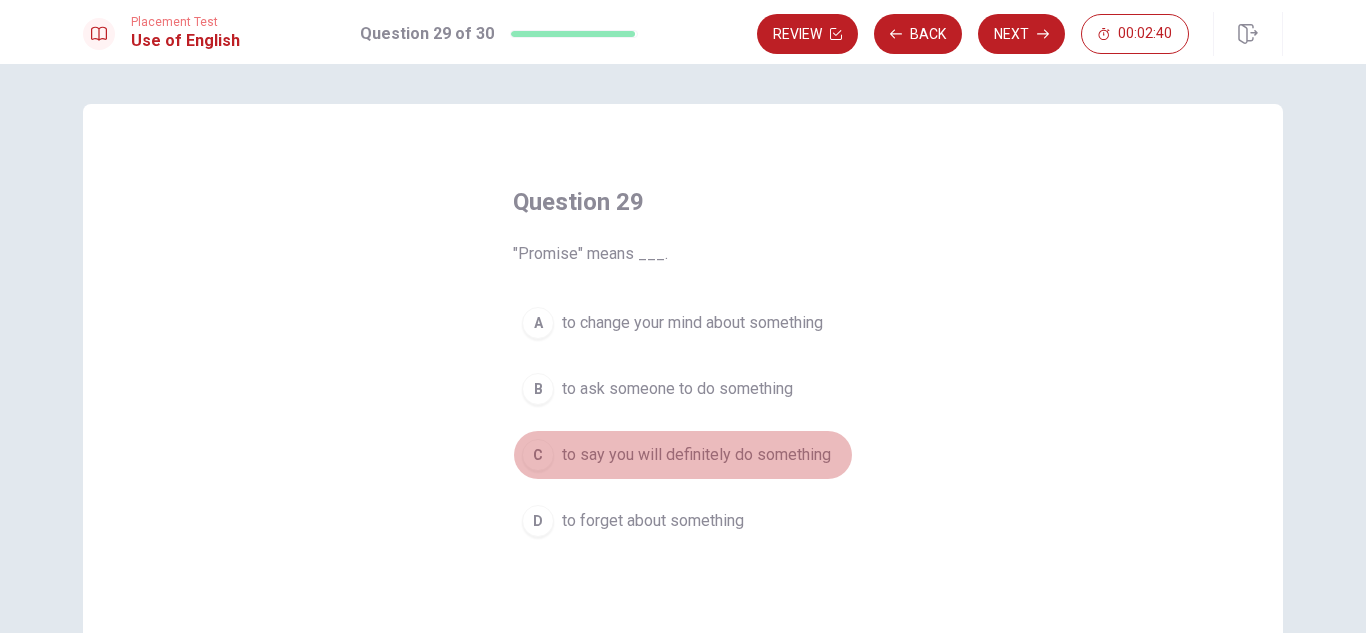 click on "C" at bounding box center [538, 455] 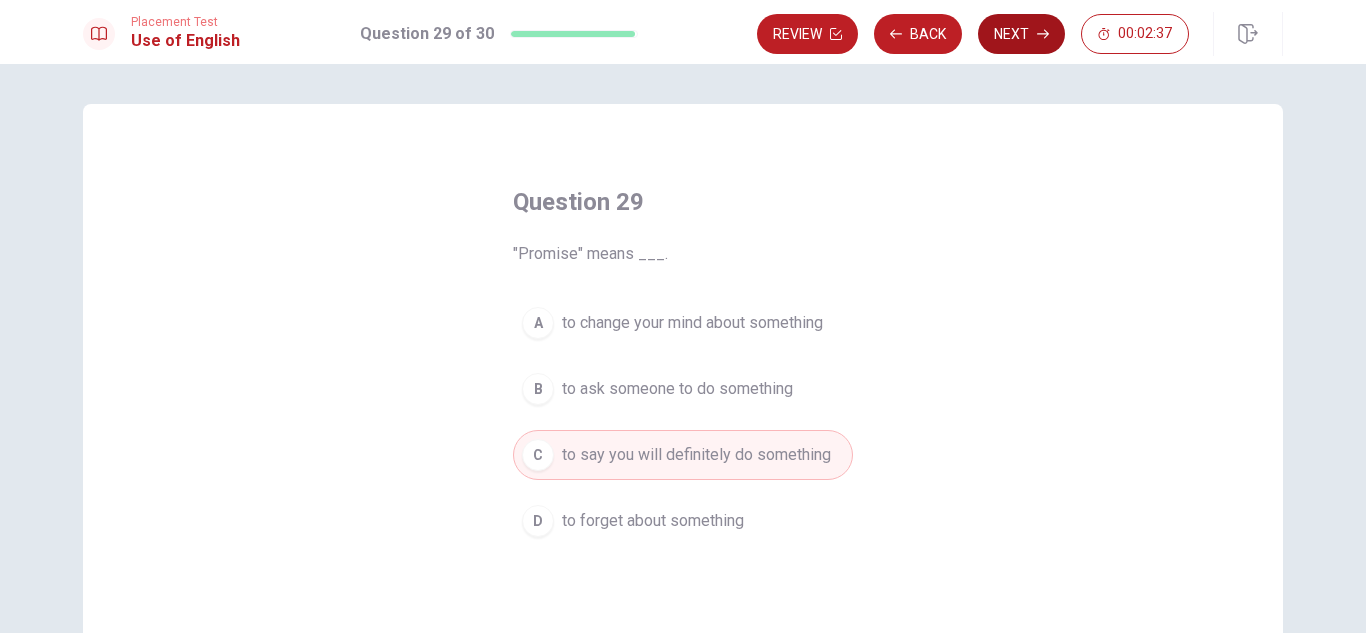 click on "Next" at bounding box center [1021, 34] 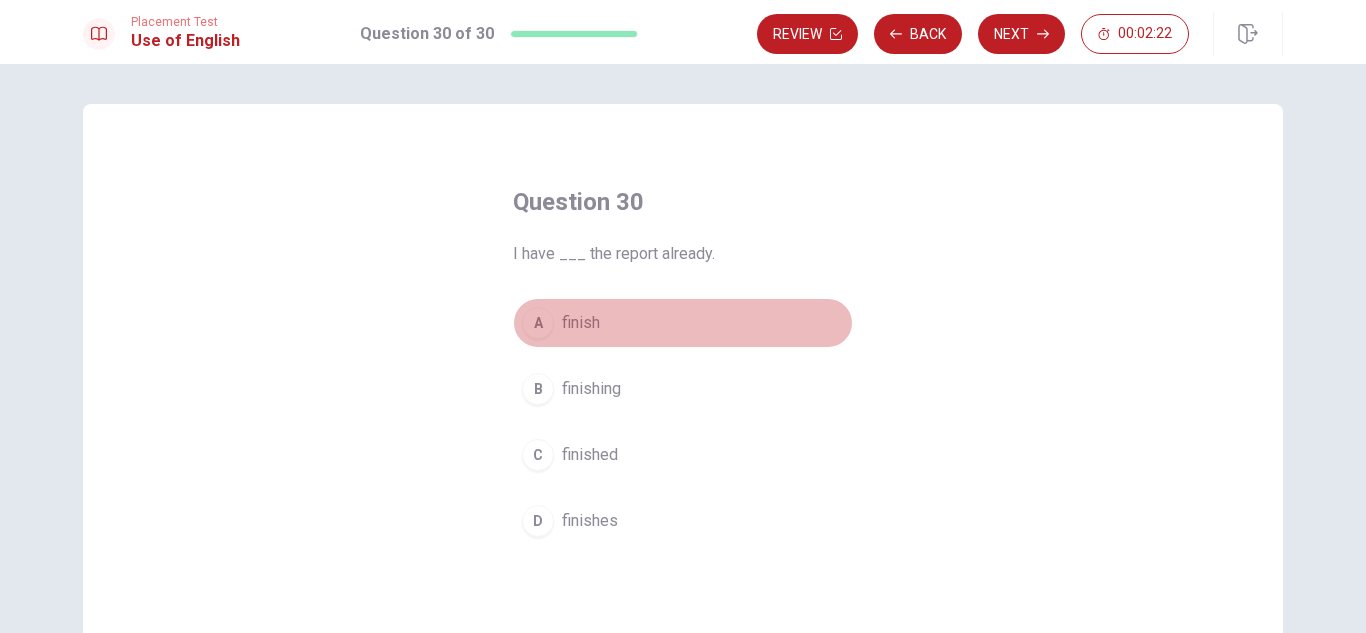 click on "A" at bounding box center [538, 323] 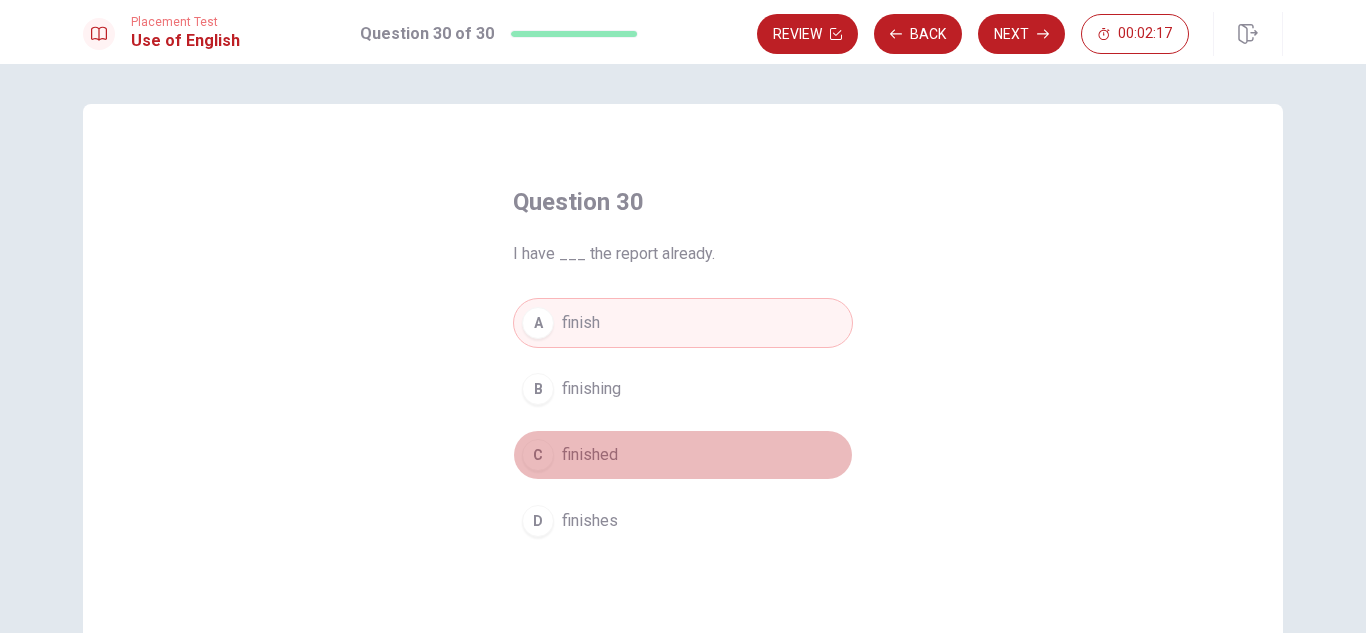 click on "C" at bounding box center (538, 455) 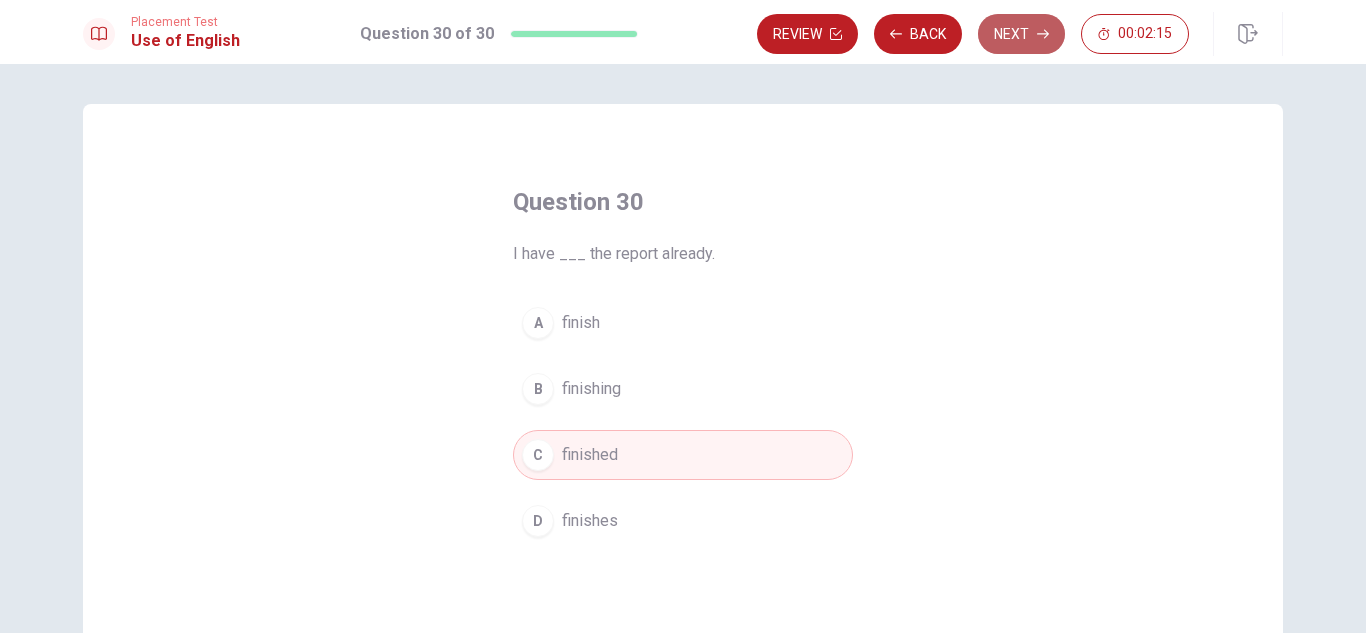 click on "Next" at bounding box center (1021, 34) 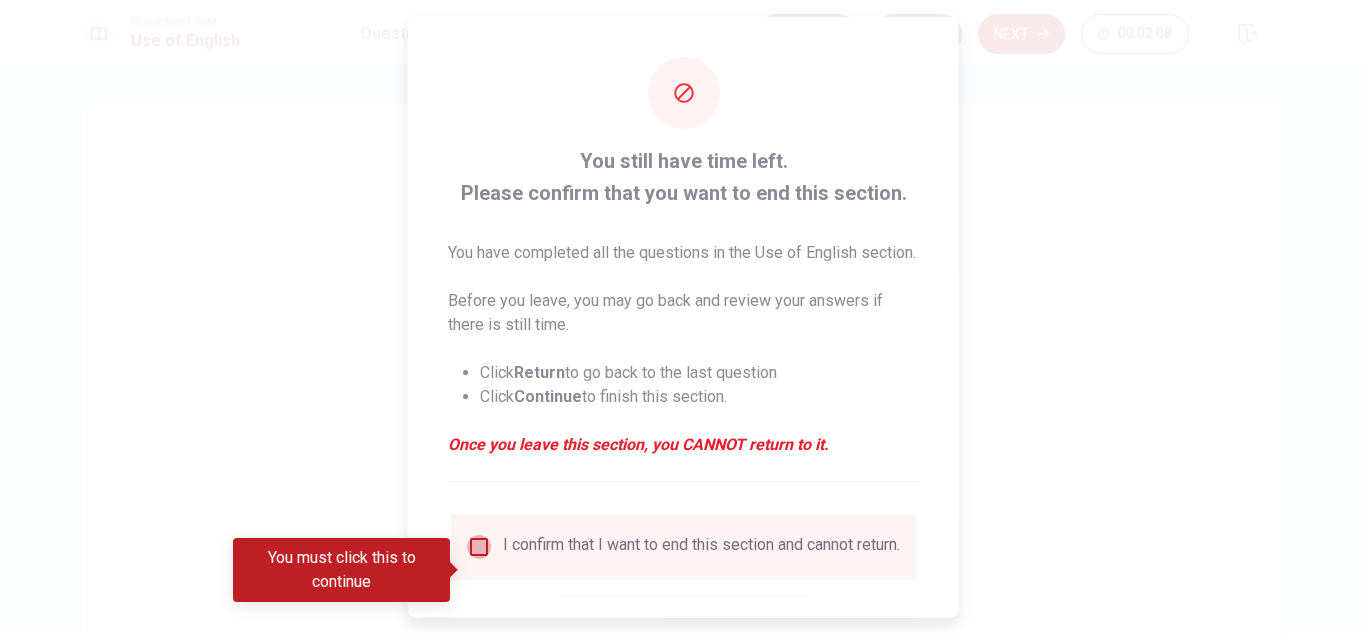 click at bounding box center [479, 546] 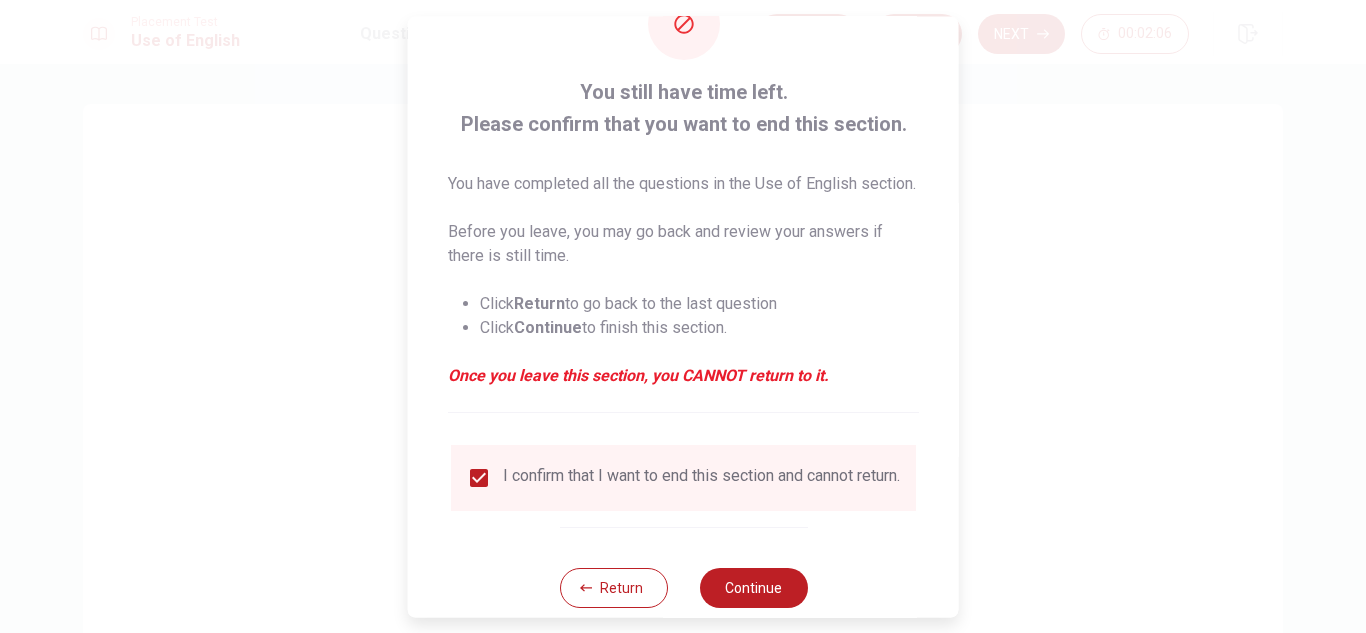 scroll, scrollTop: 137, scrollLeft: 0, axis: vertical 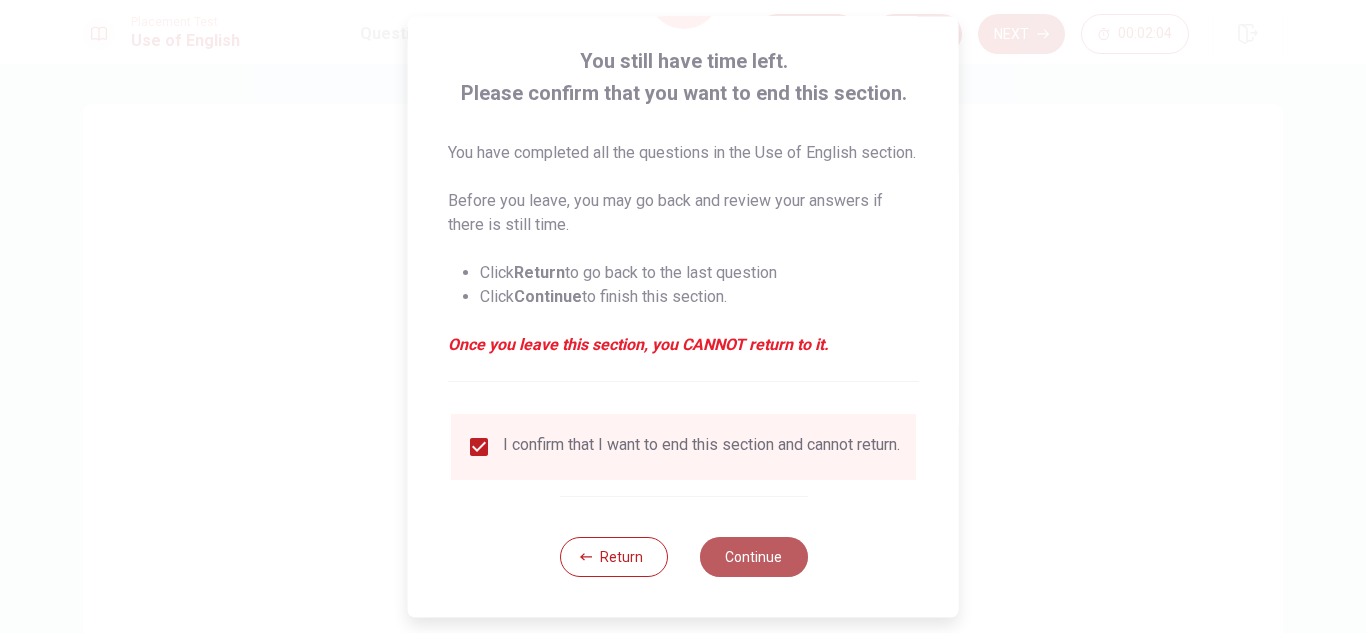 click on "Continue" at bounding box center [753, 557] 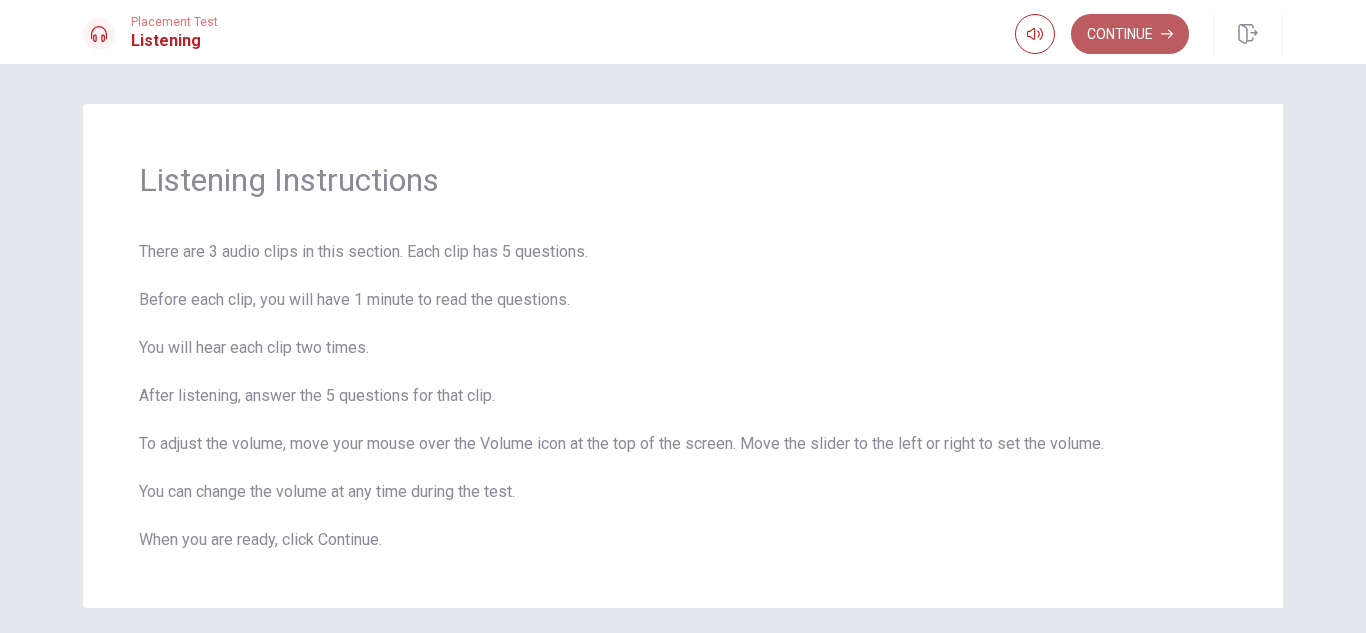 click on "Continue" at bounding box center (1130, 34) 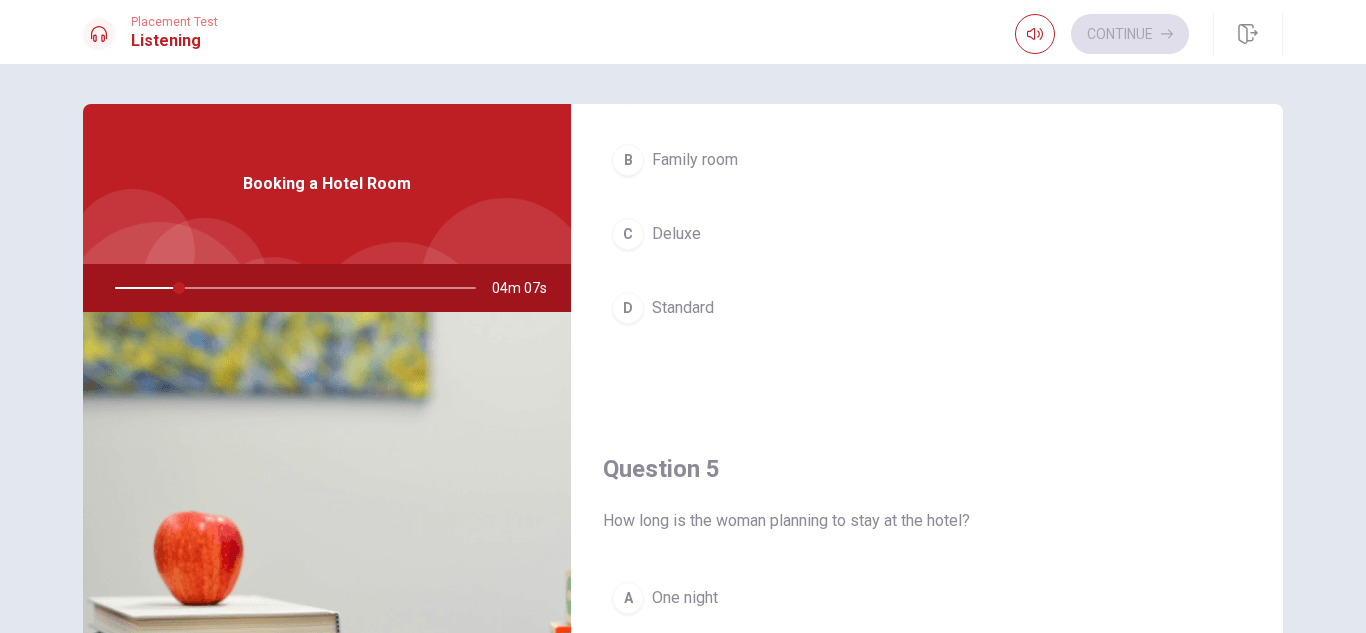 scroll, scrollTop: 1865, scrollLeft: 0, axis: vertical 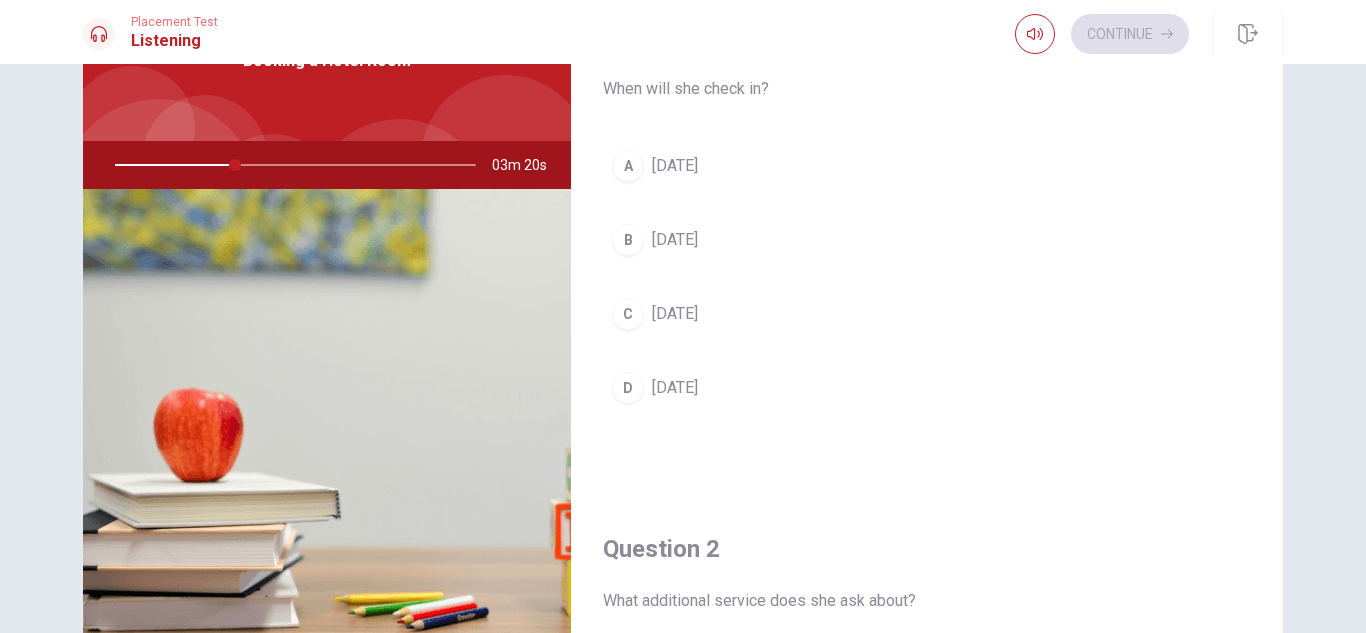 click on "A" at bounding box center [628, 166] 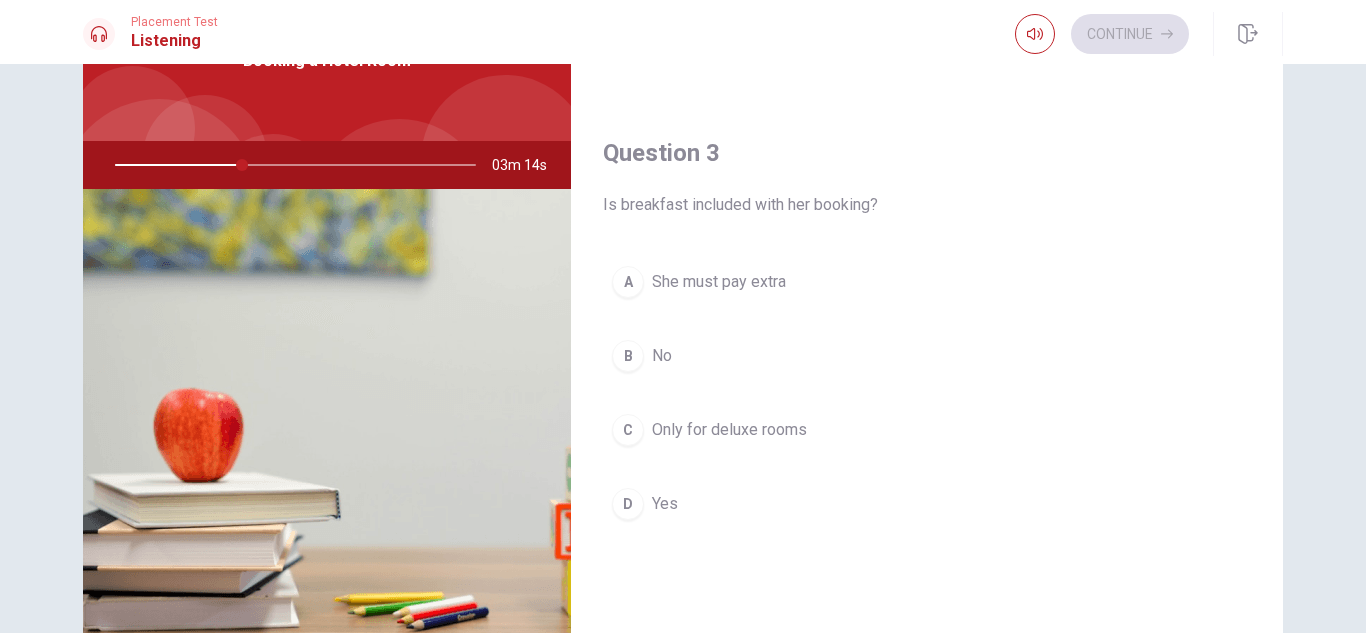 scroll, scrollTop: 950, scrollLeft: 0, axis: vertical 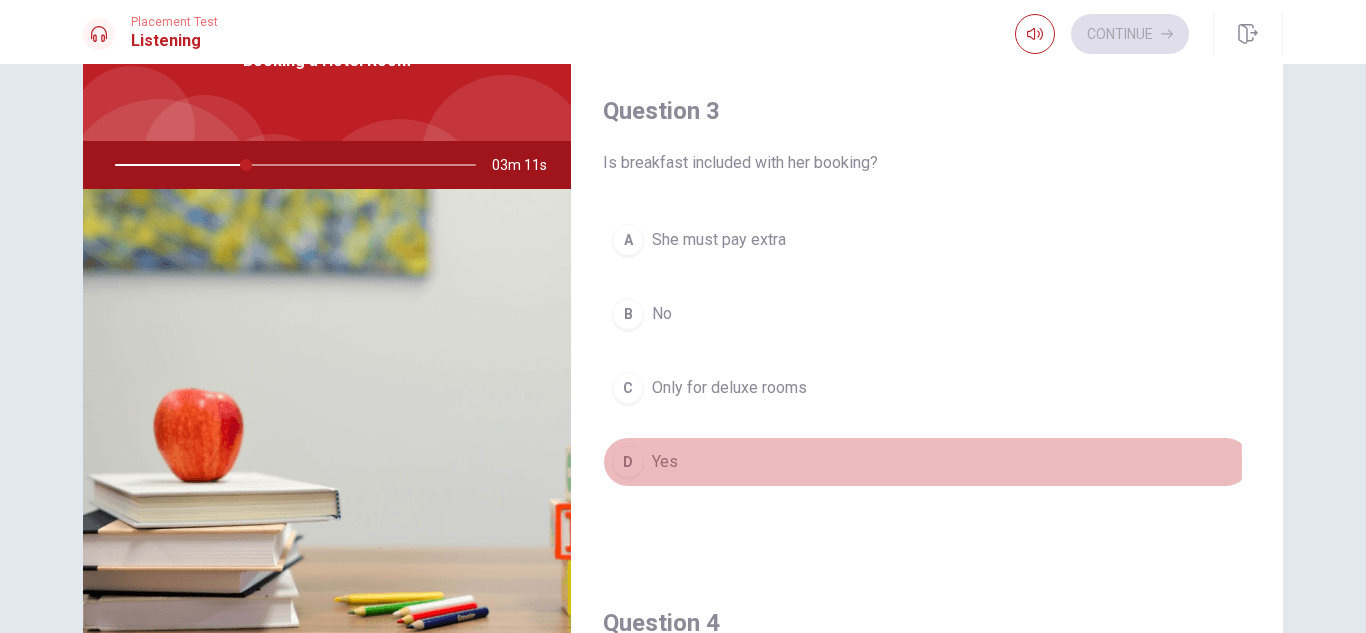 click on "Yes" at bounding box center (665, 462) 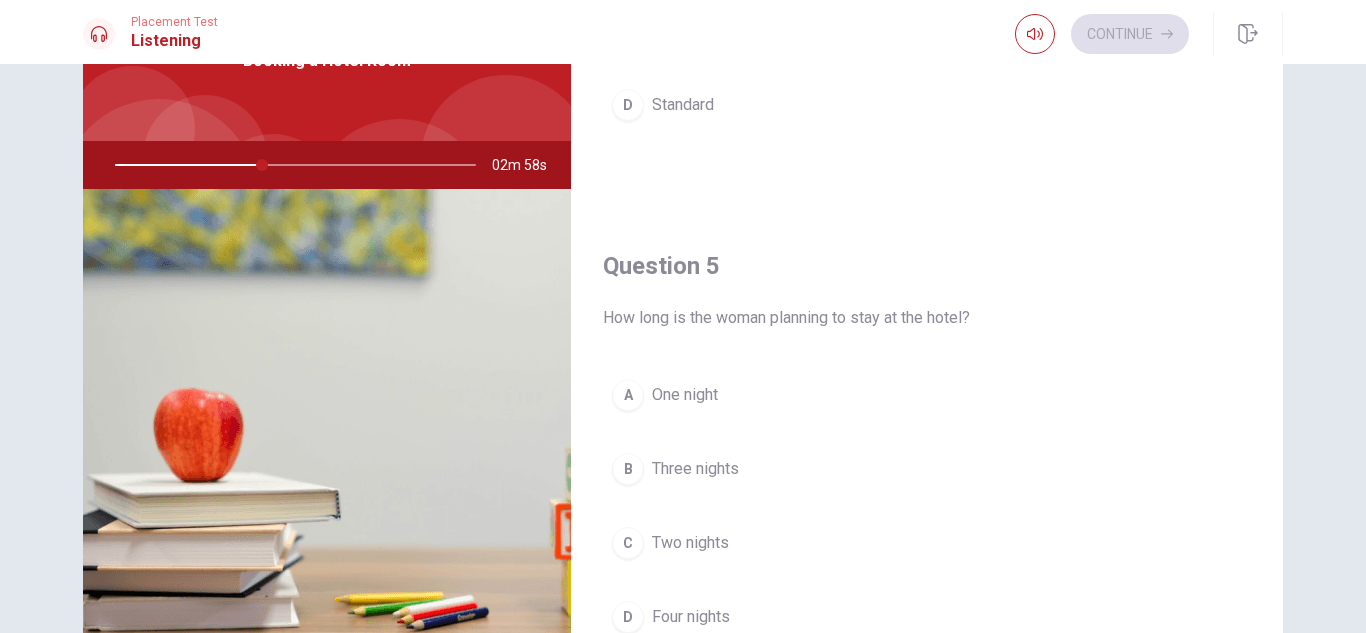 scroll, scrollTop: 1827, scrollLeft: 0, axis: vertical 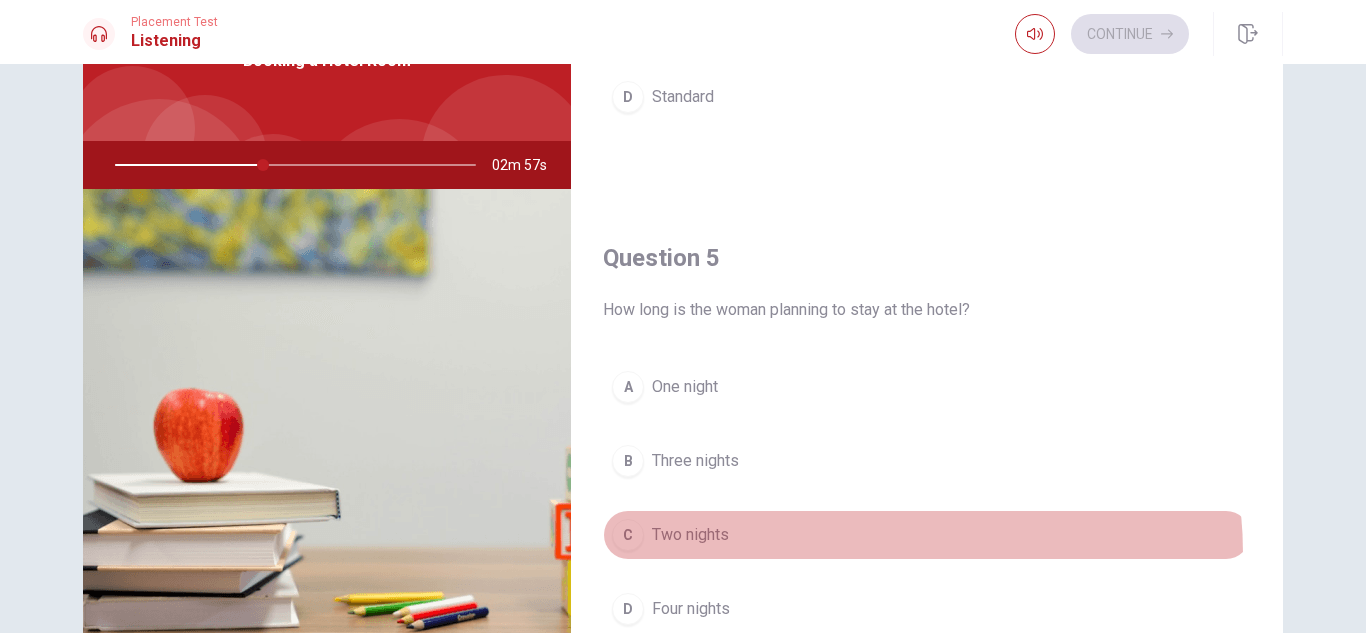 click on "C Two nights" at bounding box center [927, 535] 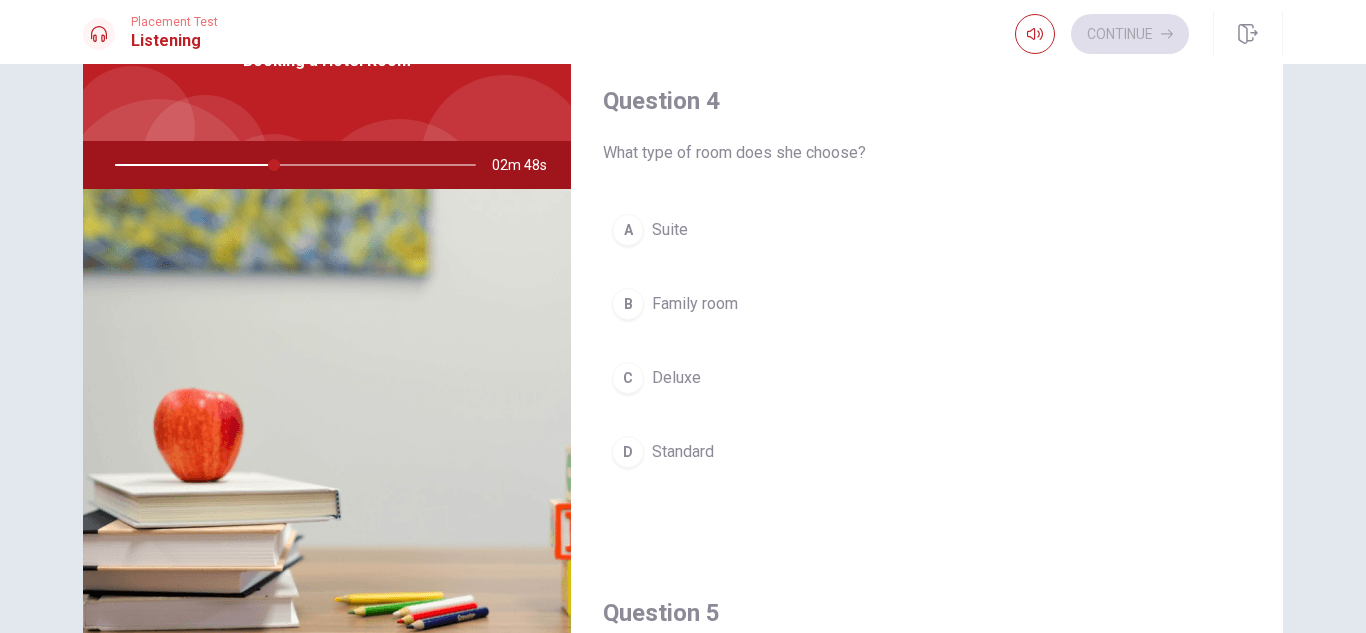 scroll, scrollTop: 1468, scrollLeft: 0, axis: vertical 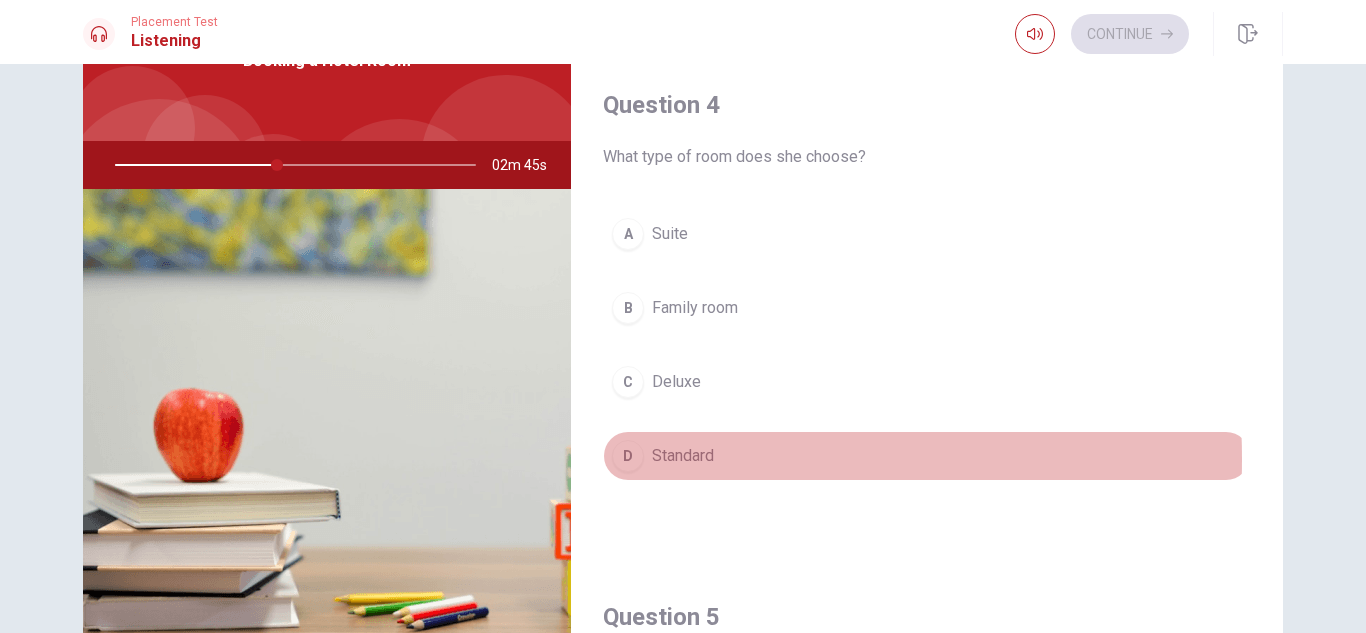 click on "D" at bounding box center [628, 456] 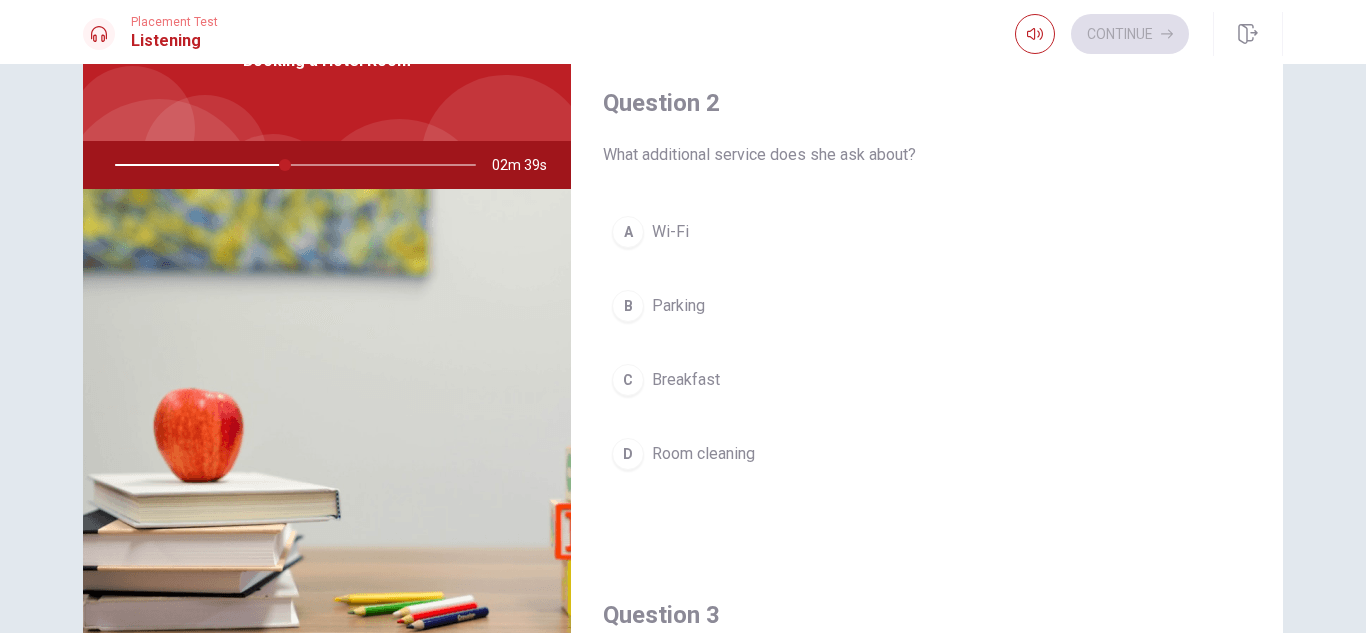 scroll, scrollTop: 420, scrollLeft: 0, axis: vertical 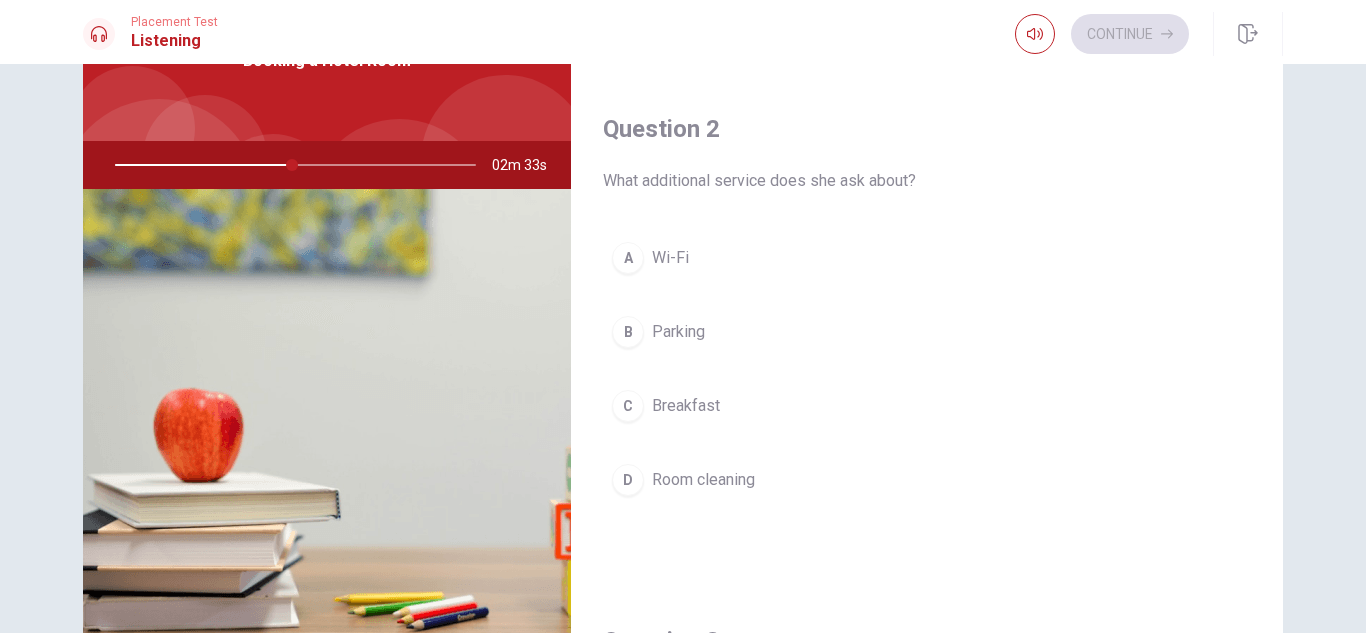 click on "A Wi-Fi B Parking C Breakfast D Room cleaning" at bounding box center [927, 389] 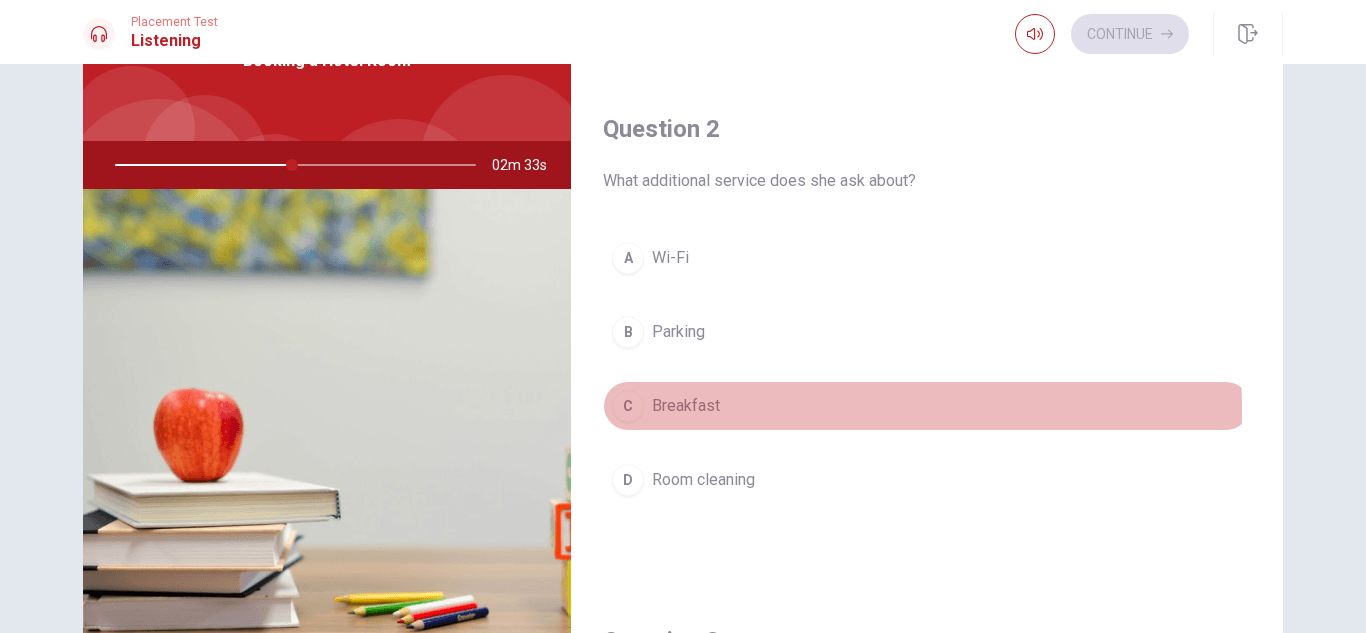click on "C" at bounding box center (628, 406) 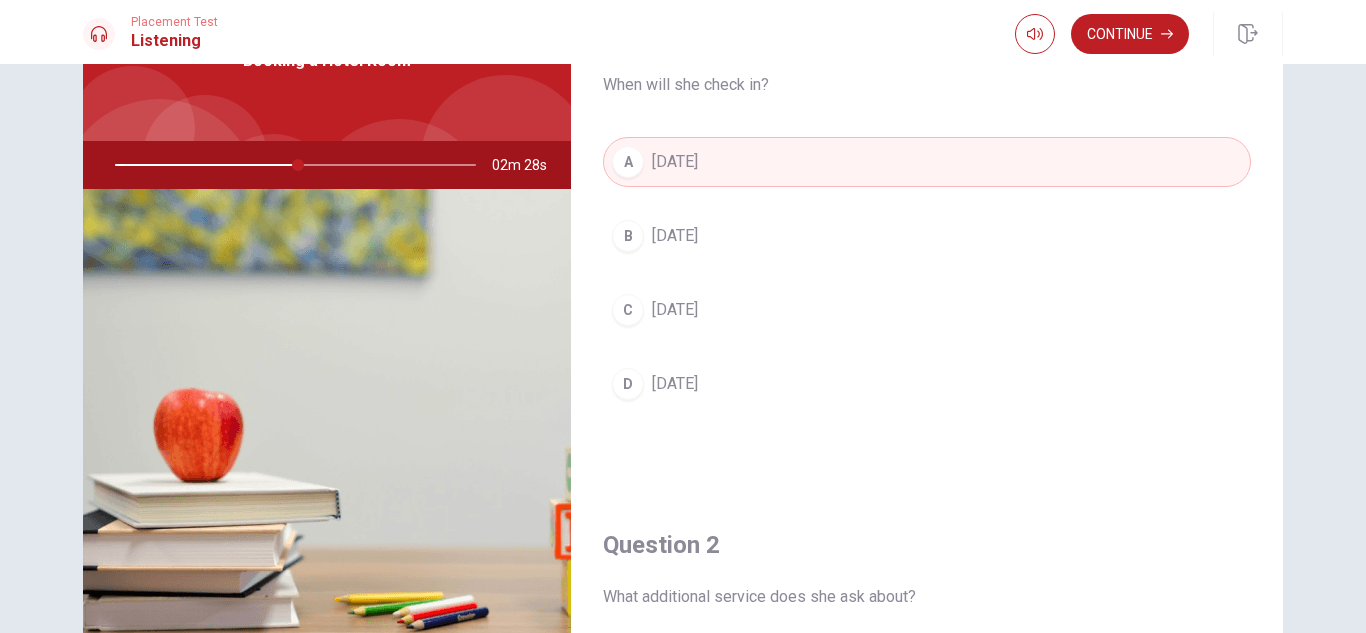 scroll, scrollTop: 0, scrollLeft: 0, axis: both 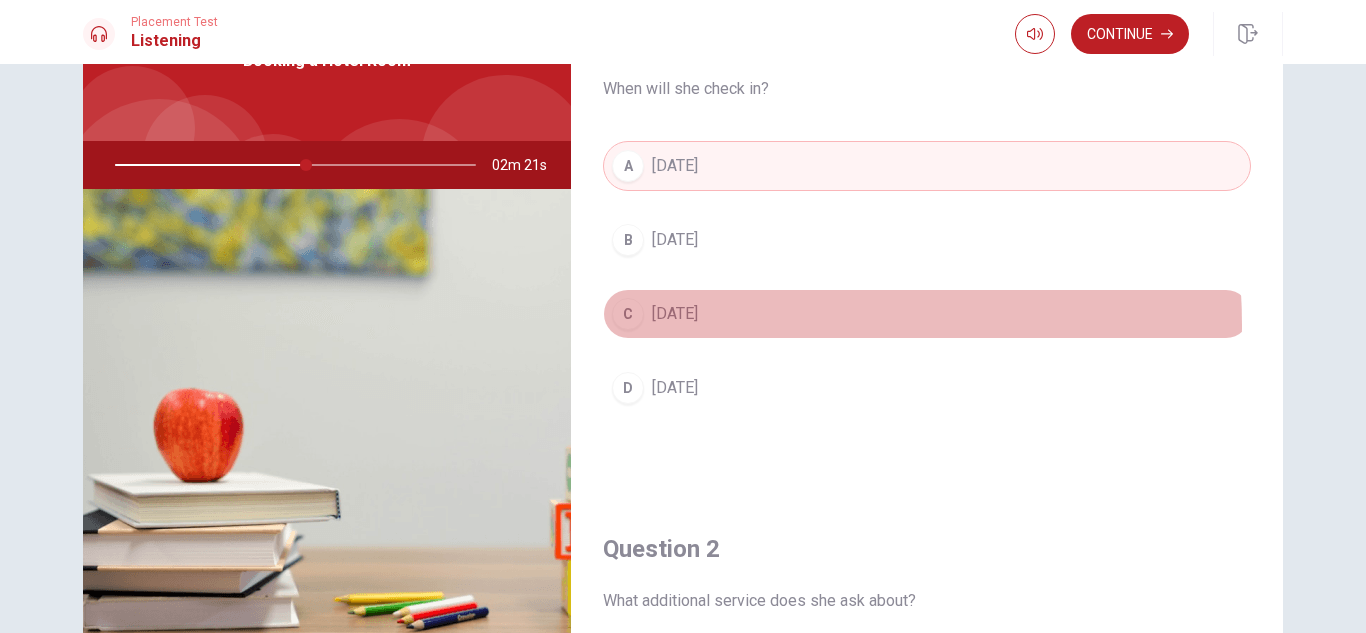 click on "C [DATE]" at bounding box center [927, 314] 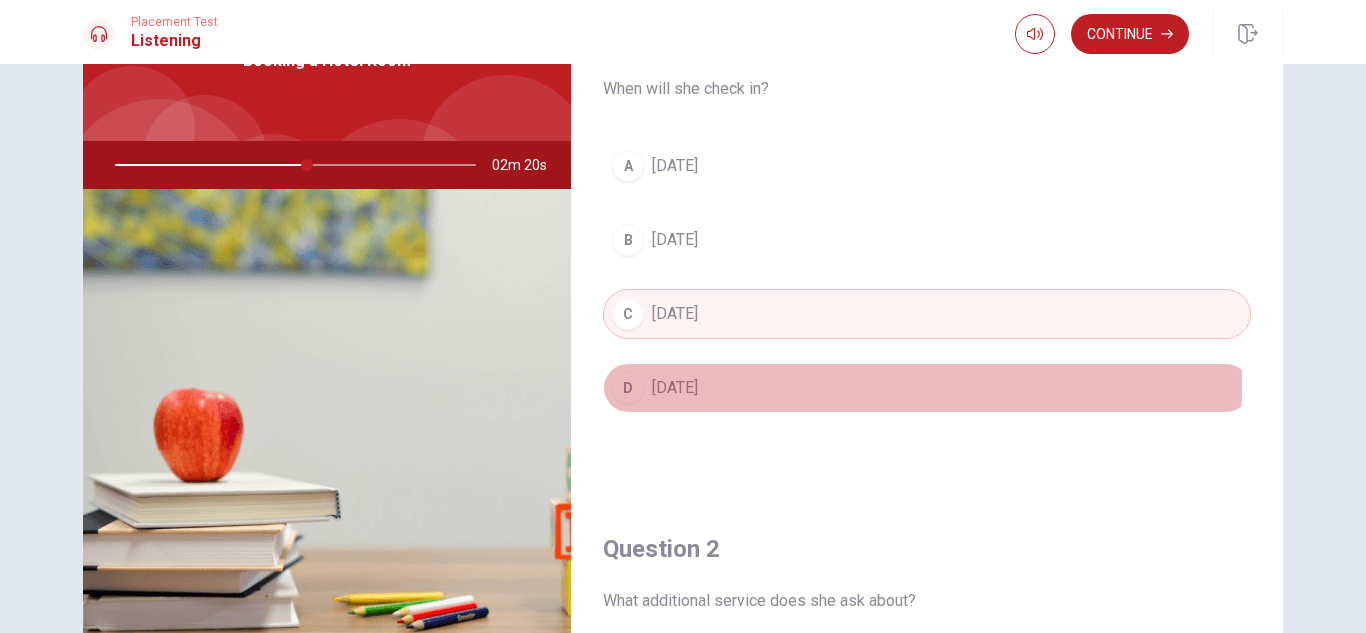 click on "[DATE]" at bounding box center (675, 388) 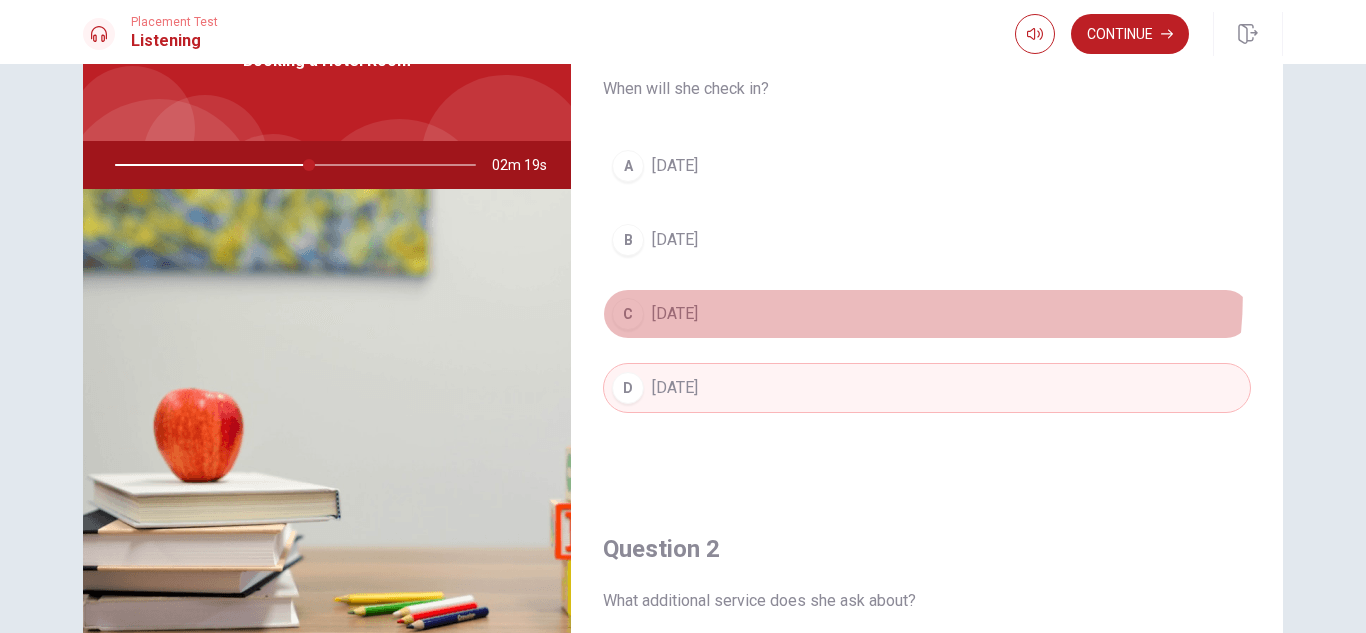 click on "C [DATE]" at bounding box center [927, 314] 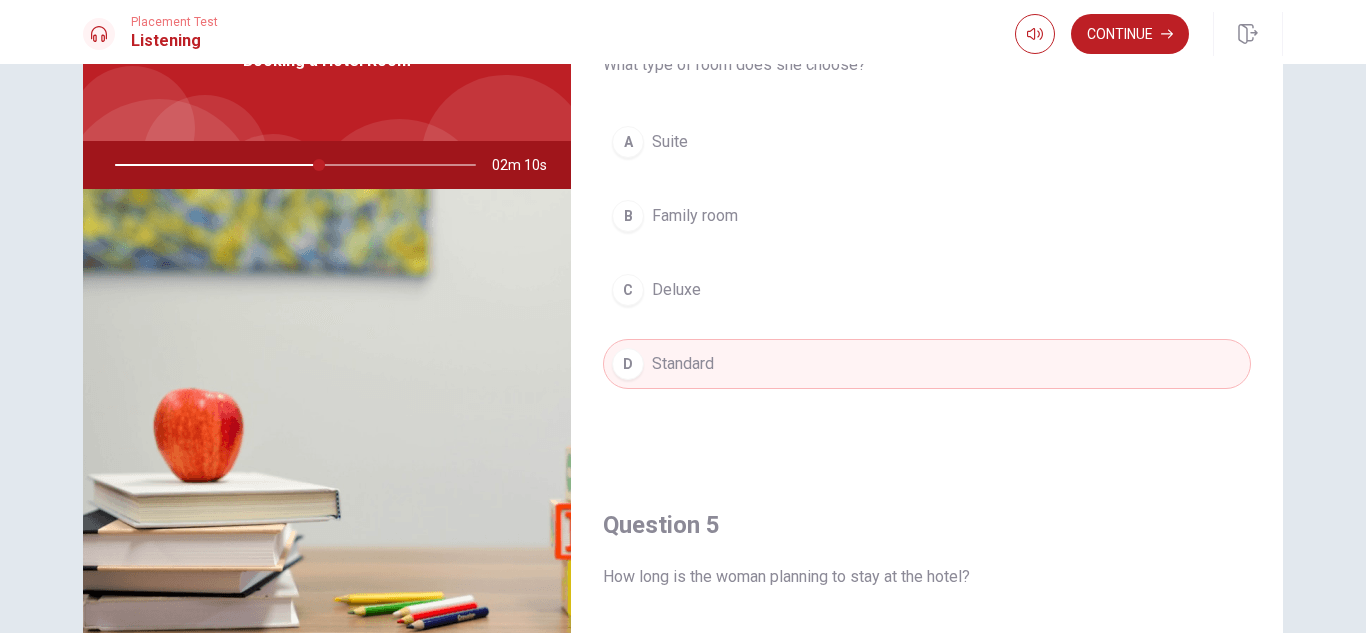scroll, scrollTop: 1865, scrollLeft: 0, axis: vertical 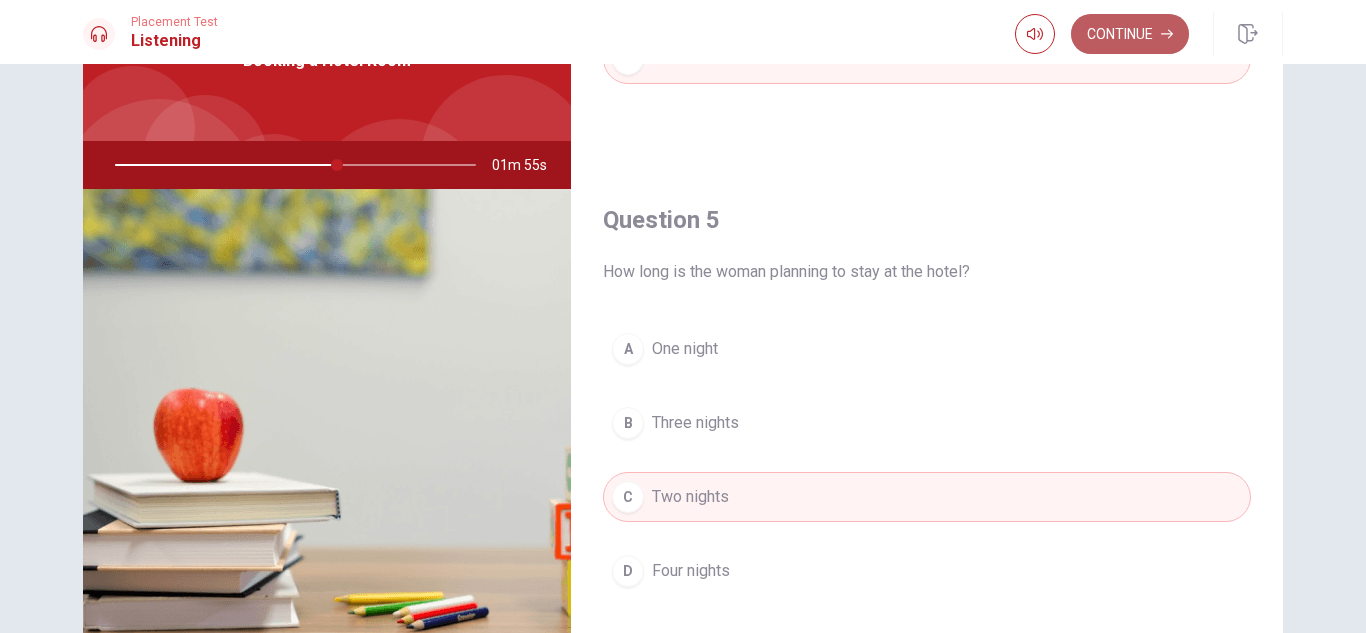 click on "Continue" at bounding box center (1130, 34) 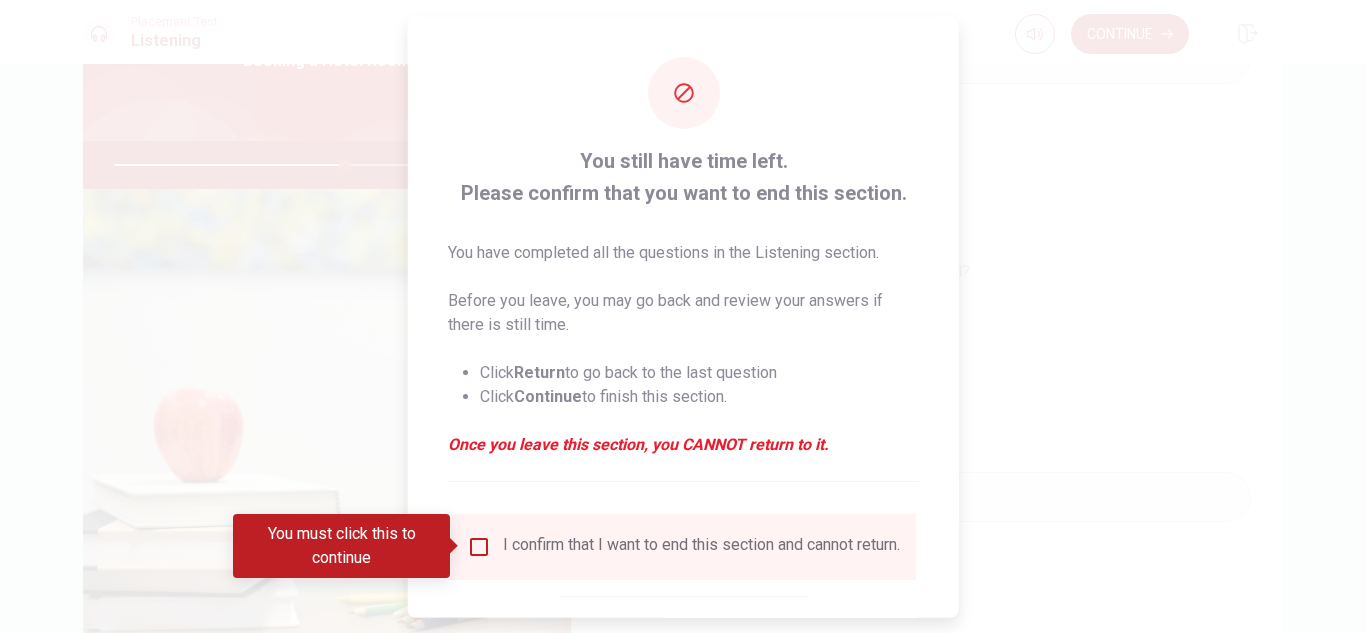 click at bounding box center [479, 546] 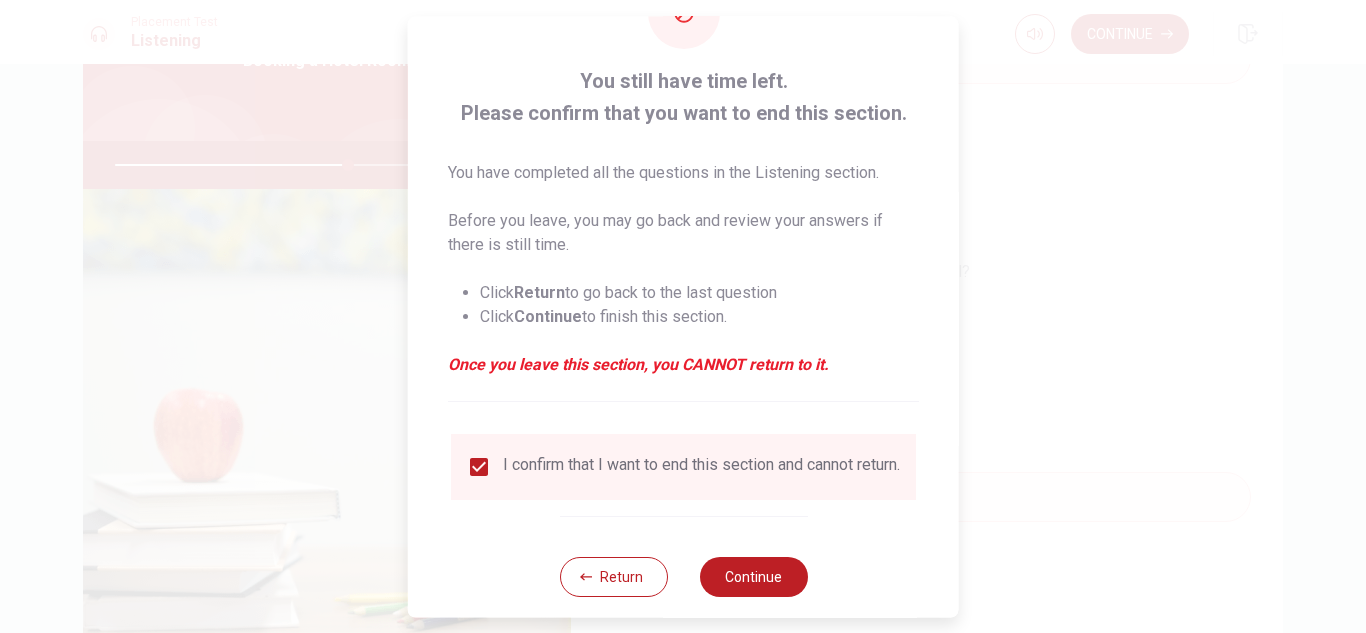 scroll, scrollTop: 113, scrollLeft: 0, axis: vertical 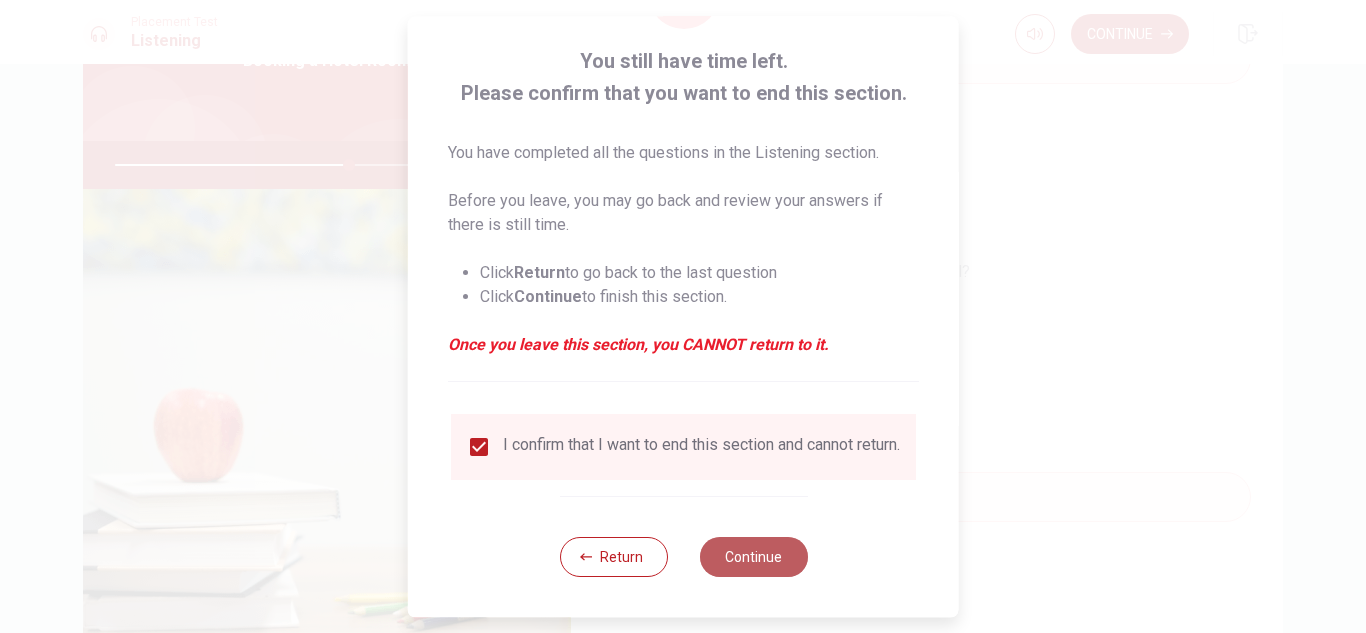 click on "Continue" at bounding box center [753, 557] 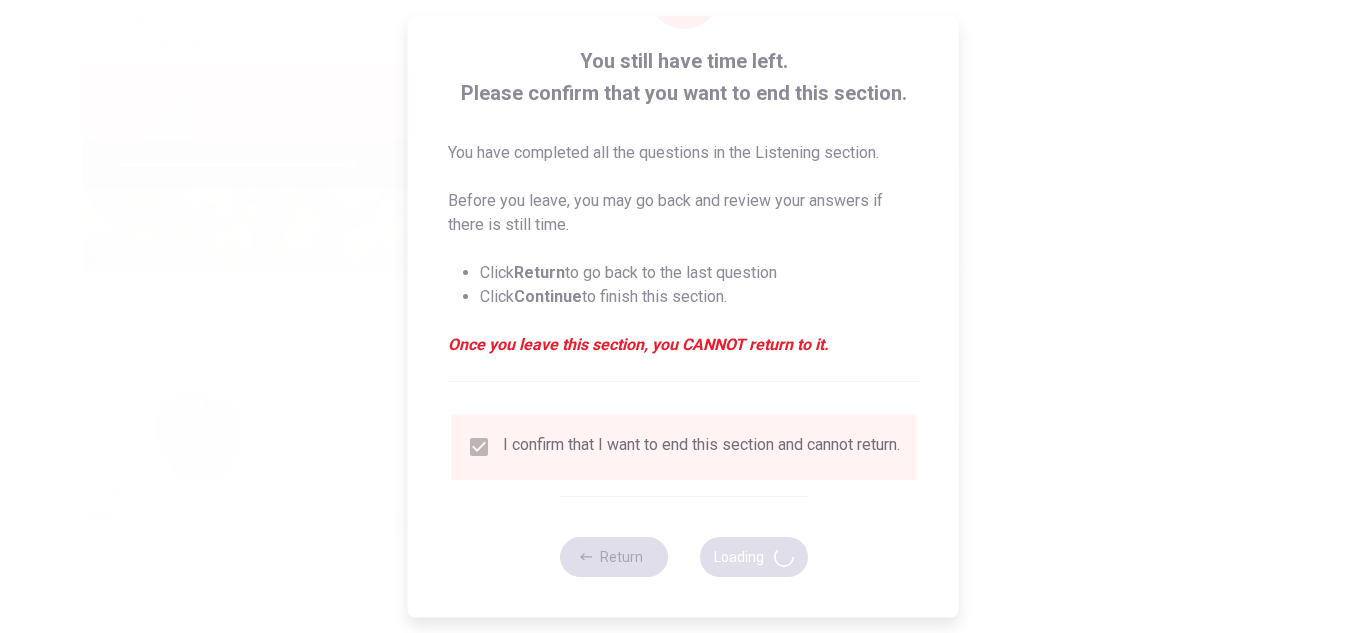 type on "66" 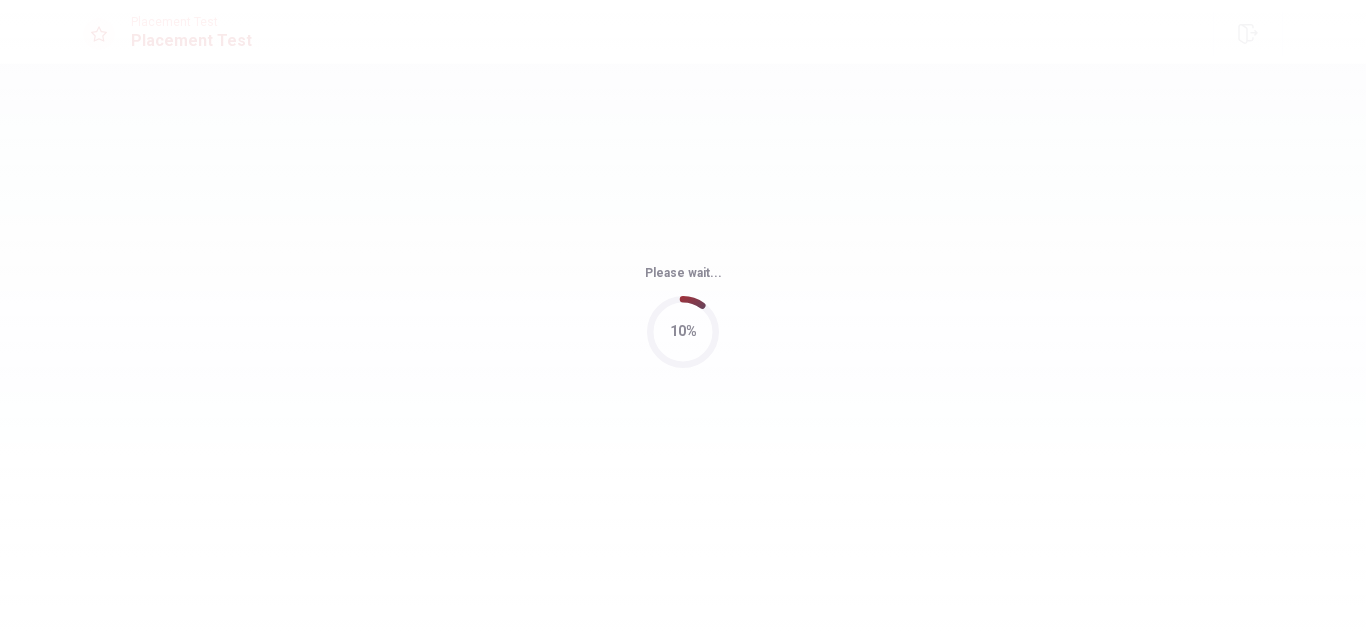 scroll, scrollTop: 0, scrollLeft: 0, axis: both 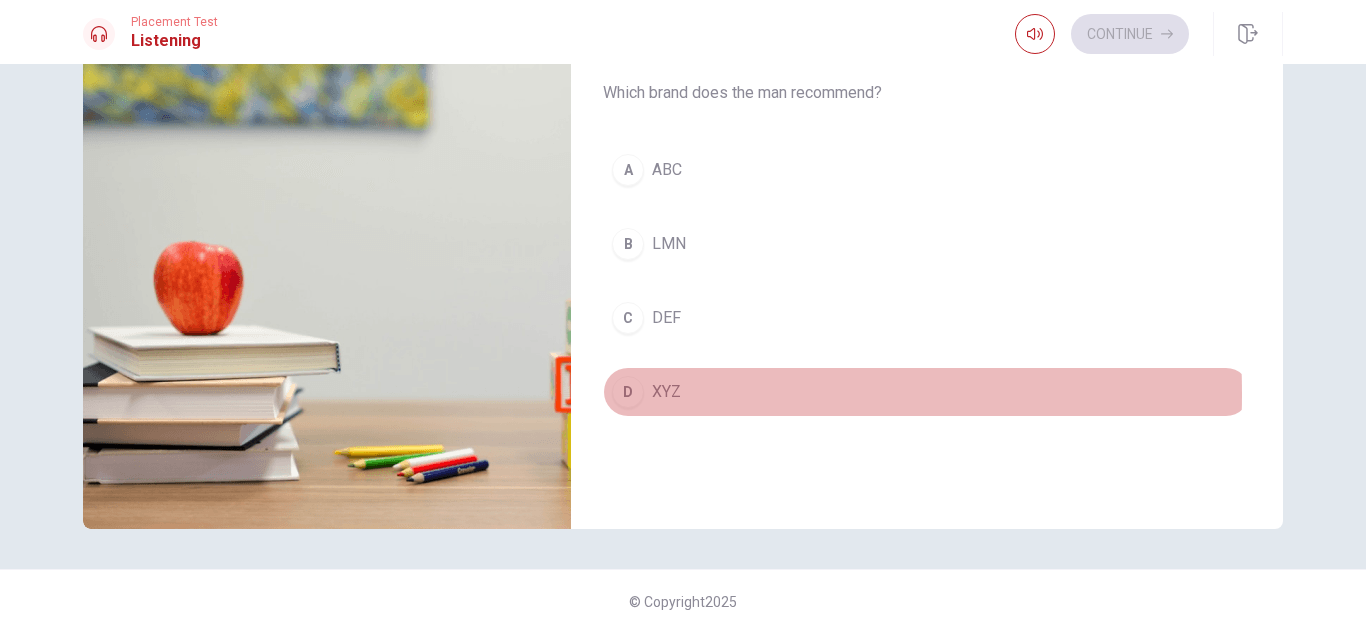 click on "D" at bounding box center (628, 392) 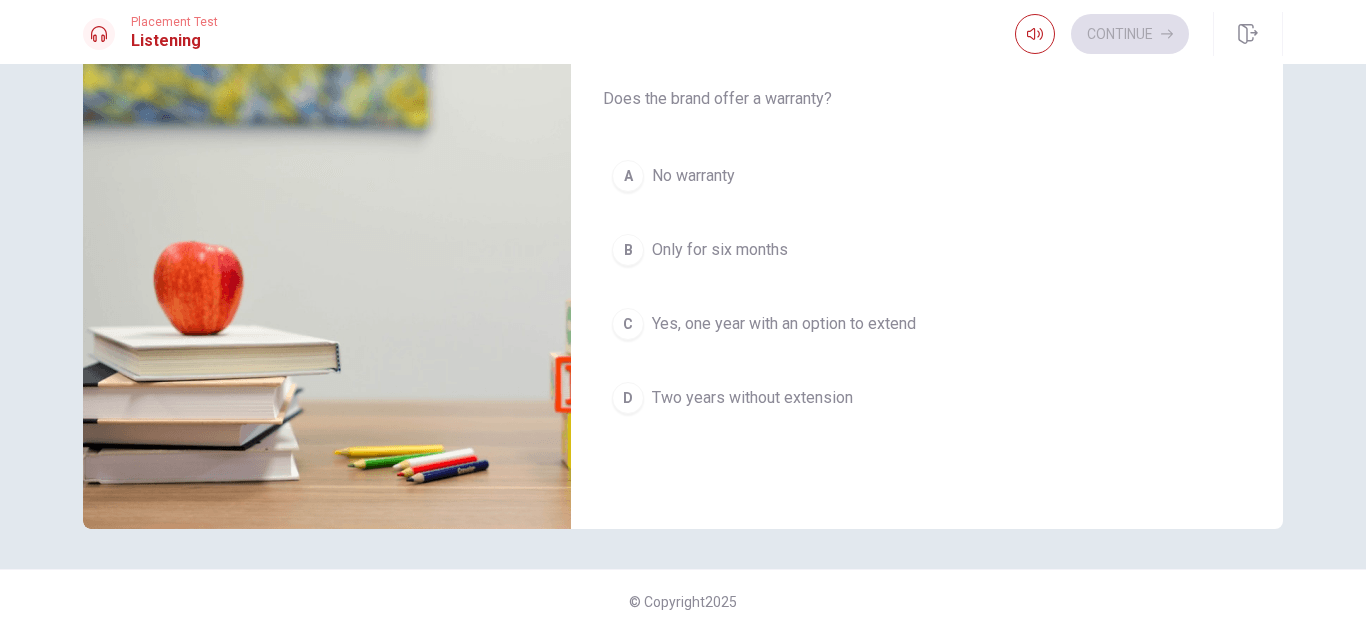 scroll, scrollTop: 344, scrollLeft: 0, axis: vertical 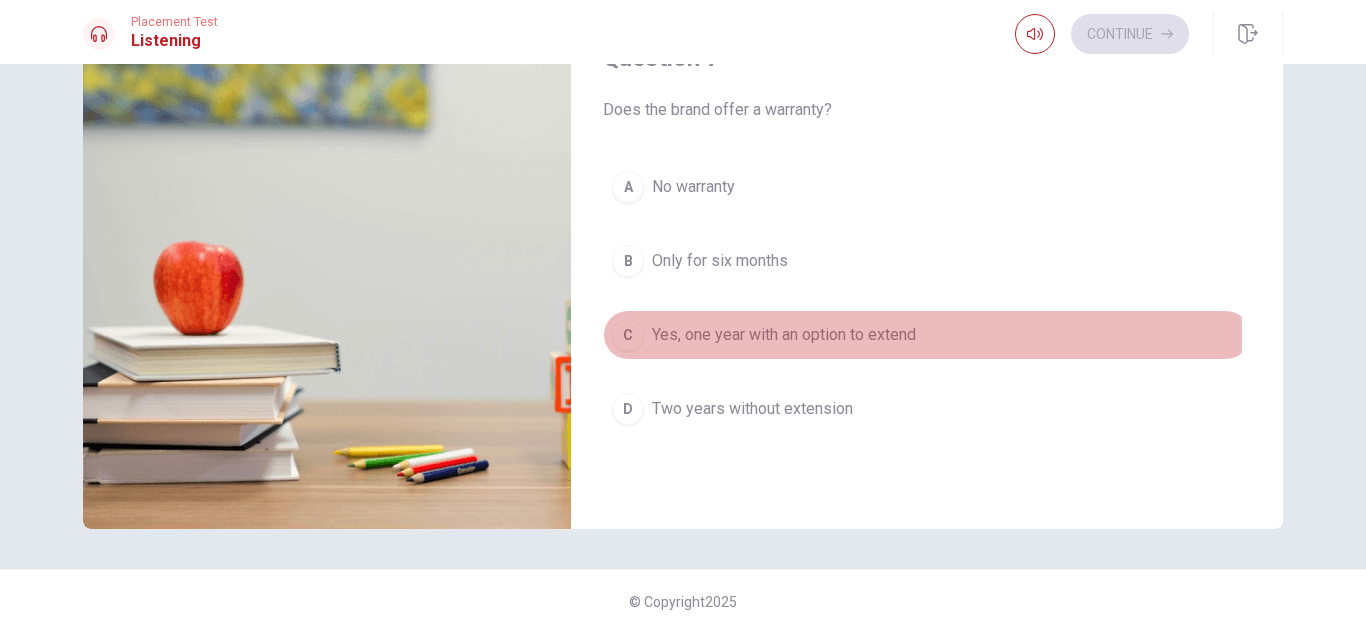 click on "C" at bounding box center [628, 335] 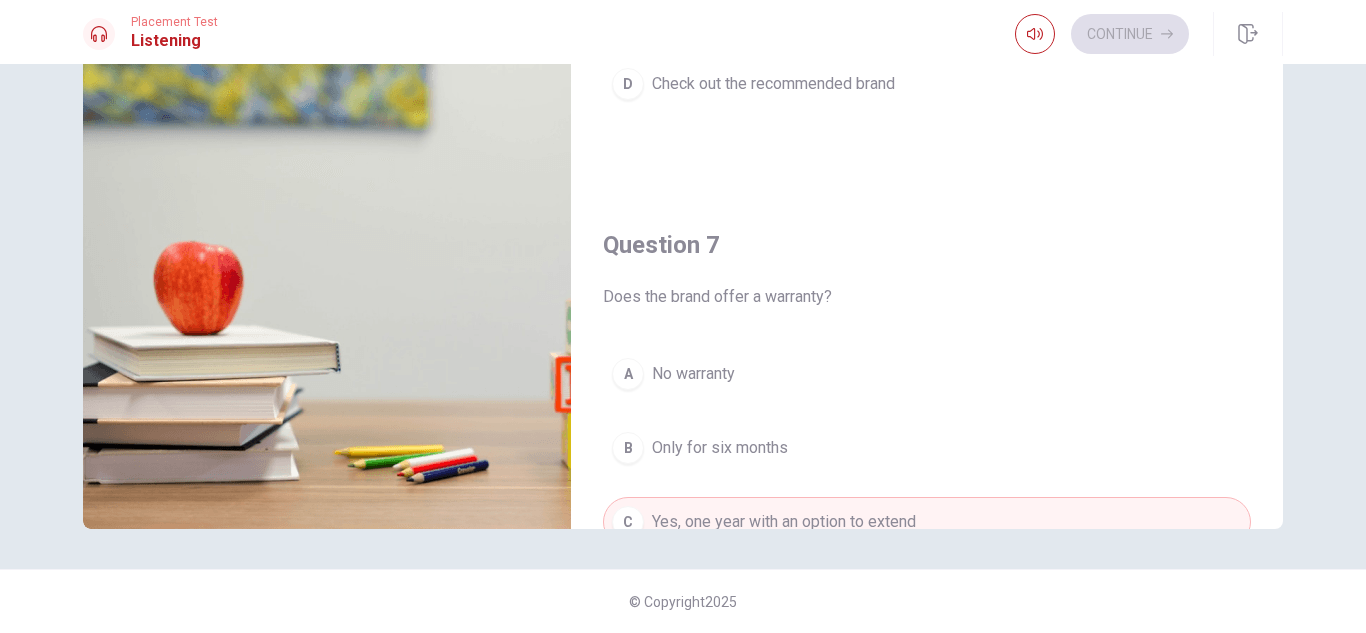 scroll, scrollTop: 149, scrollLeft: 0, axis: vertical 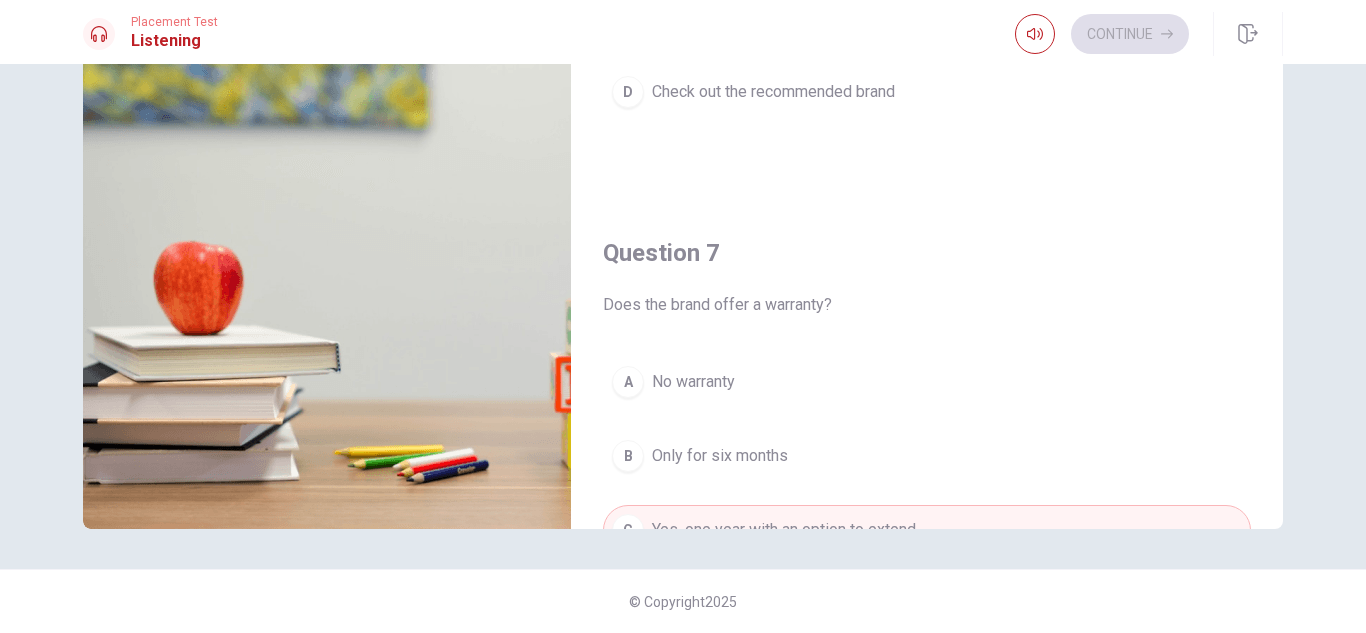 type on "40" 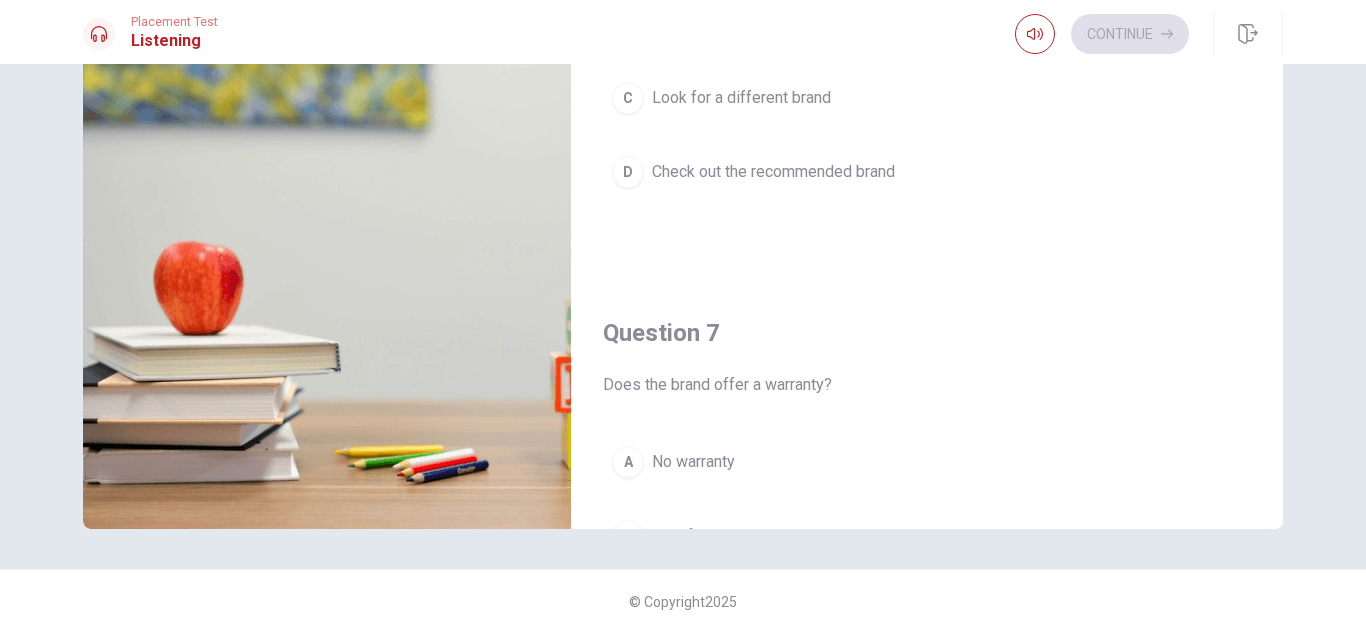 scroll, scrollTop: 0, scrollLeft: 0, axis: both 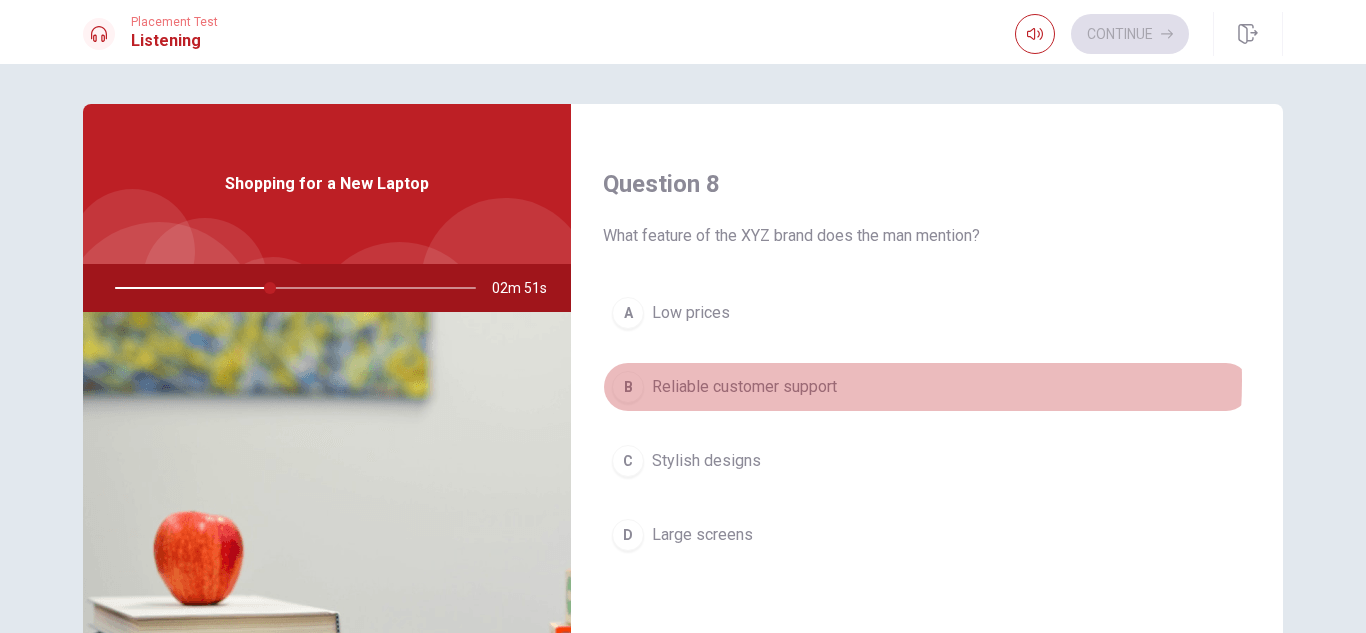 click on "Reliable customer support" at bounding box center [744, 387] 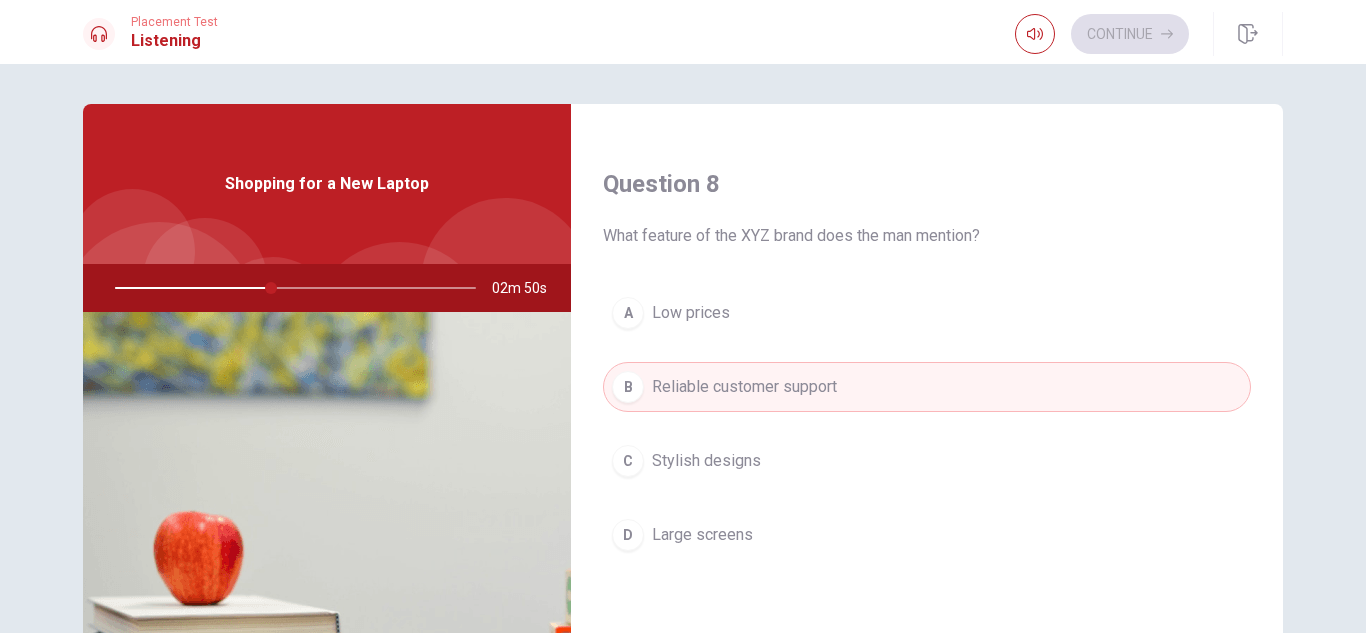 type 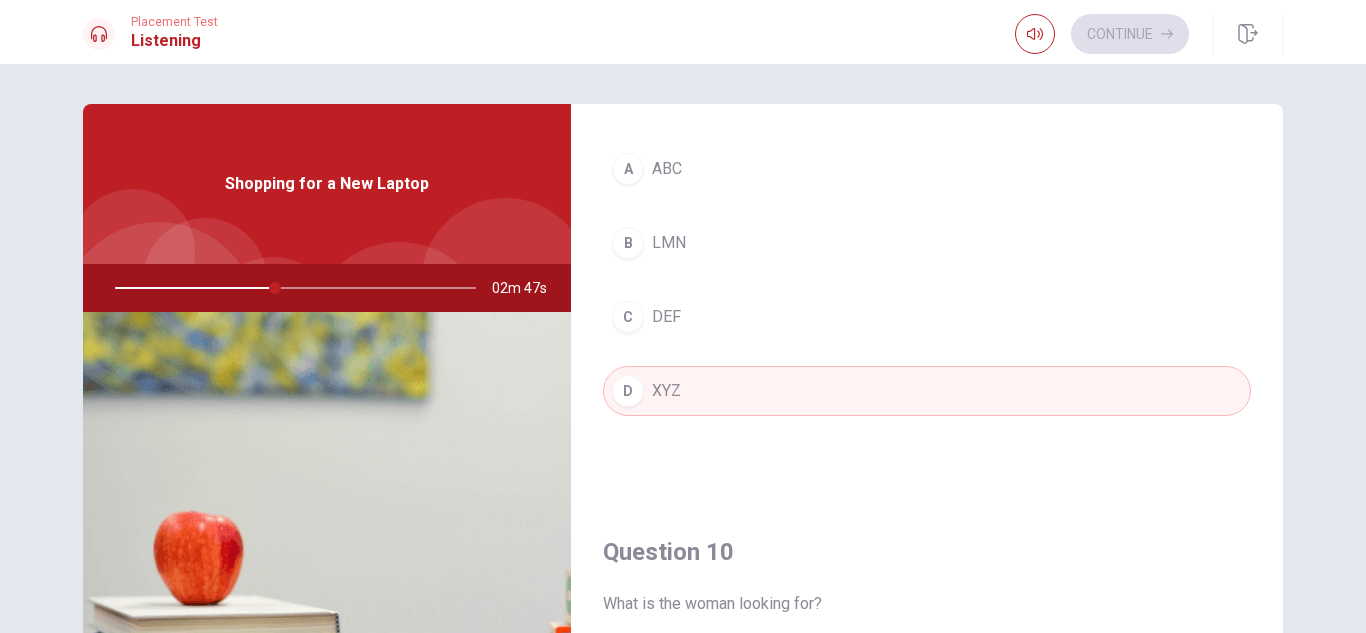 scroll, scrollTop: 1815, scrollLeft: 0, axis: vertical 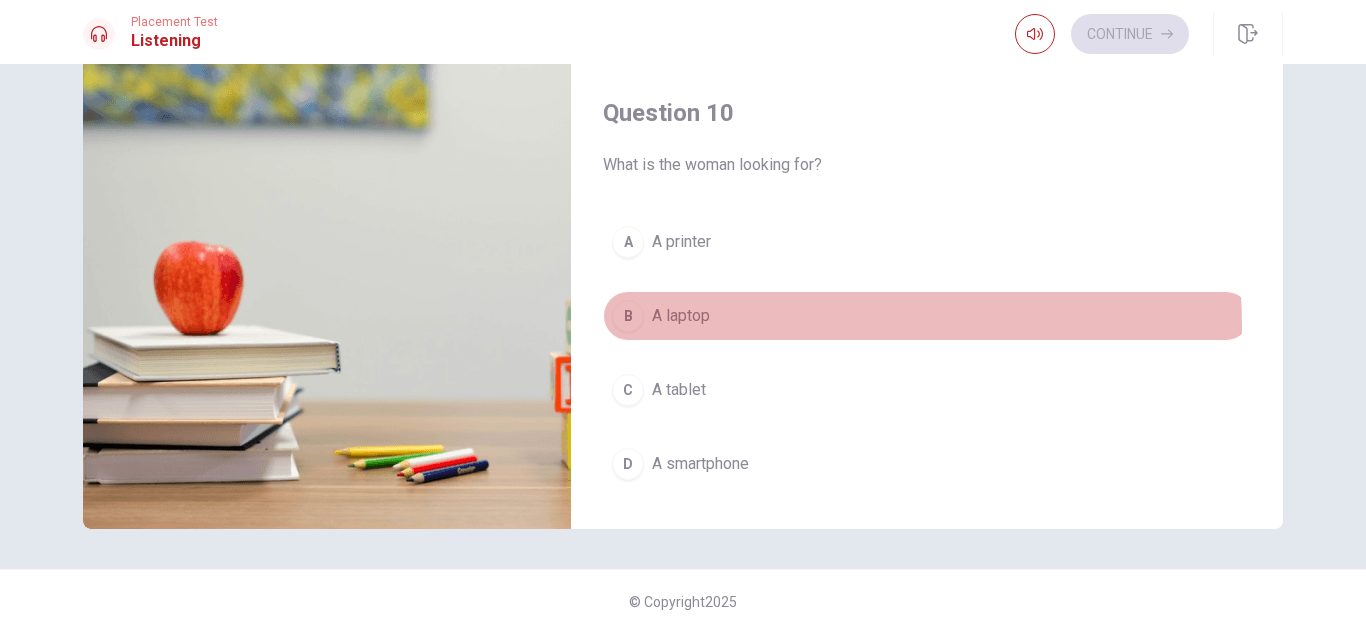click on "B A laptop" at bounding box center (927, 316) 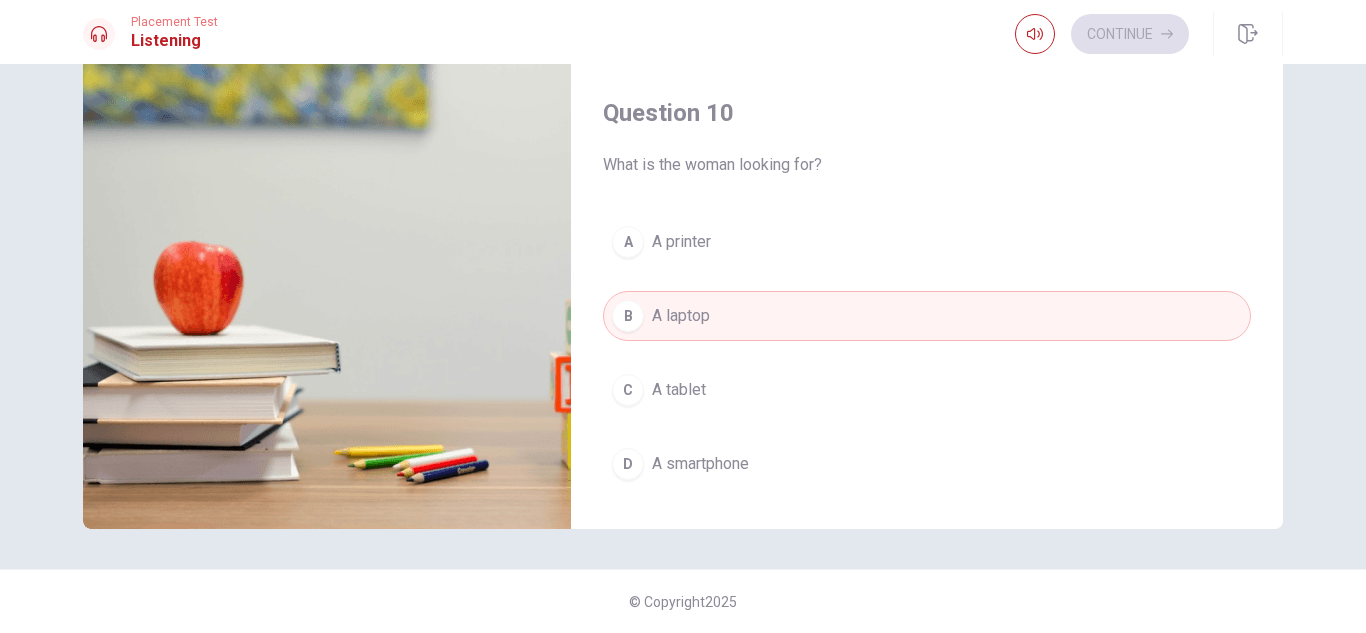 type on "45" 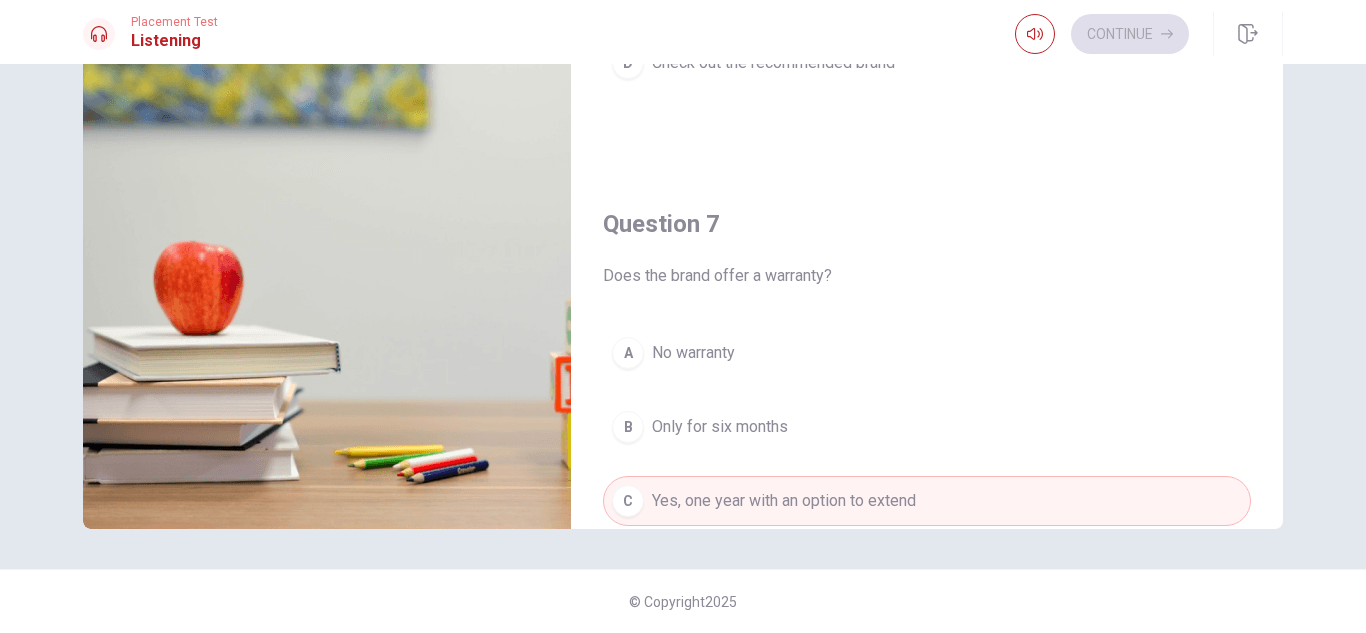 scroll, scrollTop: 27, scrollLeft: 0, axis: vertical 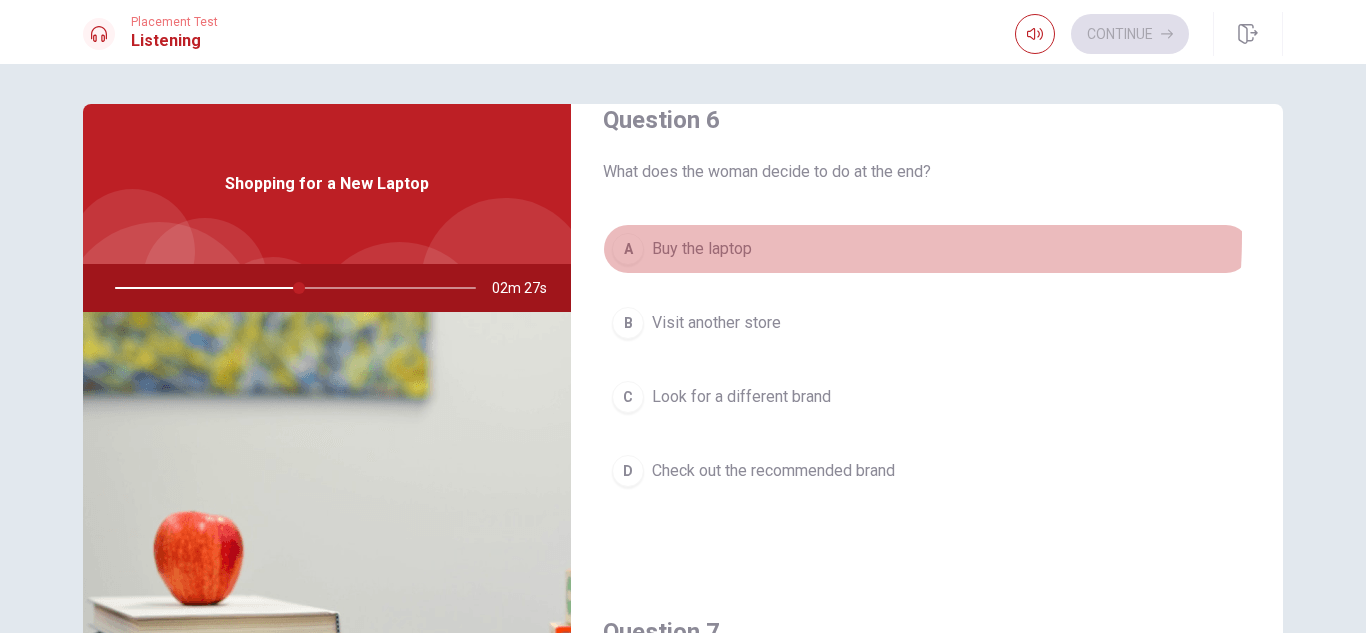 click on "A Buy the laptop" at bounding box center [927, 249] 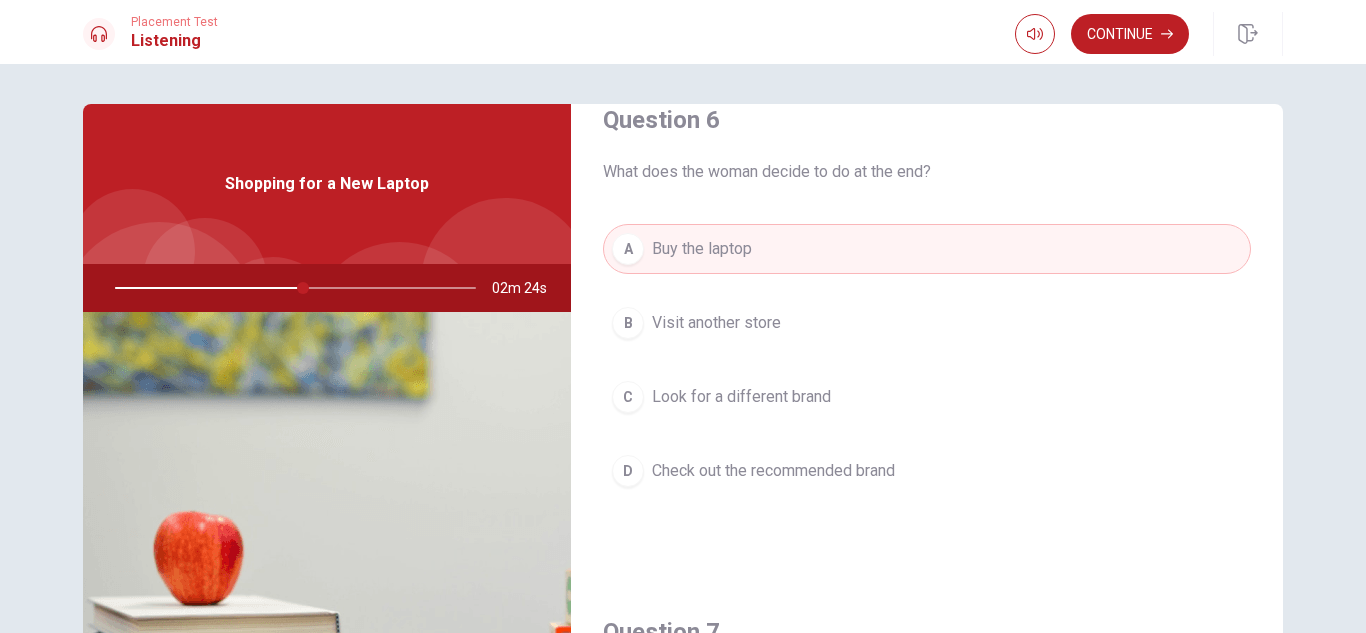 drag, startPoint x: 298, startPoint y: 290, endPoint x: 270, endPoint y: 289, distance: 28.01785 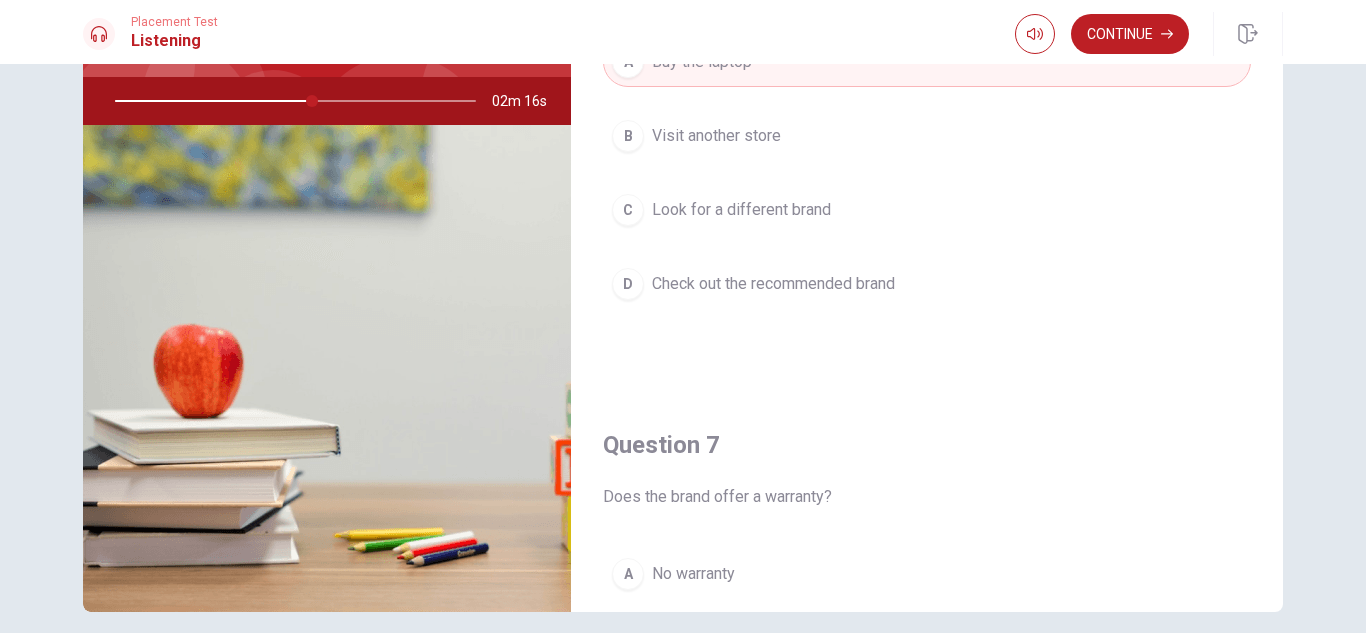 scroll, scrollTop: 150, scrollLeft: 0, axis: vertical 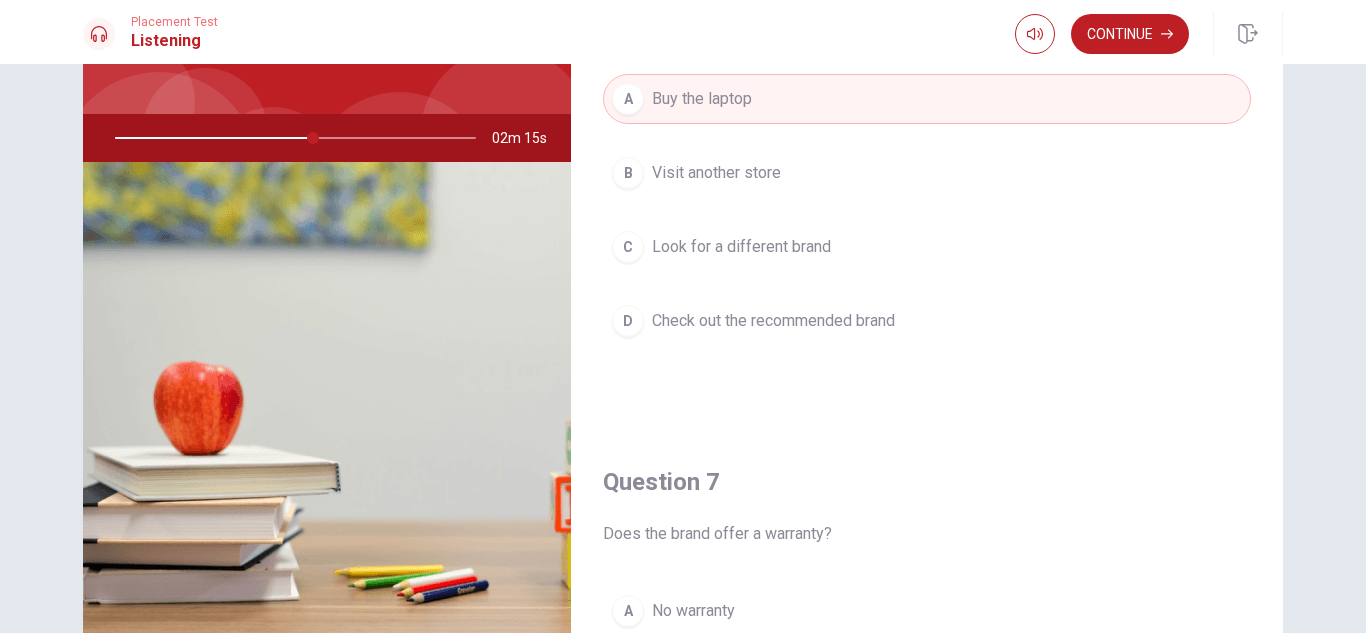 click on "Question 6 What does the woman decide to do at the end? A Buy the laptop B Visit another store C Look for a different brand D Check out the recommended brand" at bounding box center (927, 170) 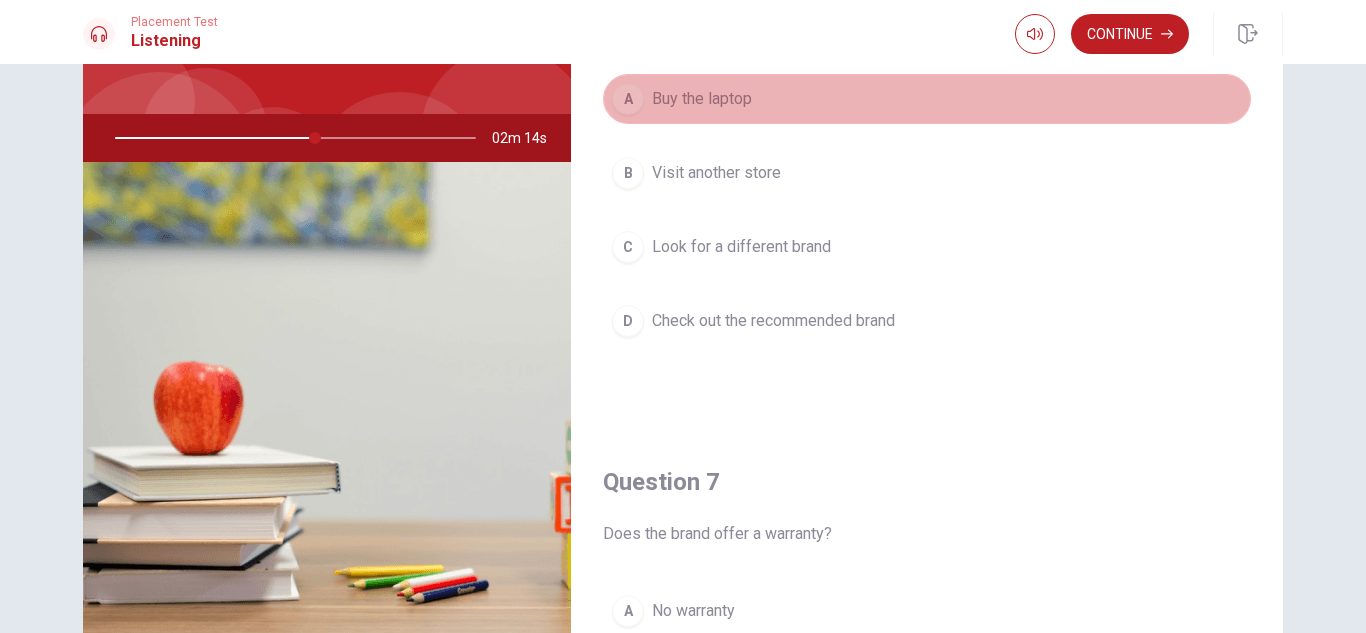 click on "A Buy the laptop" at bounding box center (927, 99) 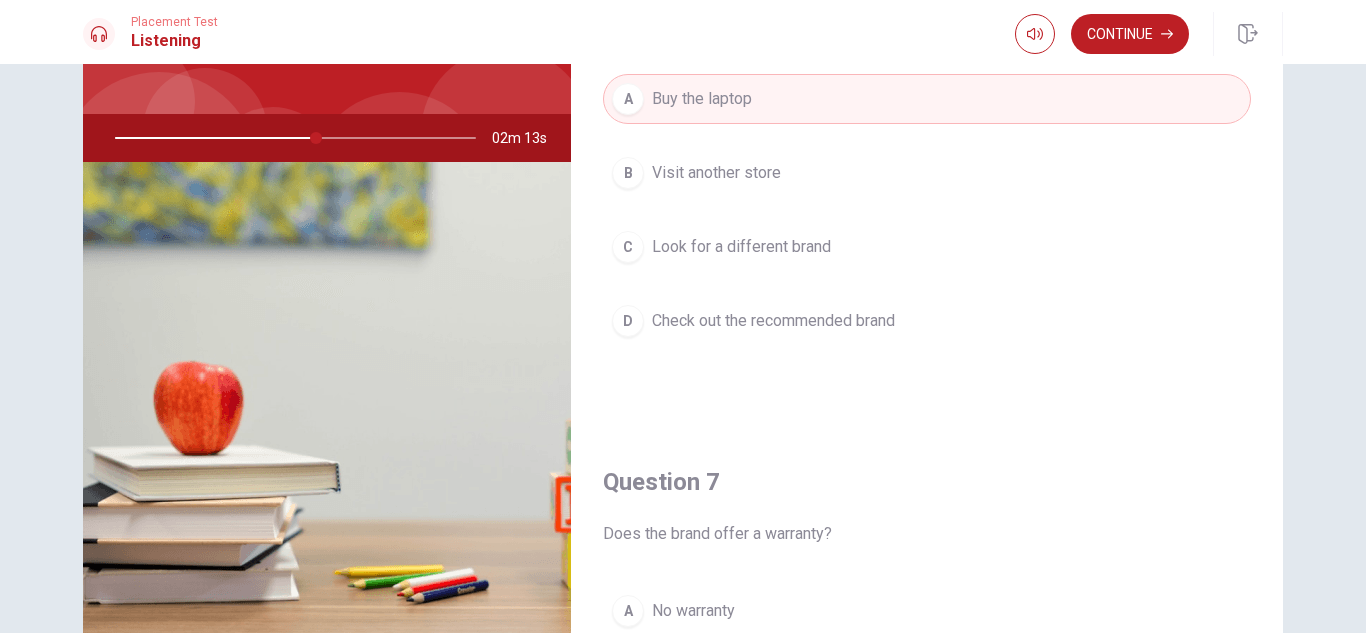 type 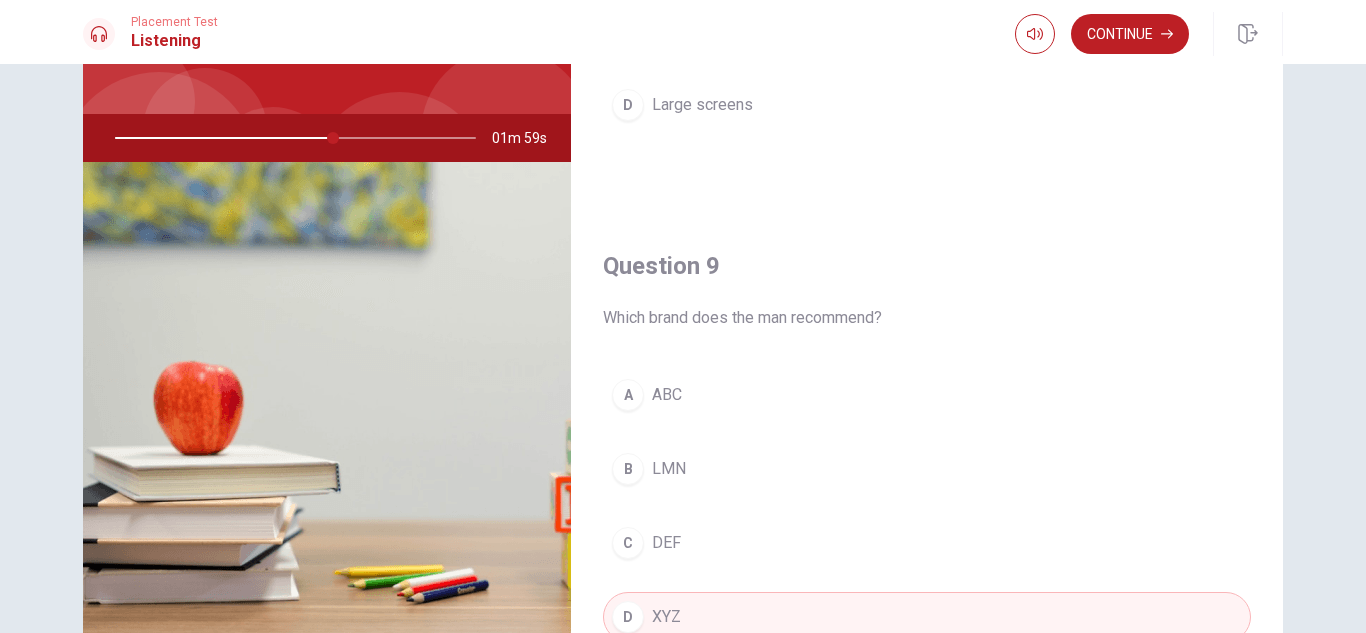 scroll, scrollTop: 1400, scrollLeft: 0, axis: vertical 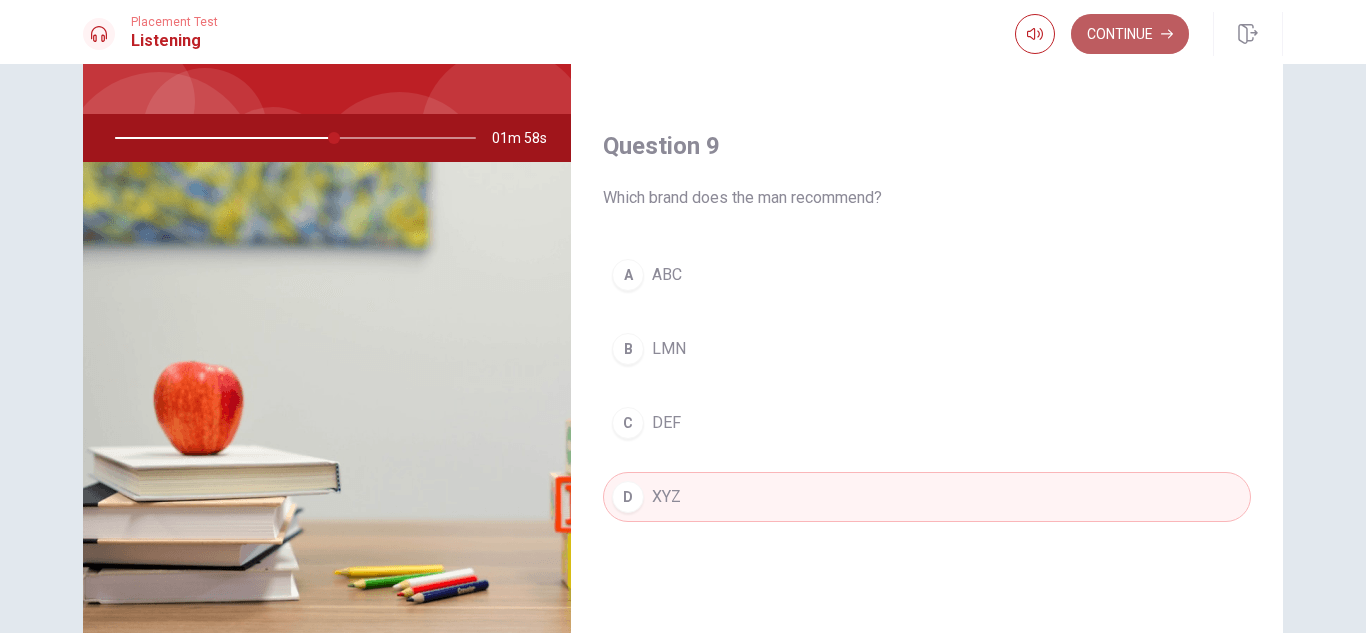 click on "Continue" at bounding box center [1130, 34] 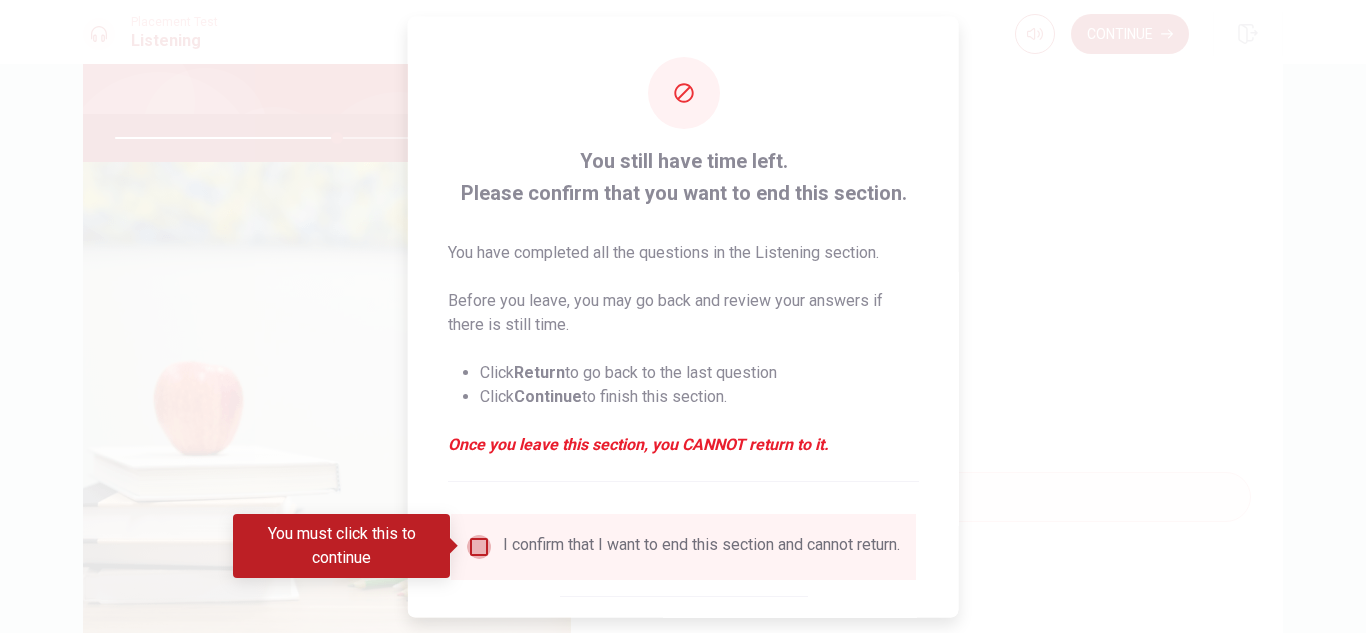 click at bounding box center [479, 546] 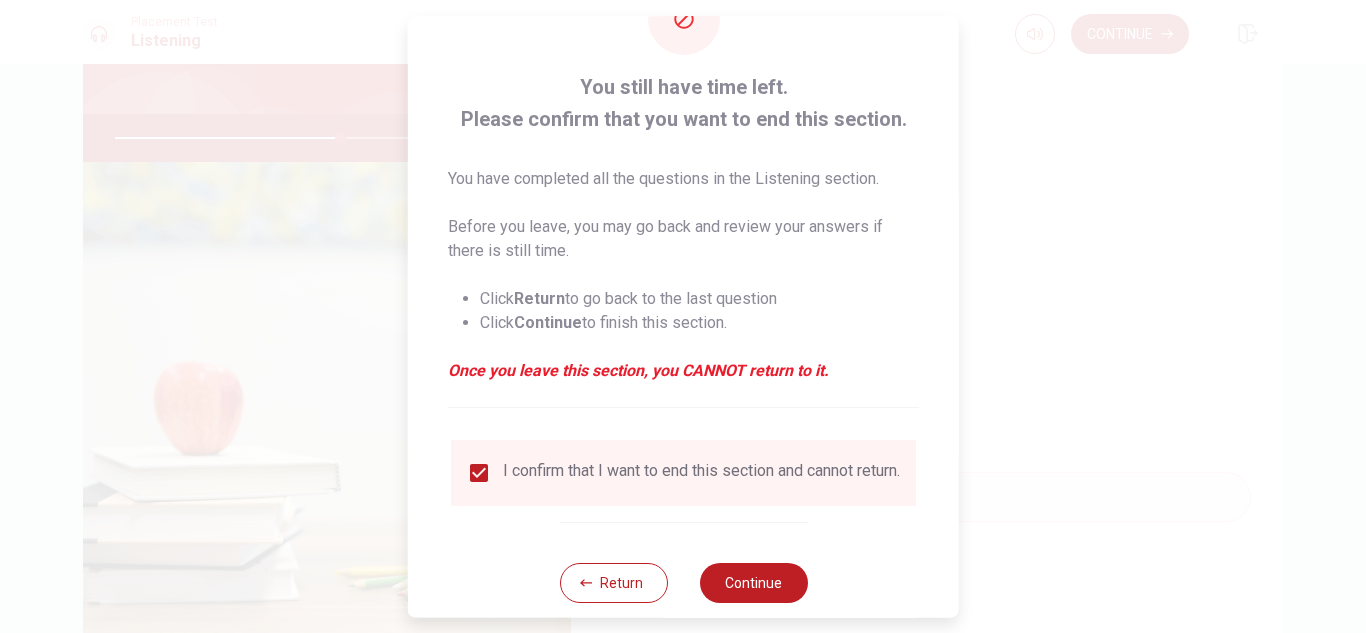 scroll, scrollTop: 113, scrollLeft: 0, axis: vertical 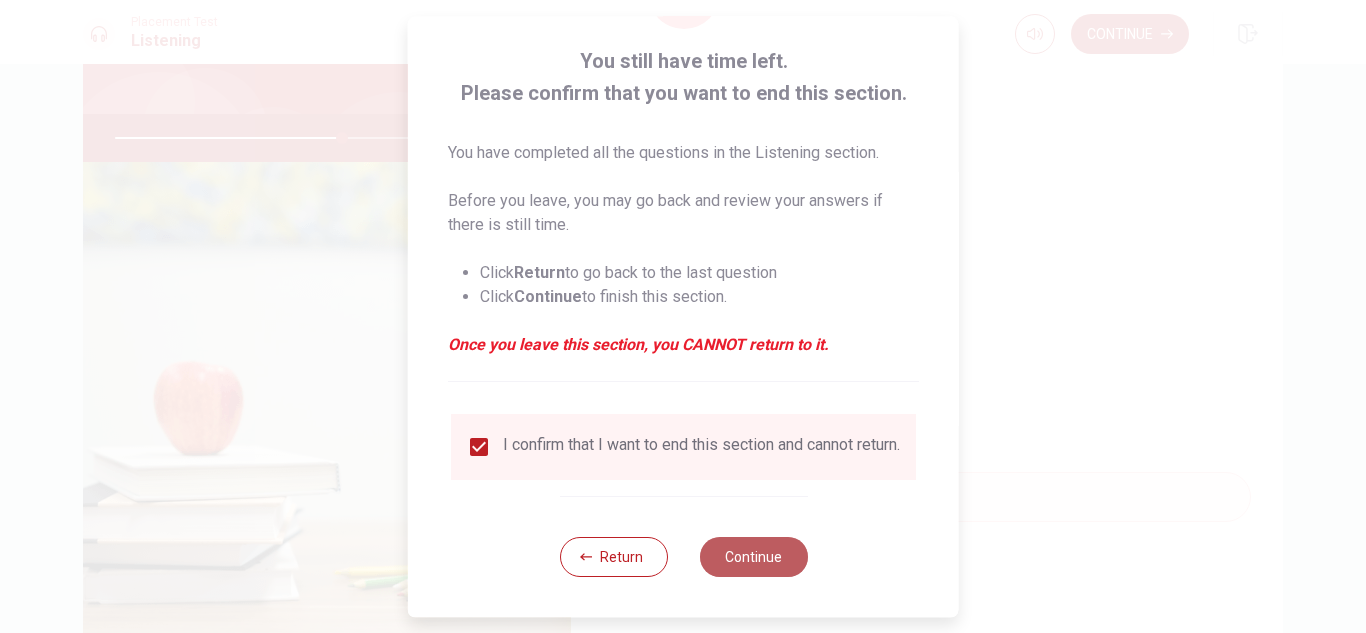 click on "Continue" at bounding box center [753, 557] 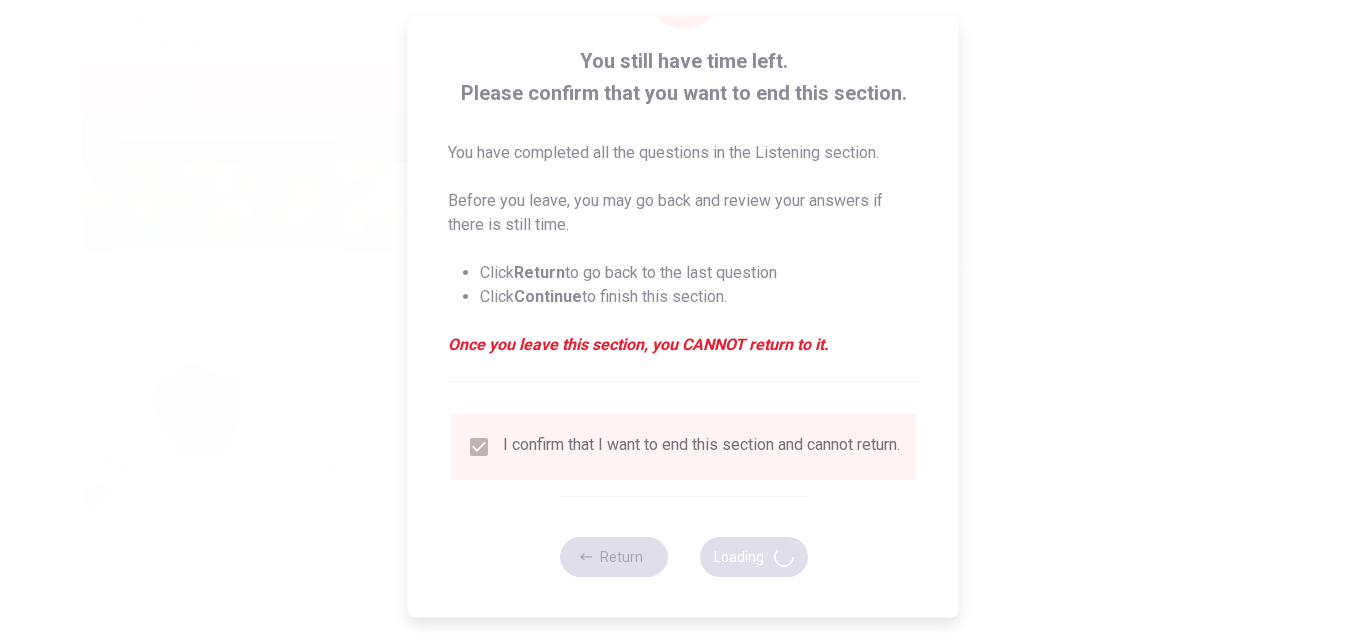 type on "64" 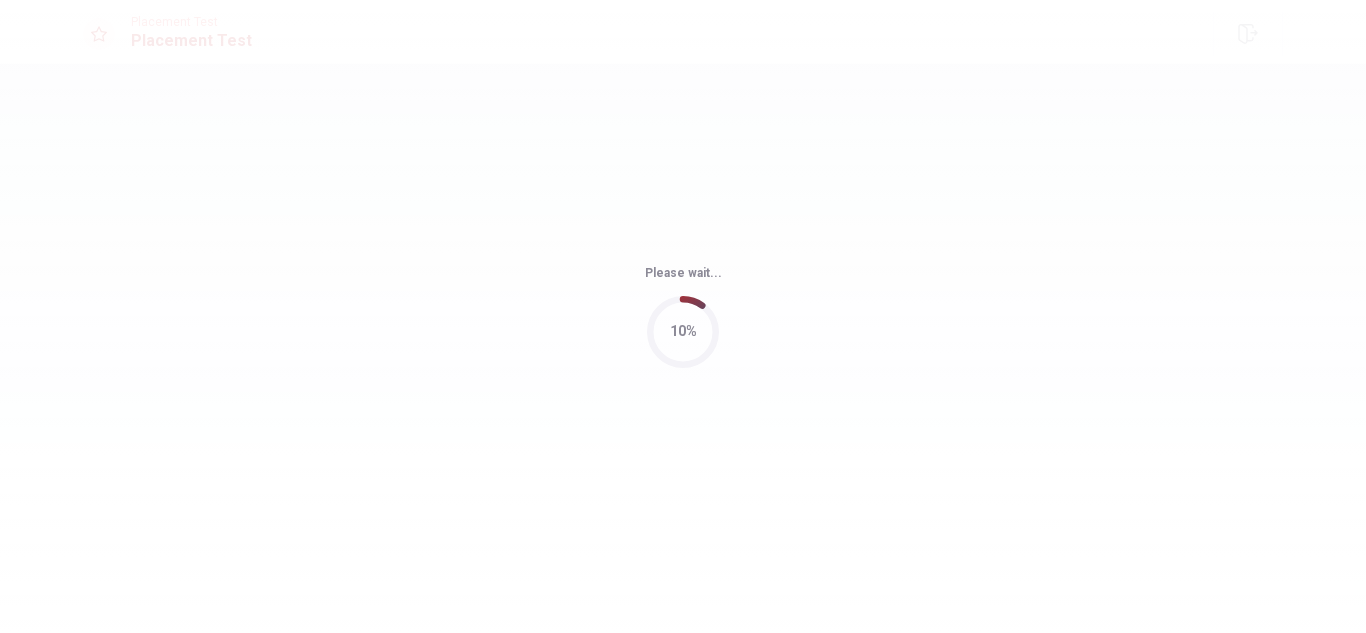 scroll, scrollTop: 0, scrollLeft: 0, axis: both 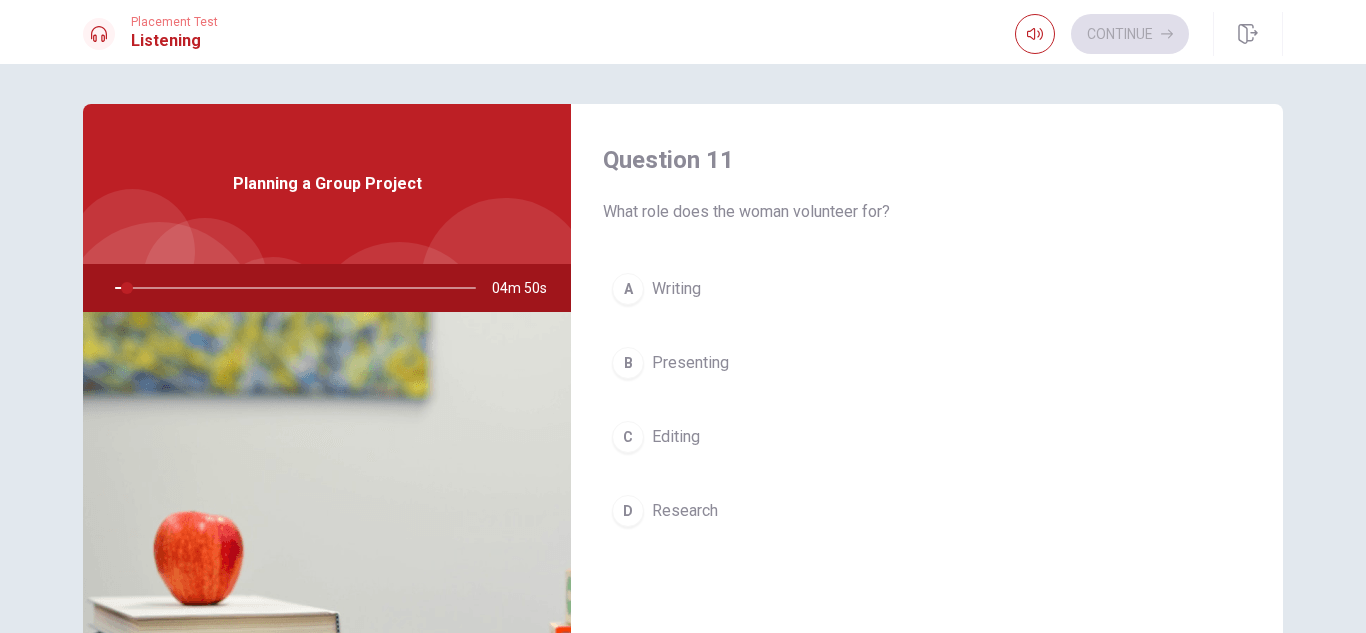 click on "Question 11 What role does the woman volunteer for? A Writing B Presenting C Editing D Research" at bounding box center (927, 360) 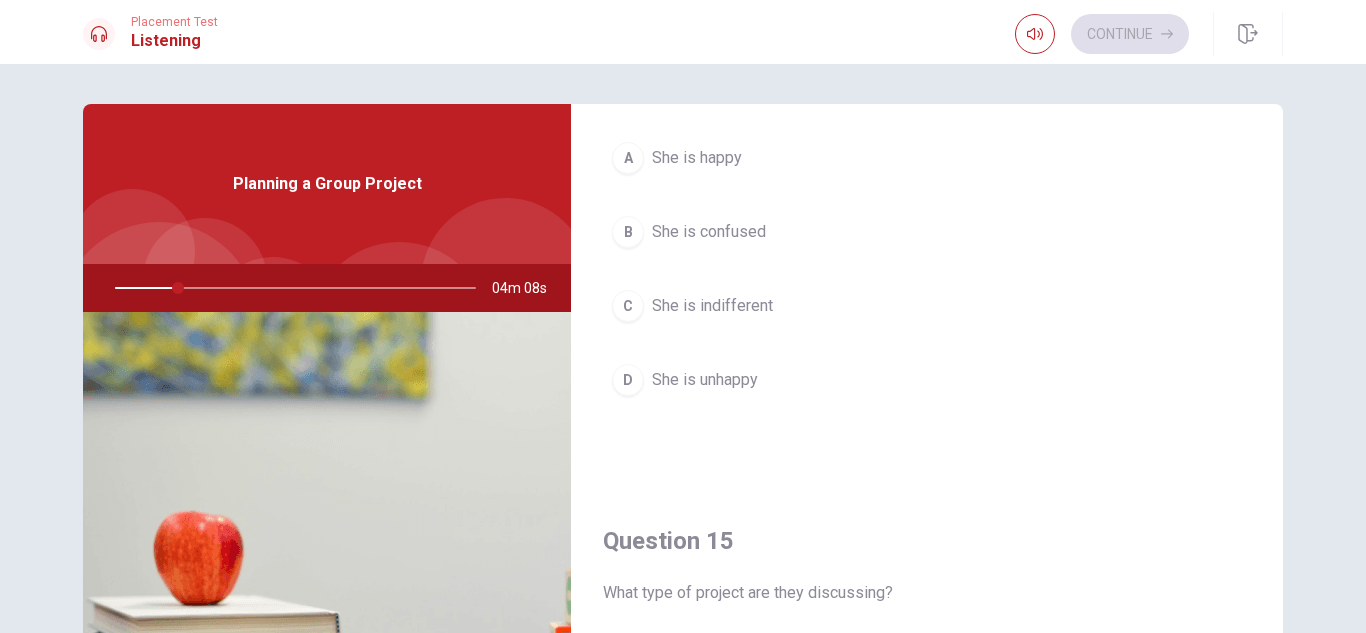 scroll, scrollTop: 1813, scrollLeft: 0, axis: vertical 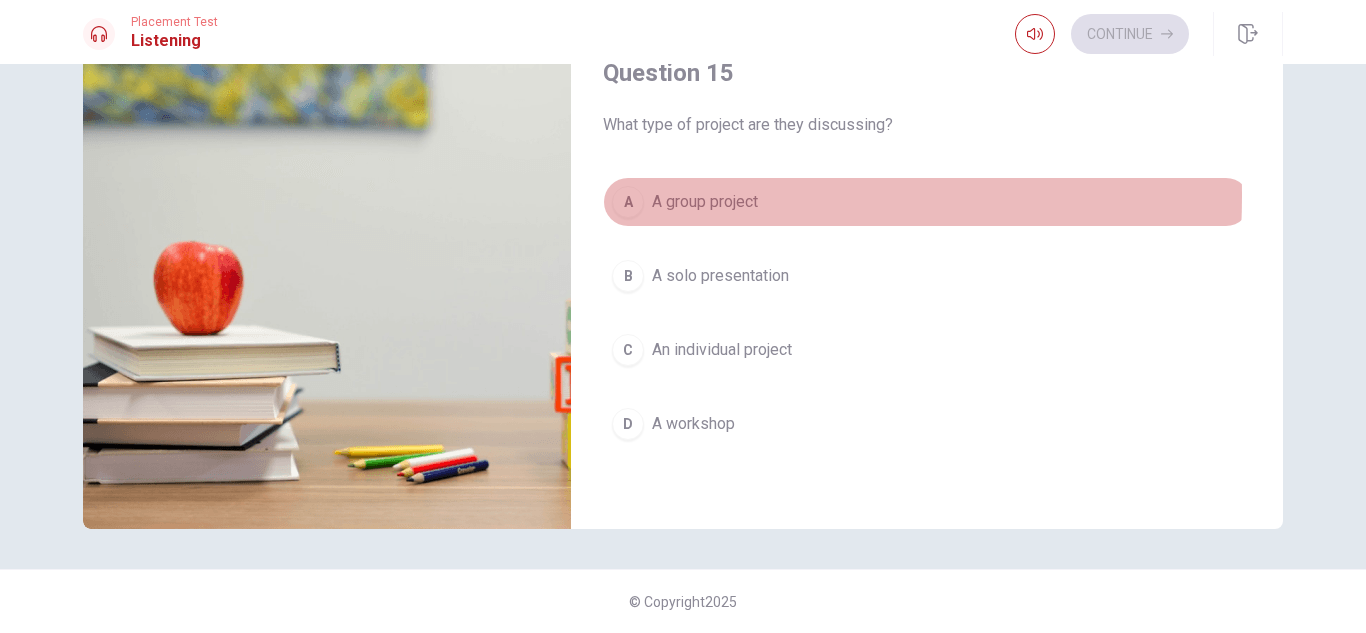 click on "A" at bounding box center (628, 202) 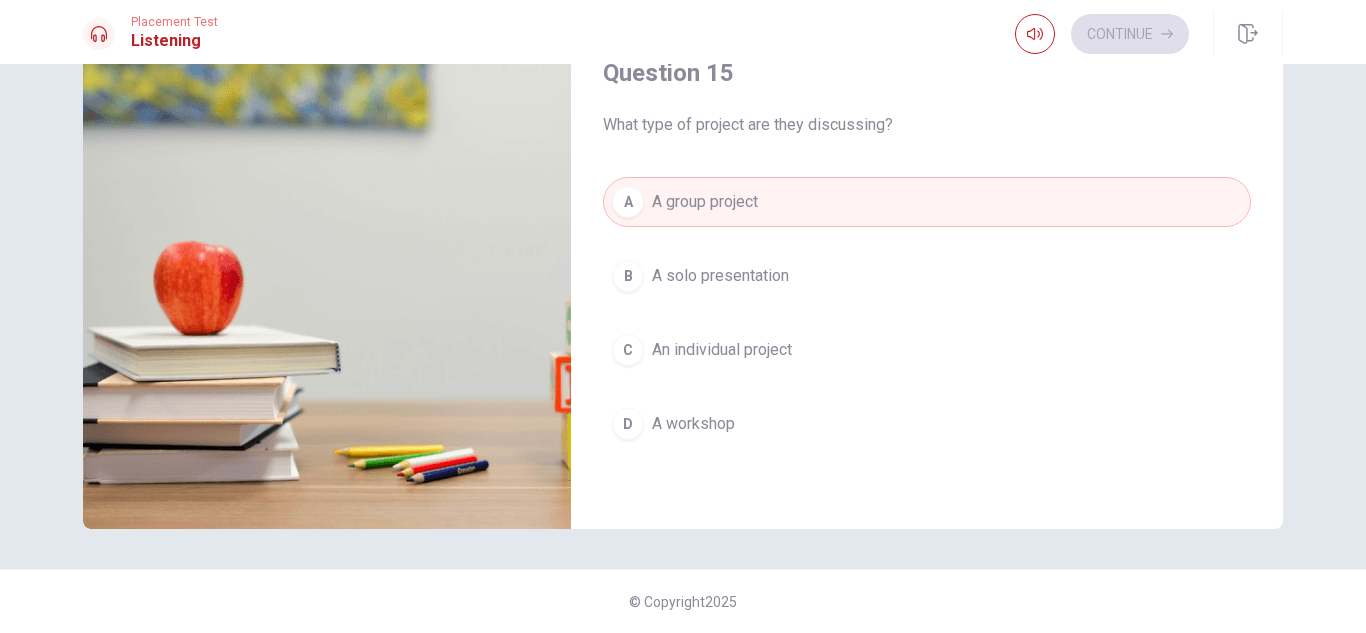 type on "32" 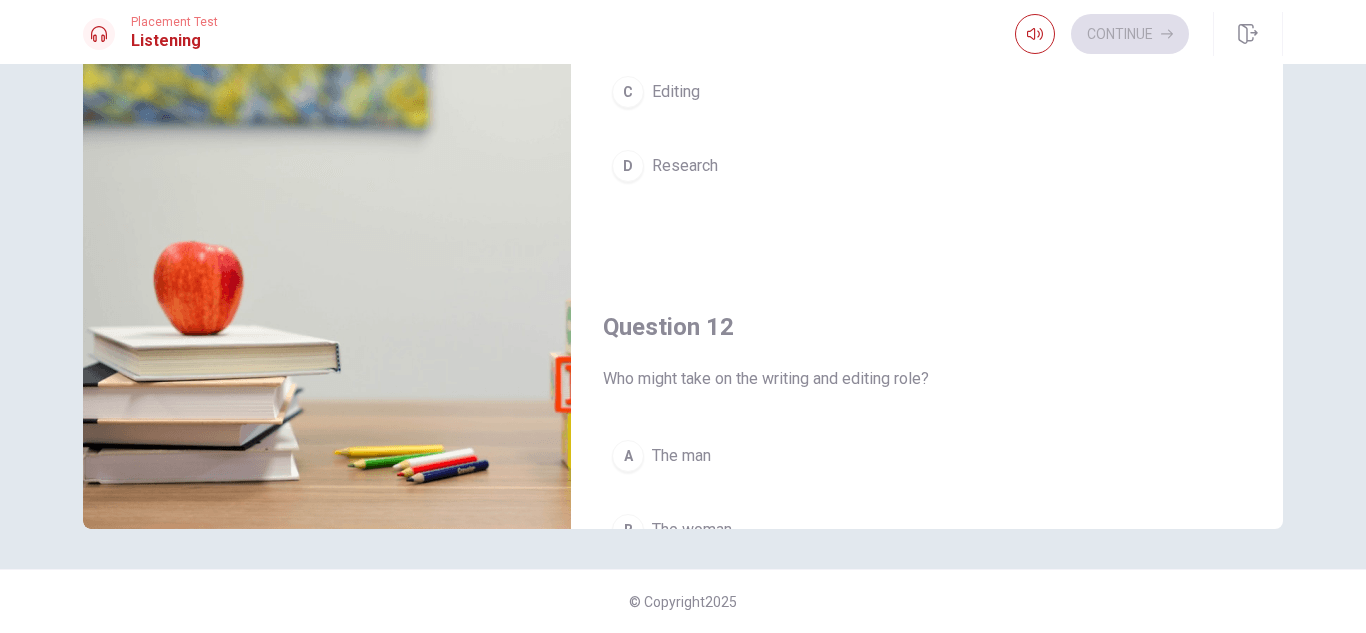scroll, scrollTop: 0, scrollLeft: 0, axis: both 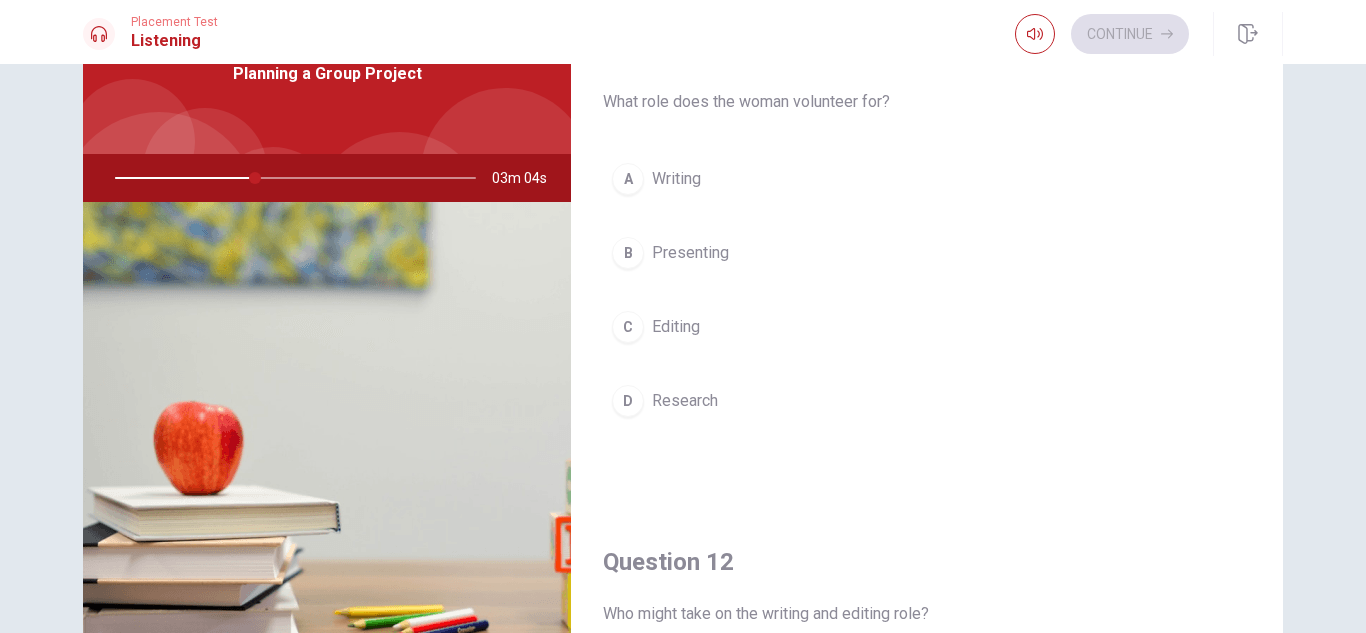 click on "A" at bounding box center [628, 179] 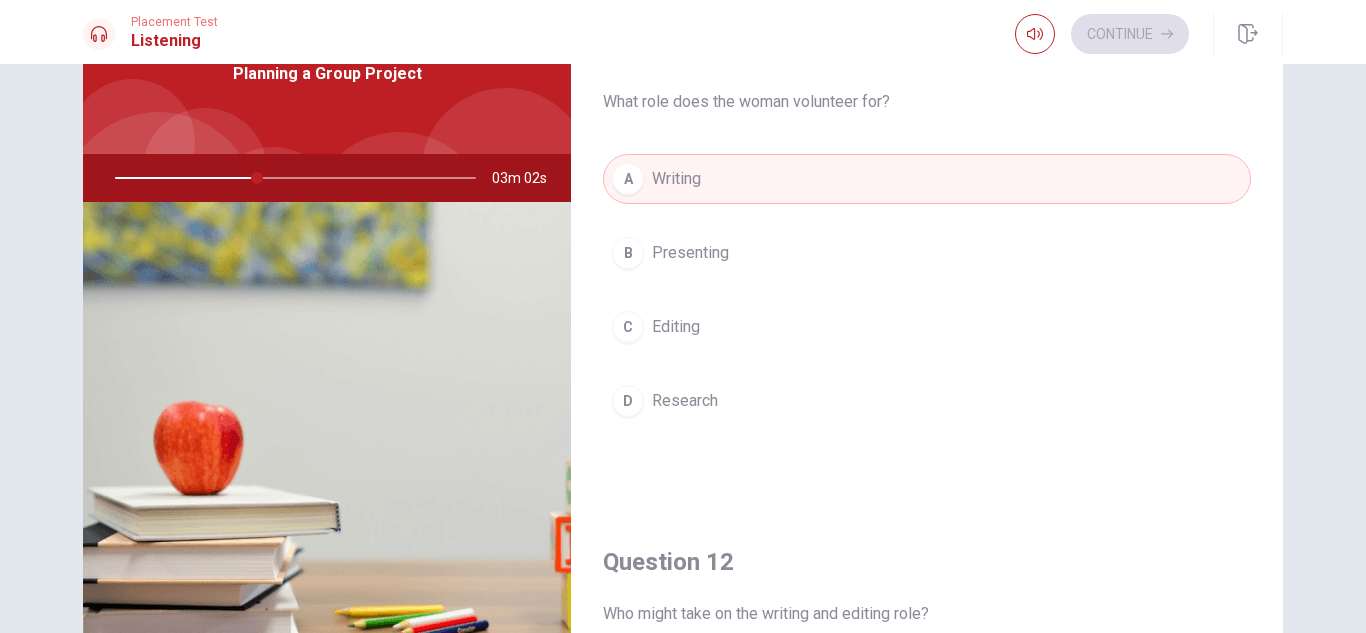 type on "39" 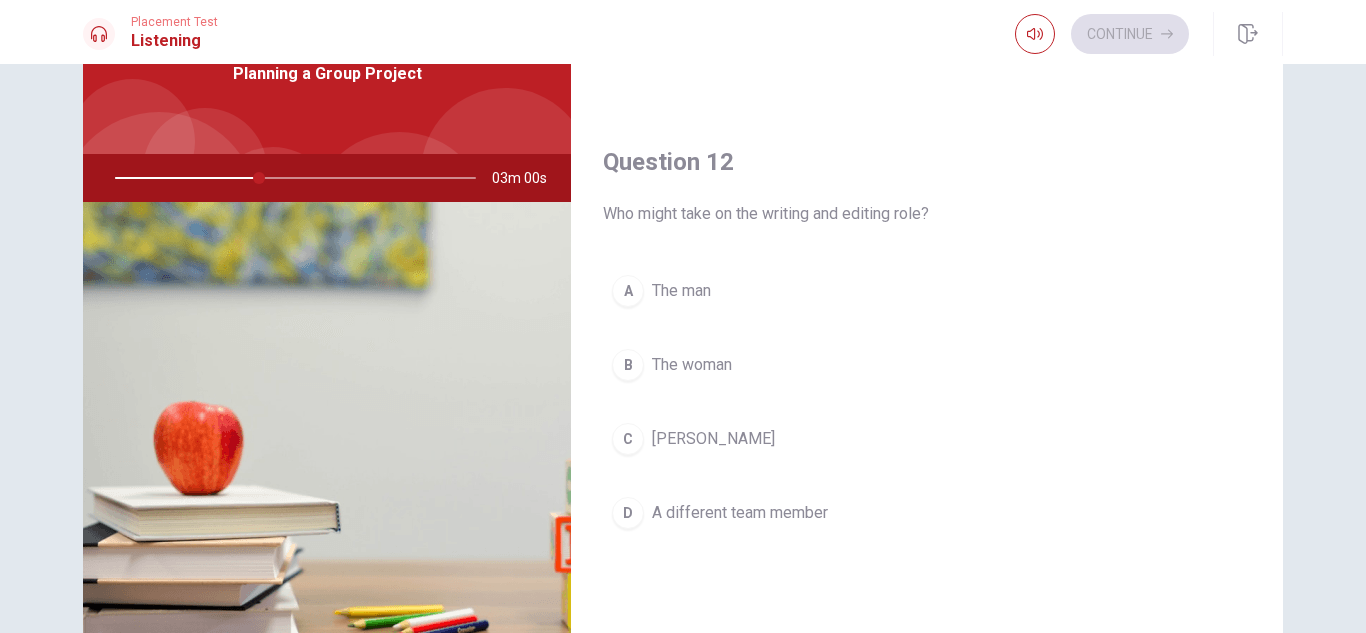 scroll, scrollTop: 440, scrollLeft: 0, axis: vertical 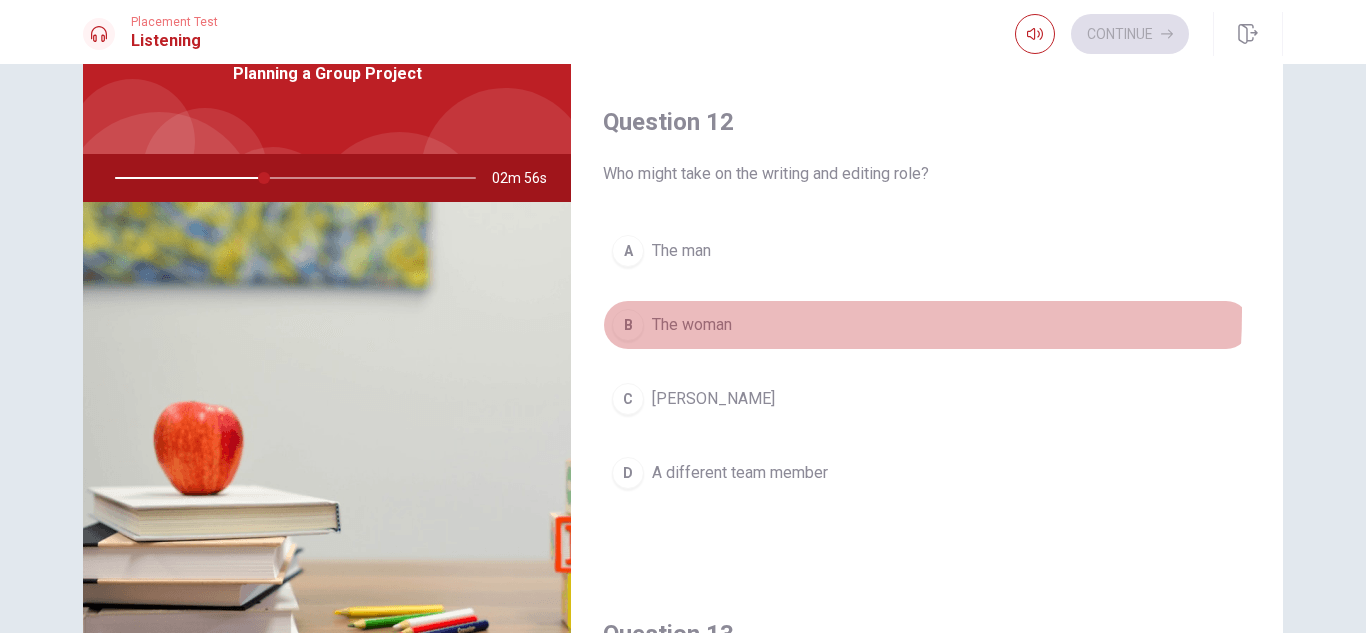 click on "B" at bounding box center [628, 325] 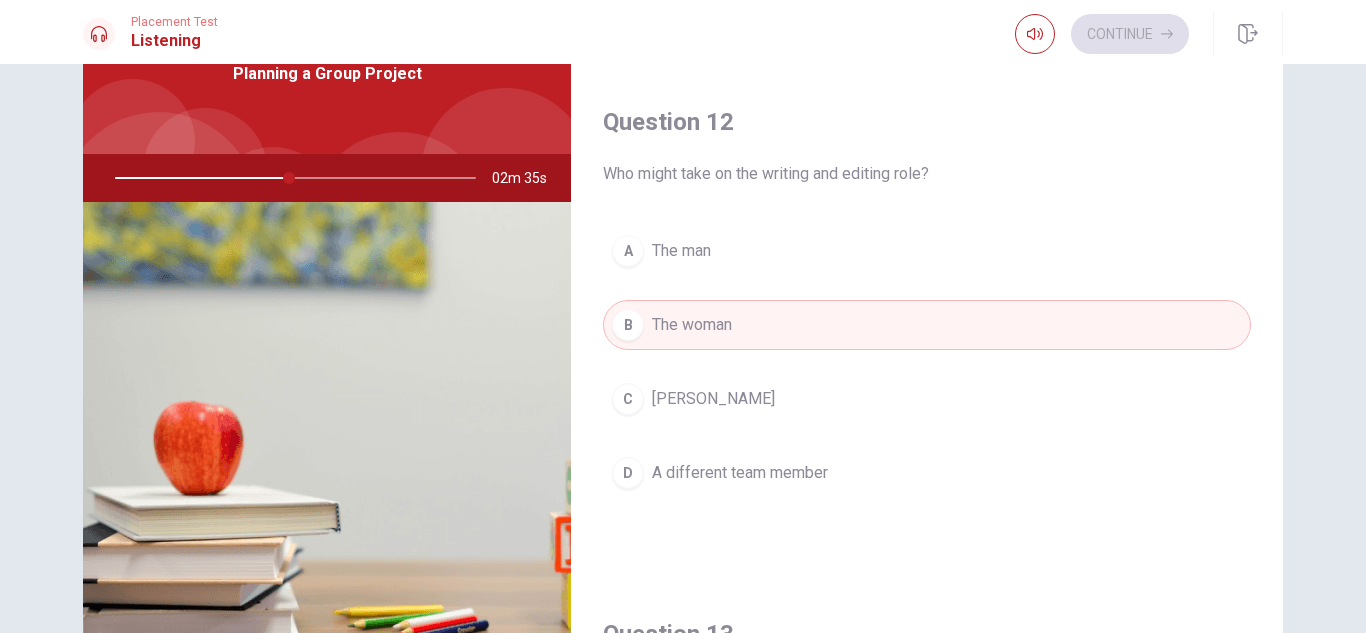 click on "C [PERSON_NAME]" at bounding box center [927, 399] 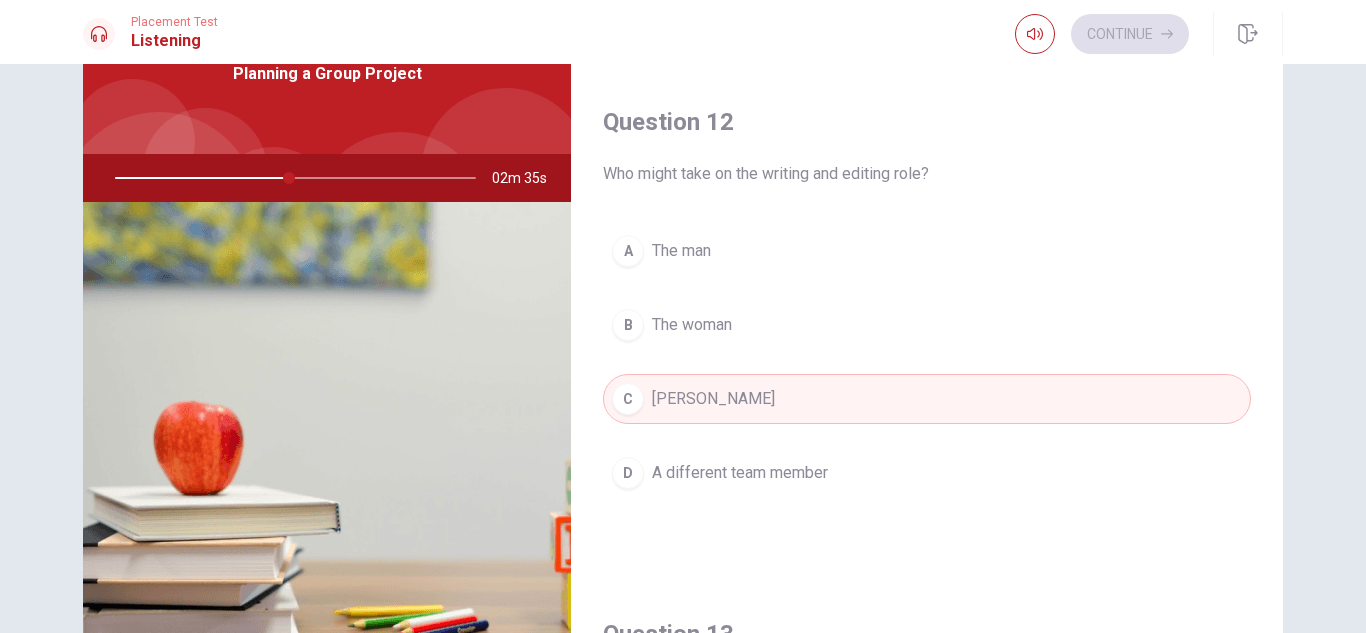 type on "49" 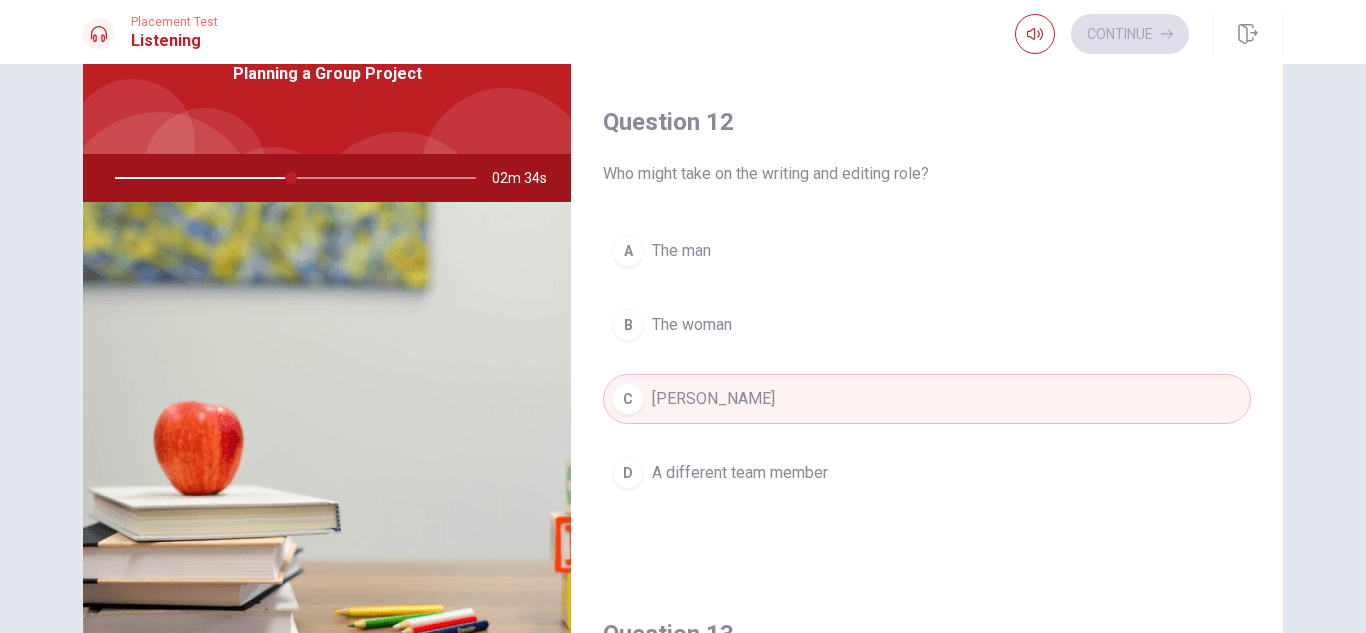 type 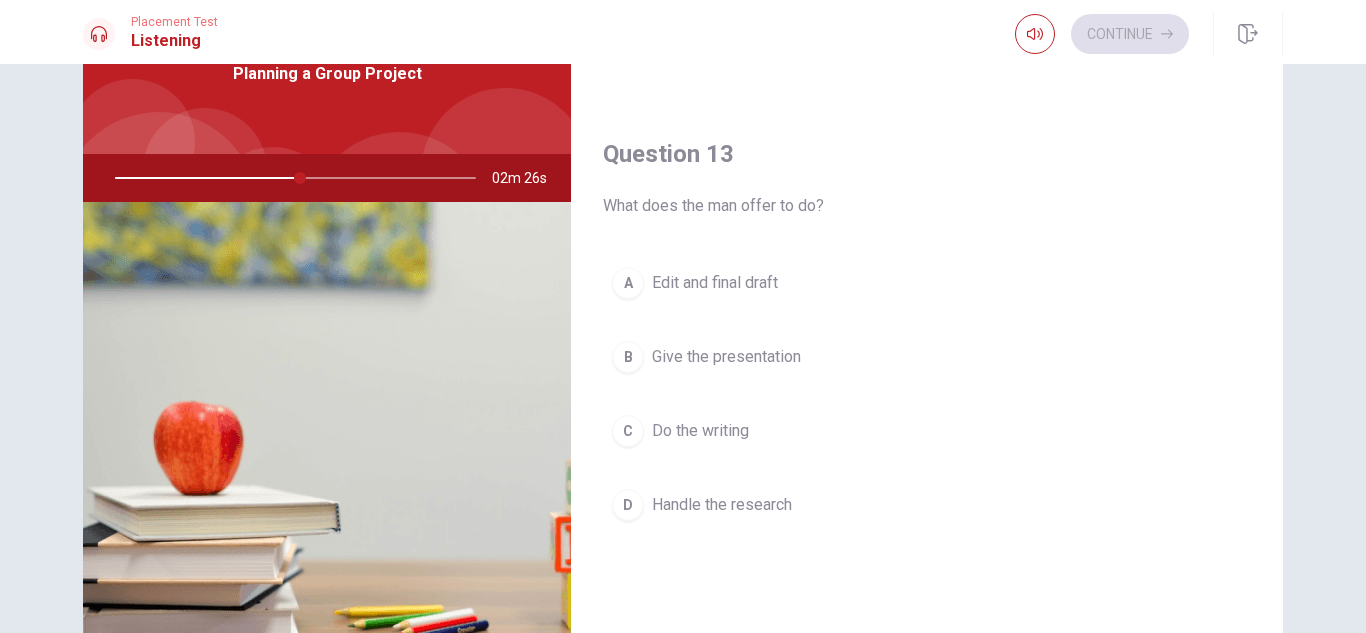 scroll, scrollTop: 960, scrollLeft: 0, axis: vertical 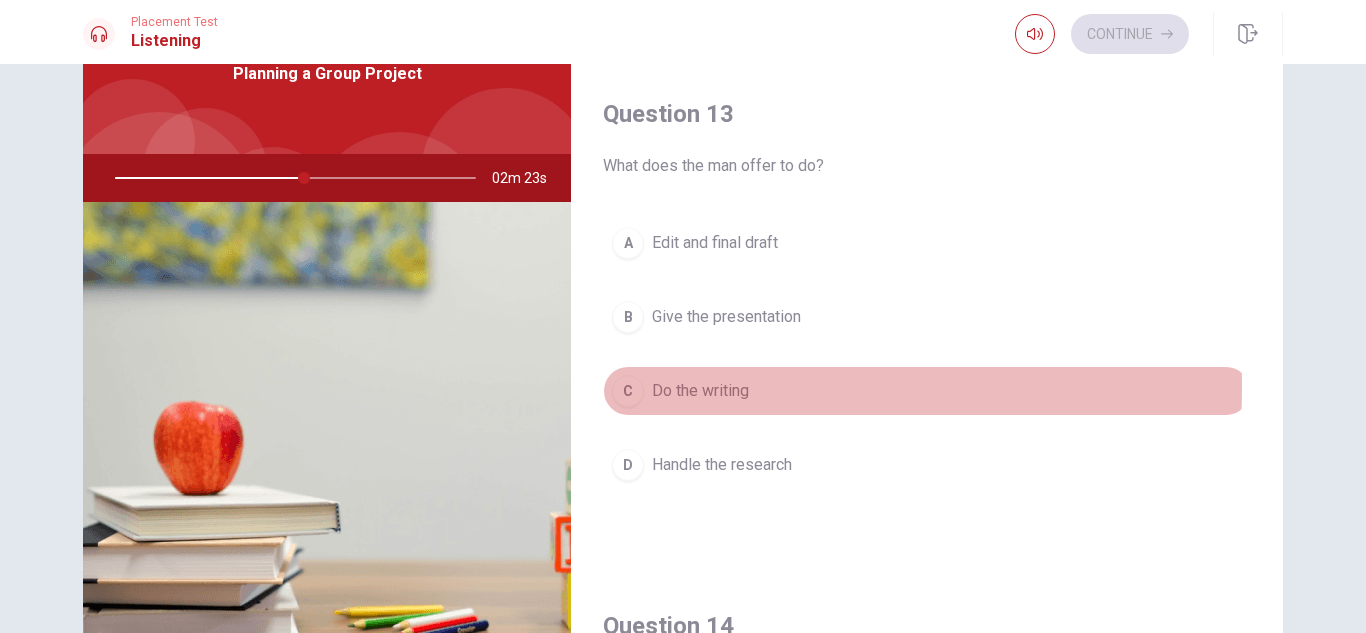 click on "C" at bounding box center (628, 391) 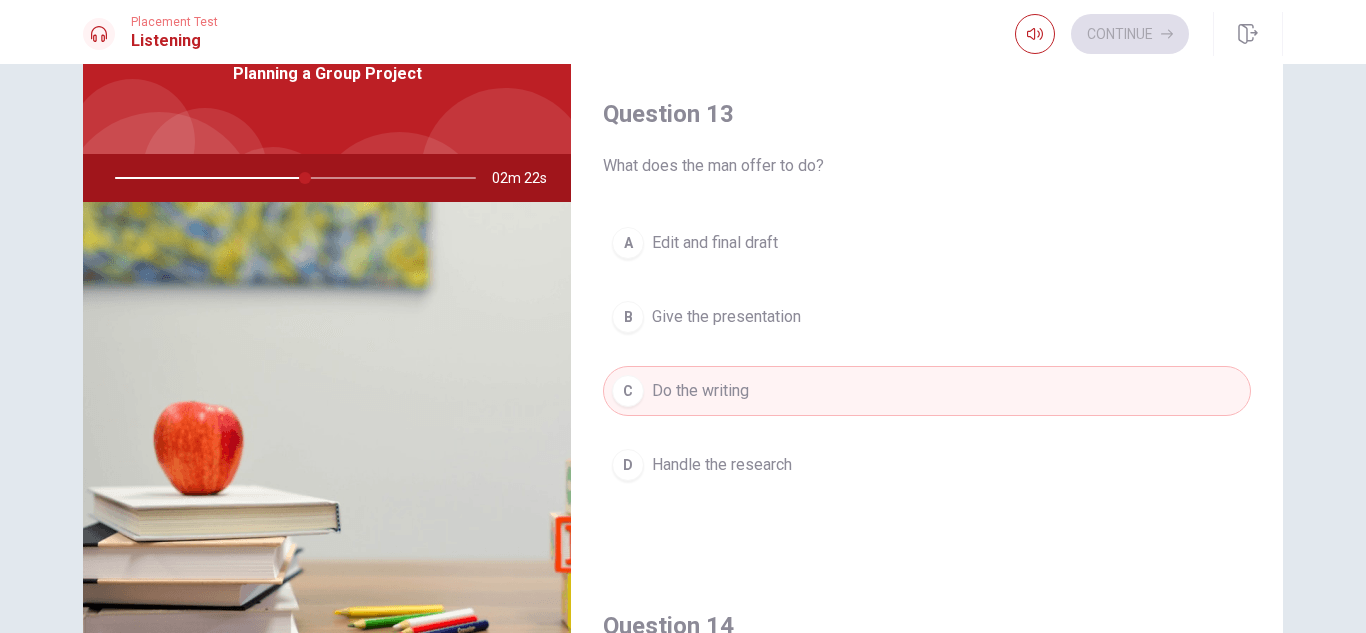type on "53" 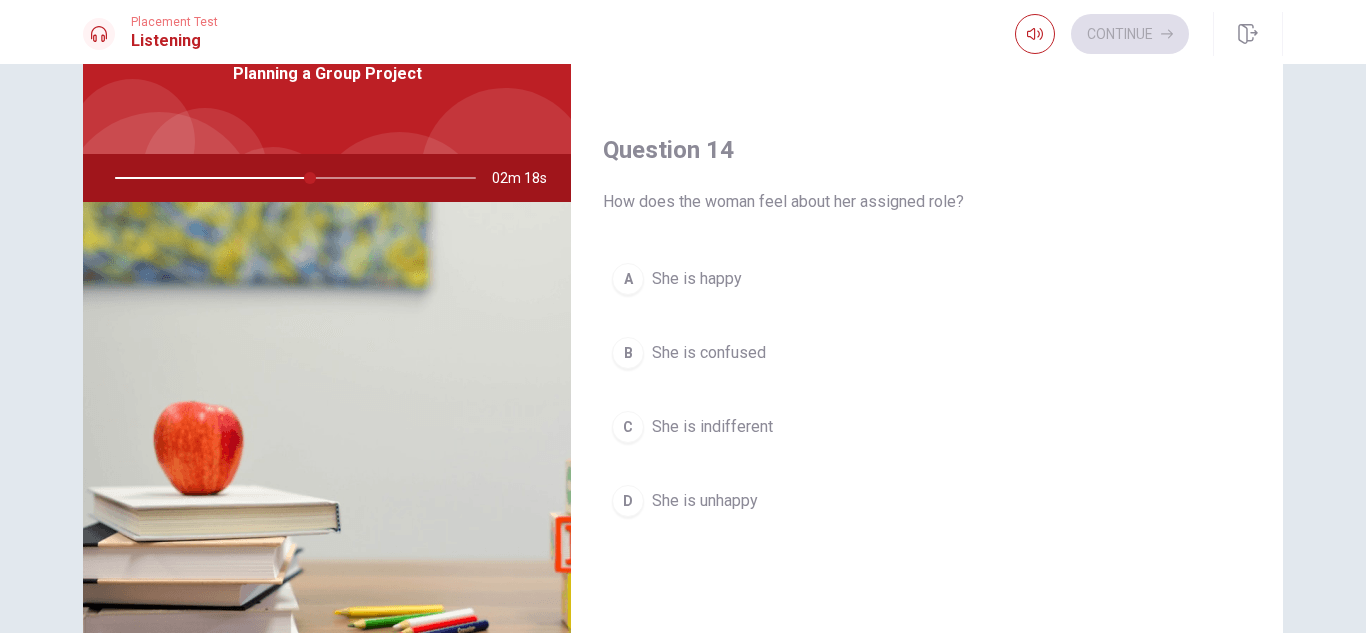 scroll, scrollTop: 1440, scrollLeft: 0, axis: vertical 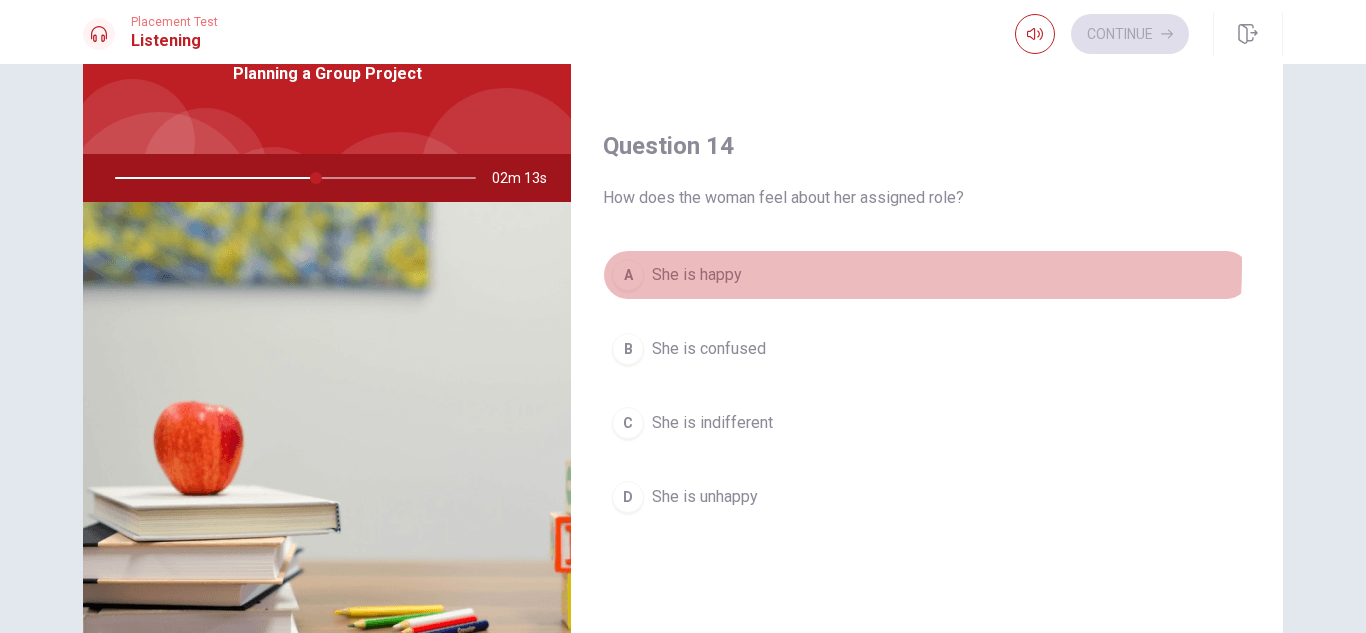 click on "She is happy" at bounding box center [697, 275] 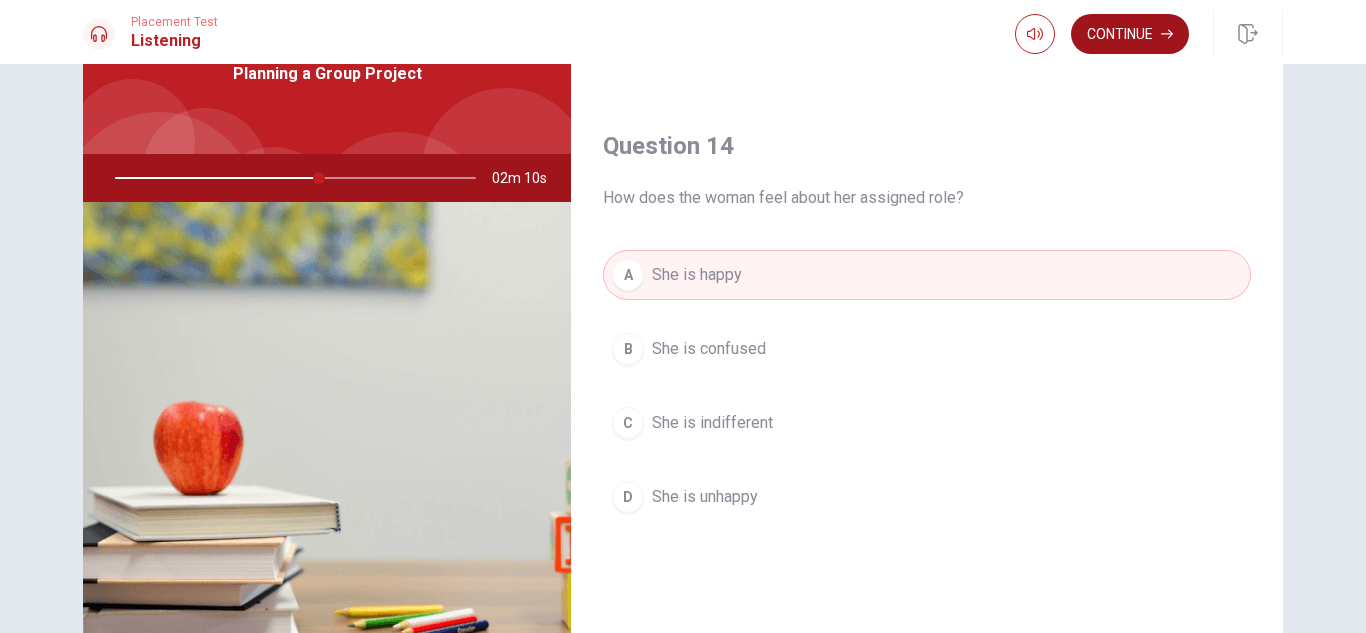 click on "Continue" at bounding box center [1130, 34] 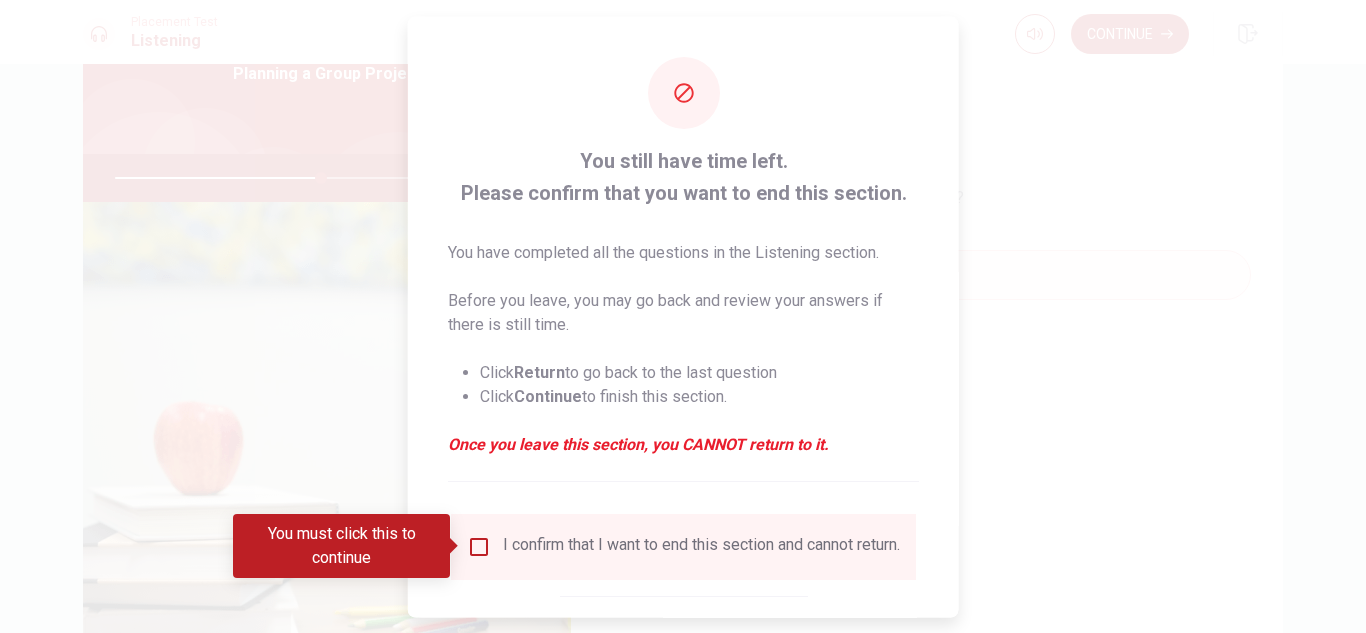 click at bounding box center (683, 316) 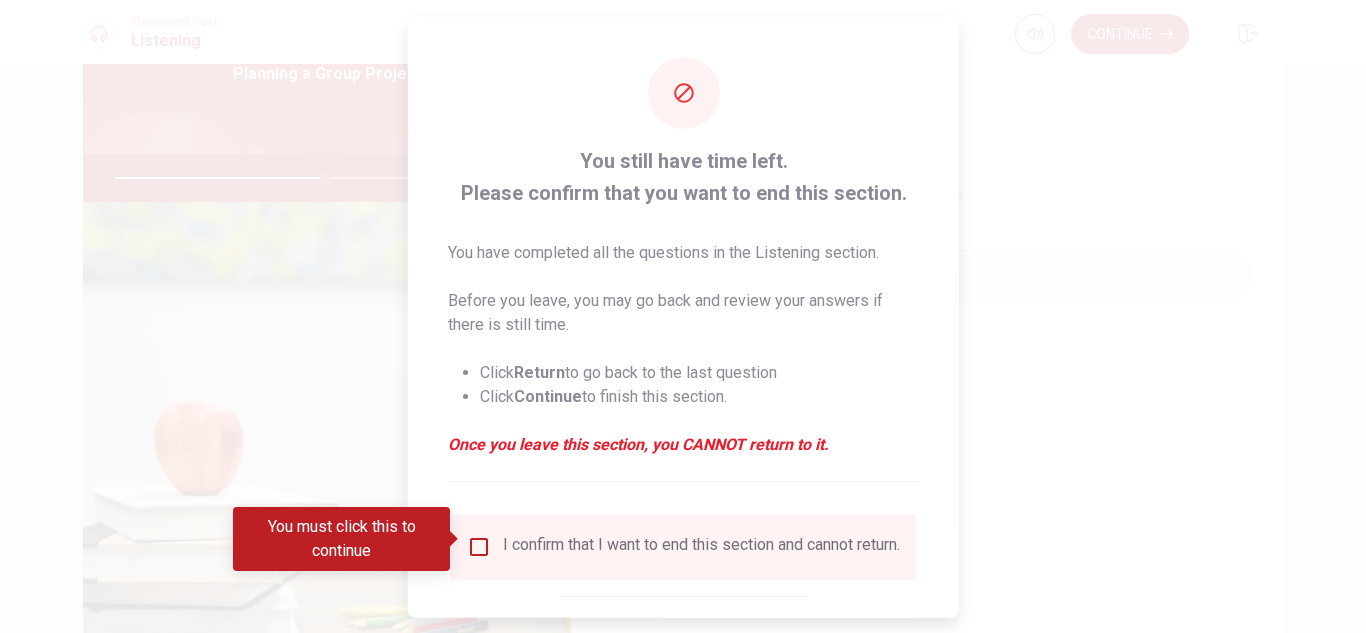 scroll, scrollTop: 113, scrollLeft: 0, axis: vertical 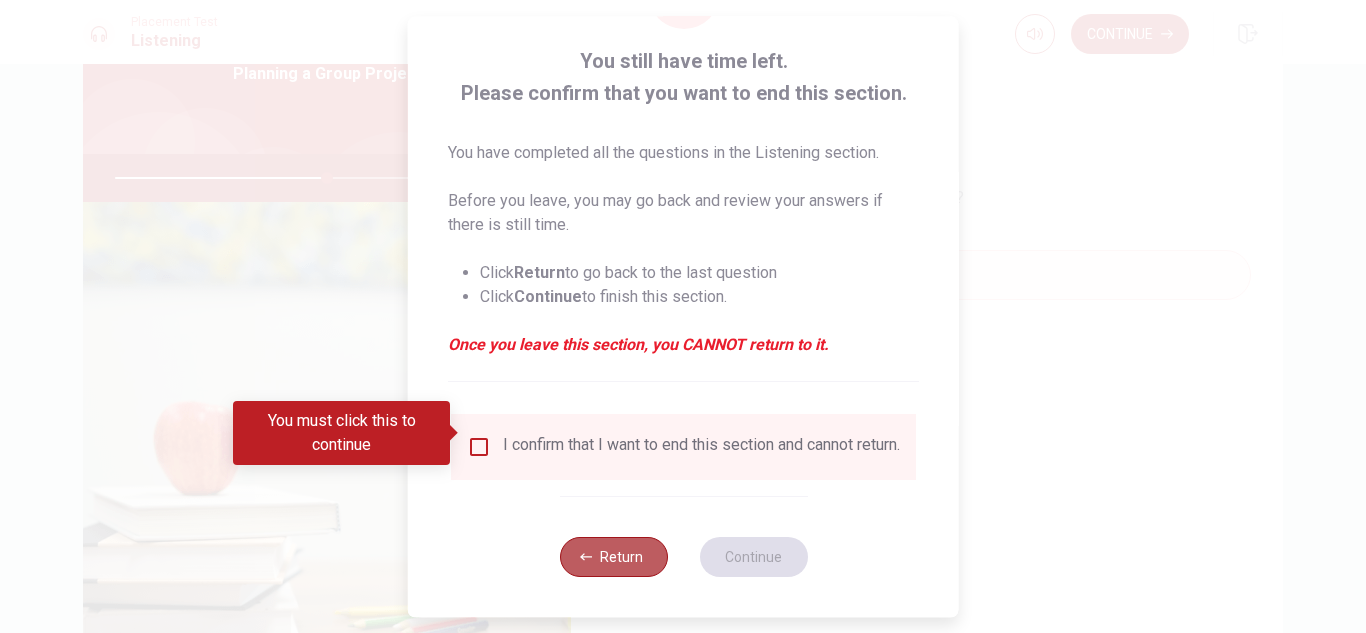 click on "Return" at bounding box center [613, 557] 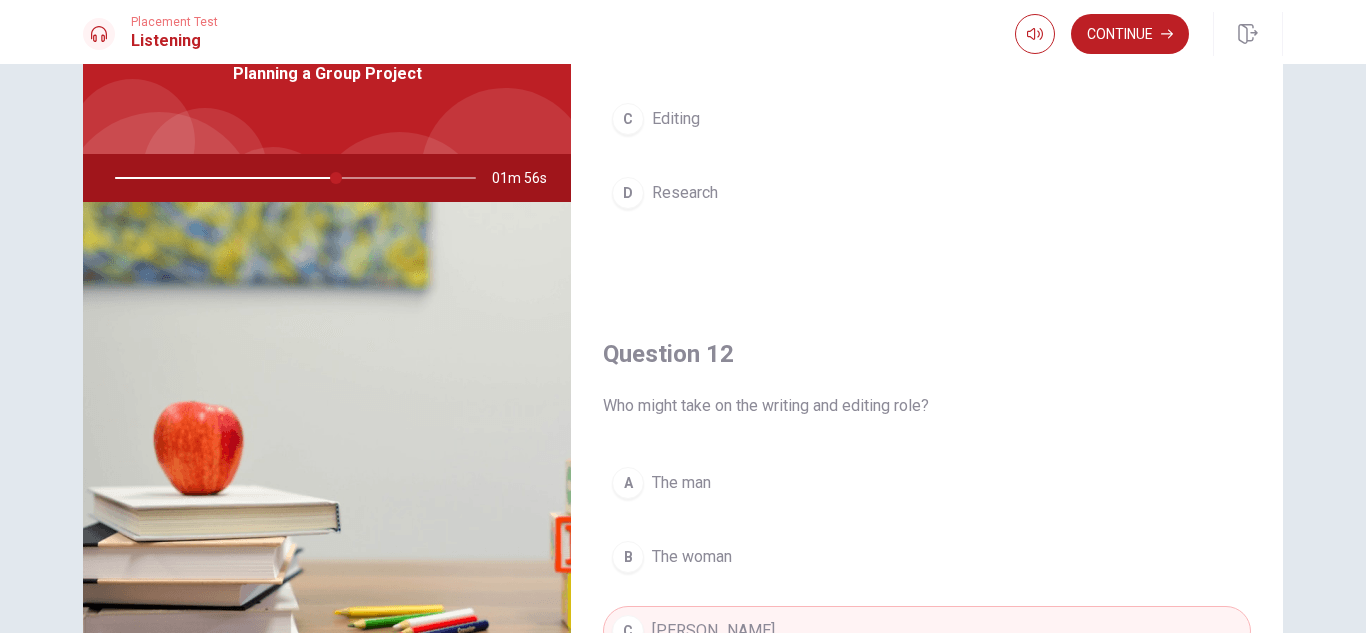 scroll, scrollTop: 132, scrollLeft: 0, axis: vertical 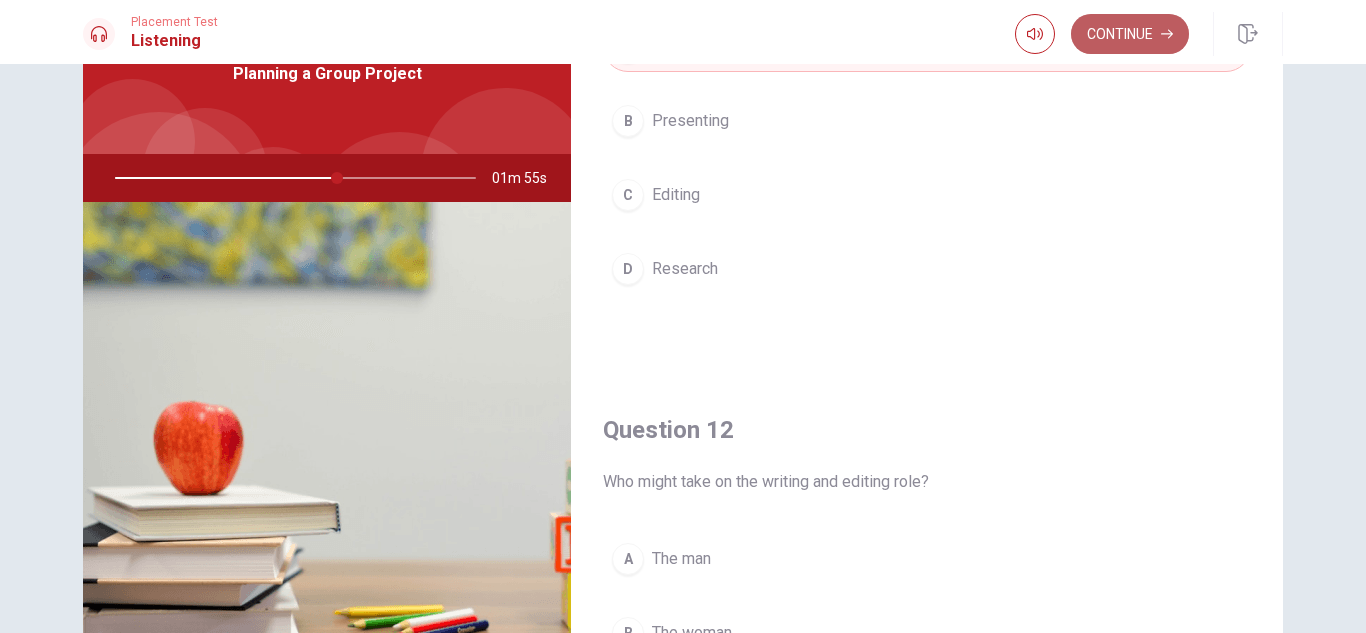 click on "Continue" at bounding box center (1130, 34) 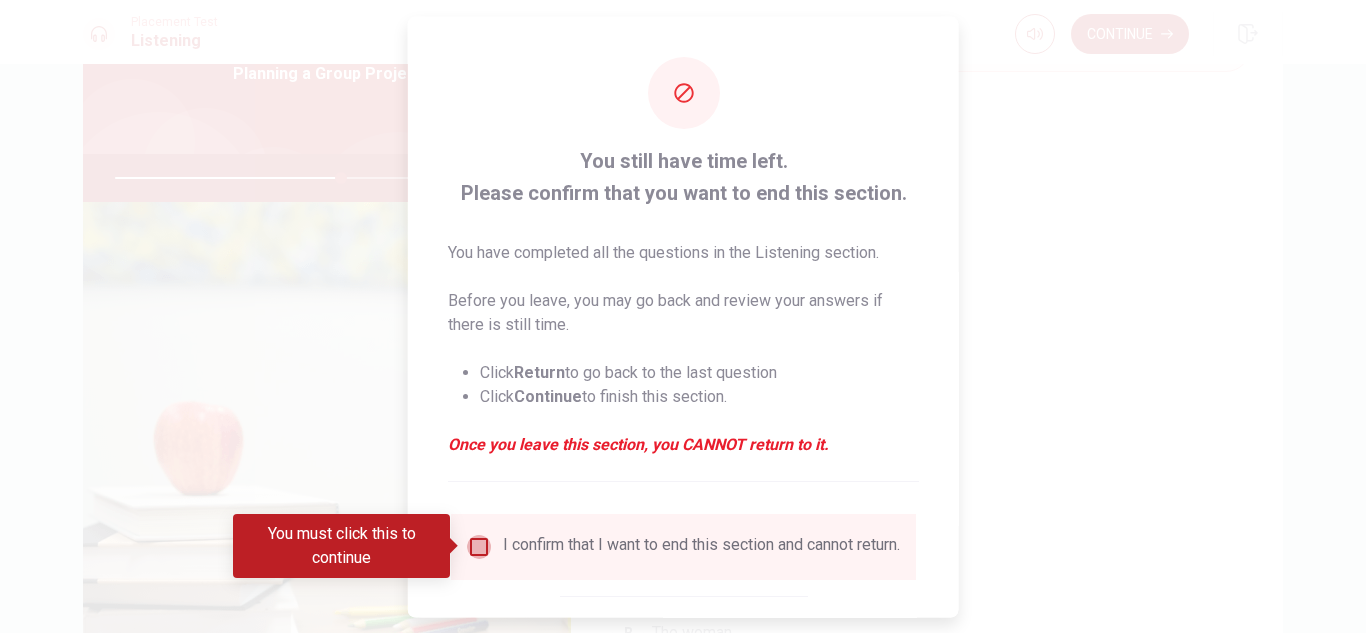 click at bounding box center [479, 546] 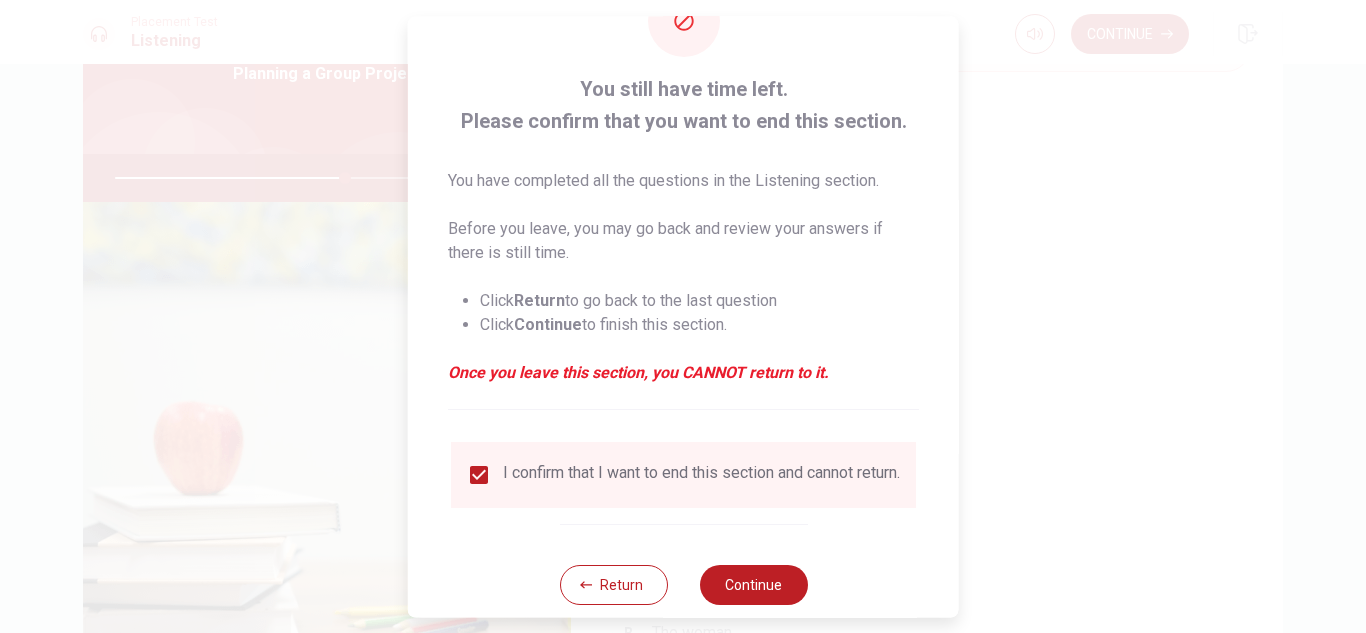 scroll, scrollTop: 113, scrollLeft: 0, axis: vertical 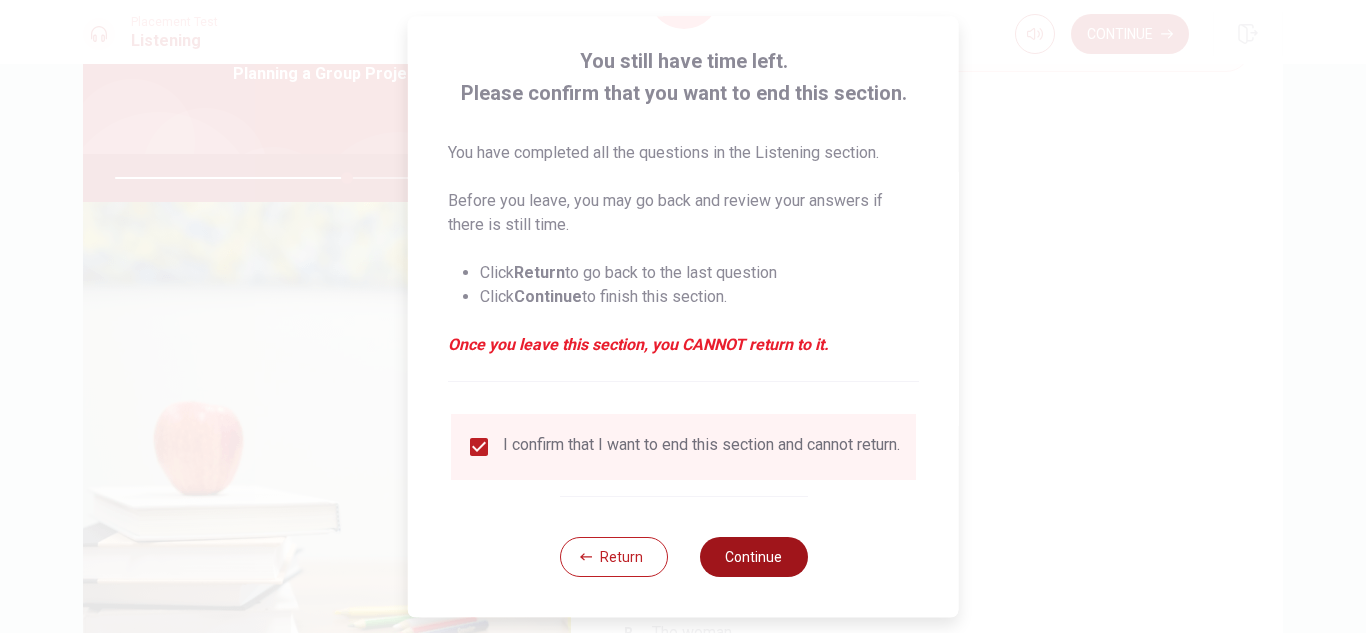 click on "Continue" at bounding box center [753, 557] 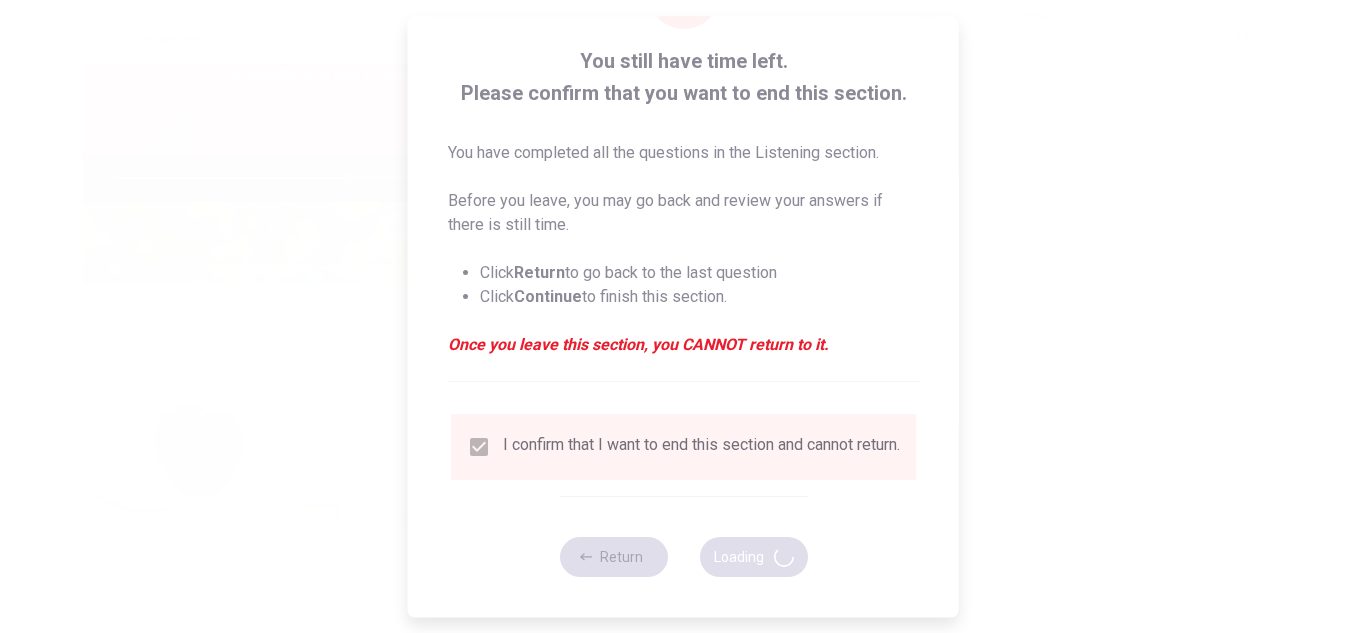 type on "65" 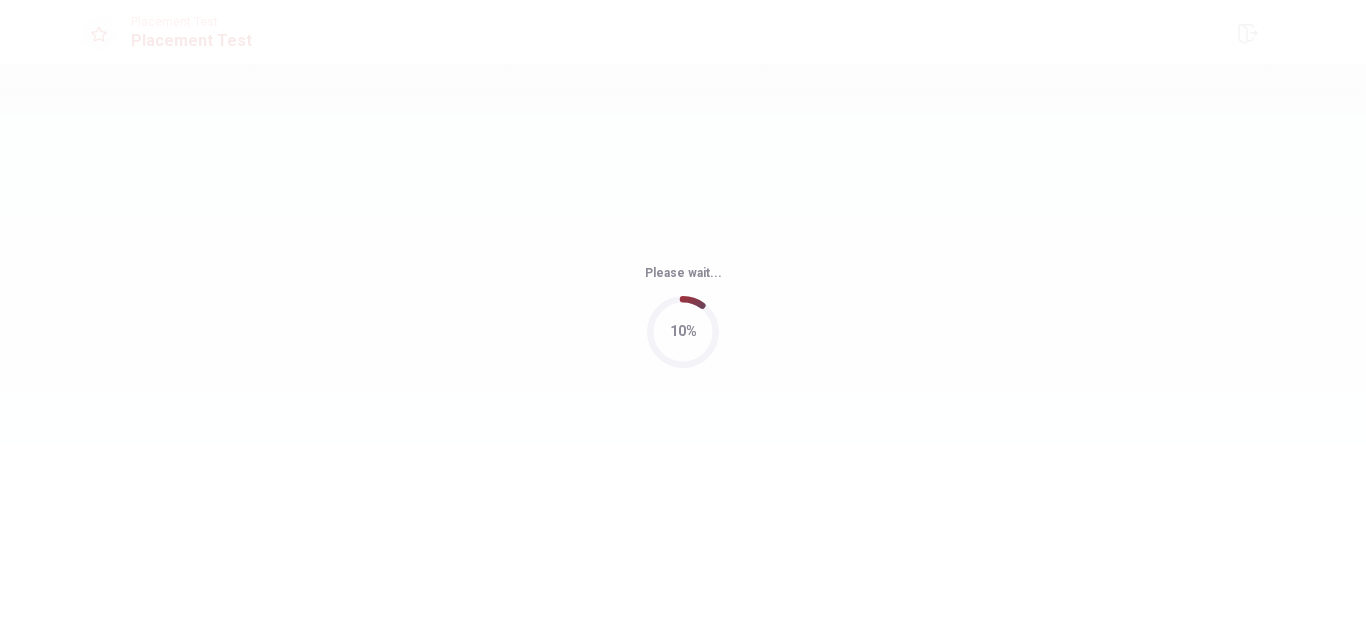 scroll, scrollTop: 0, scrollLeft: 0, axis: both 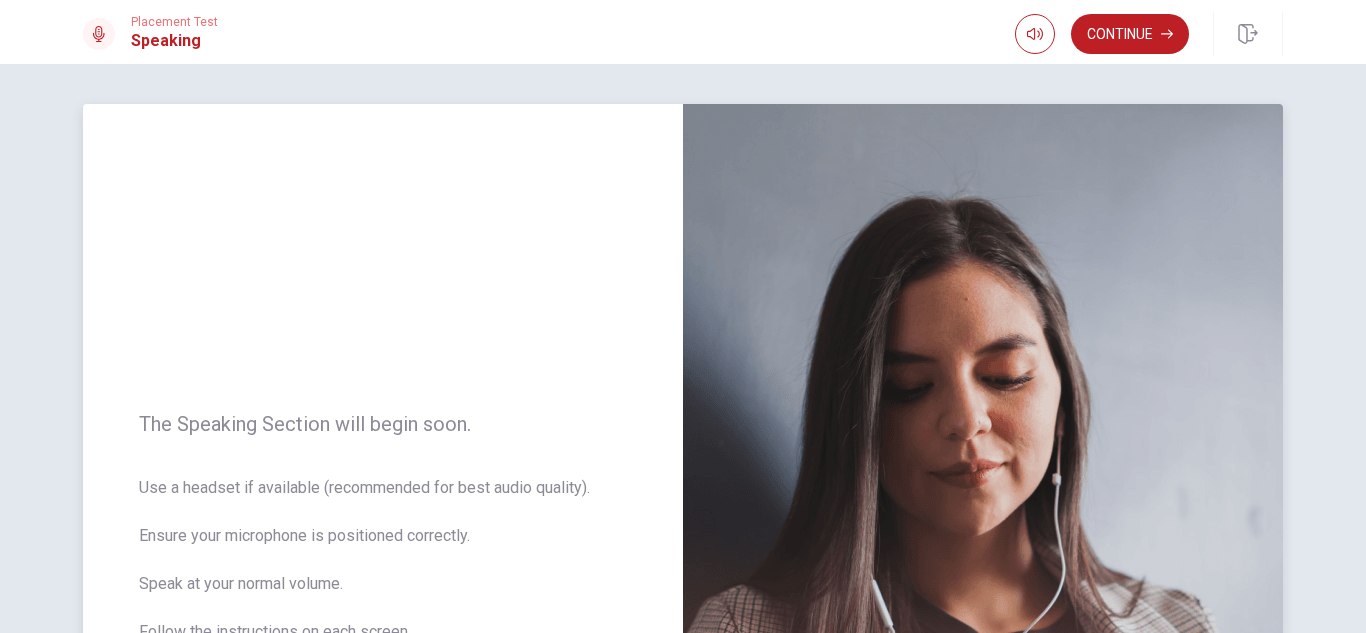 click on "The Speaking Section will begin soon. Use a headset if available (recommended for best audio quality).
Ensure your microphone is positioned correctly.
Speak at your normal volume.
Follow the instructions on each screen." at bounding box center [383, 540] 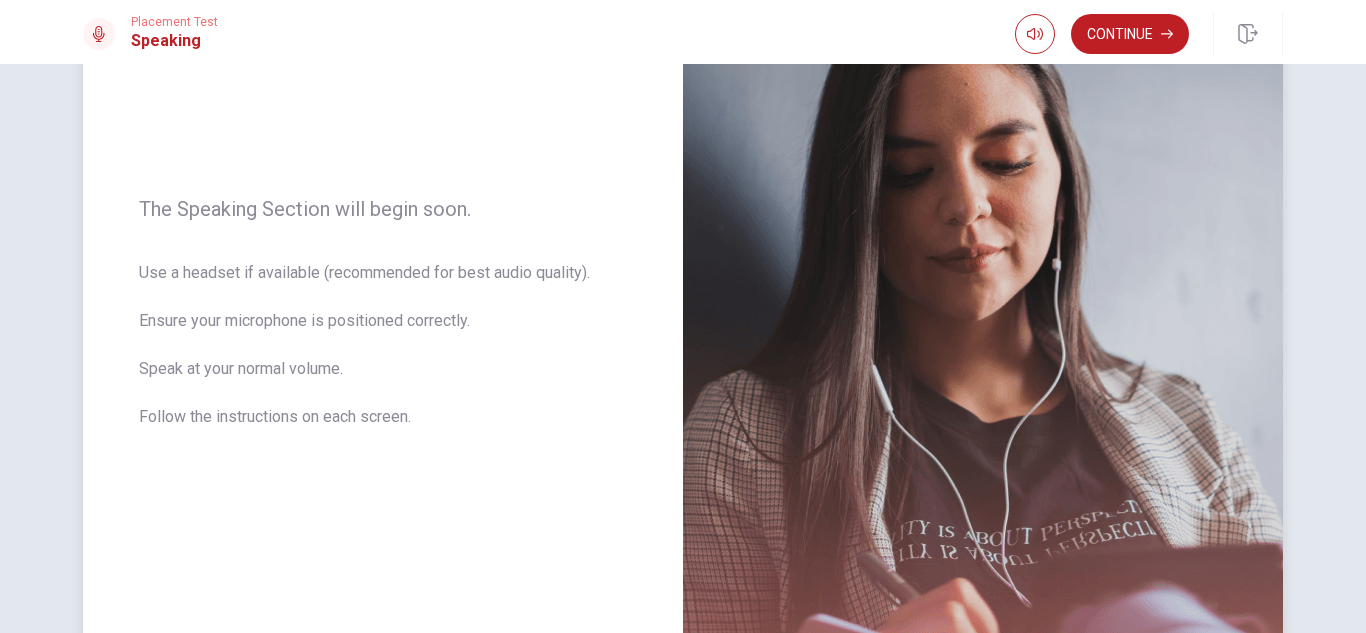 scroll, scrollTop: 0, scrollLeft: 0, axis: both 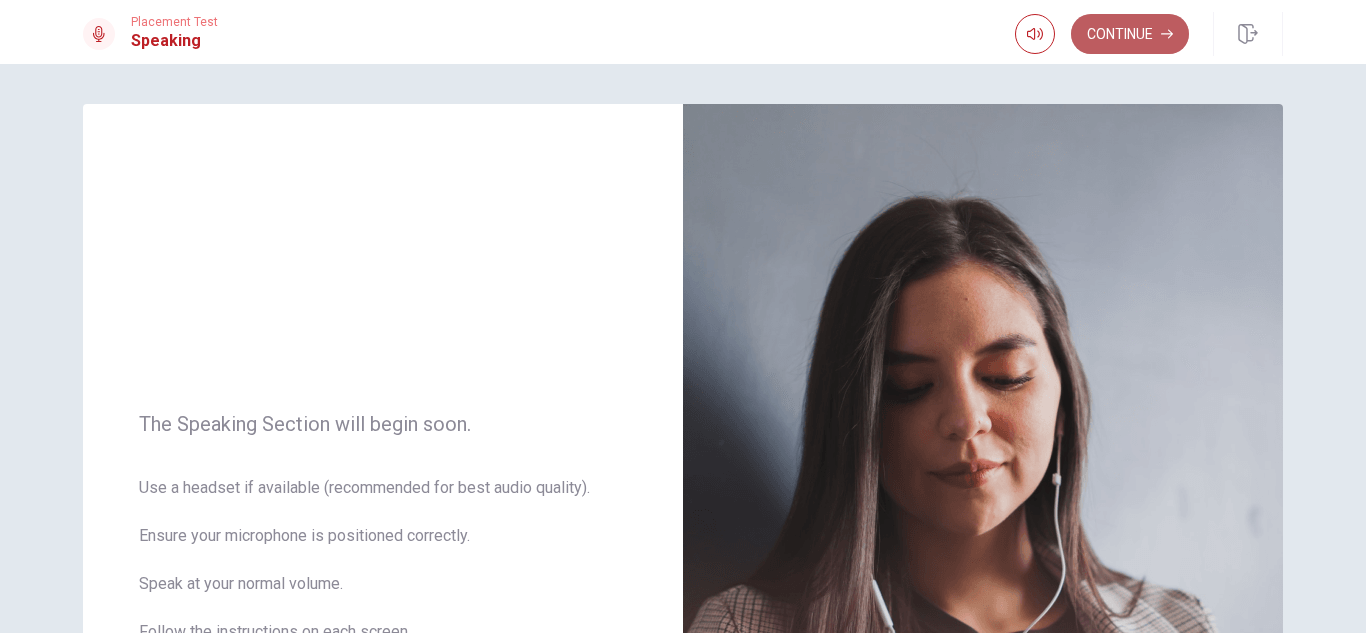 click on "Continue" at bounding box center (1130, 34) 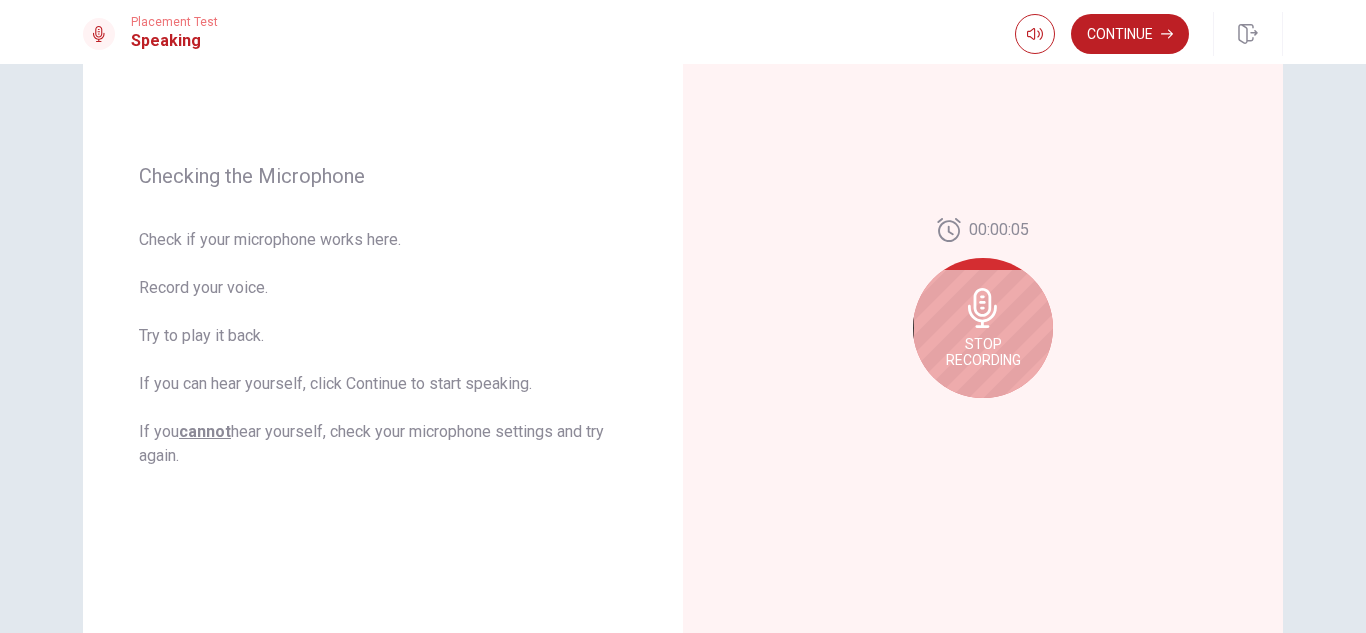 scroll, scrollTop: 229, scrollLeft: 0, axis: vertical 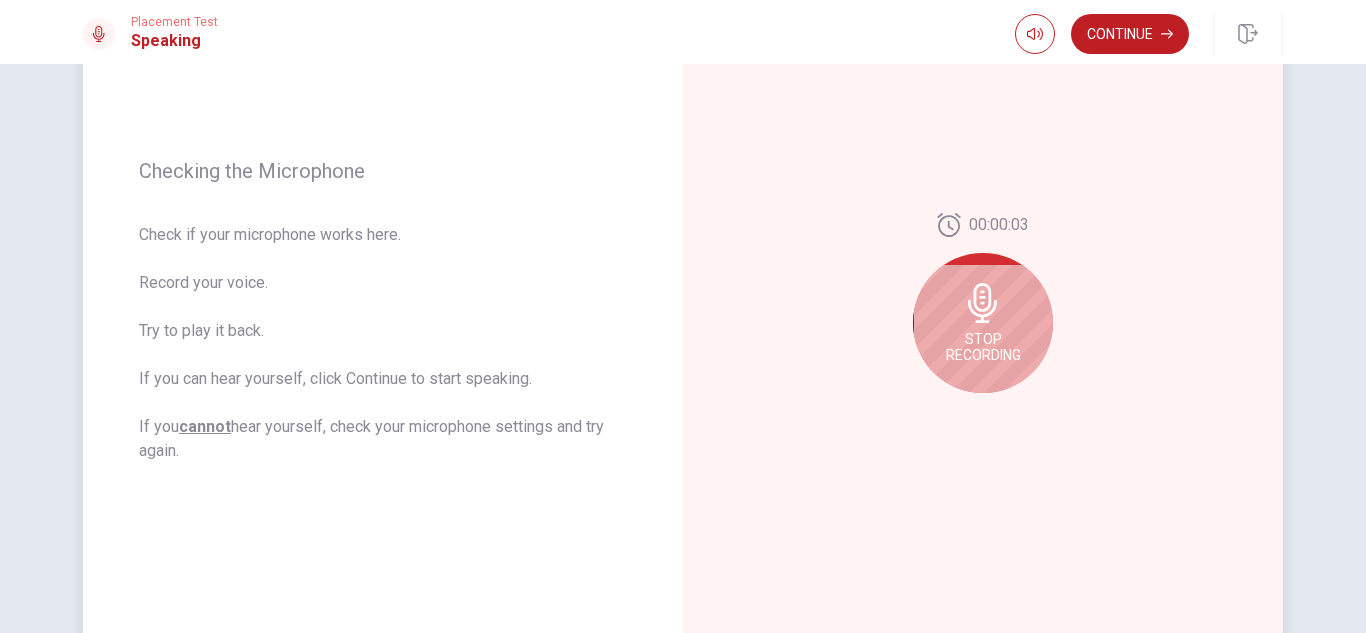 click 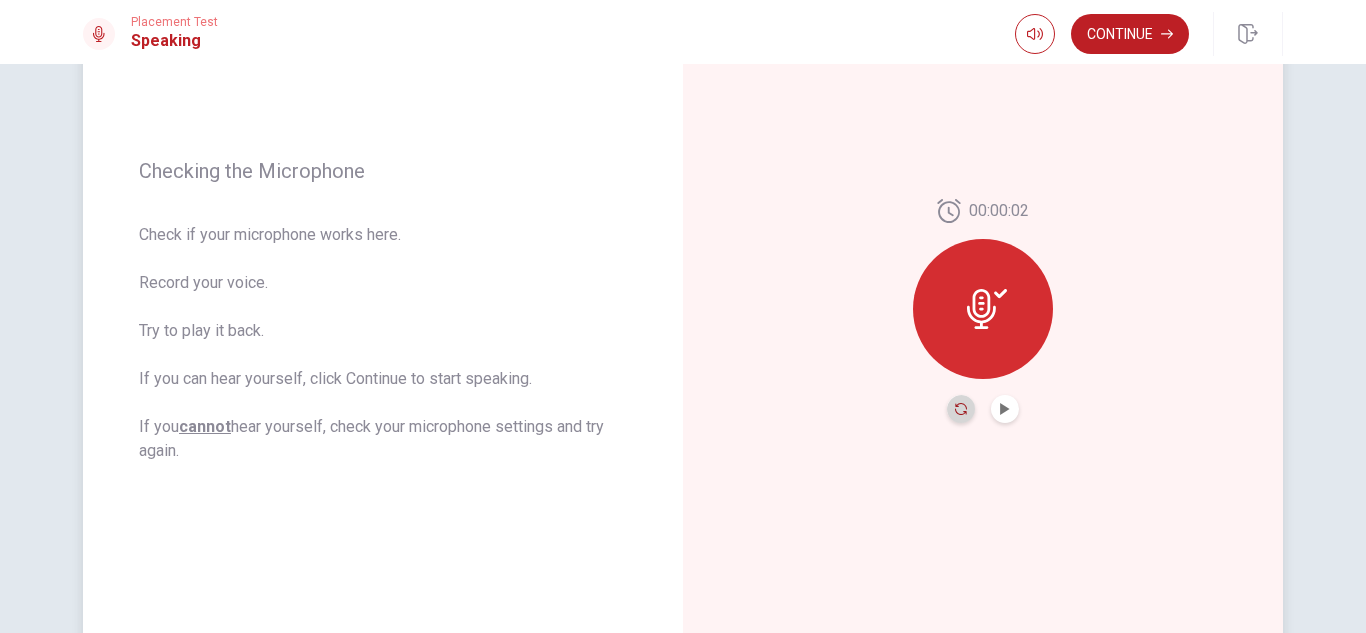 click 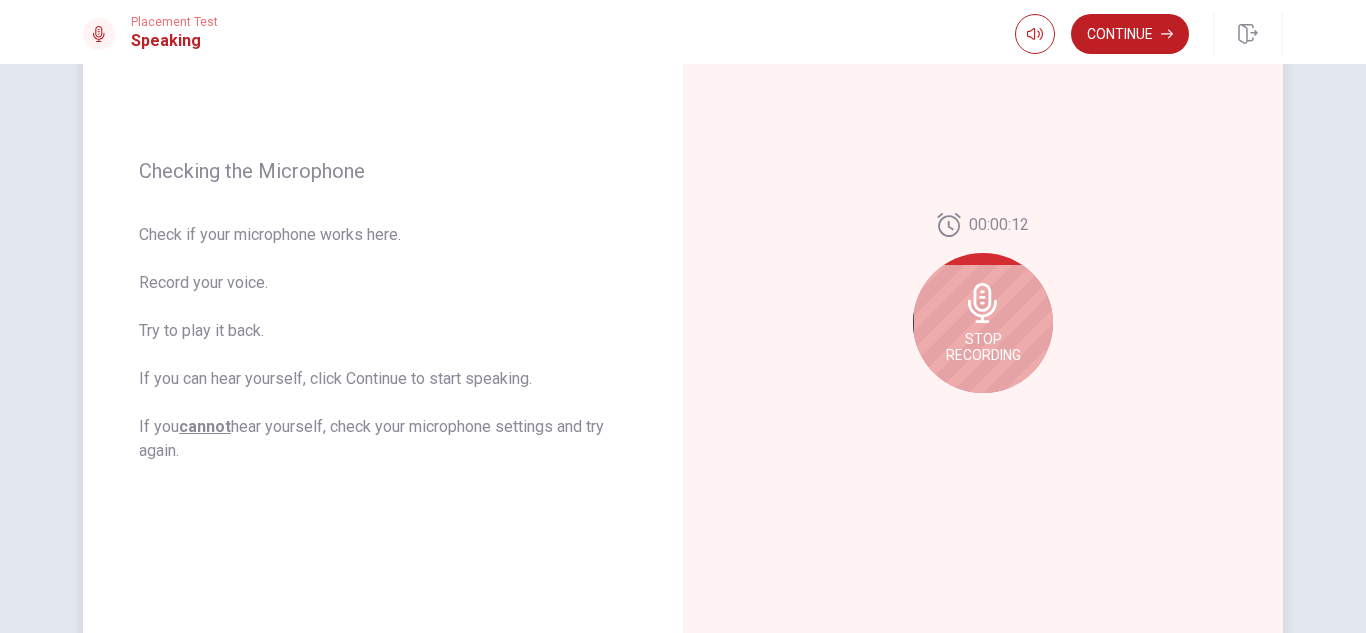 click on "Stop   Recording" at bounding box center (983, 347) 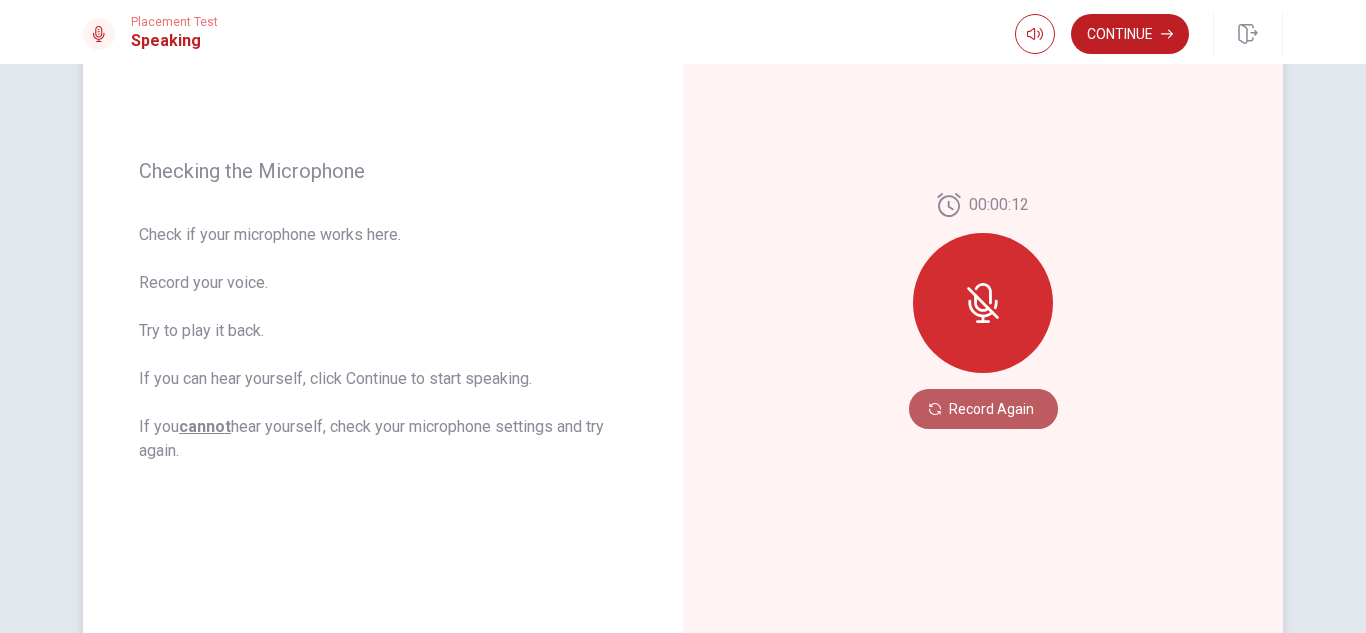 click on "Record Again" at bounding box center [983, 409] 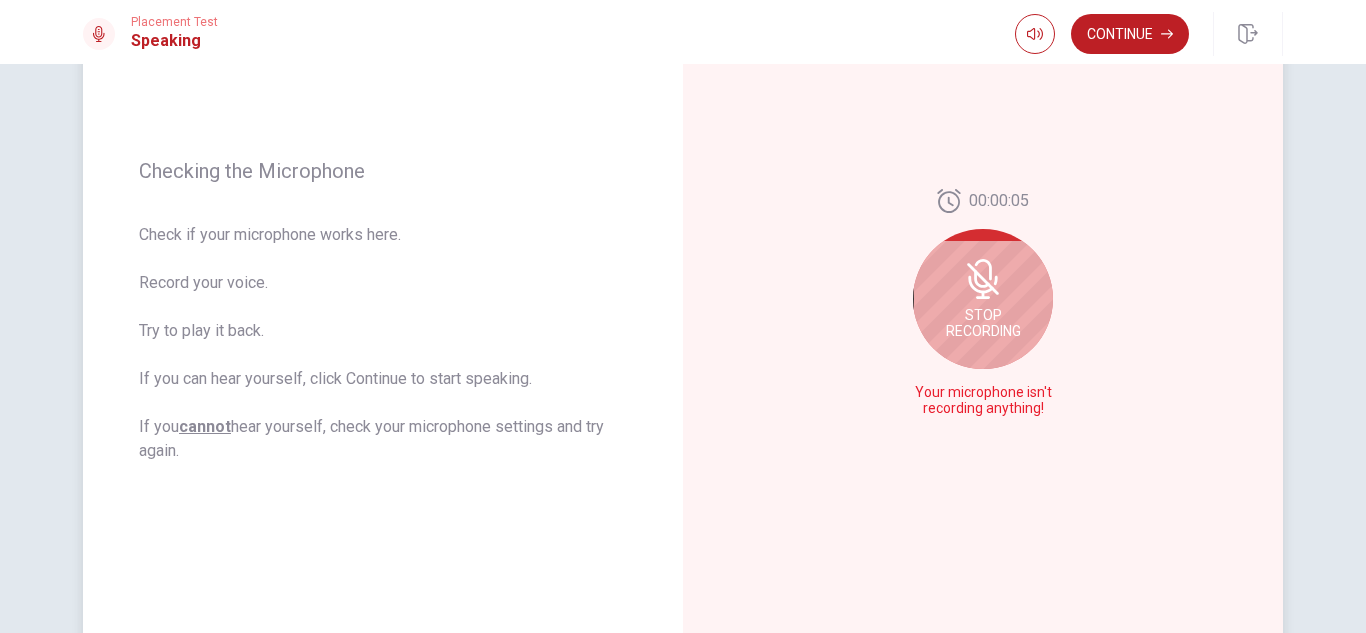 click on "Stop   Recording" at bounding box center (983, 323) 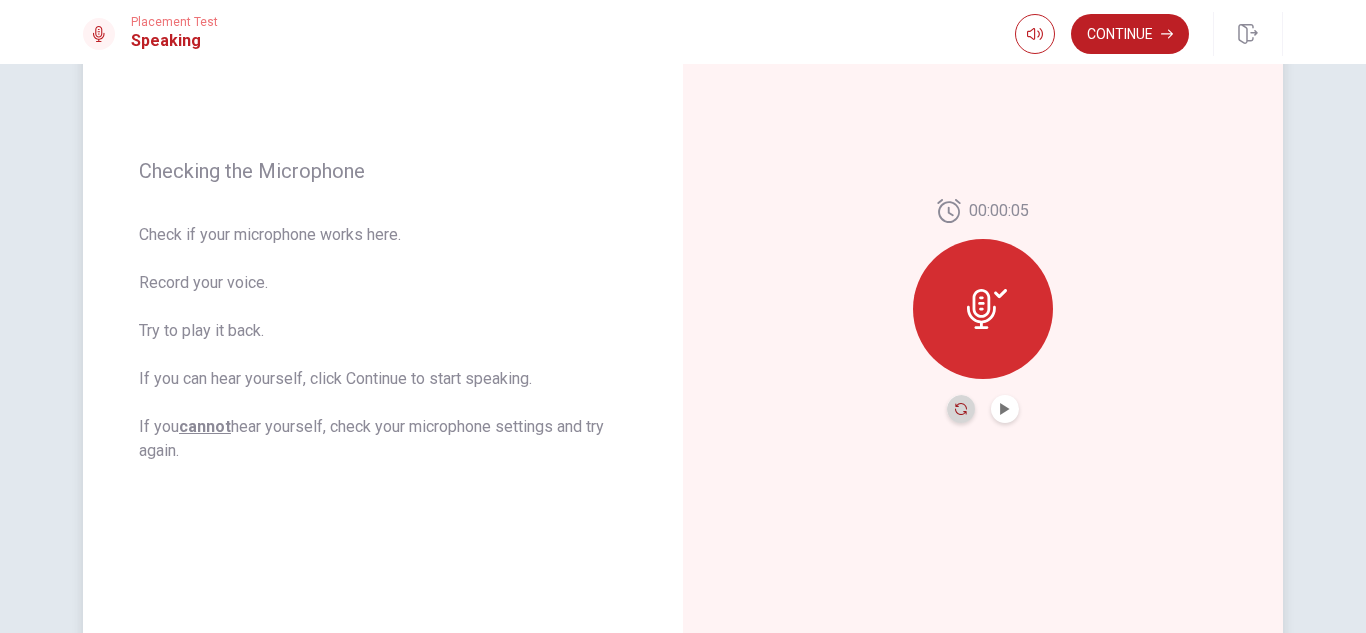 click 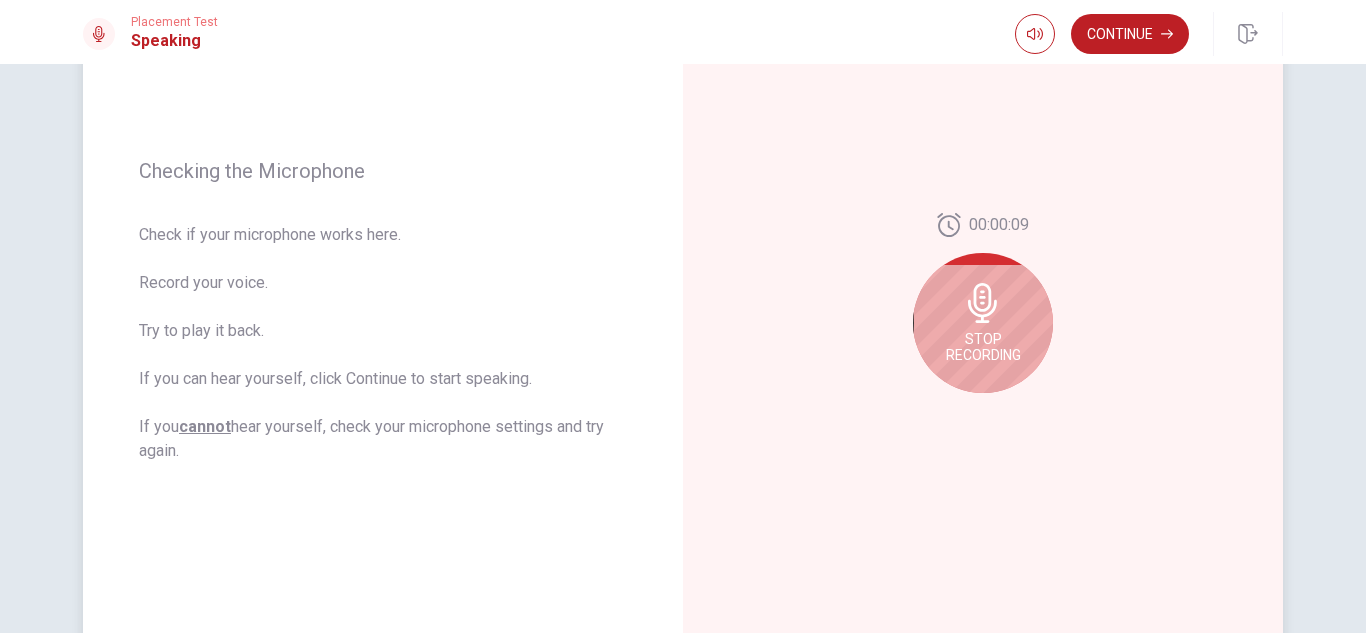 click on "Stop   Recording" at bounding box center [983, 323] 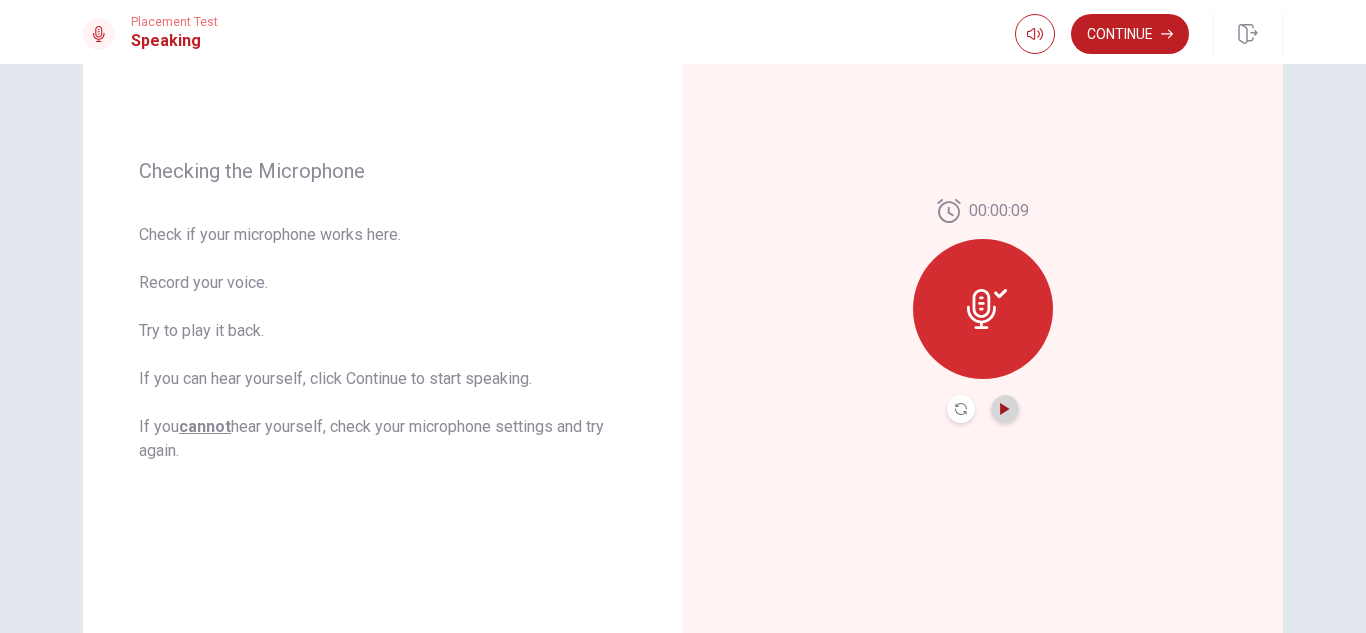 click 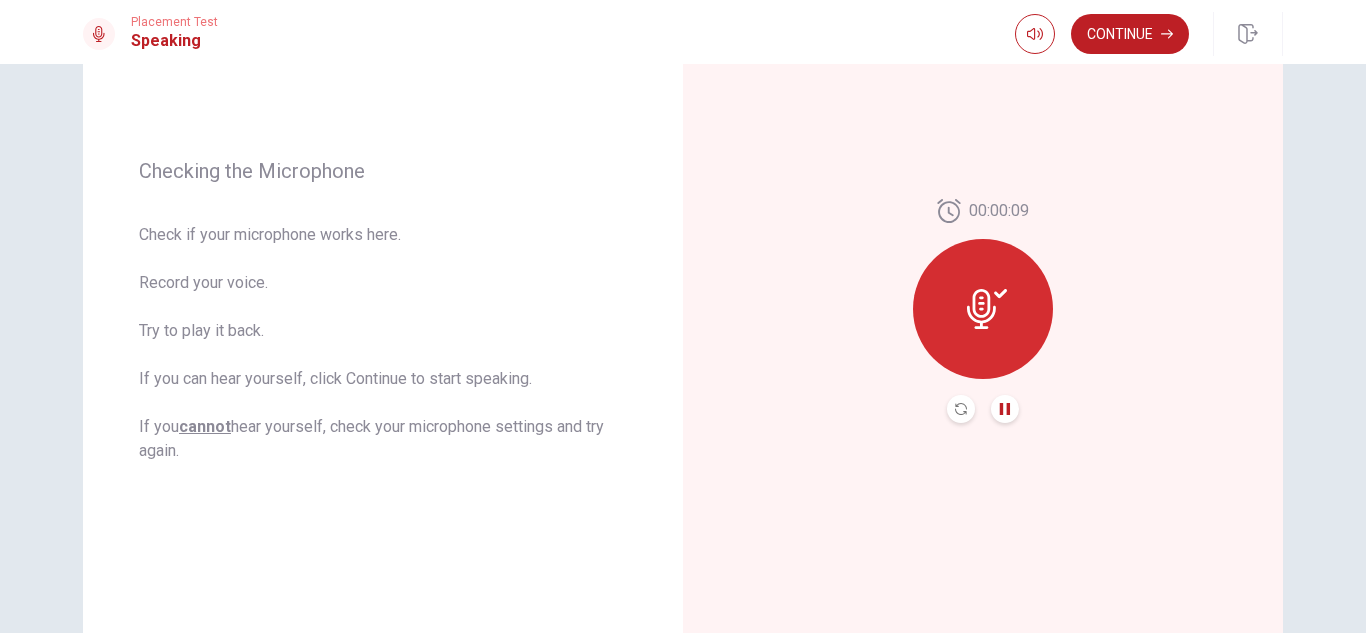 click 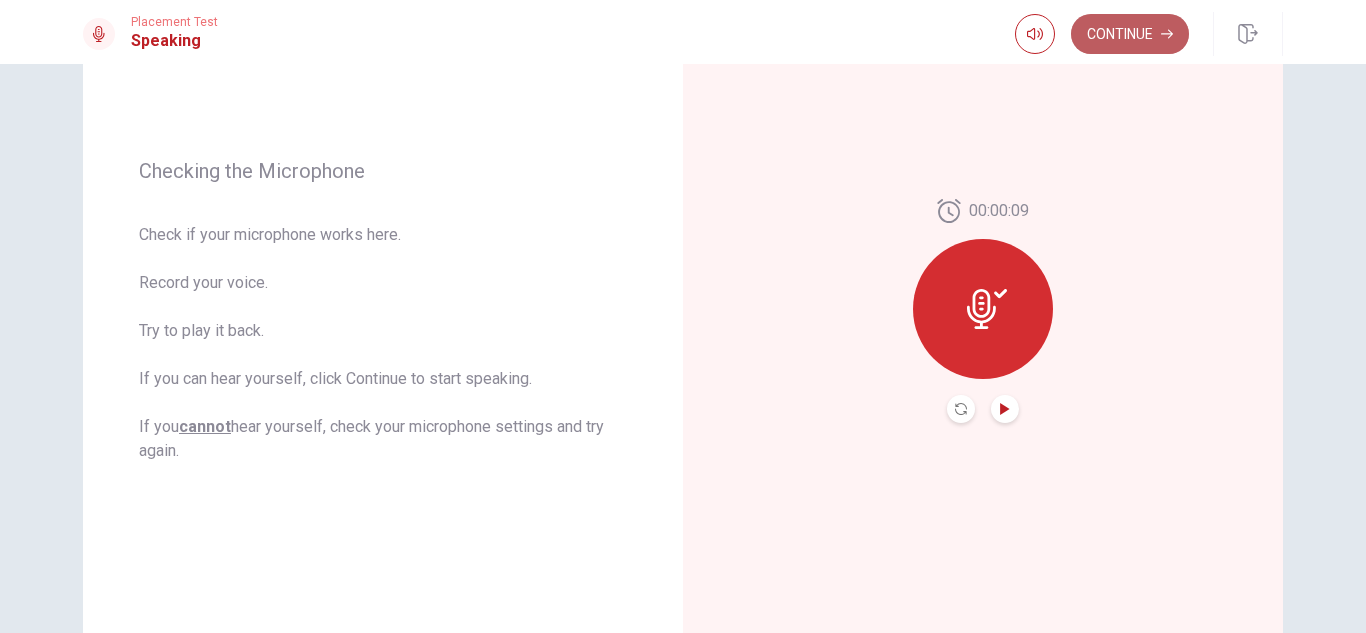 click on "Continue" at bounding box center [1130, 34] 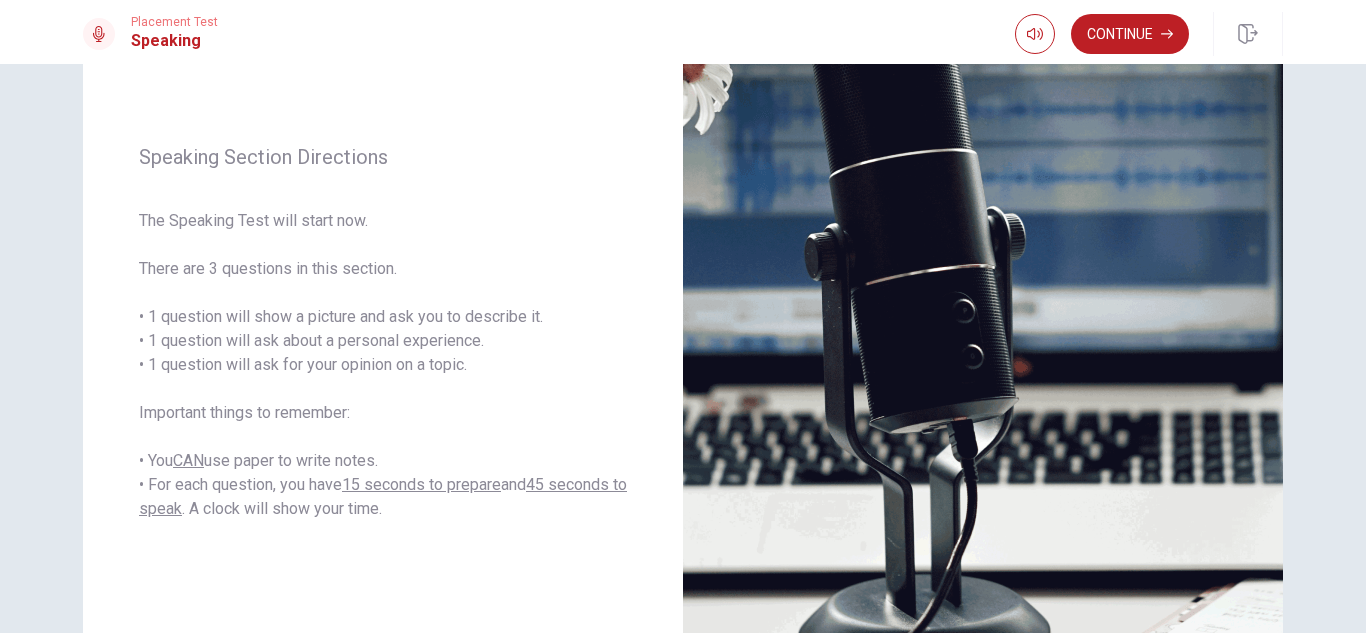 scroll, scrollTop: 0, scrollLeft: 0, axis: both 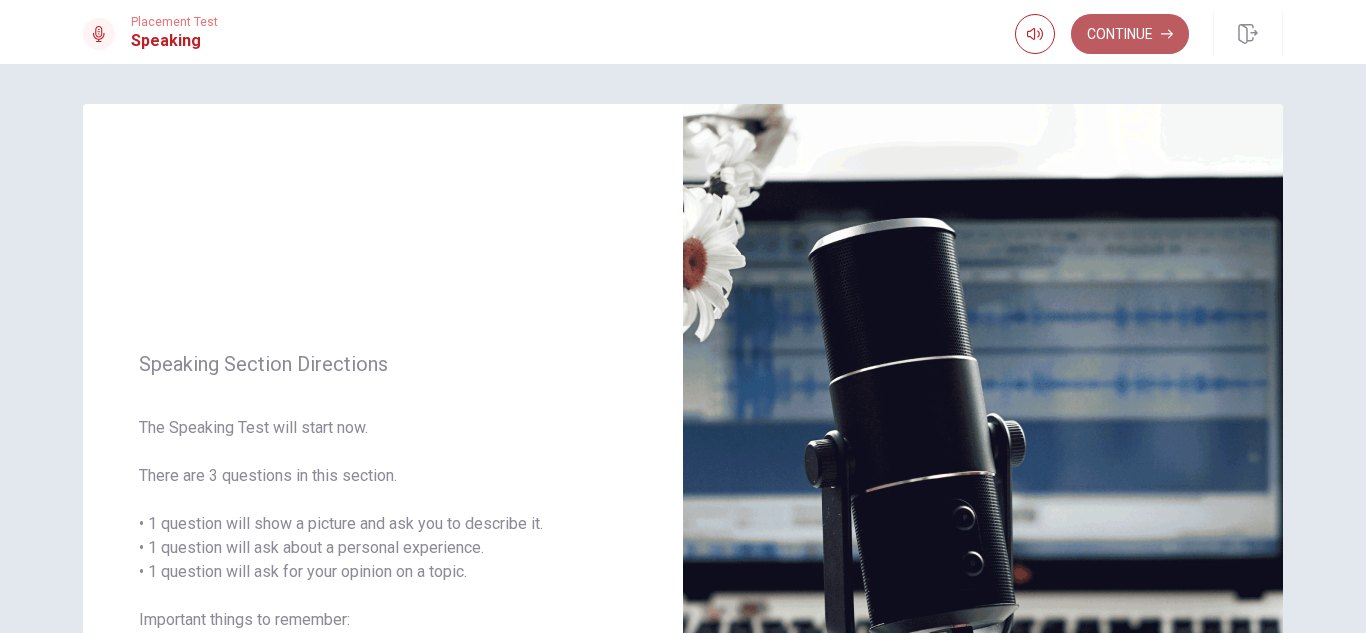 click on "Continue" at bounding box center (1130, 34) 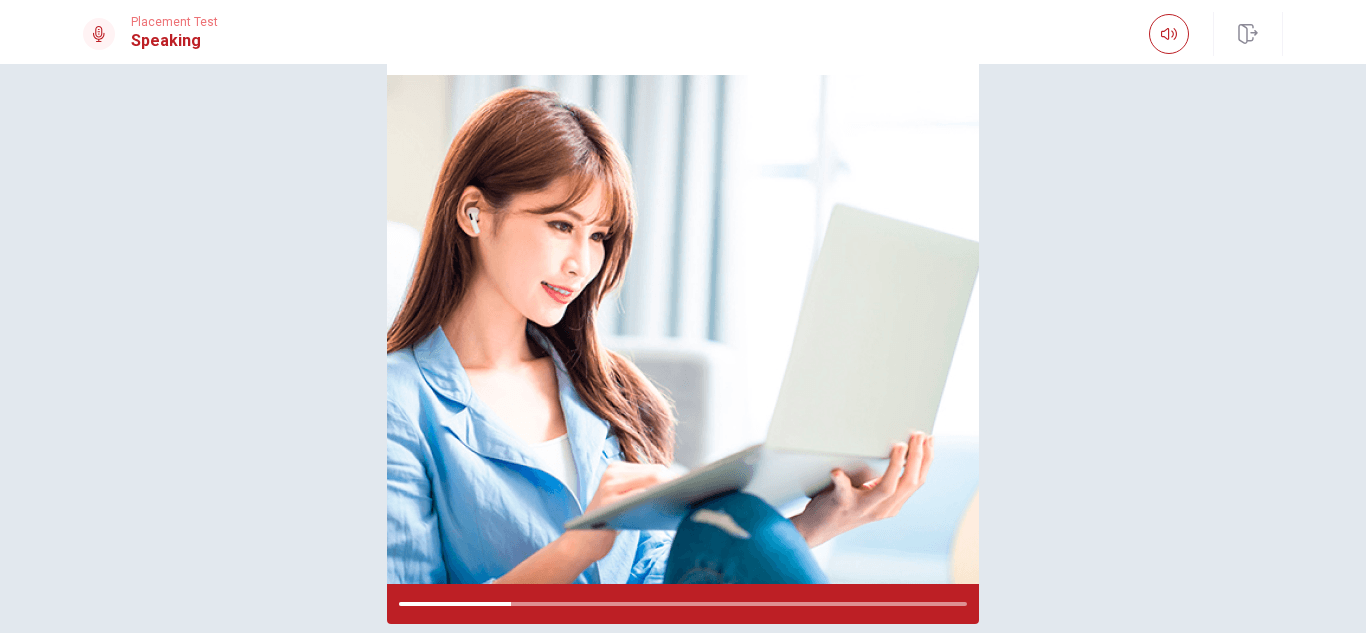 scroll, scrollTop: 158, scrollLeft: 0, axis: vertical 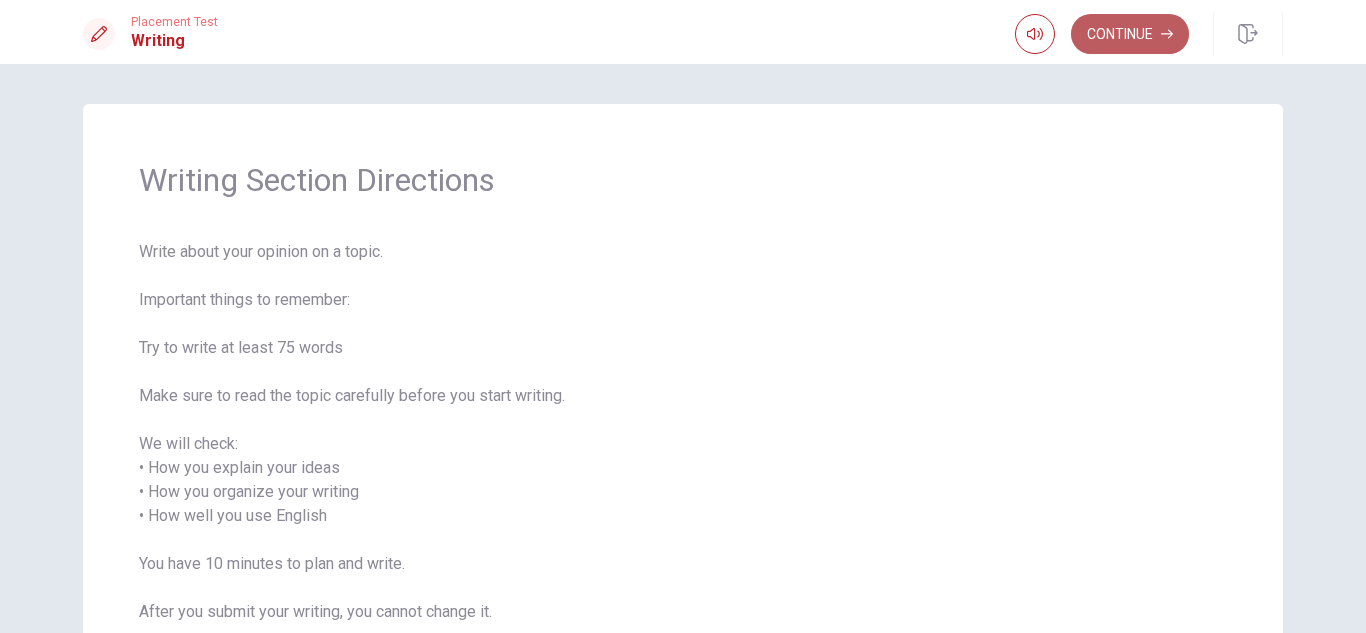 click on "Continue" at bounding box center (1130, 34) 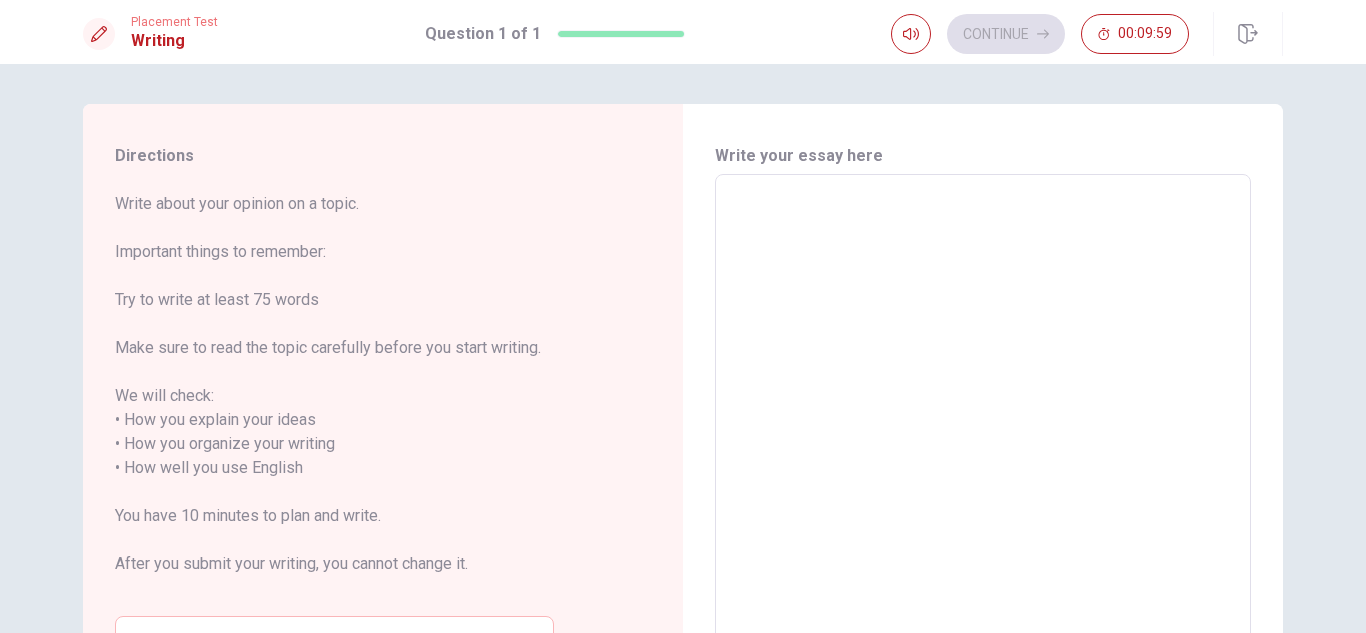 click at bounding box center (983, 456) 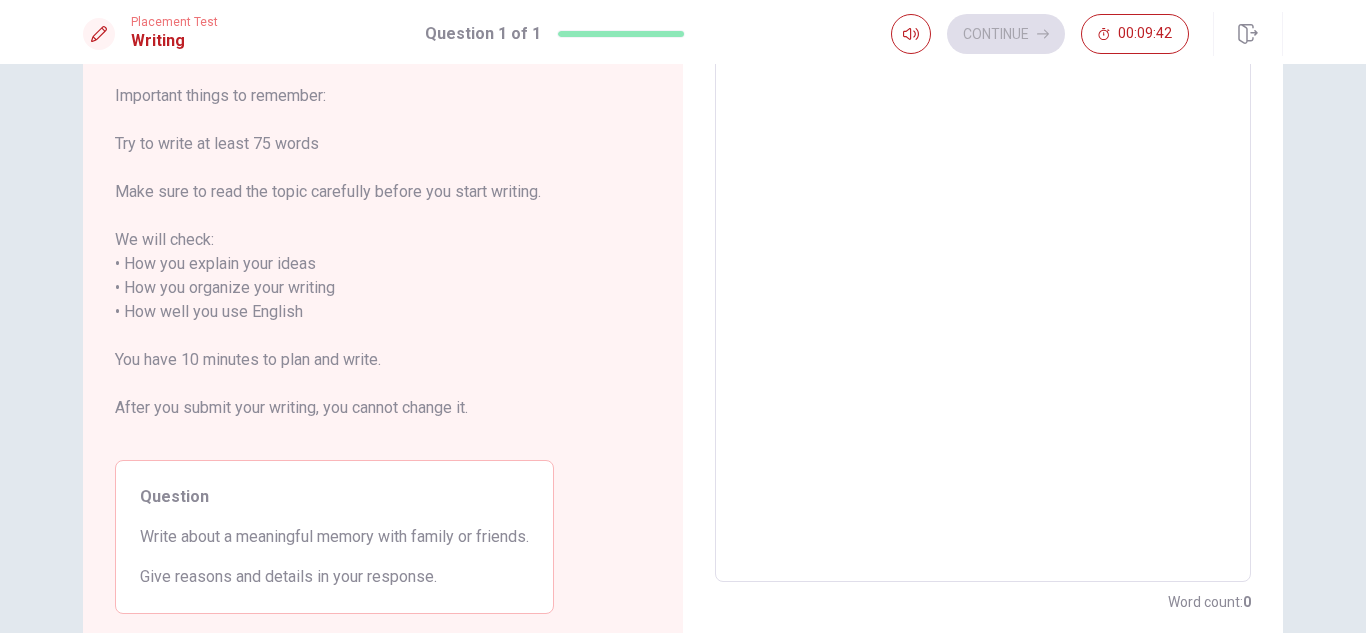 scroll, scrollTop: 223, scrollLeft: 0, axis: vertical 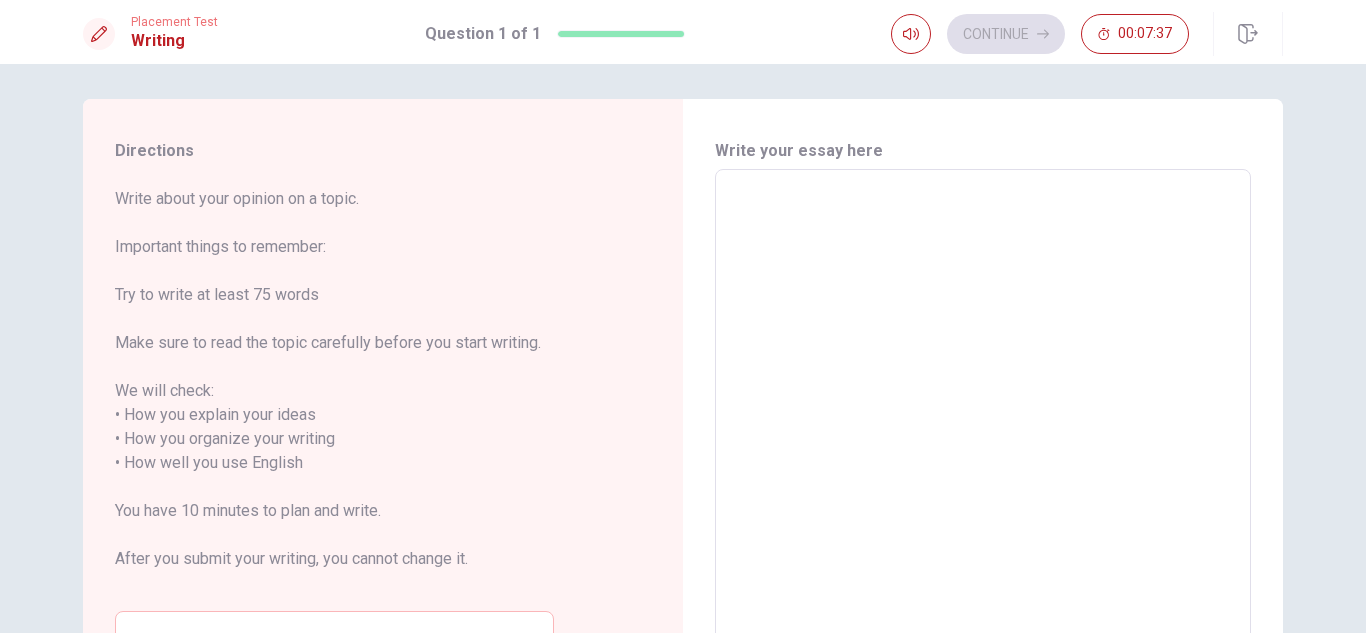 type on "i" 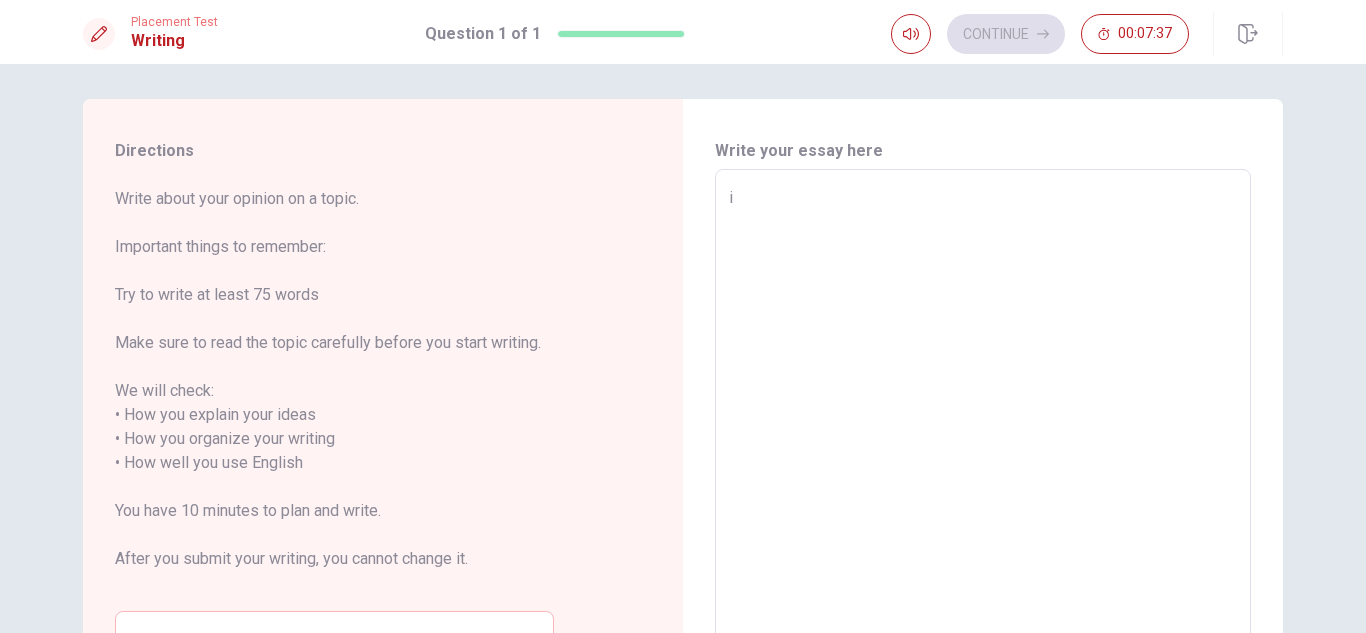type on "x" 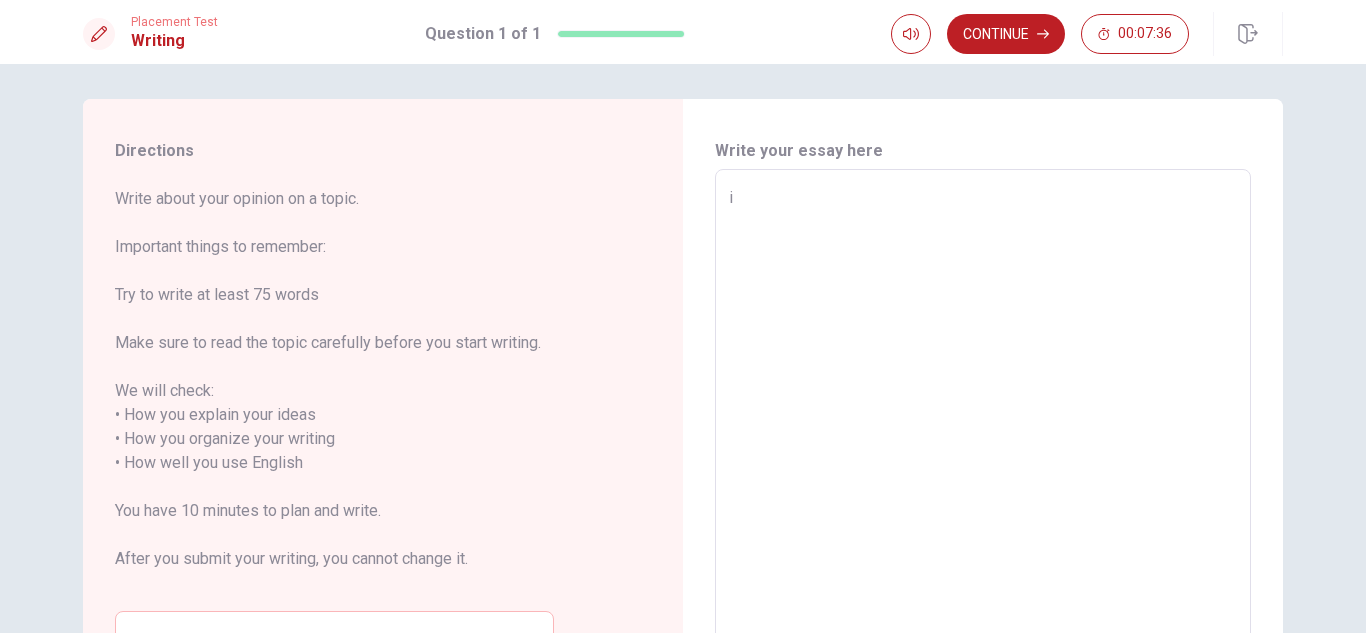 type on "i h" 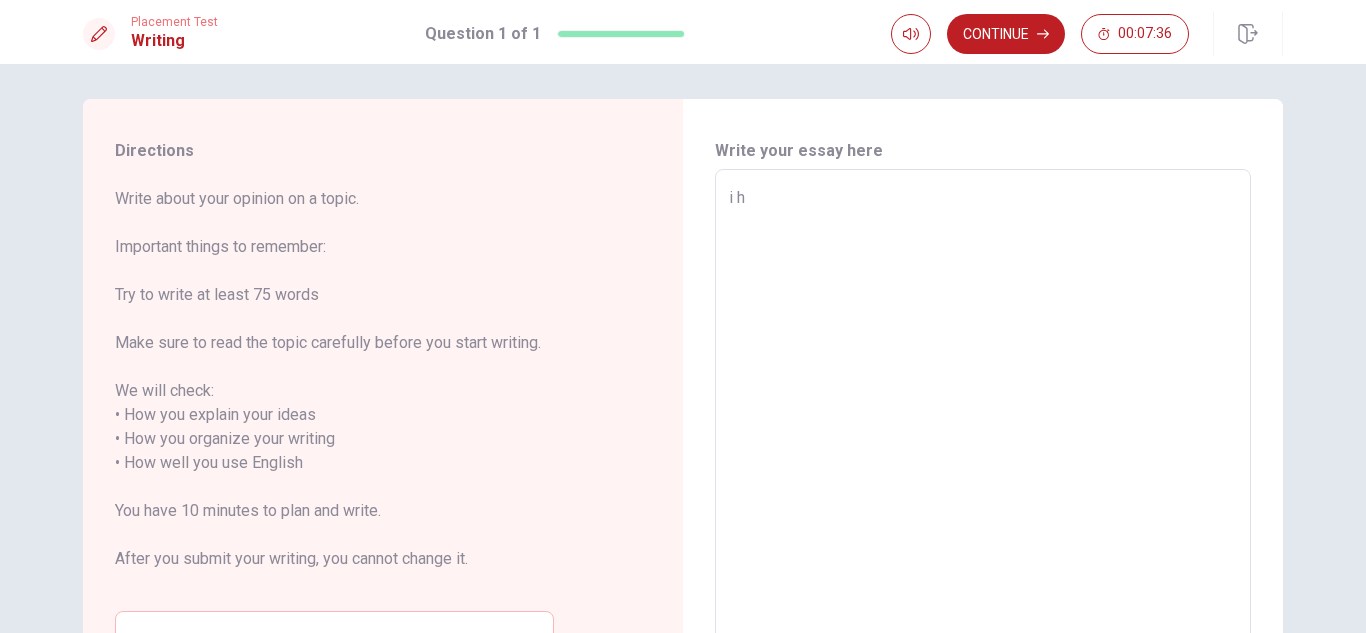 type on "x" 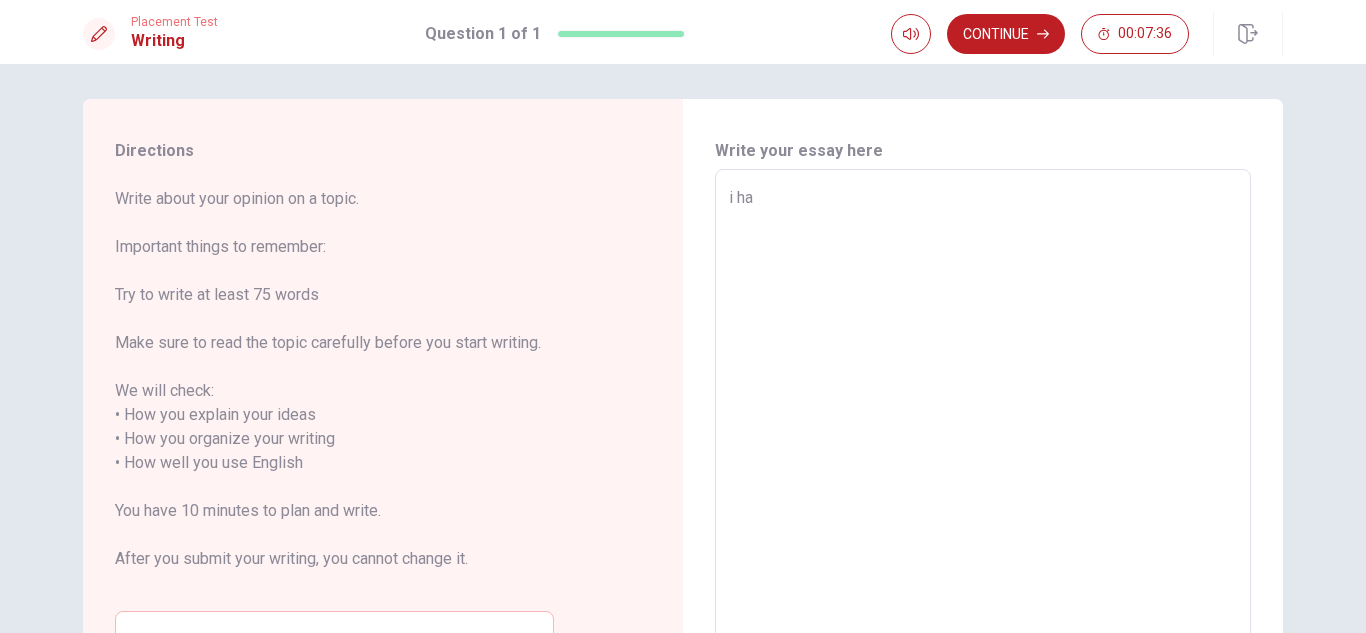 type on "x" 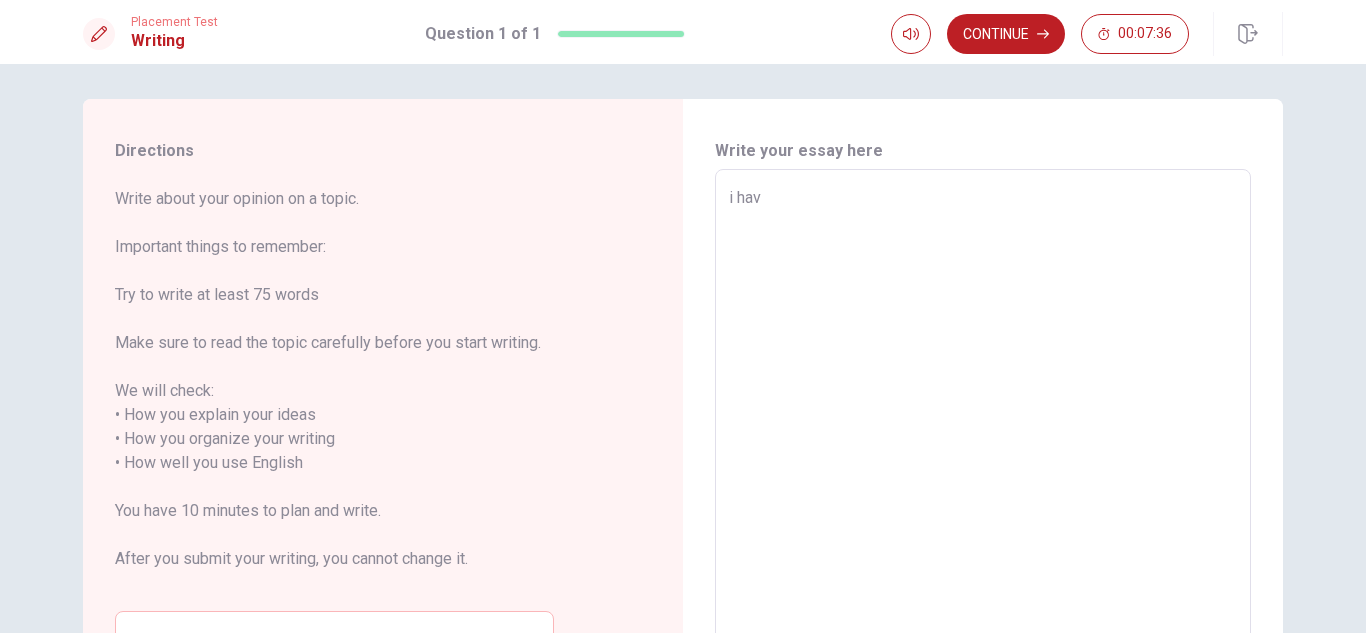 type on "i have" 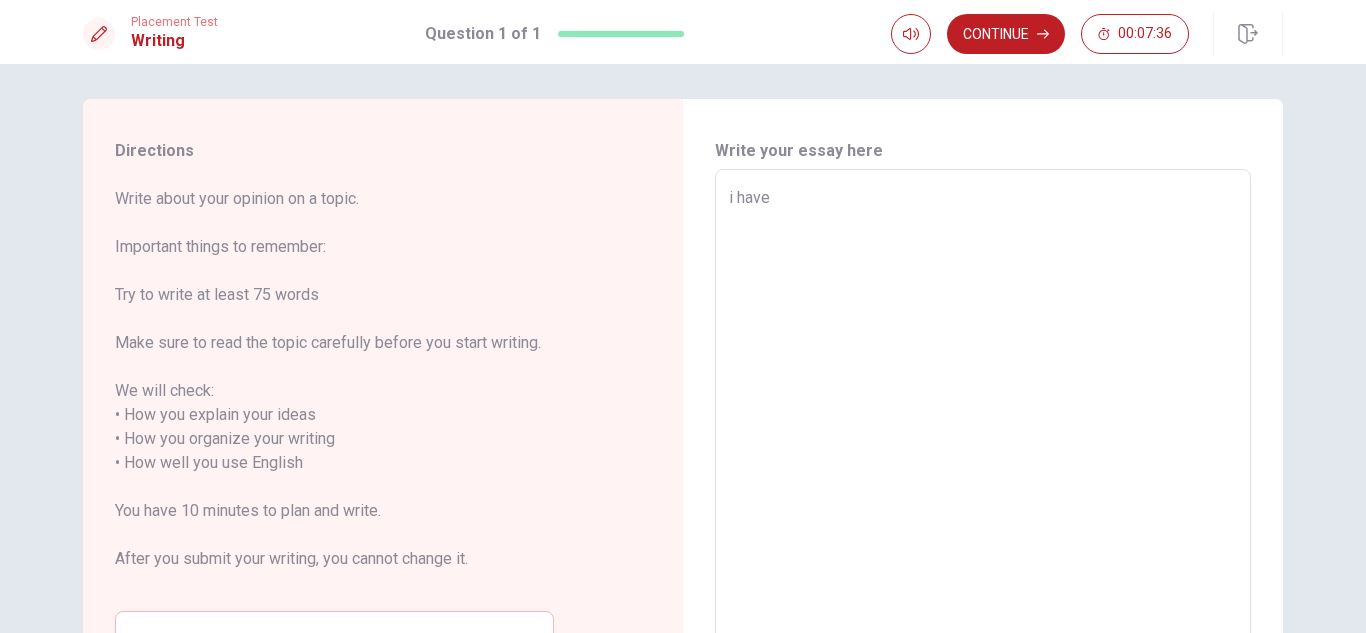 type on "x" 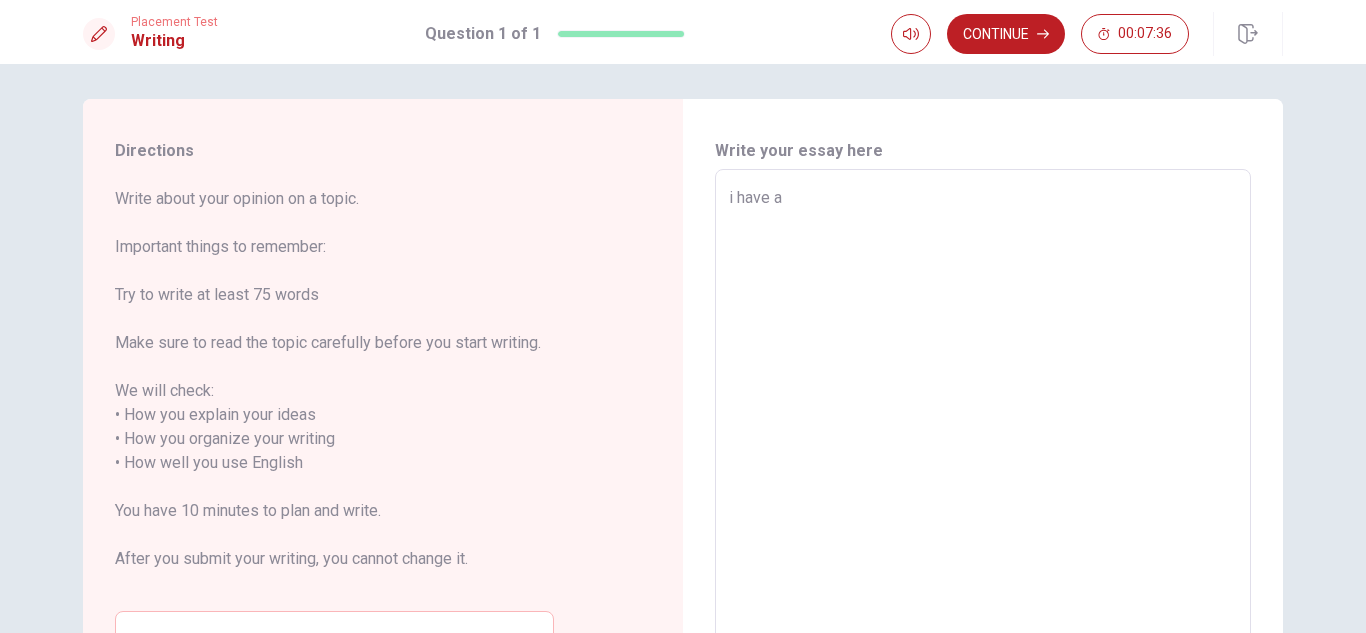 type on "i have a" 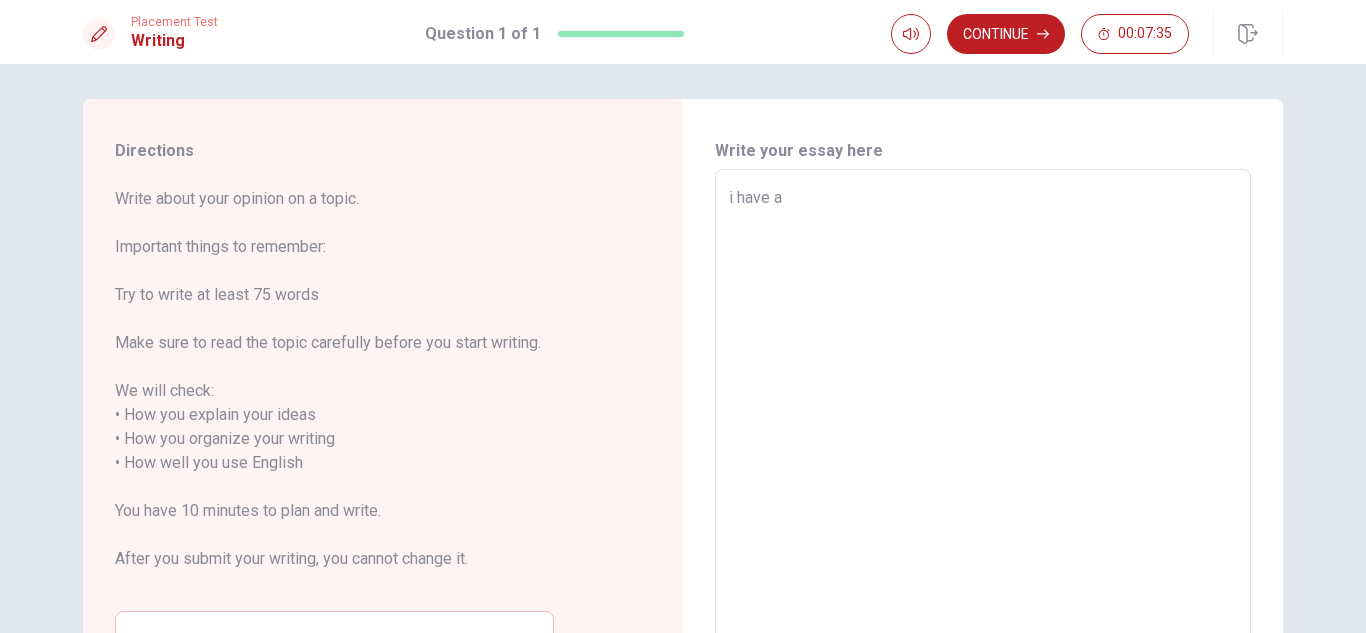 type on "i have a s" 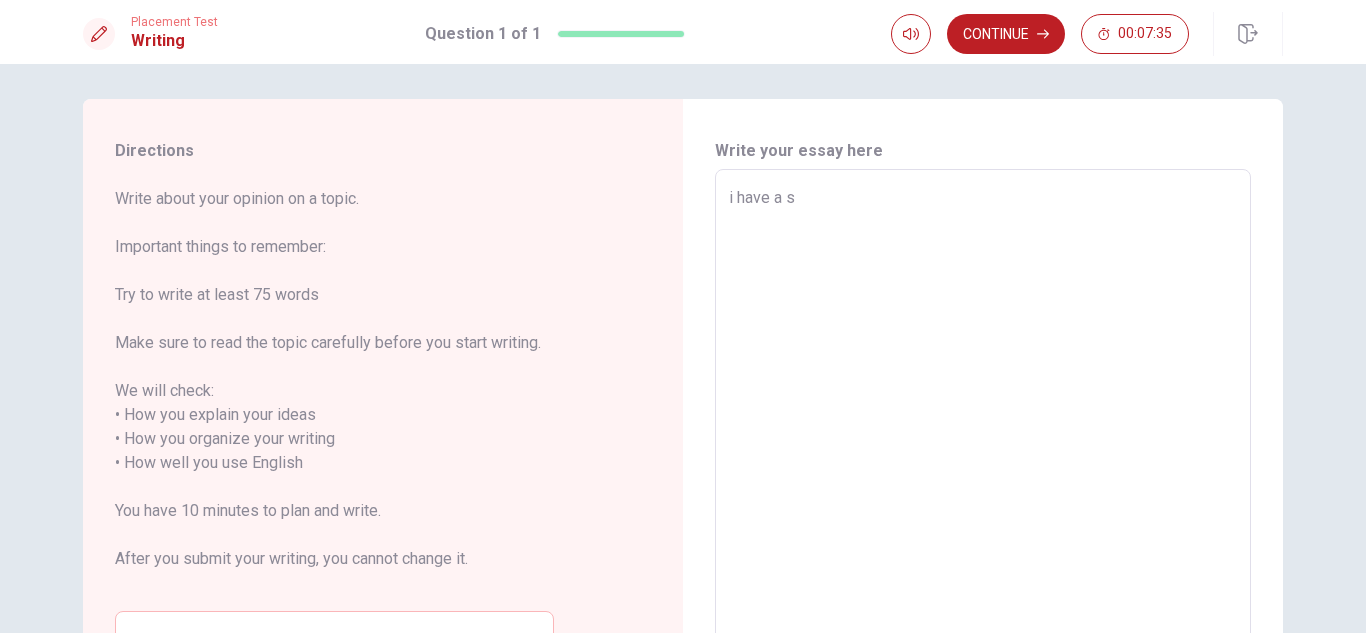 type on "x" 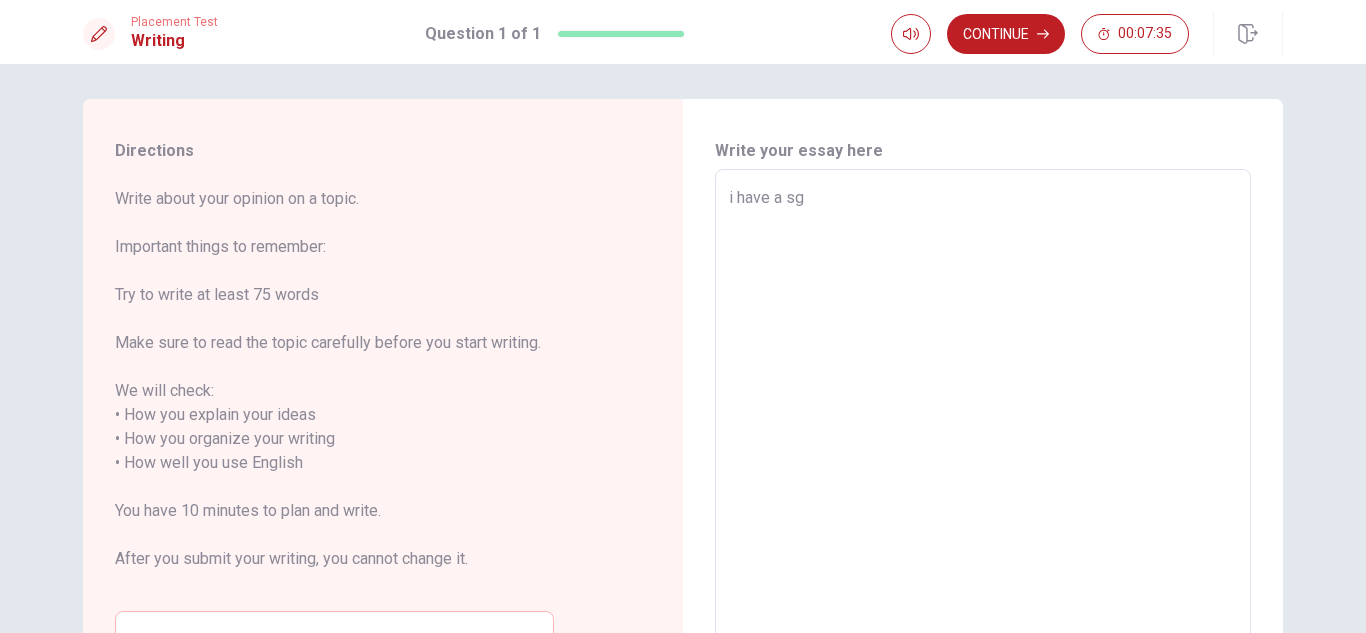 type on "x" 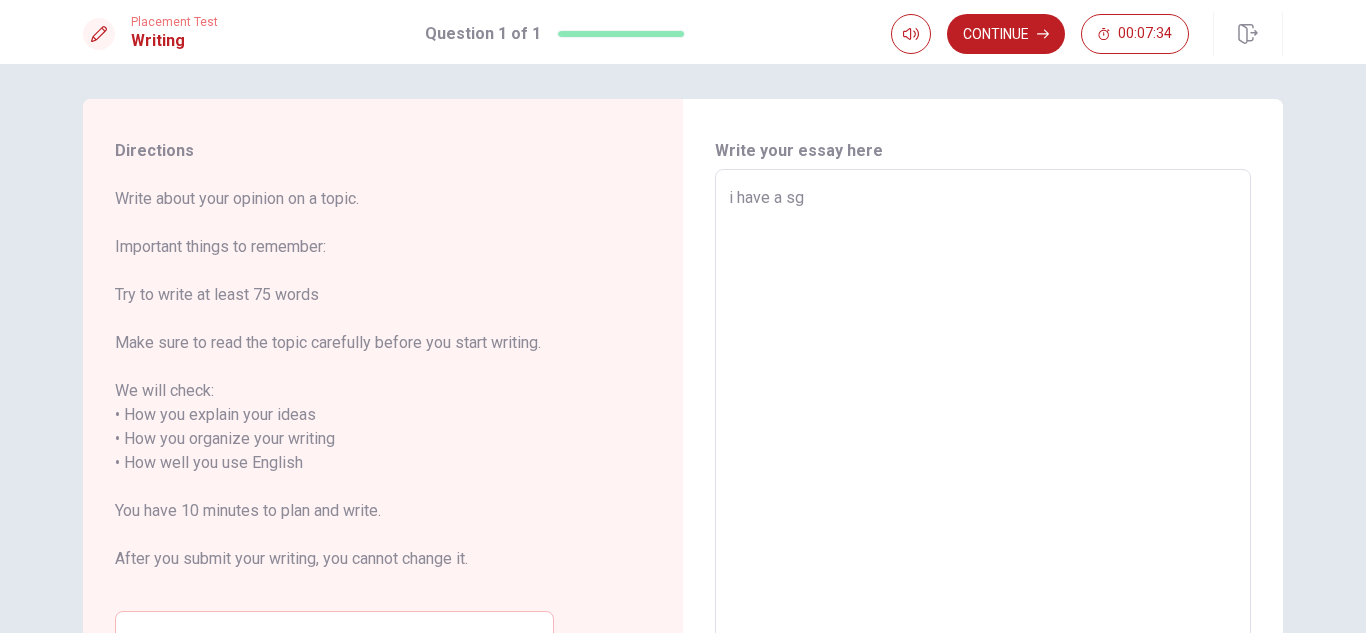 type on "i have a sgn" 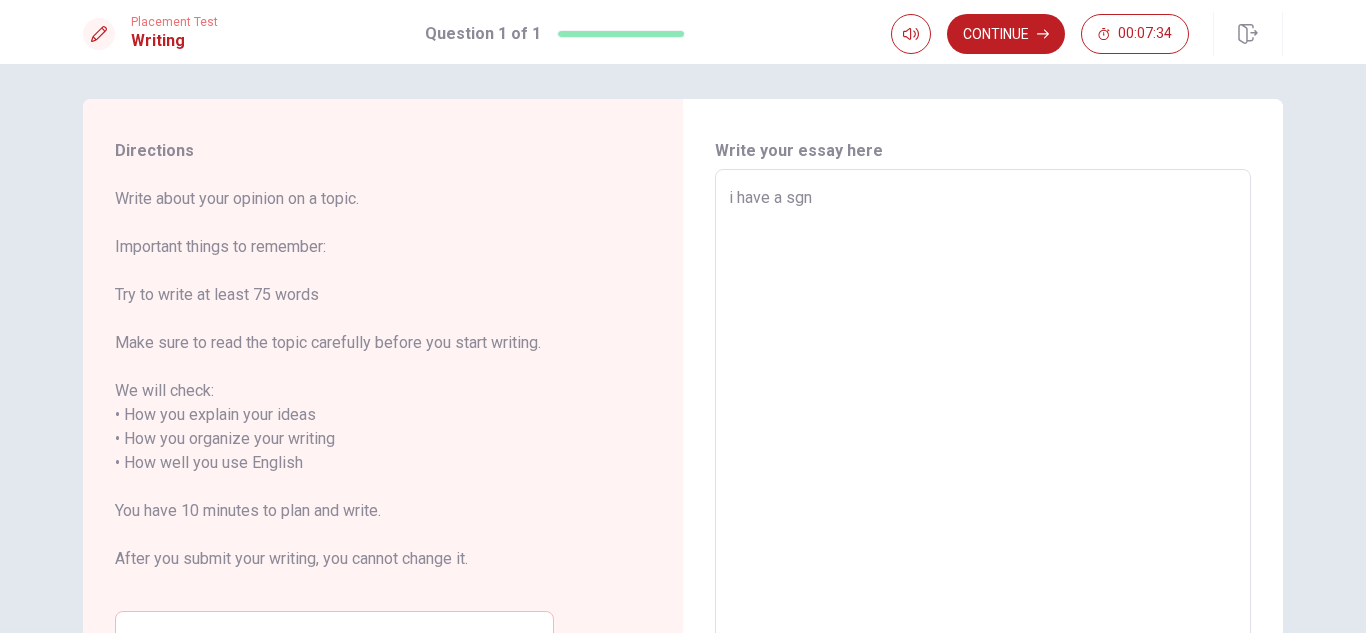 type on "x" 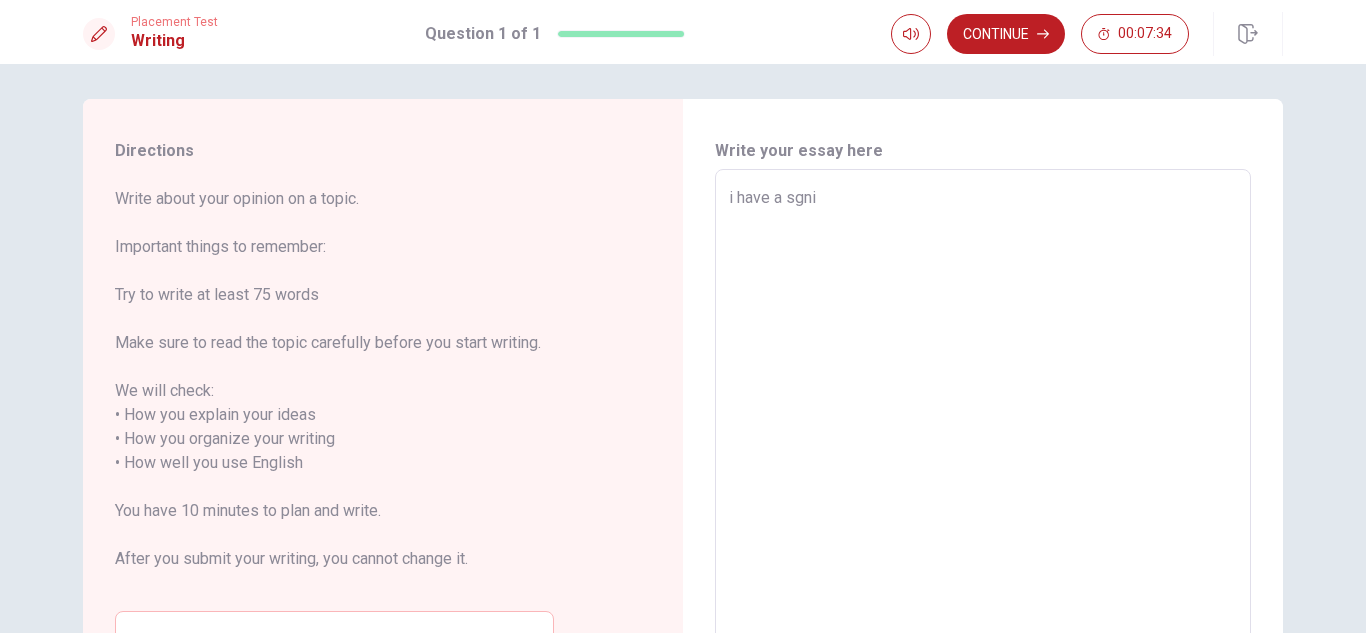 type on "x" 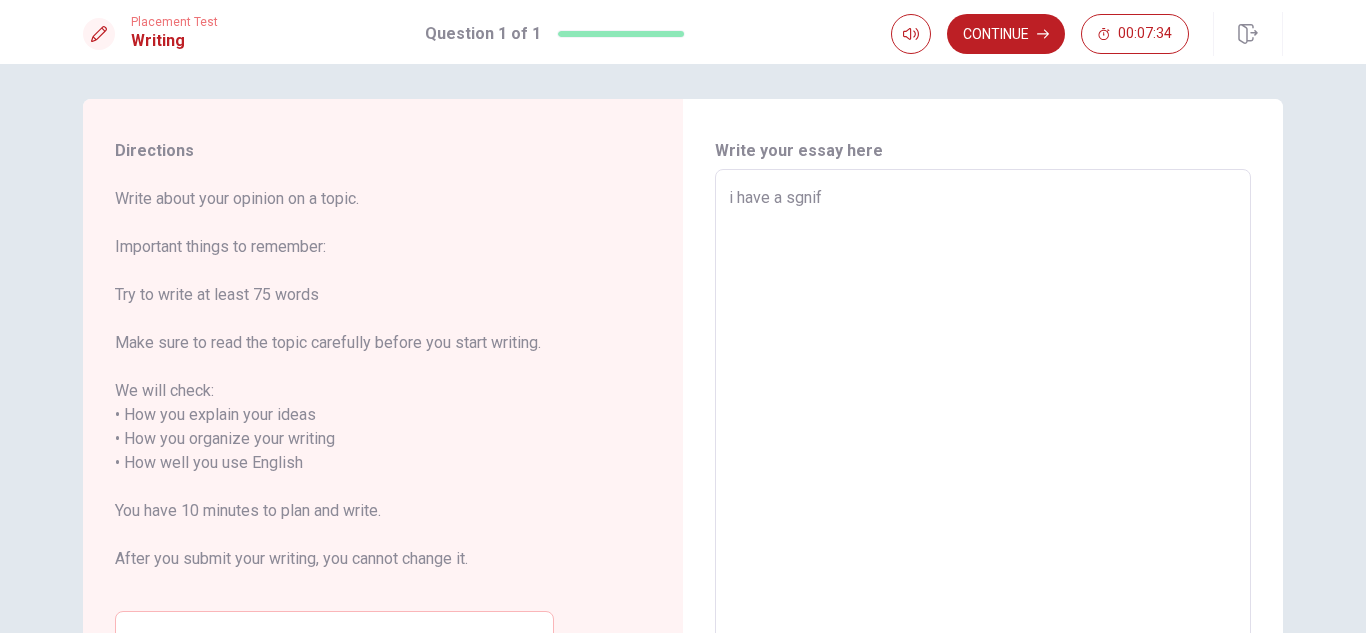 type on "x" 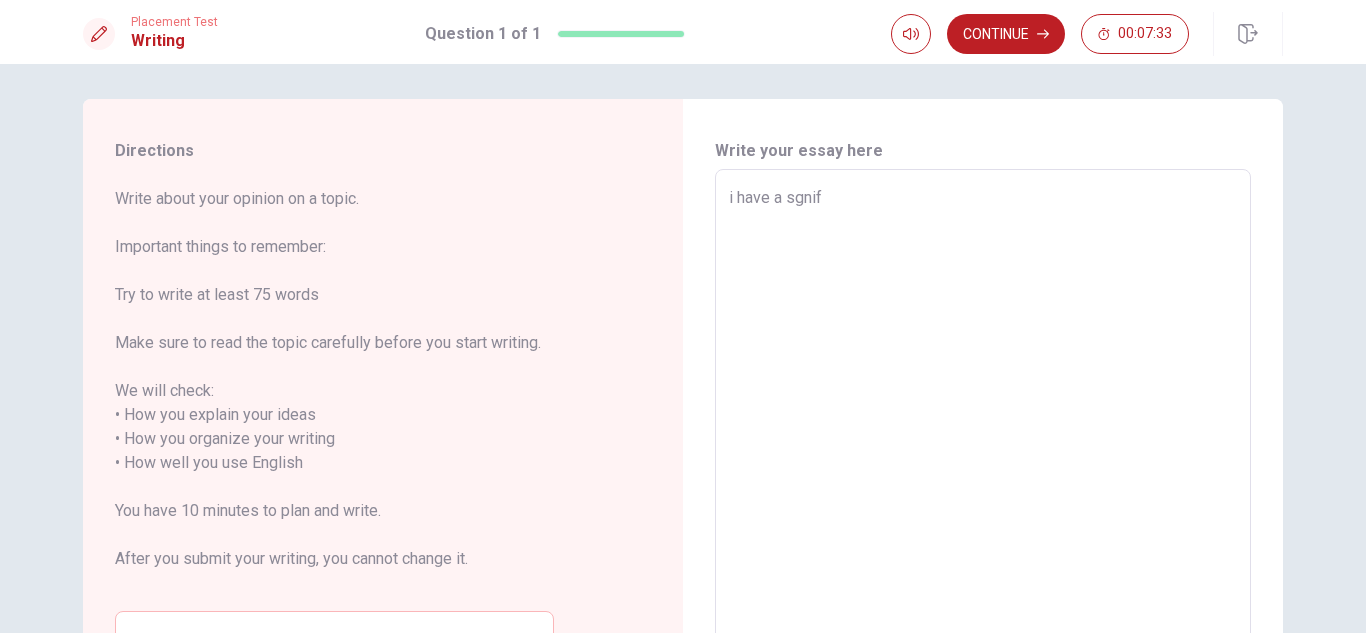 type on "i have a sgnifi" 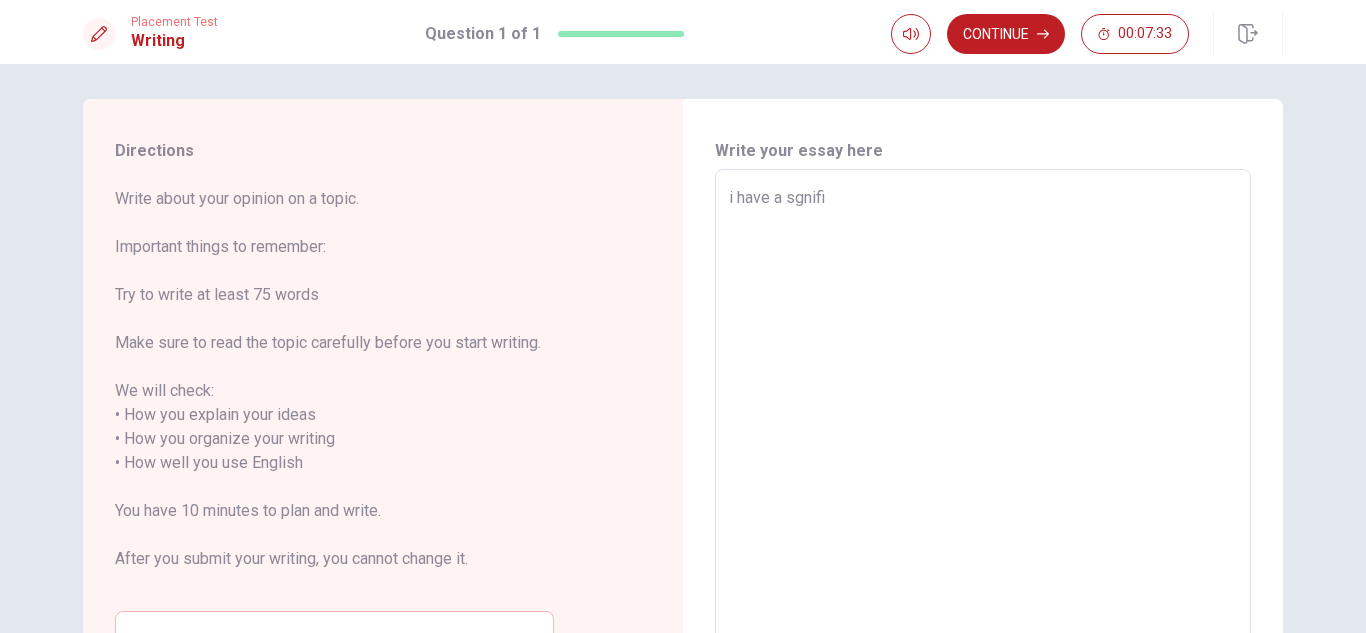 type on "x" 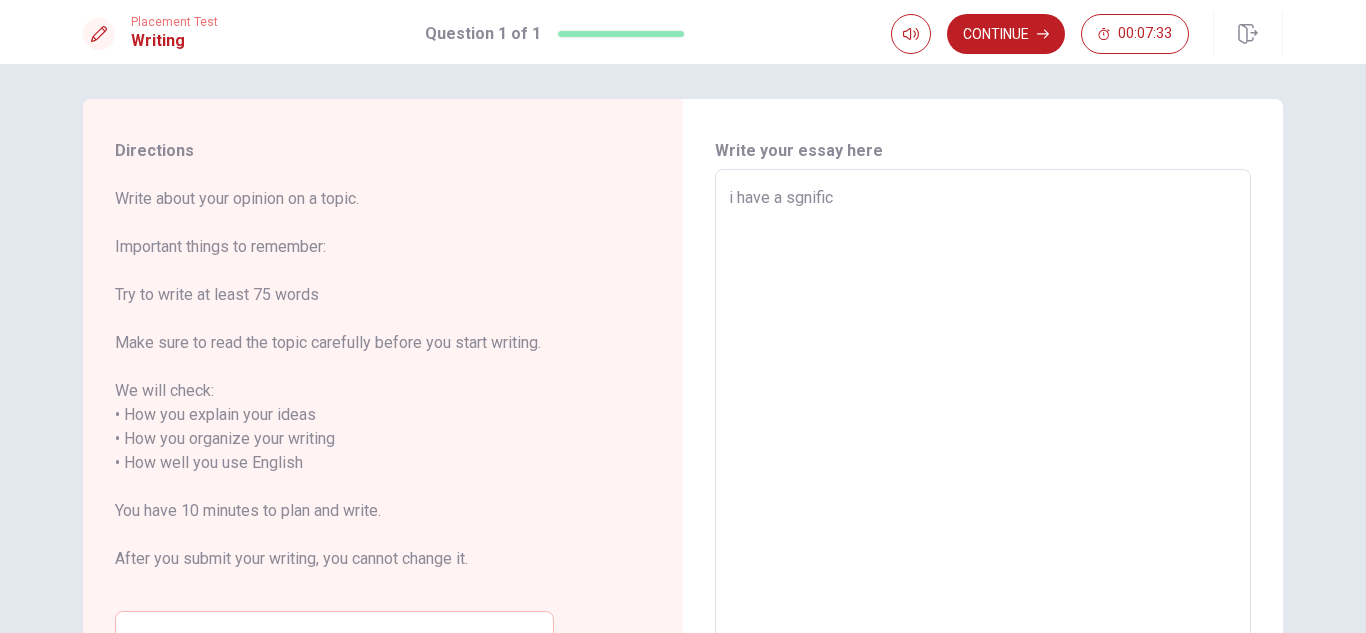 type on "x" 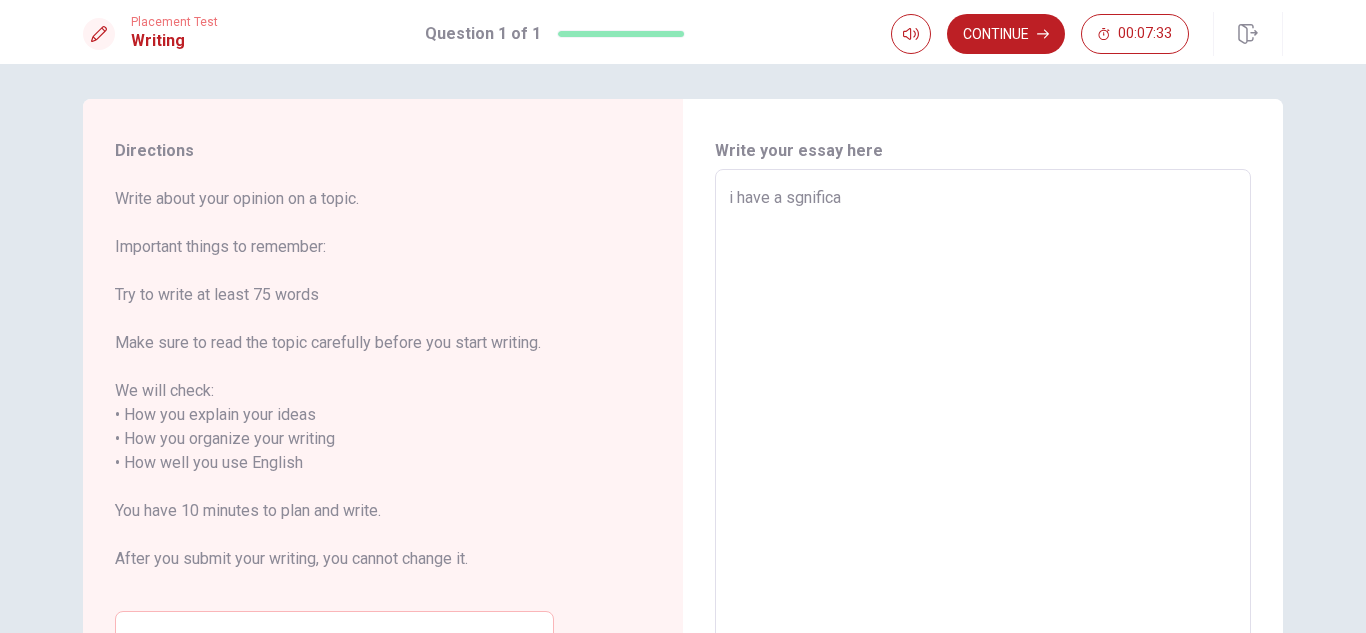 type on "x" 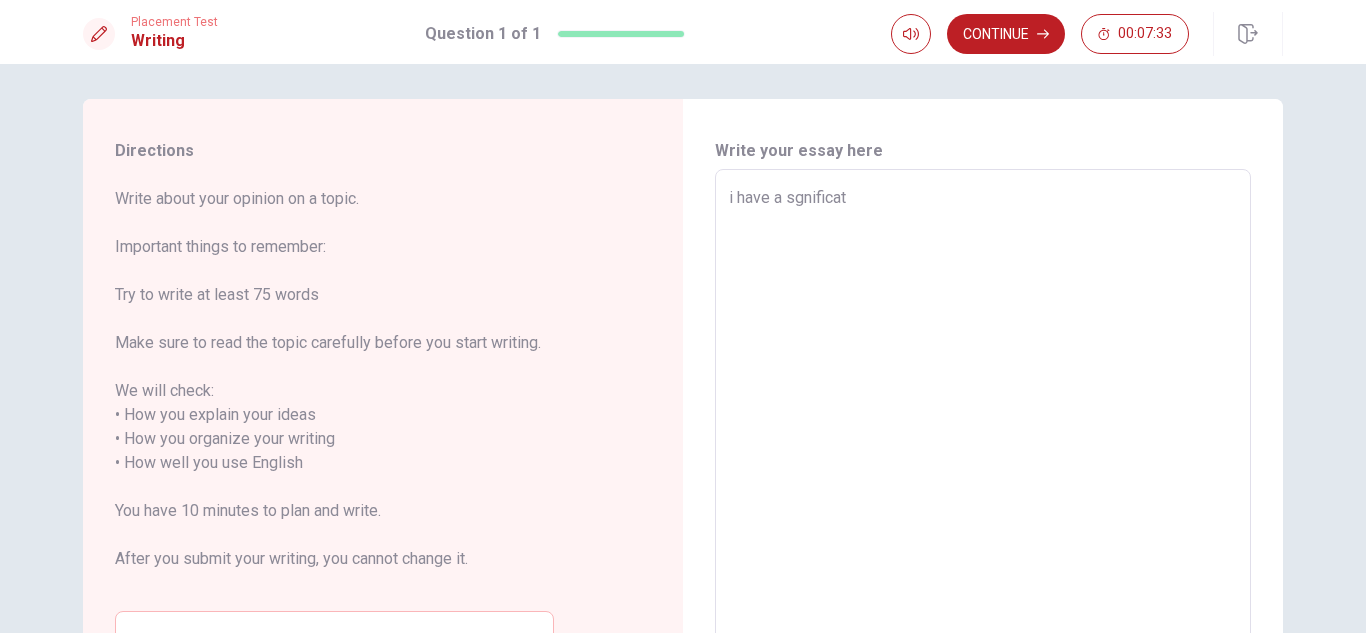 type on "x" 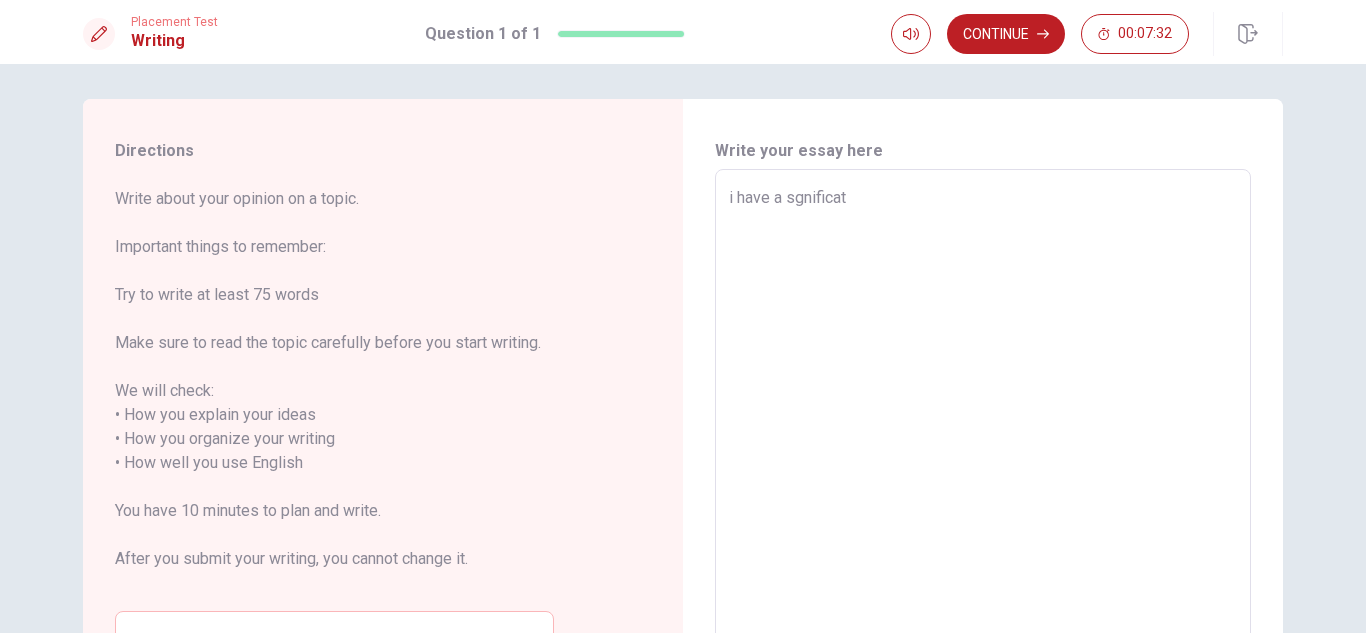 type on "i have a sgnificatv" 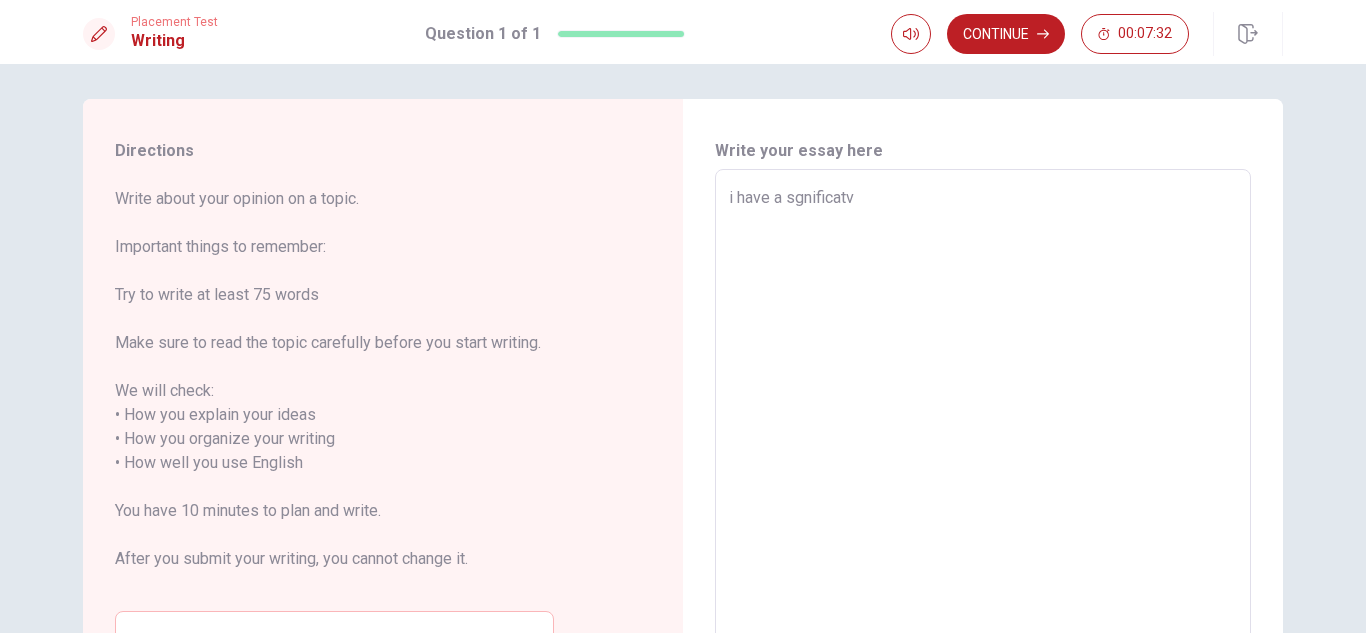 type on "x" 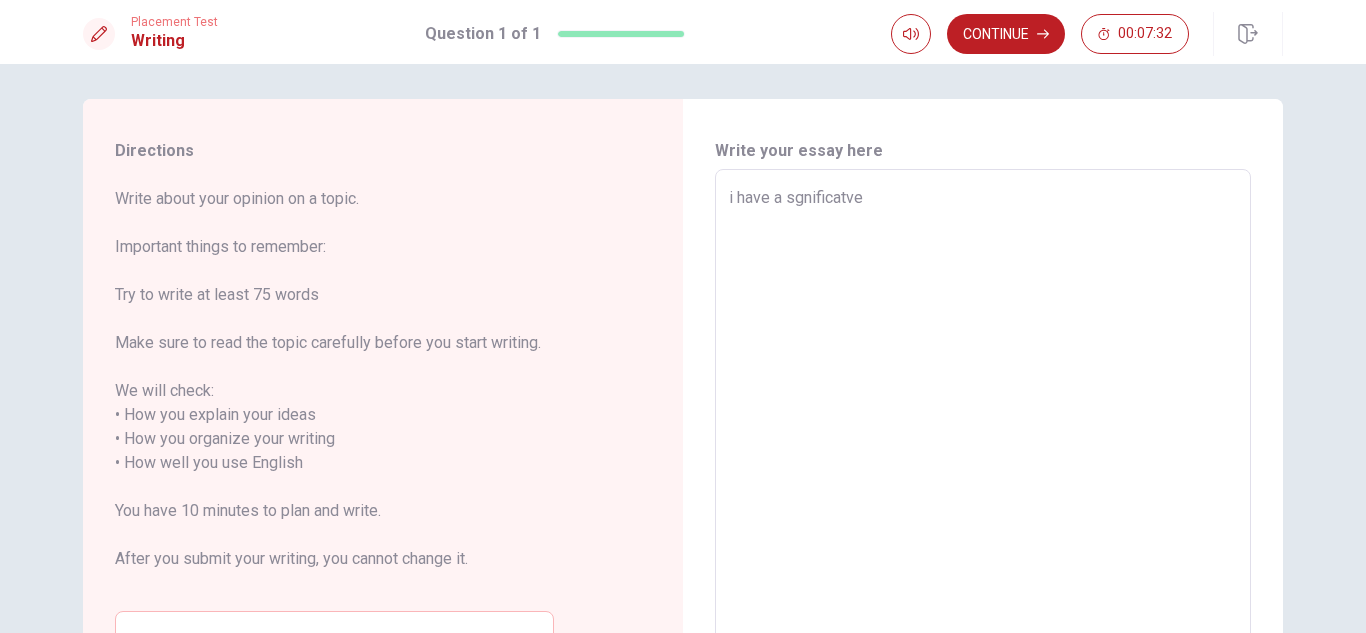 type on "x" 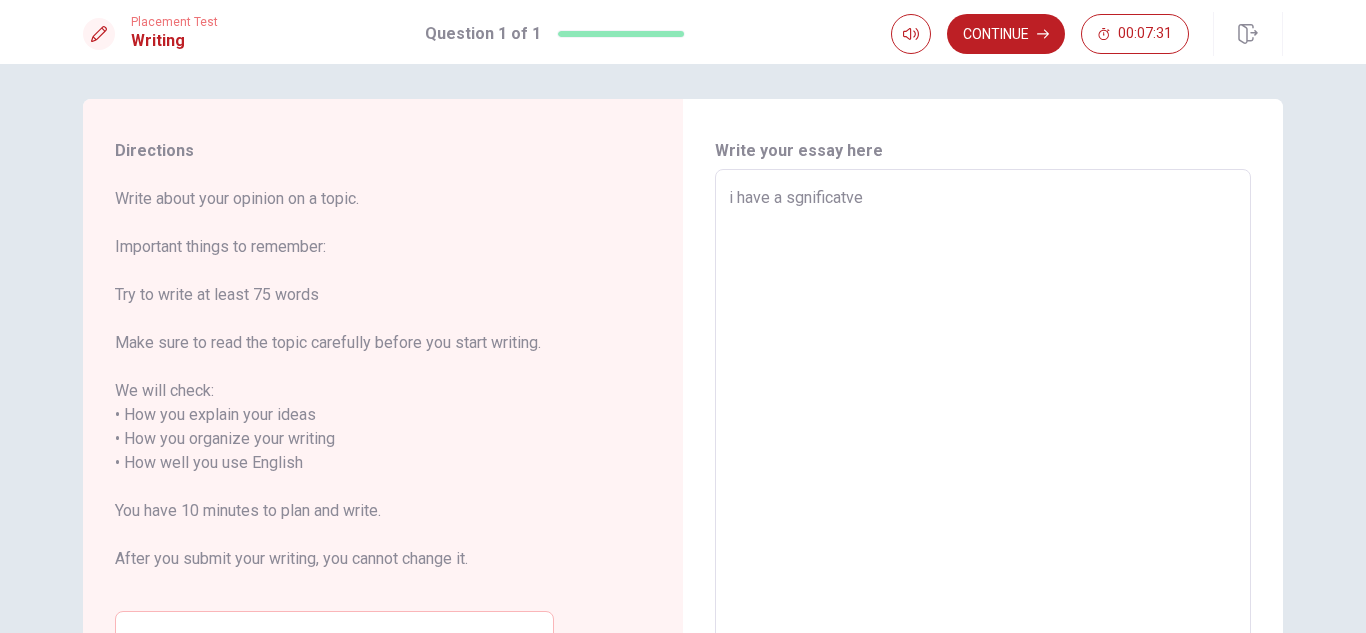 type on "i have a sgnificatve" 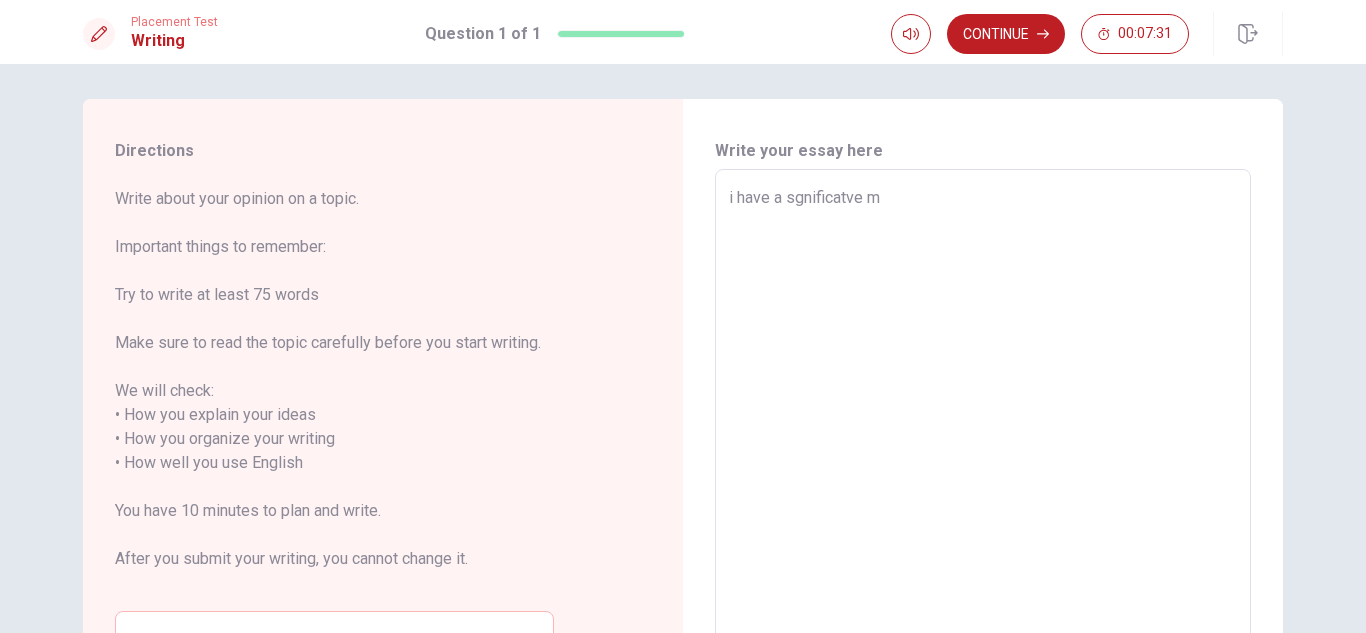 type on "x" 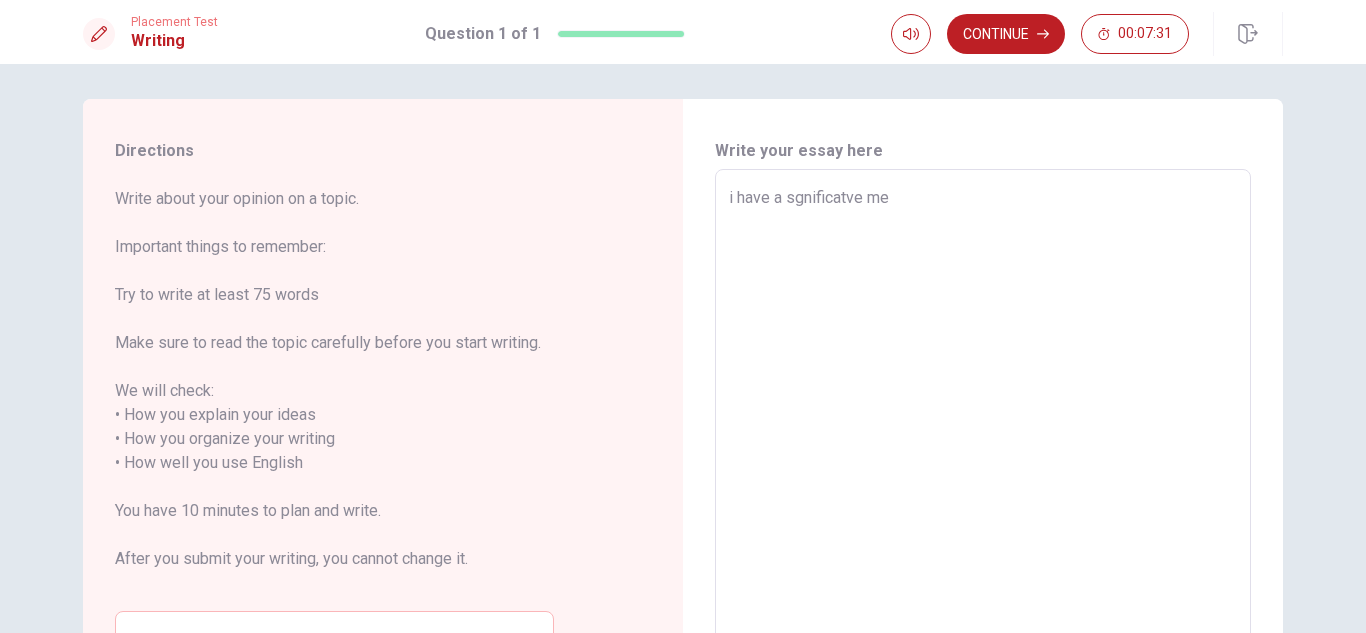 type on "i have a sgnificatve mem" 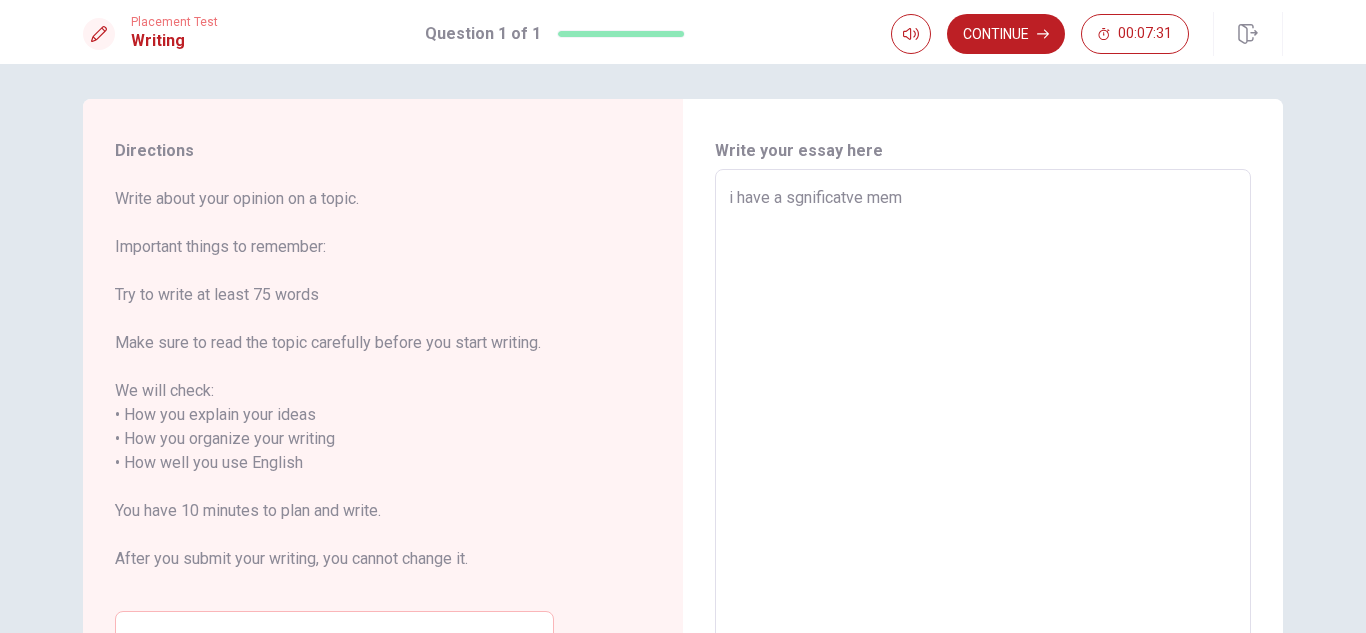 type on "x" 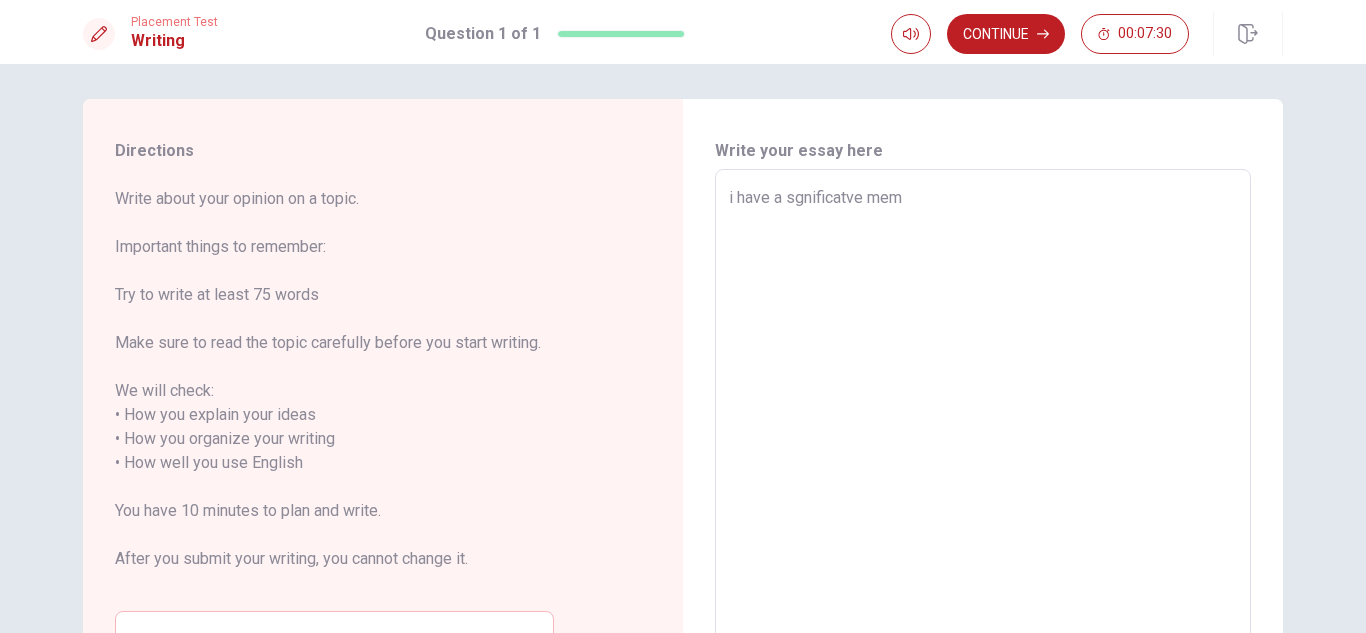 type on "i have a sgnificatve memo" 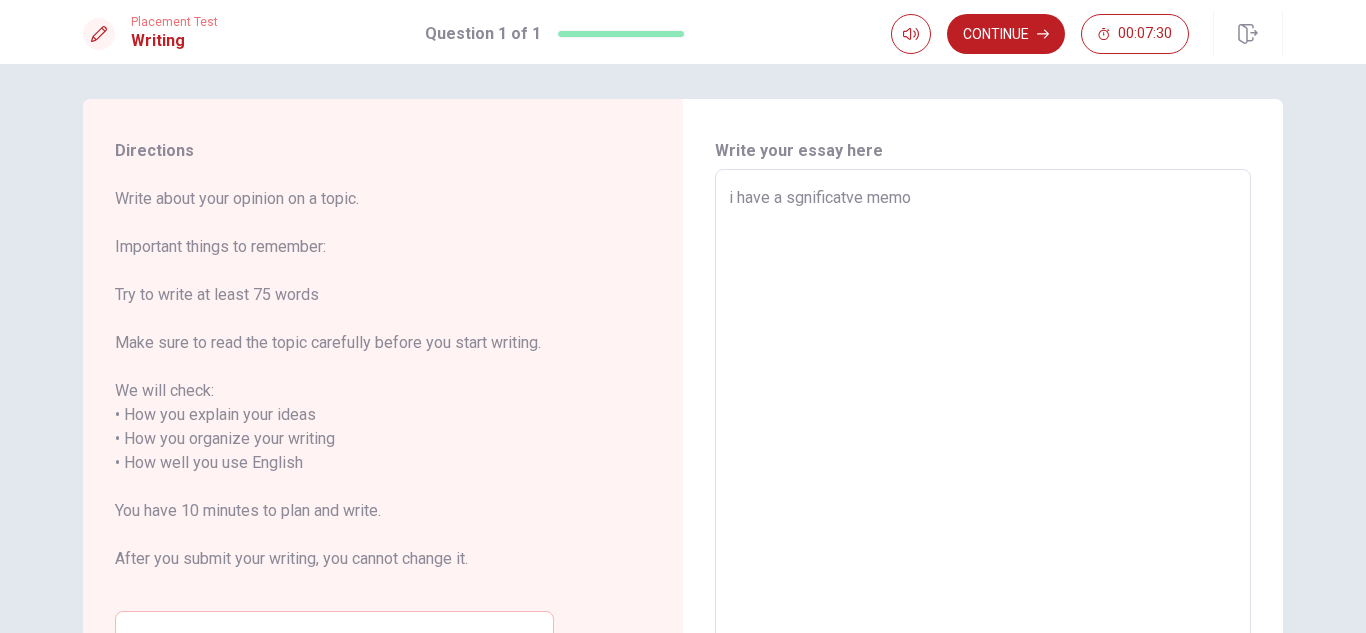 type on "x" 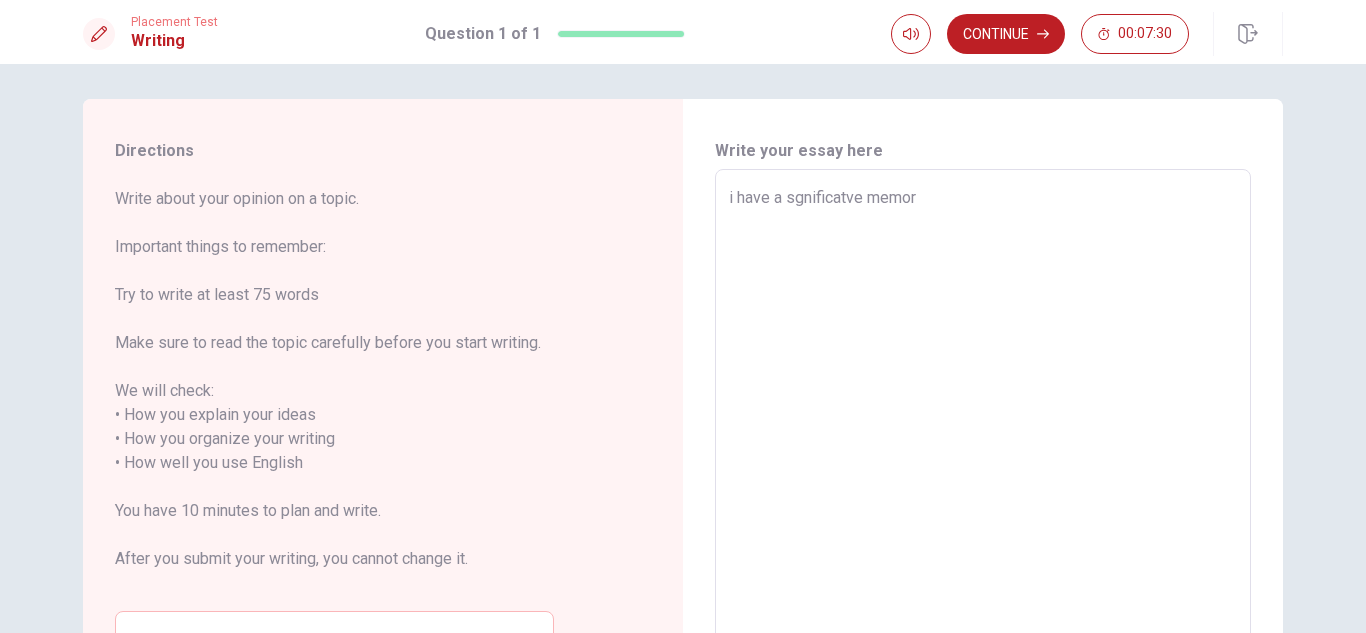 type on "x" 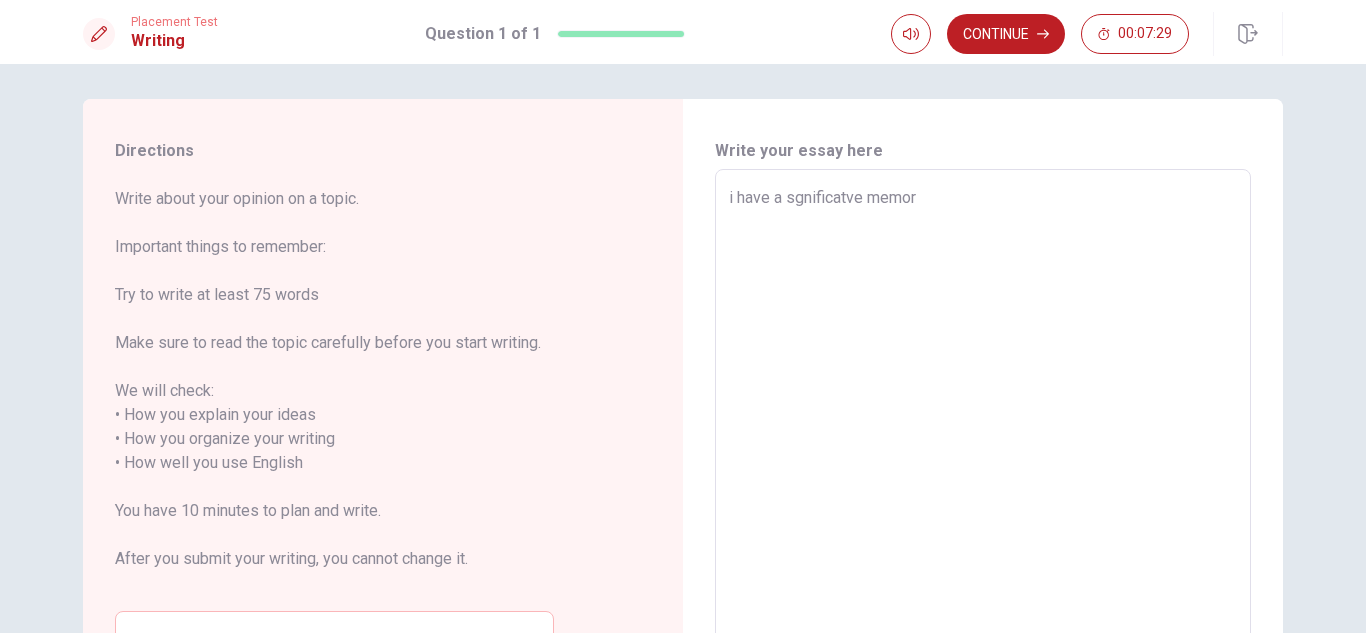 type on "i have a sgnificatve memori" 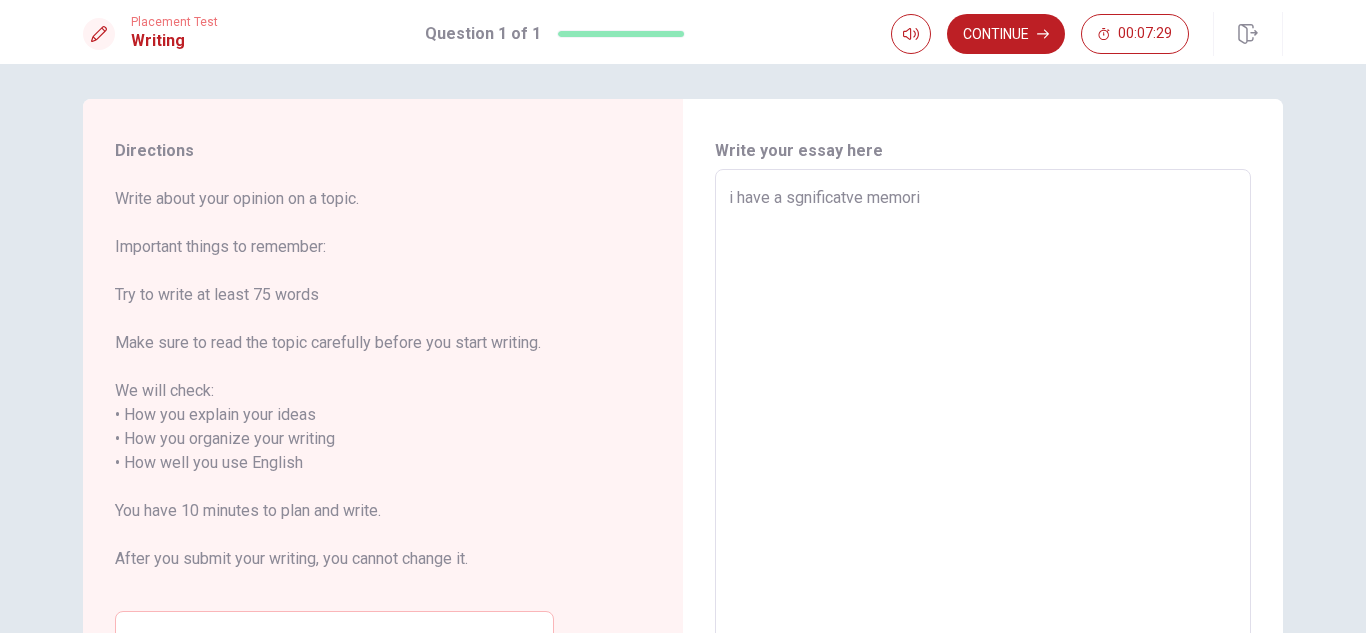 type on "x" 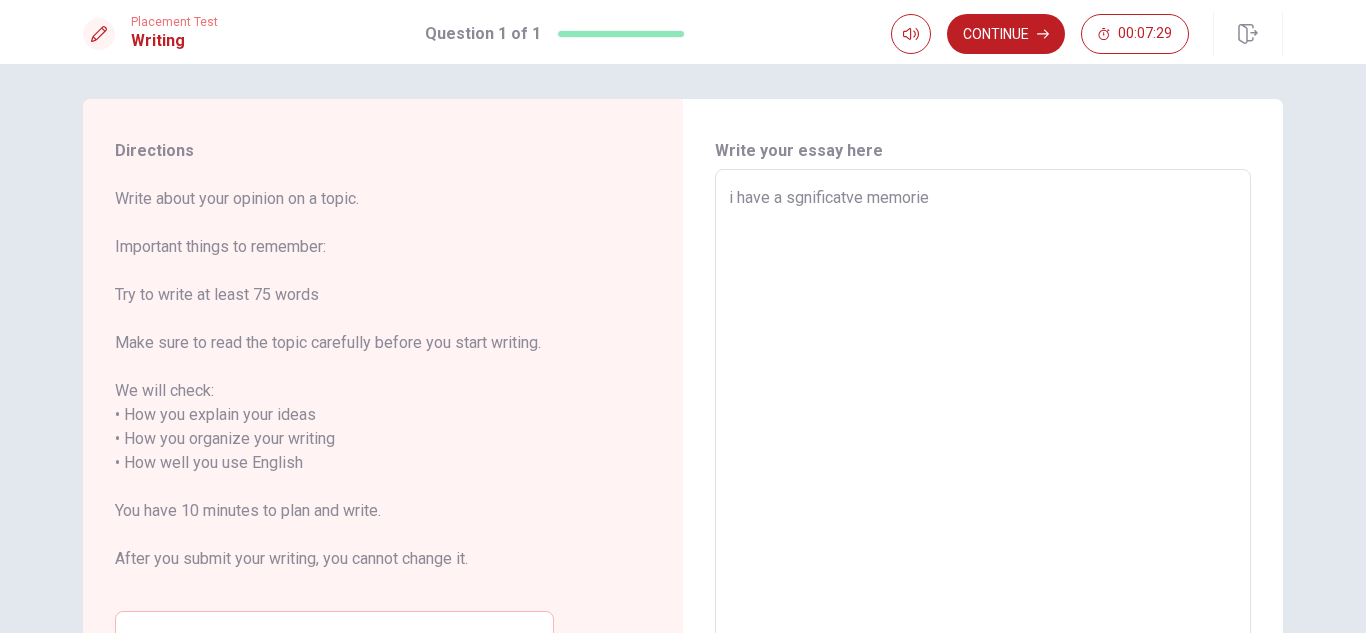 type on "x" 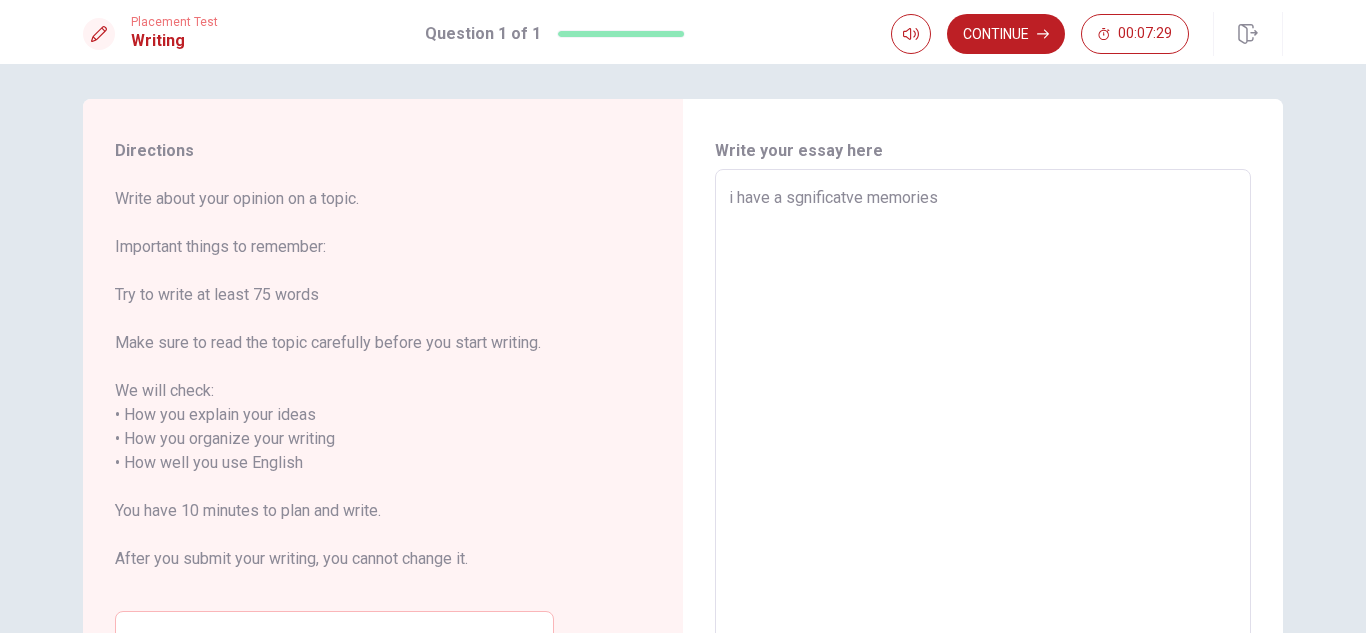 type on "x" 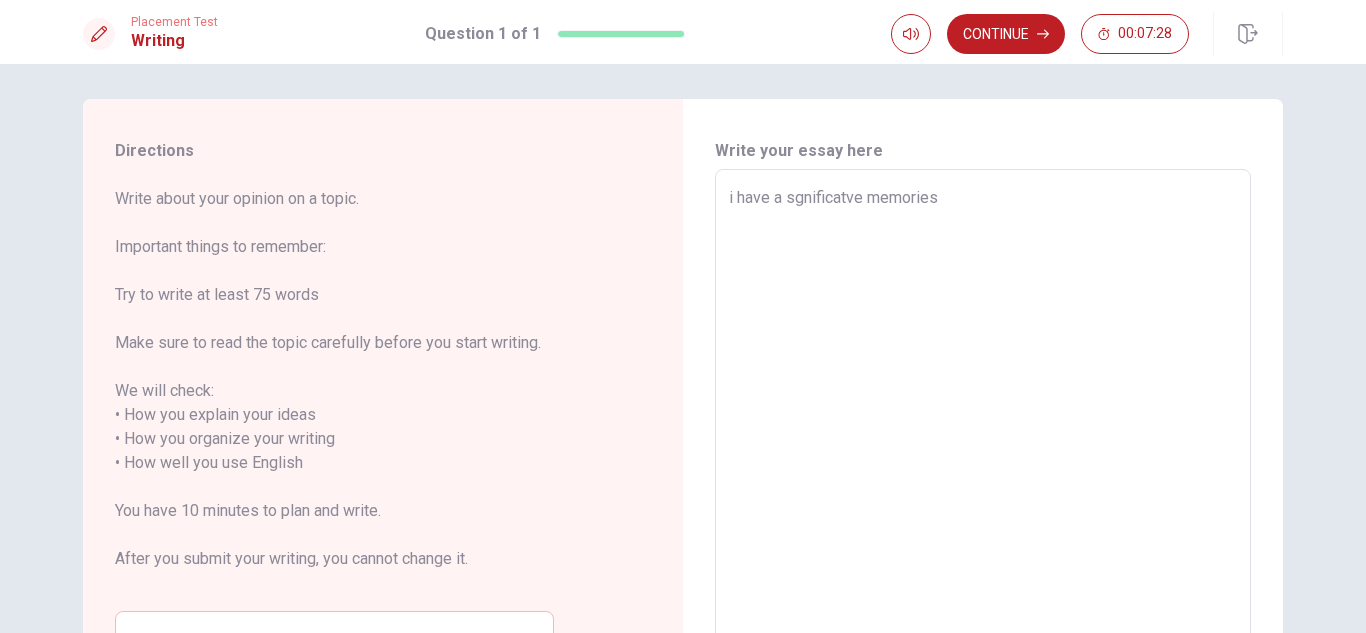 type on "i have a sgnificatve memories w" 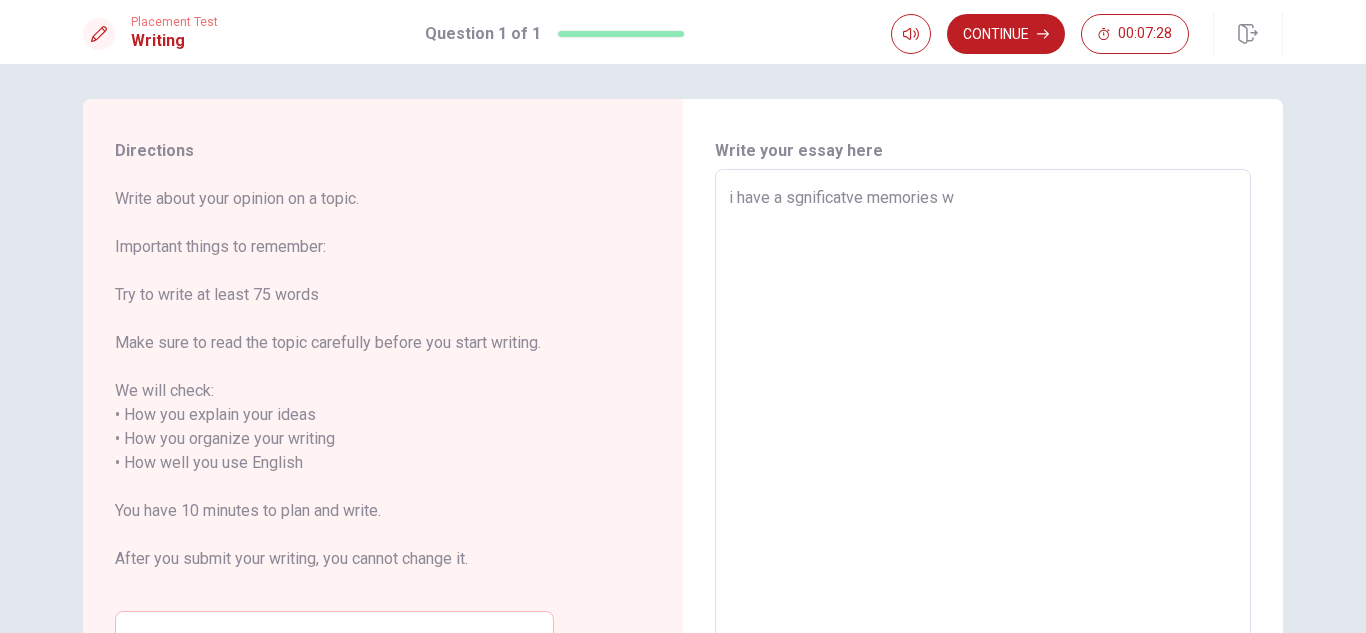 type on "x" 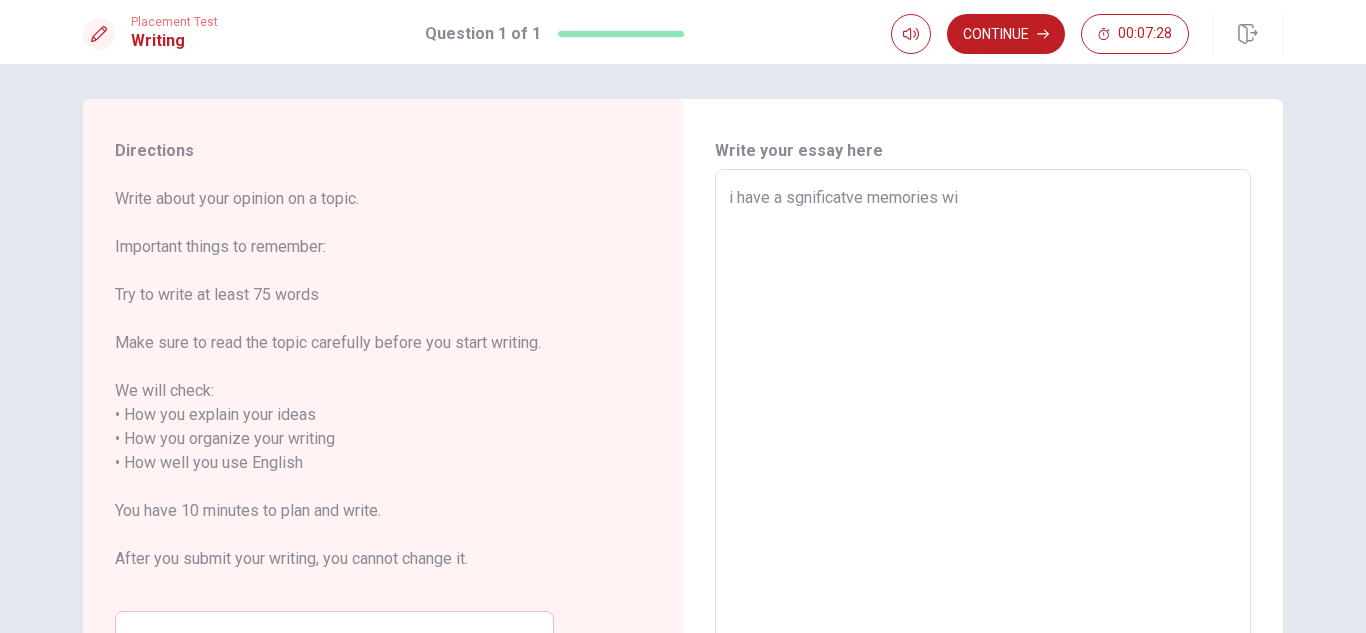type on "x" 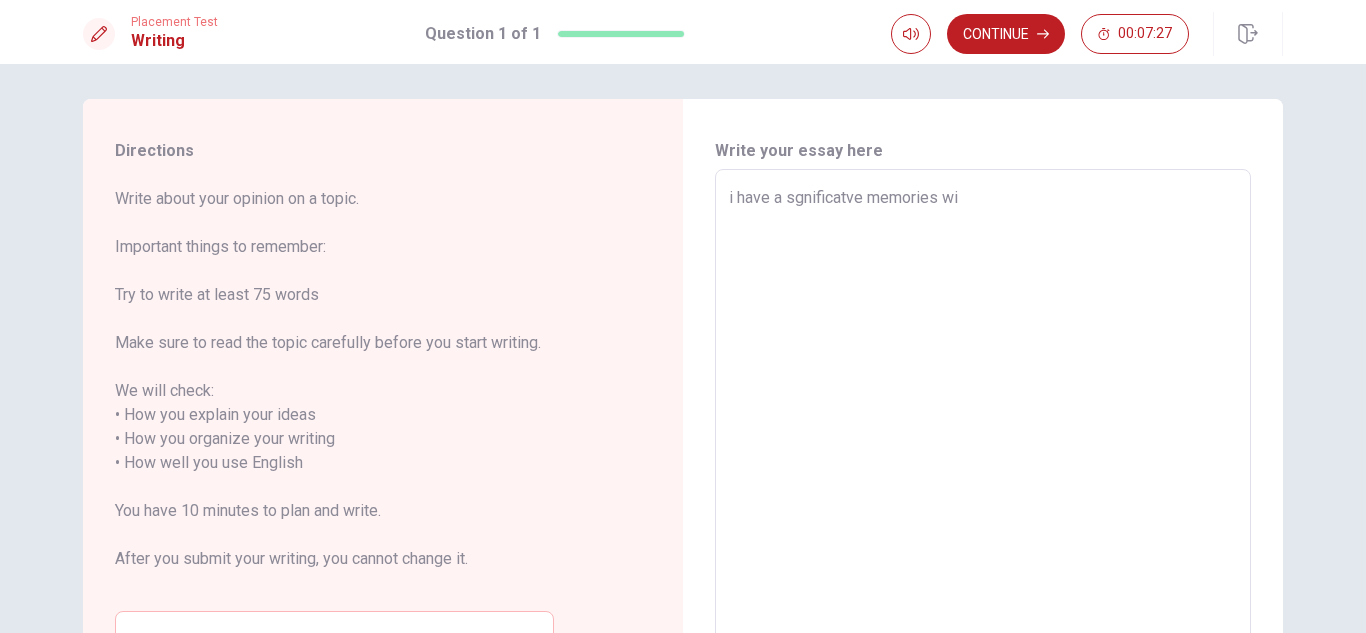 type on "i have a sgnificatve memories wit" 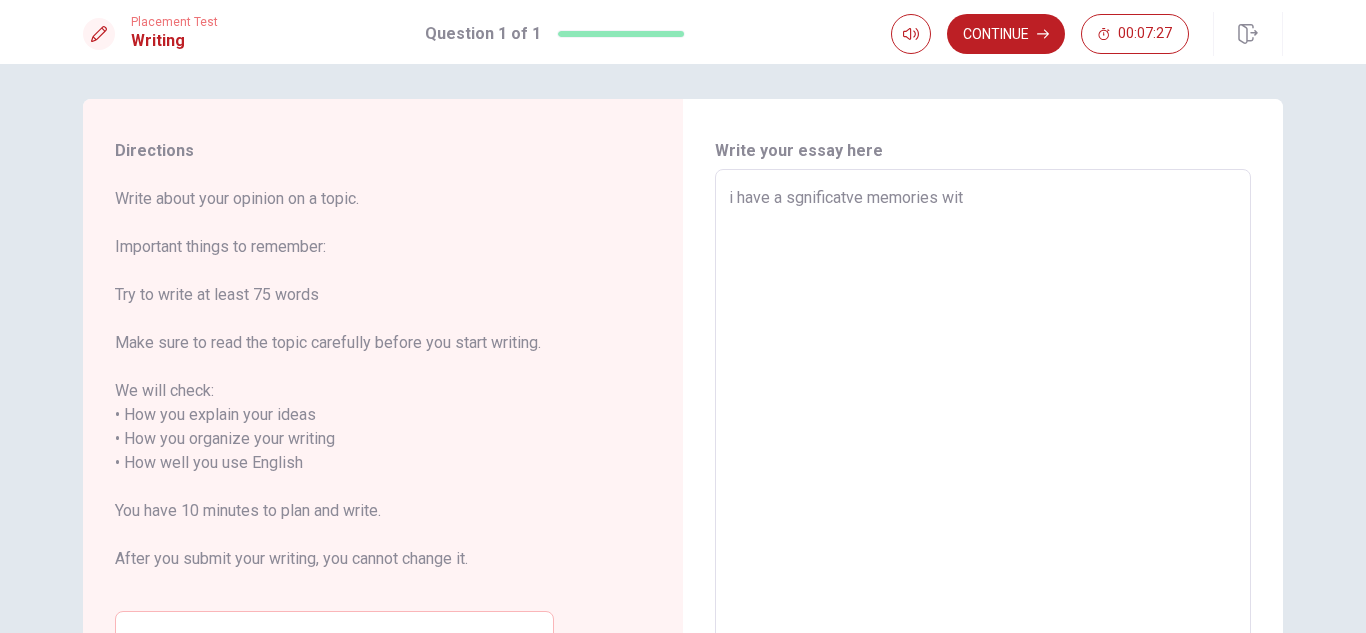 type on "x" 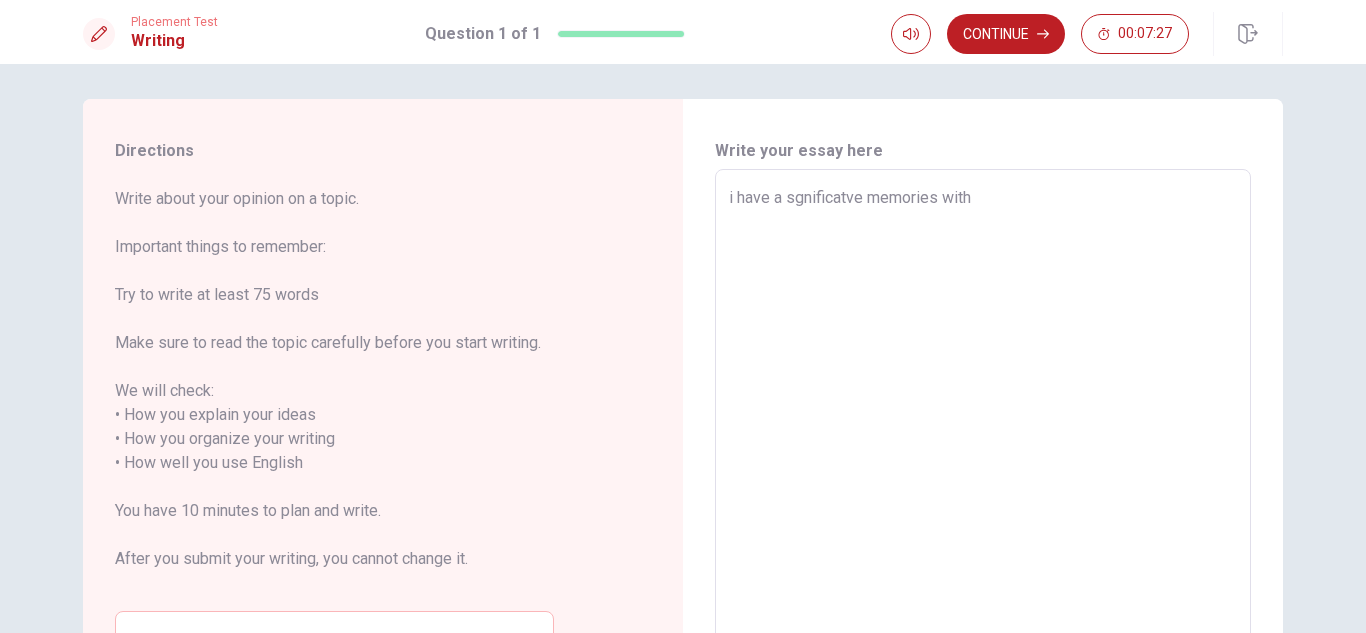 type on "x" 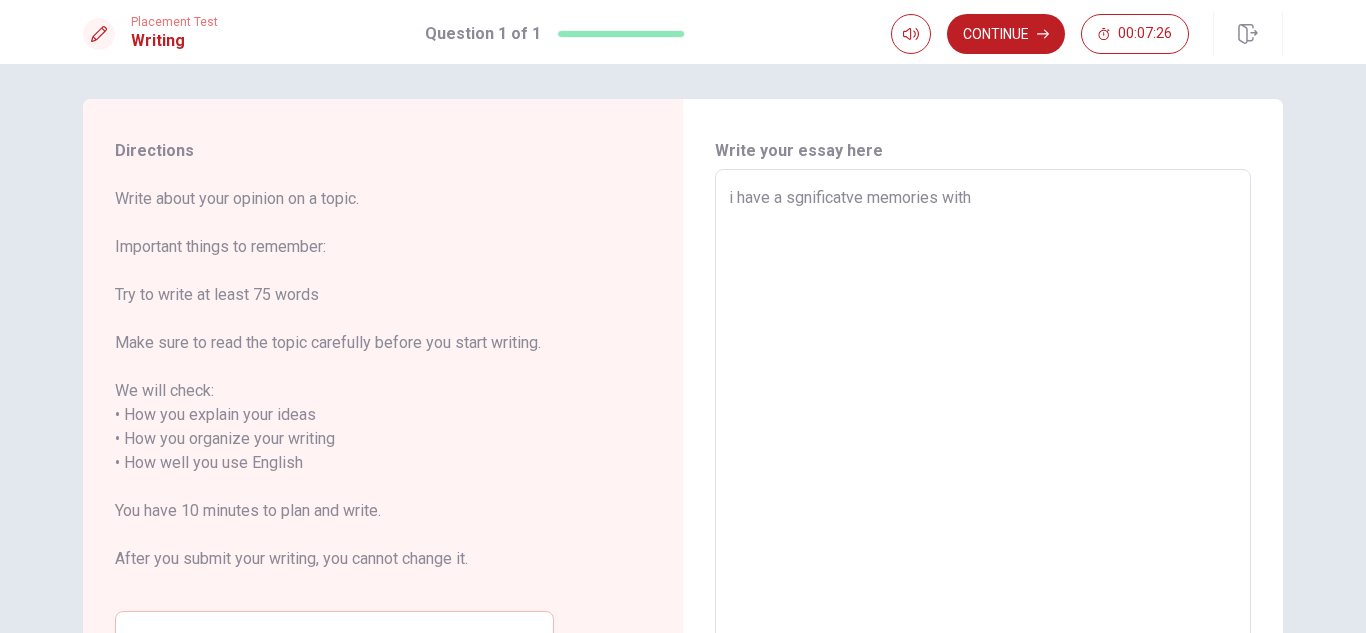 type on "i have a sgnificatve memories with m" 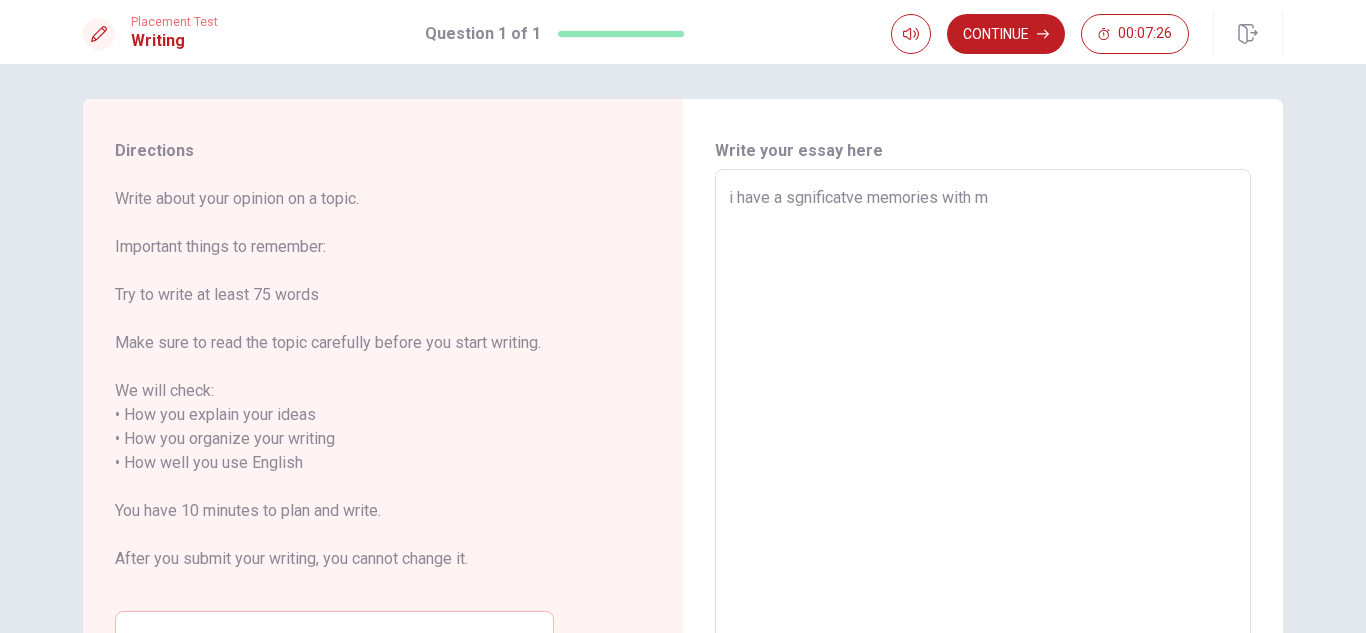 type on "x" 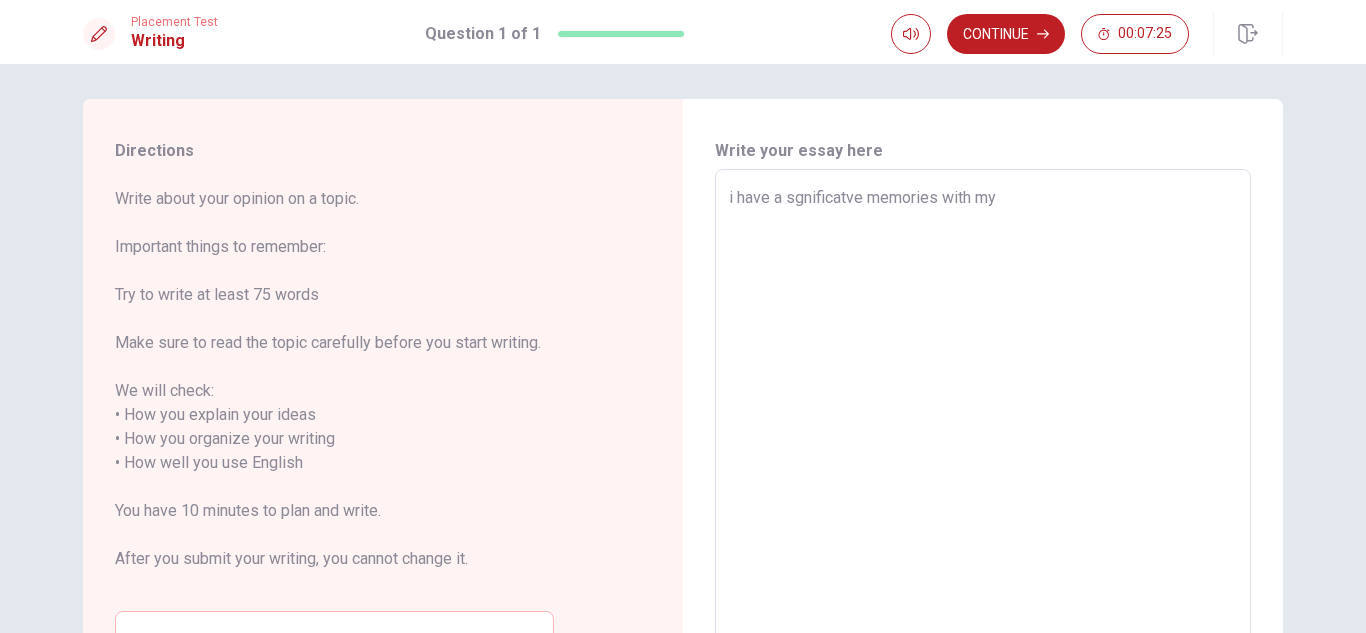 type on "x" 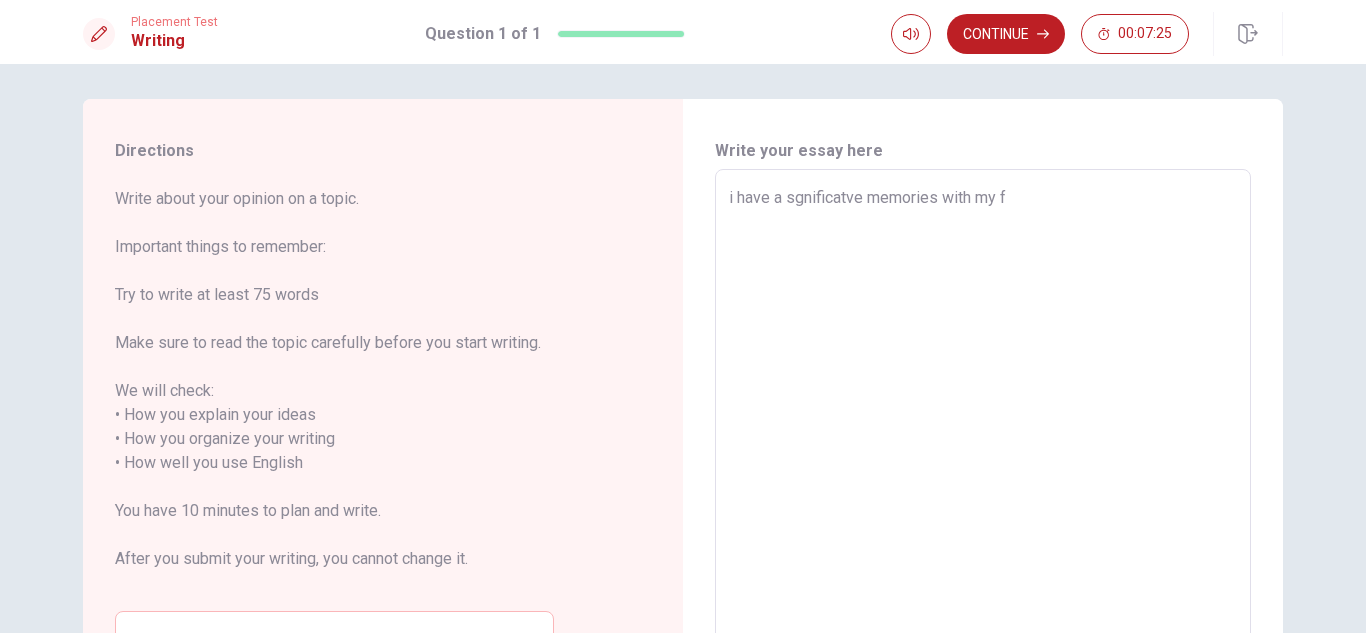 type on "x" 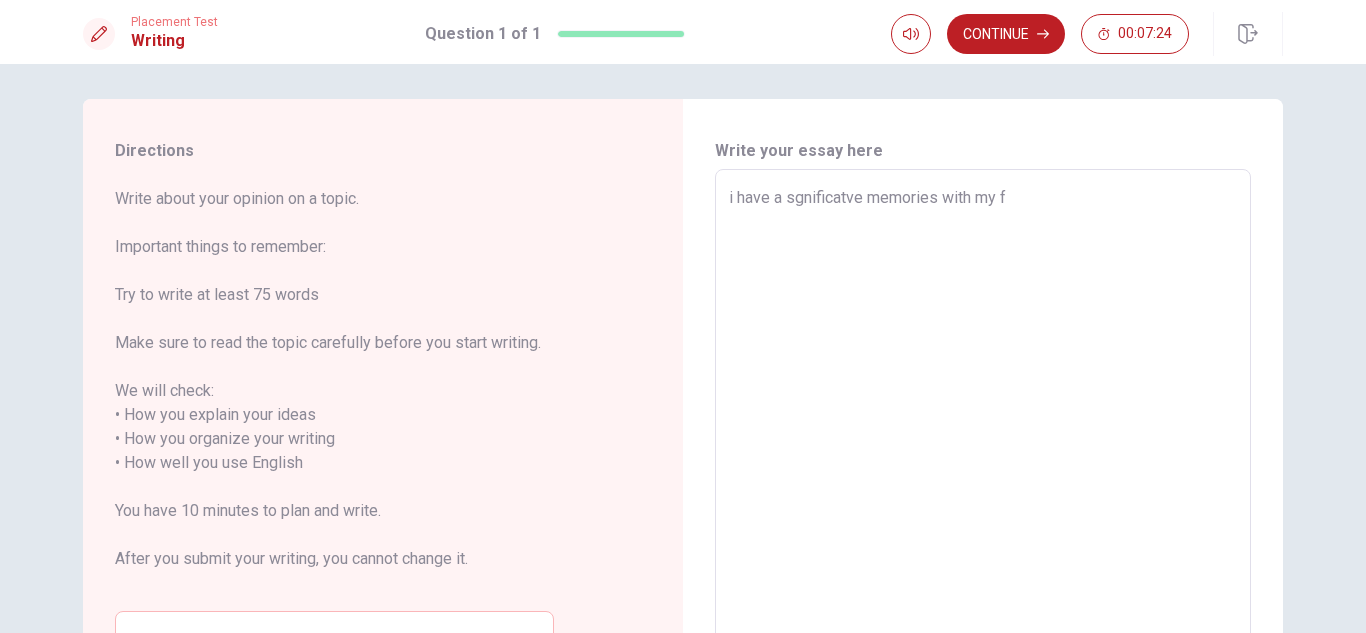 type on "i have a sgnificatve memories with my fa" 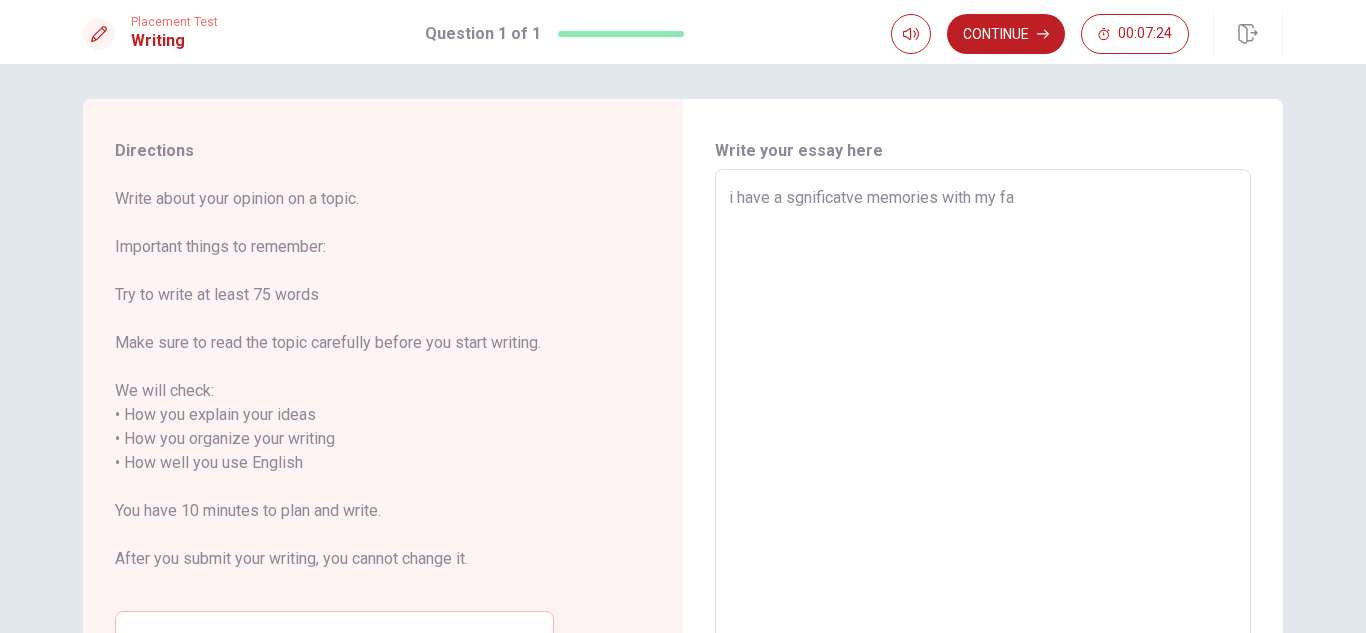 type on "x" 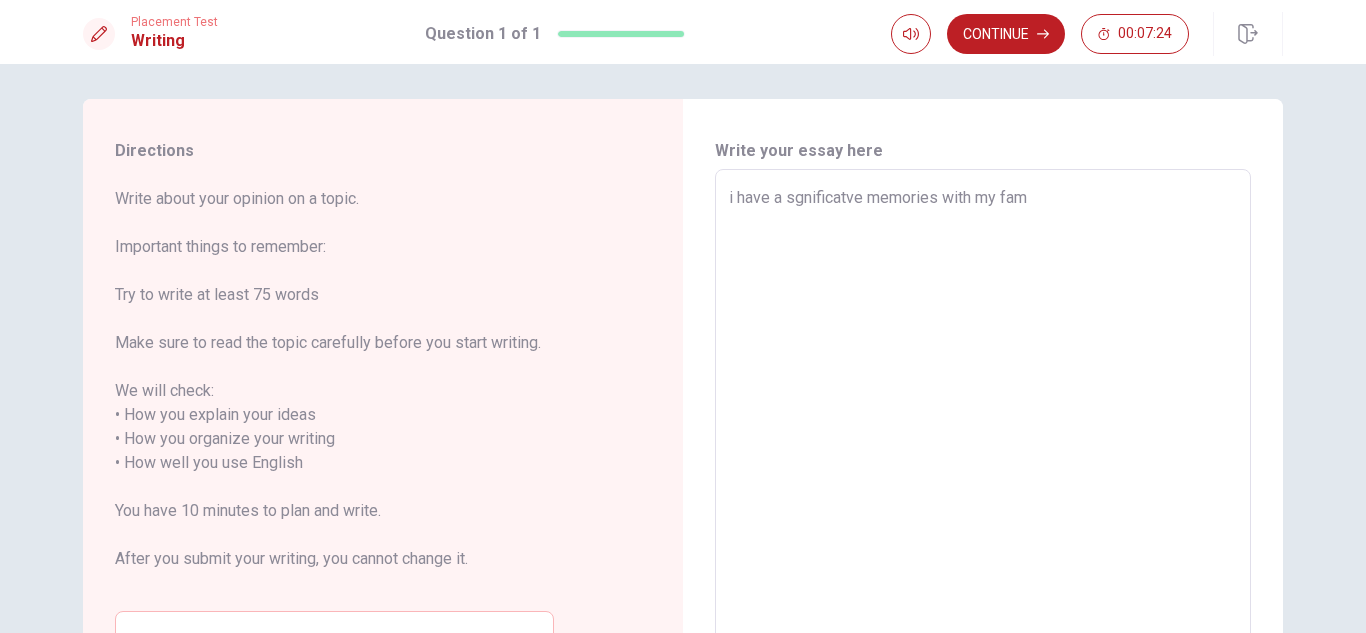 type on "x" 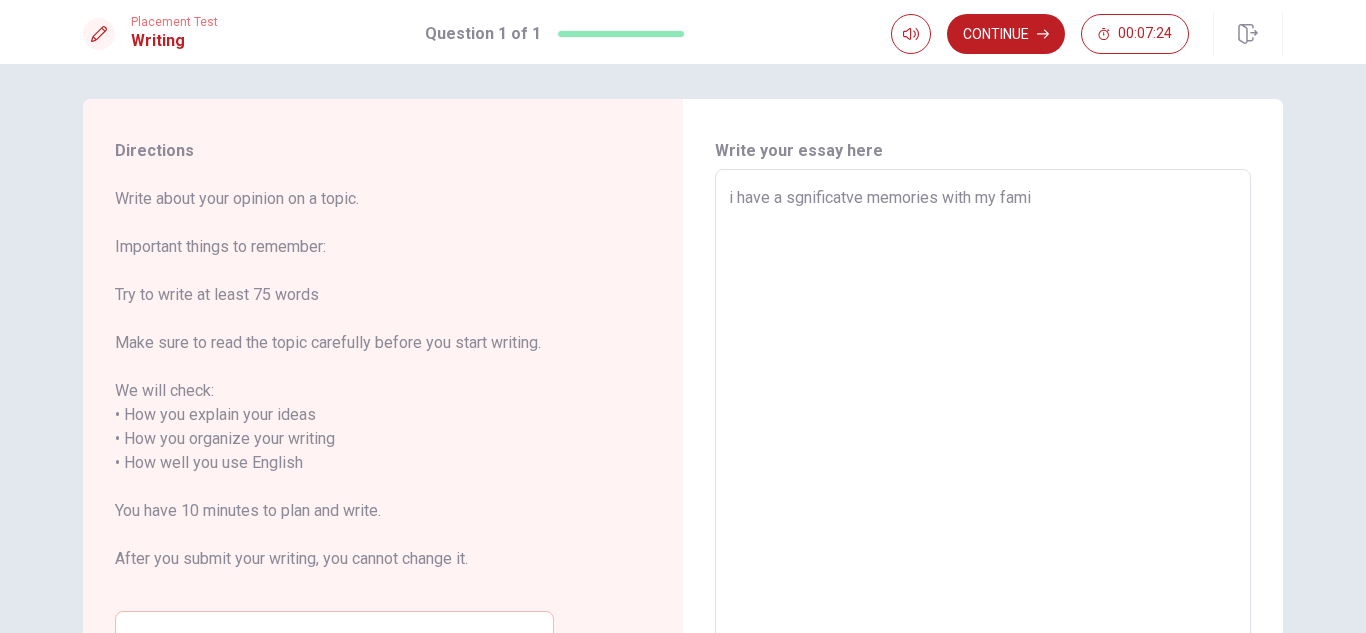 type on "x" 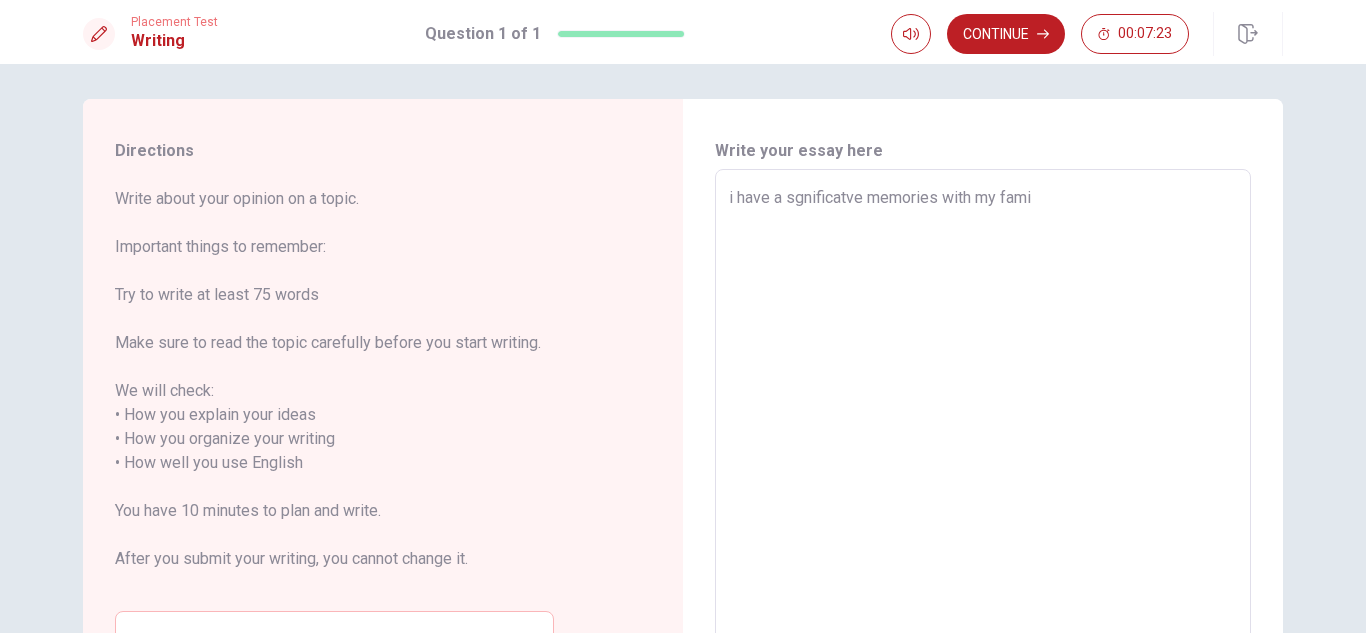 type on "i have a sgnificatve memories with my famil" 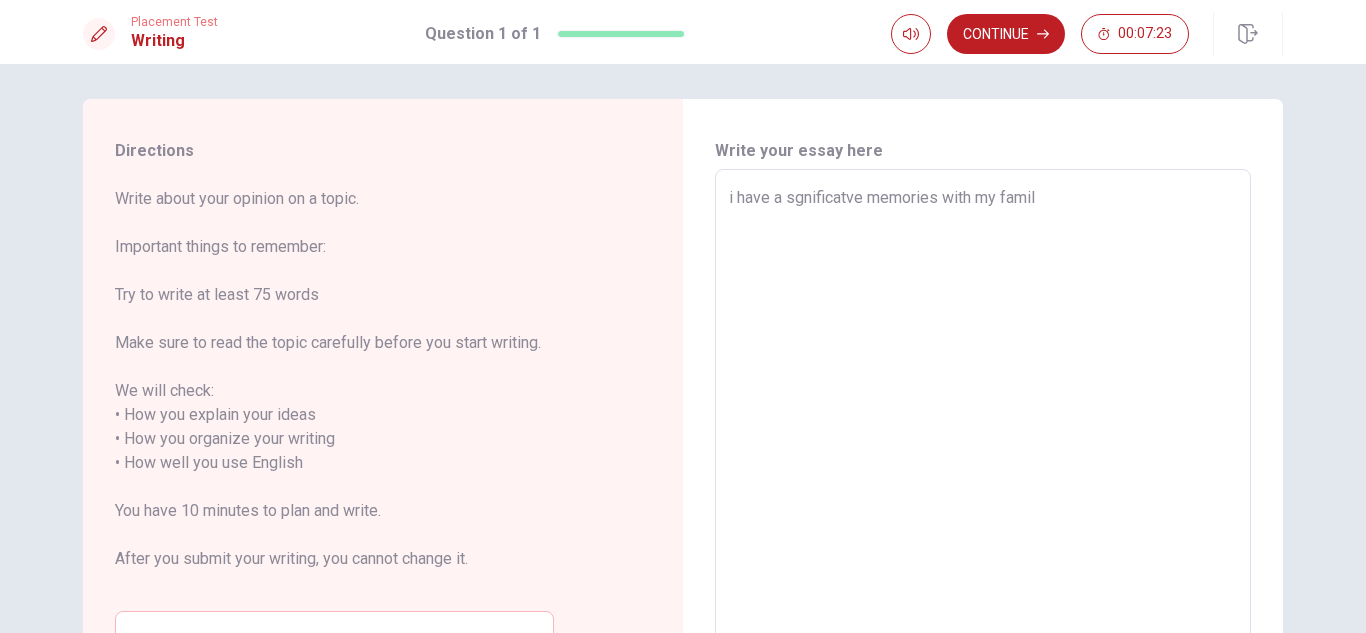 type on "x" 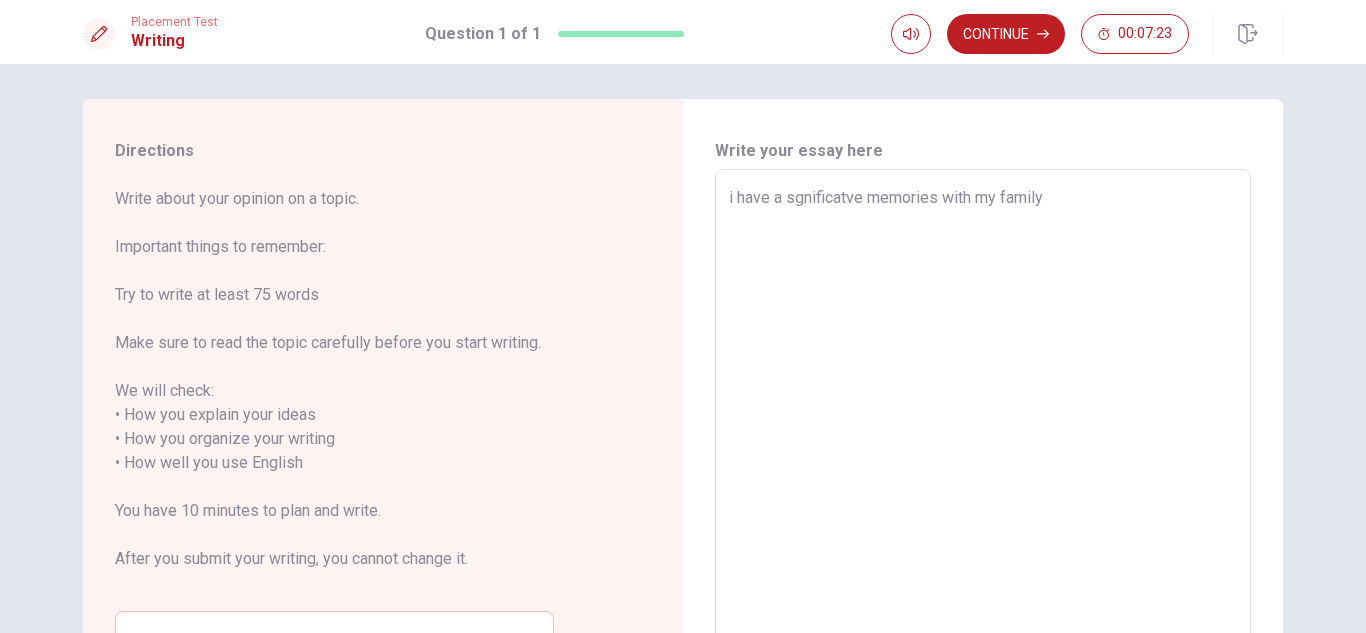 type on "x" 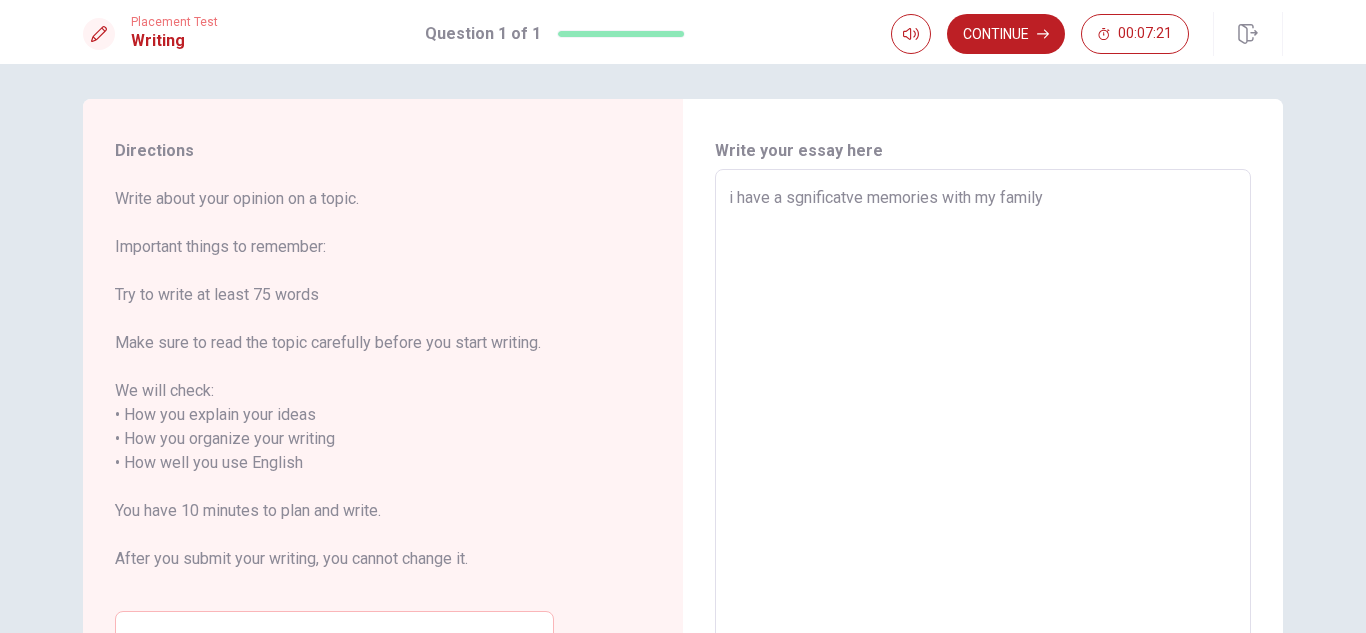 type on "x" 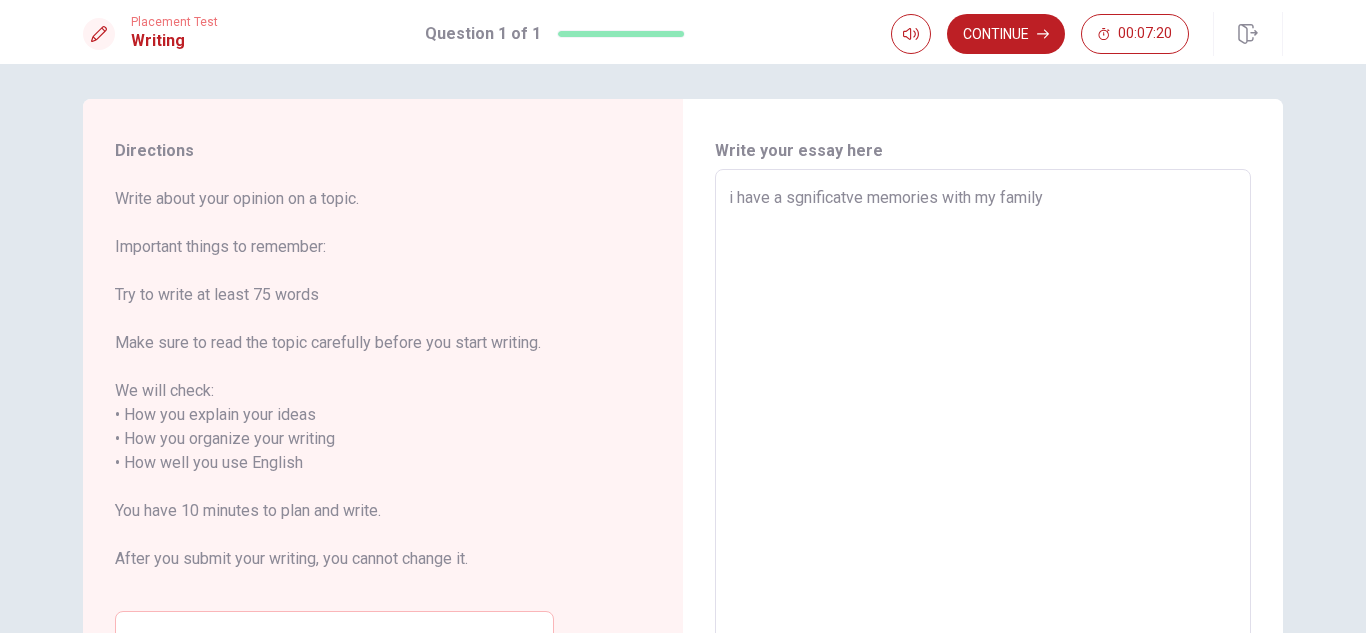 type on "i have a sgnificatve memories with my family" 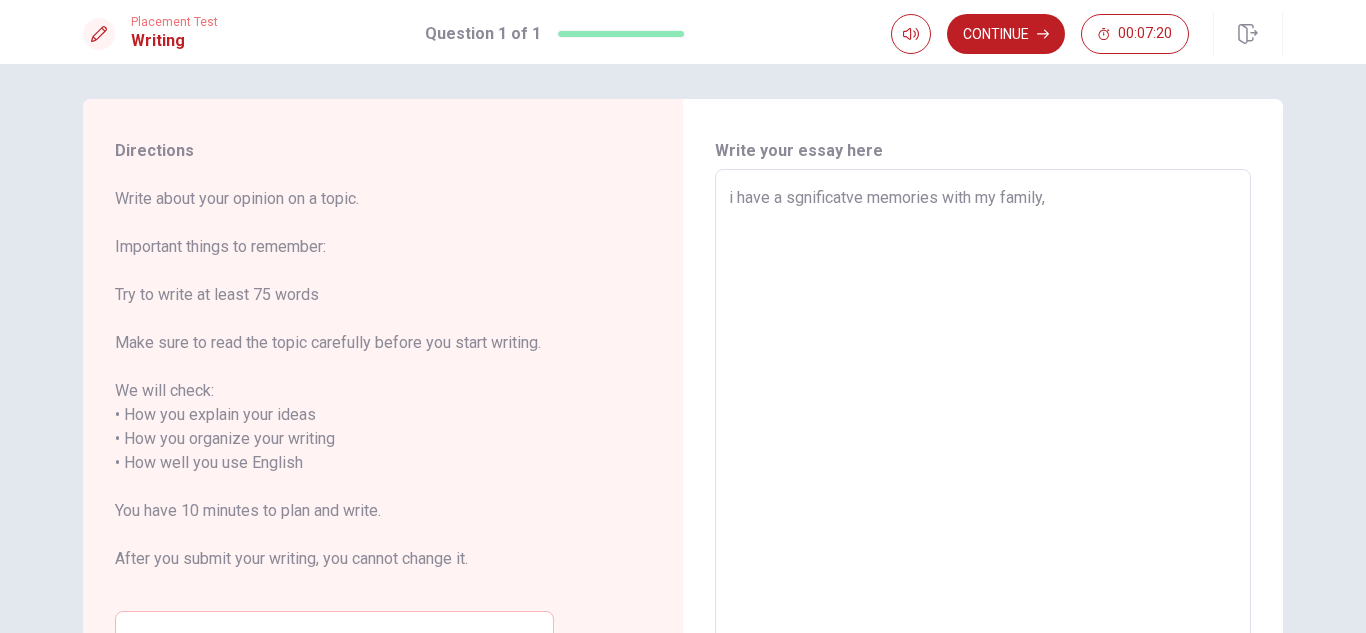 type on "x" 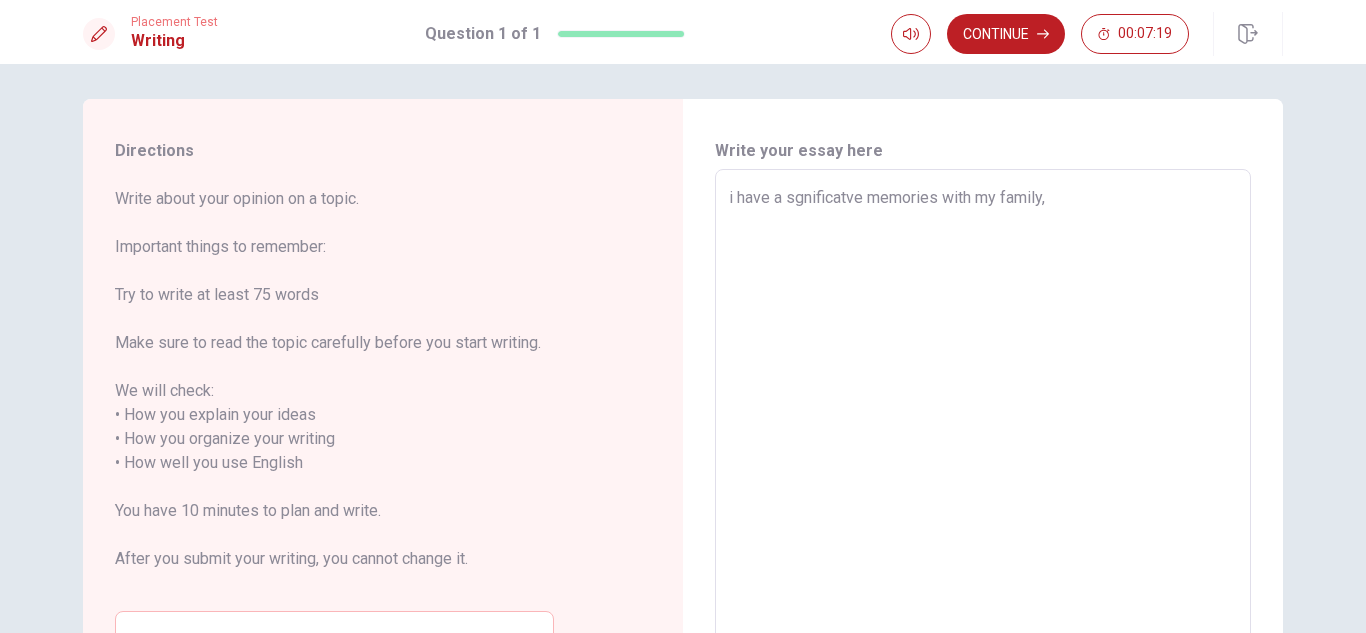 type on "x" 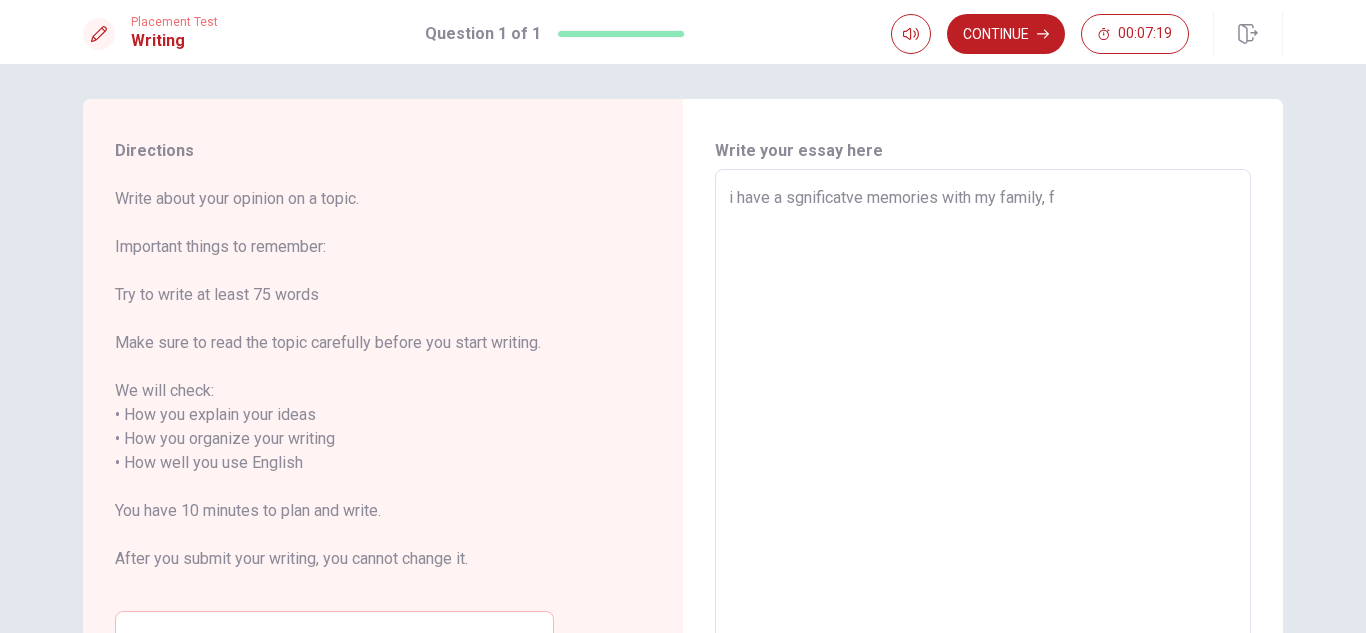 type on "x" 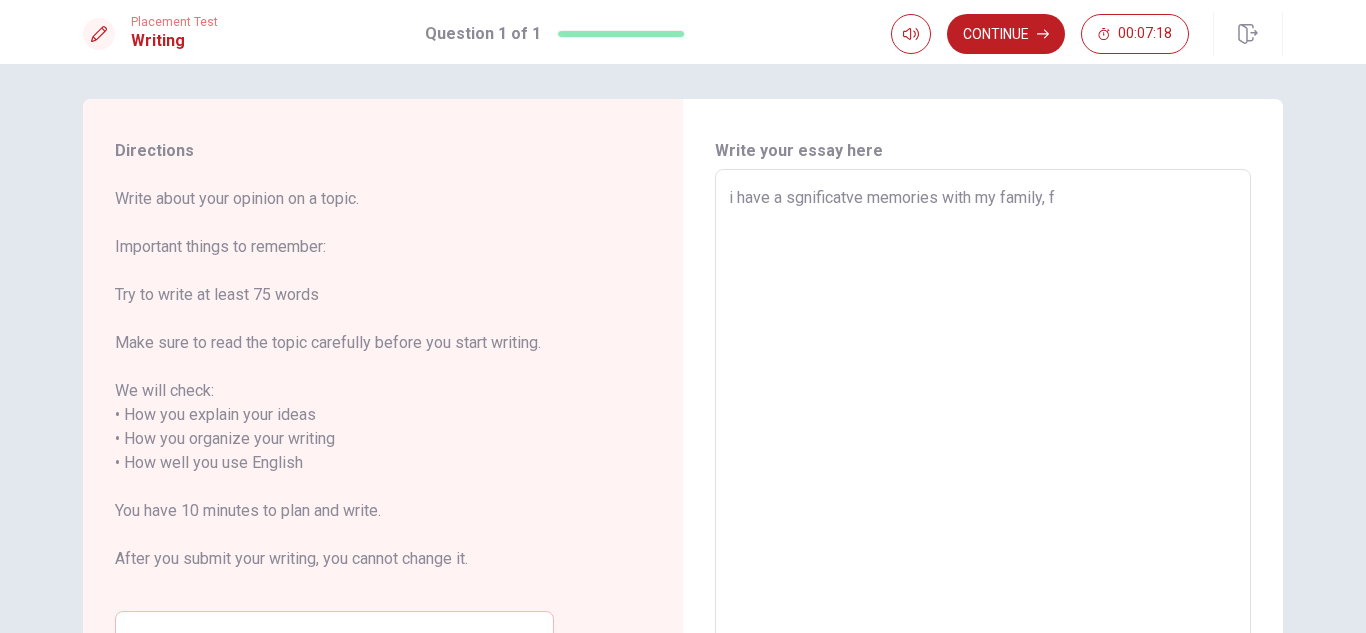 type on "i have a sgnificatve memories with my family, fo" 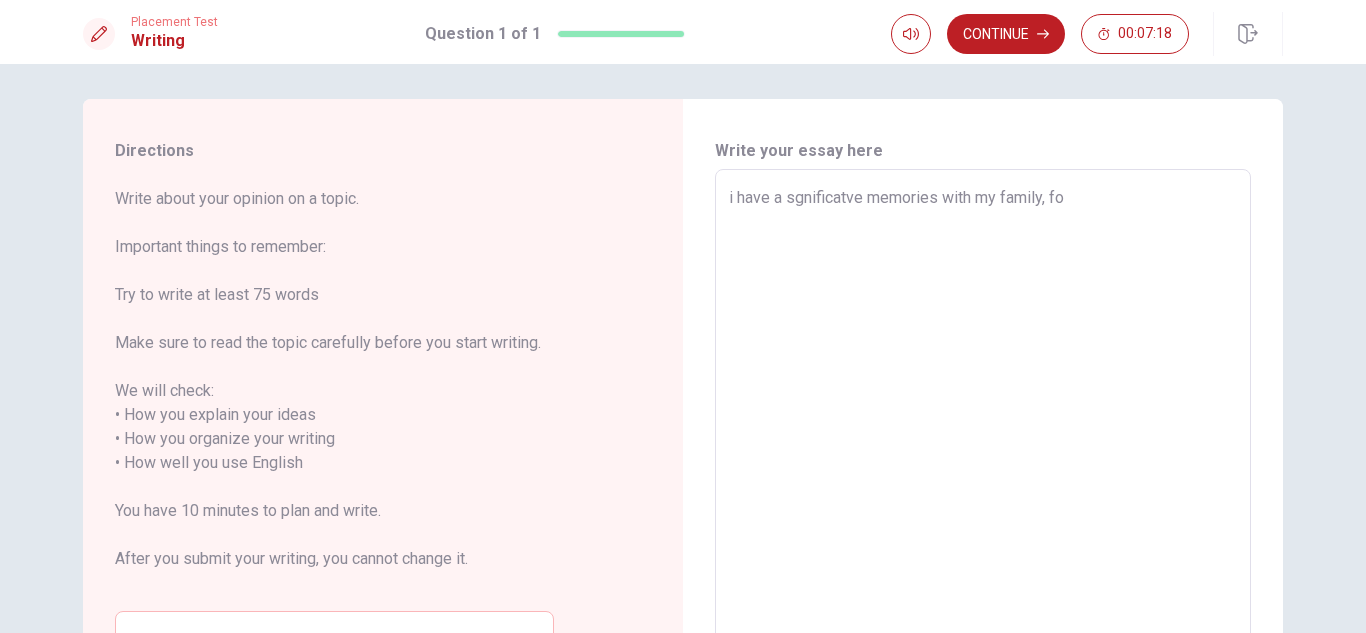 type on "x" 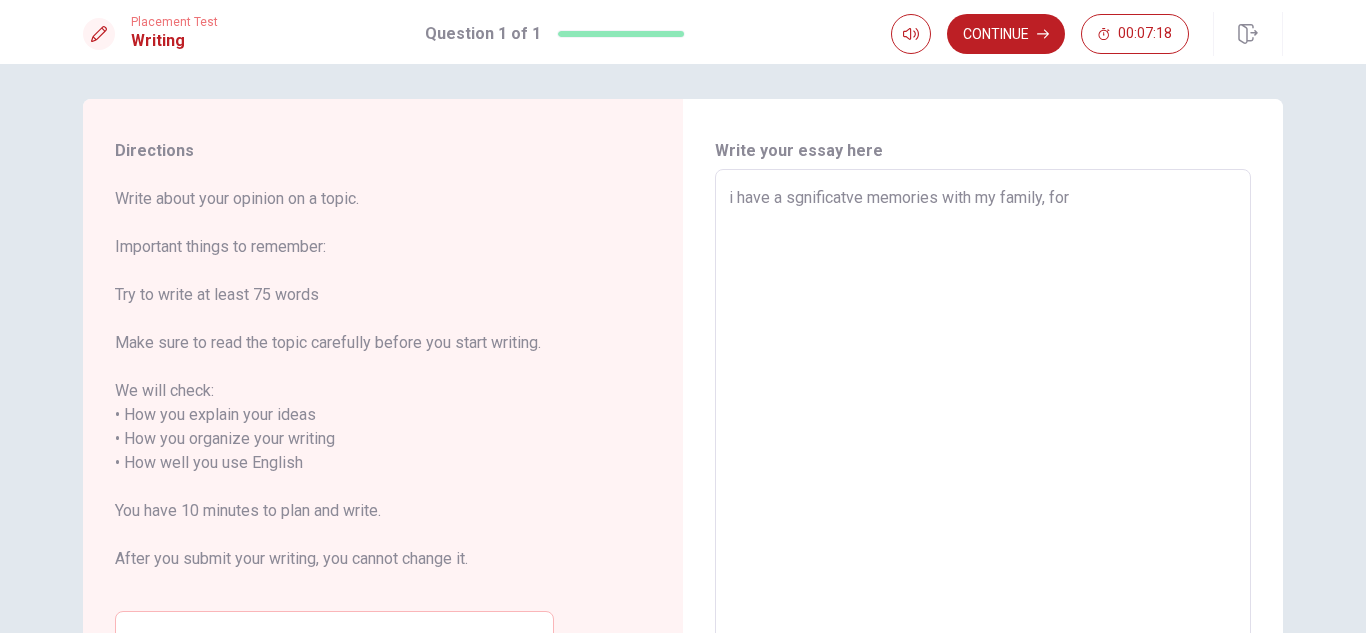 type on "x" 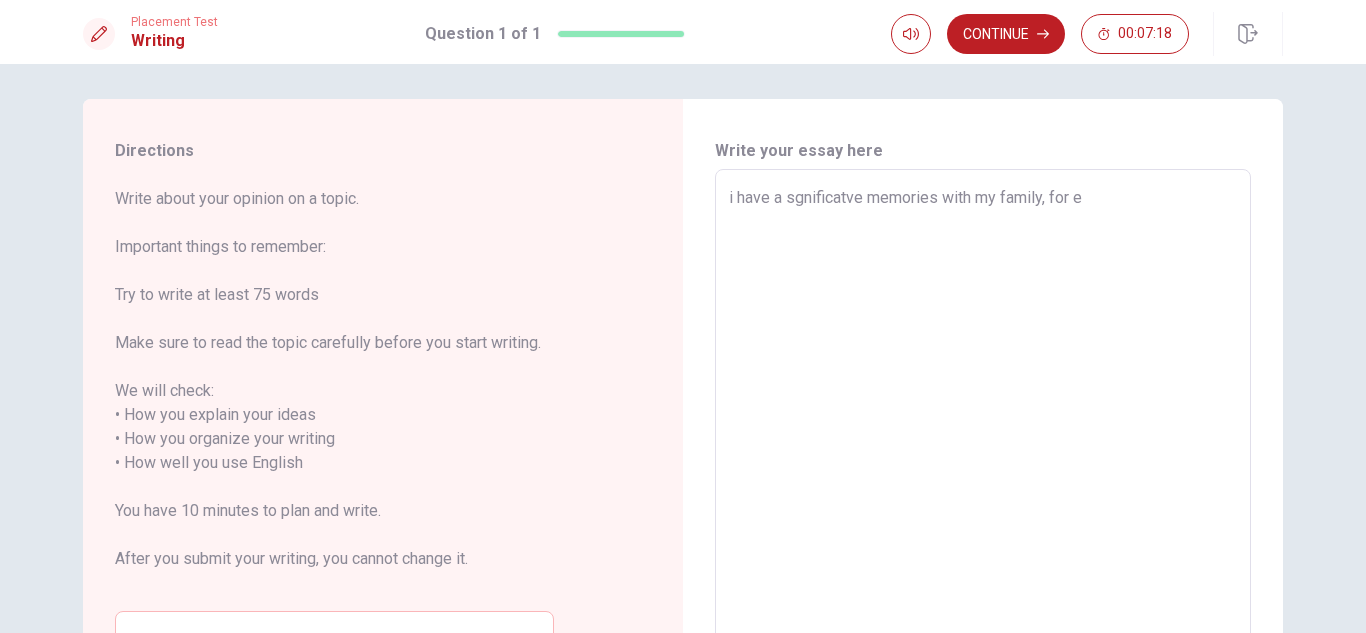type on "x" 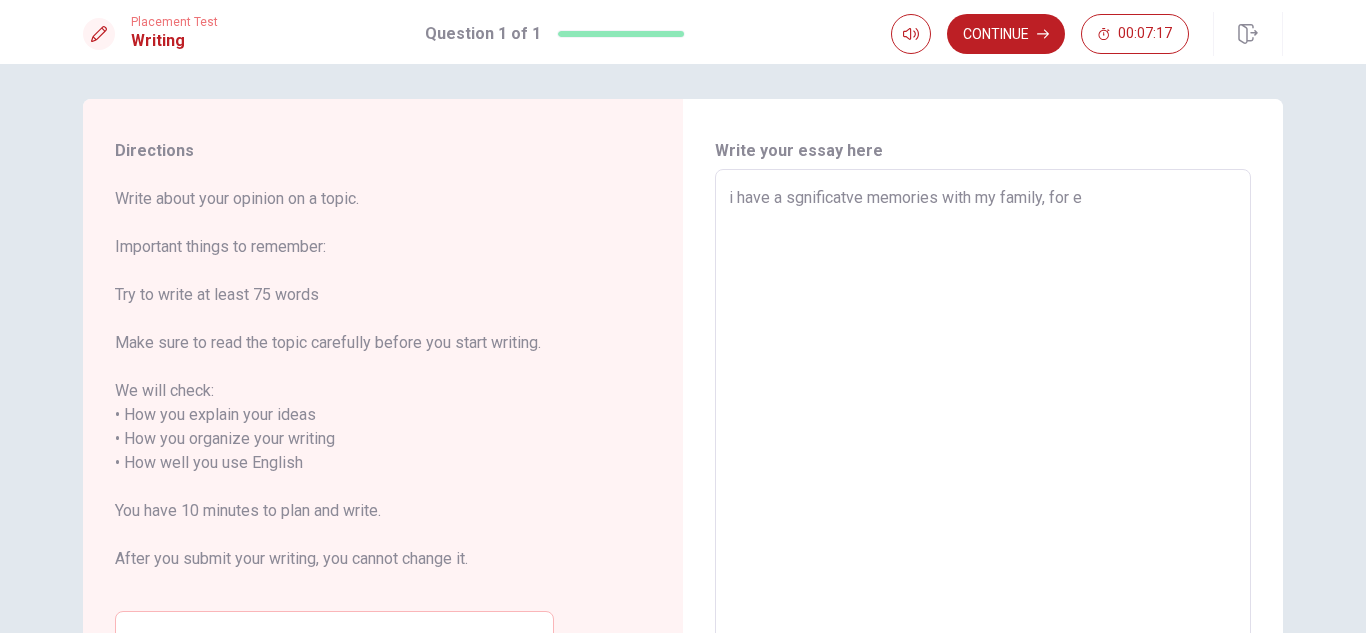 type on "i have a sgnificatve memories with my family, for ex" 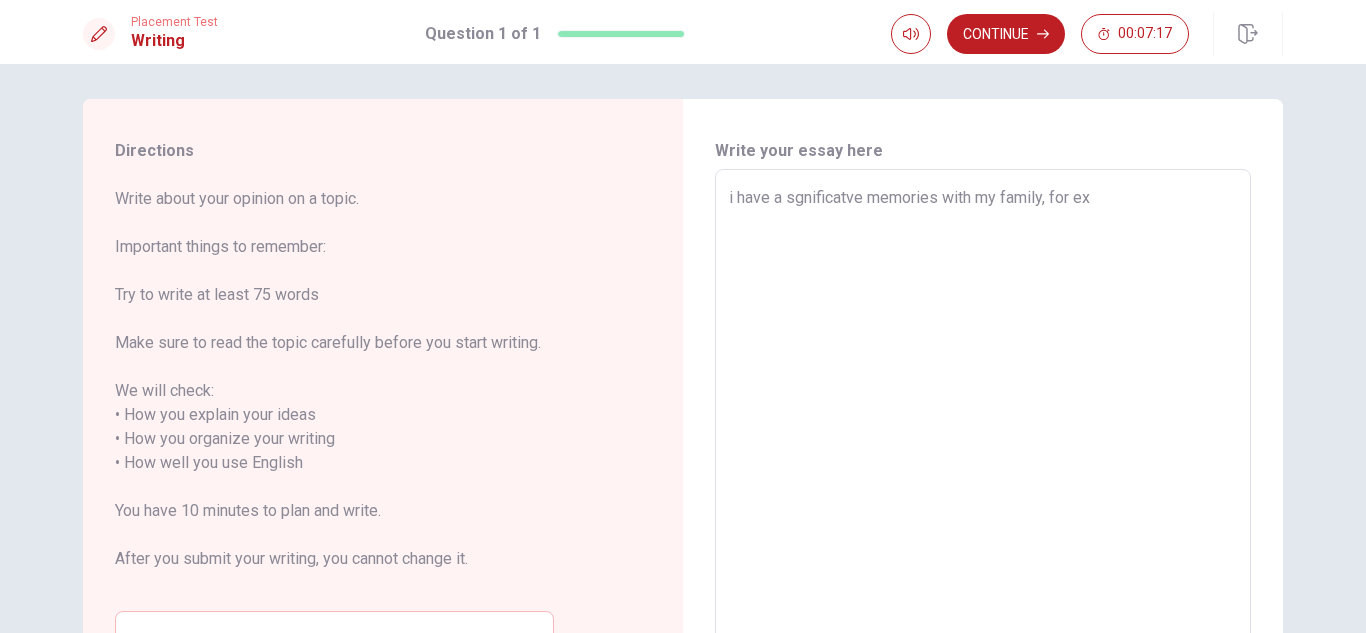type on "x" 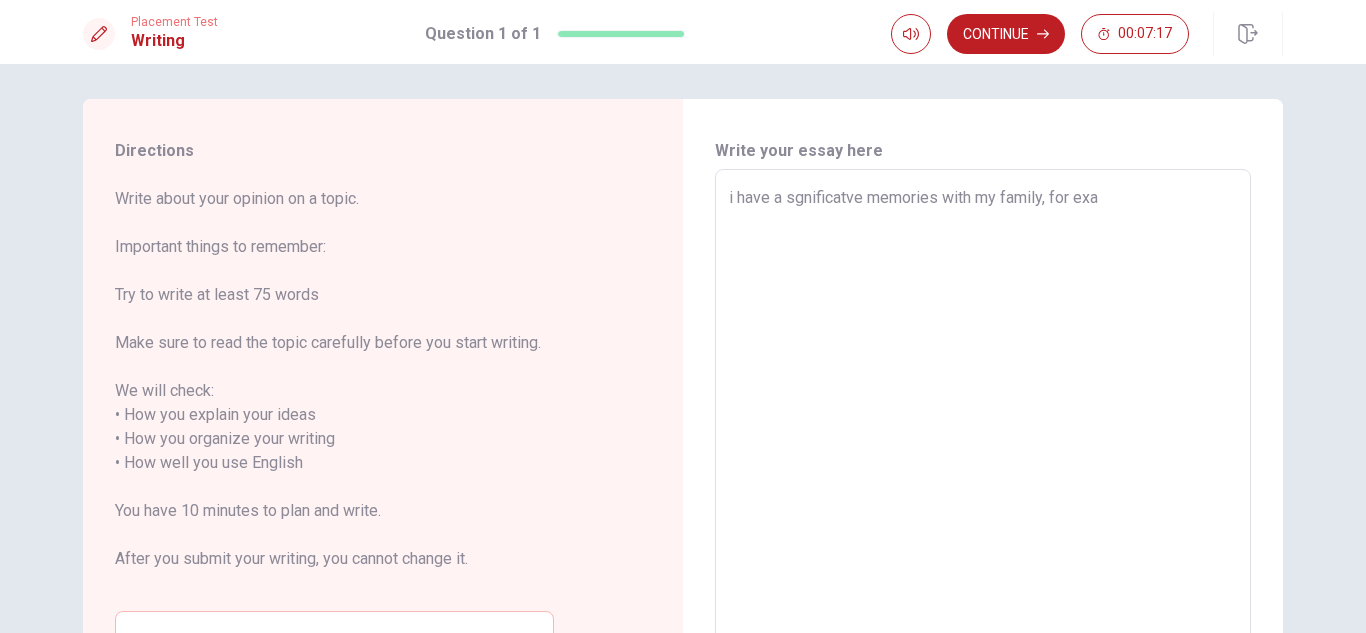 type on "x" 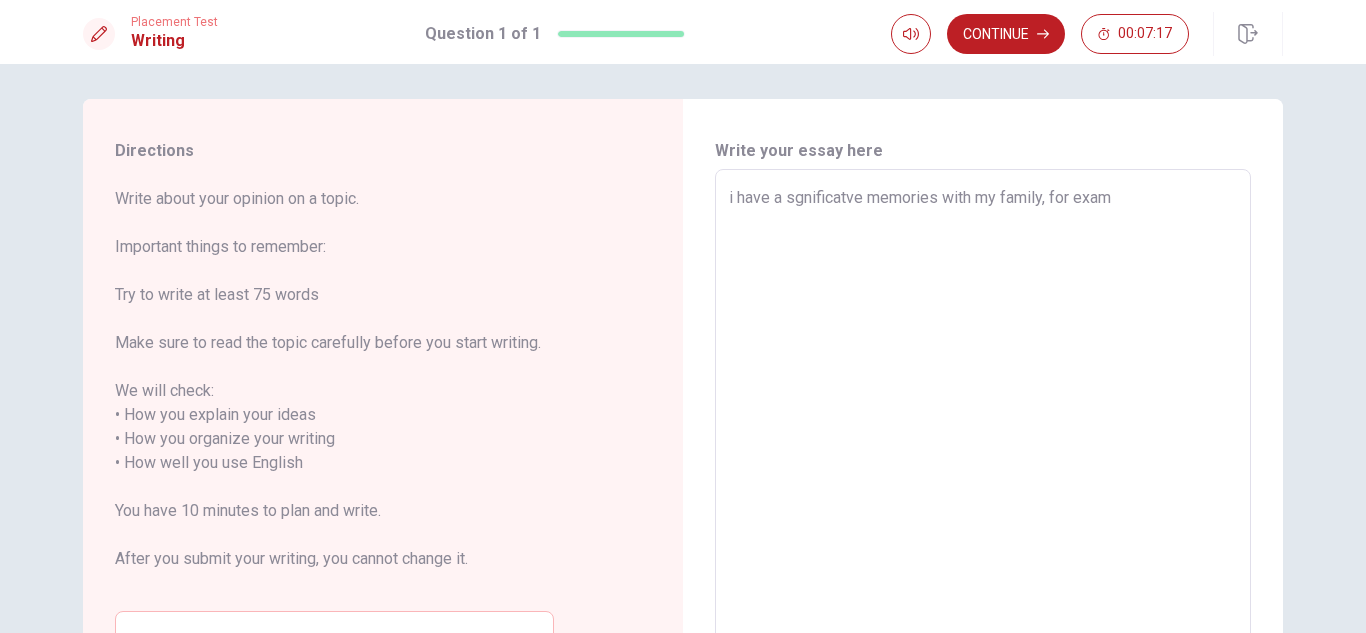 type on "x" 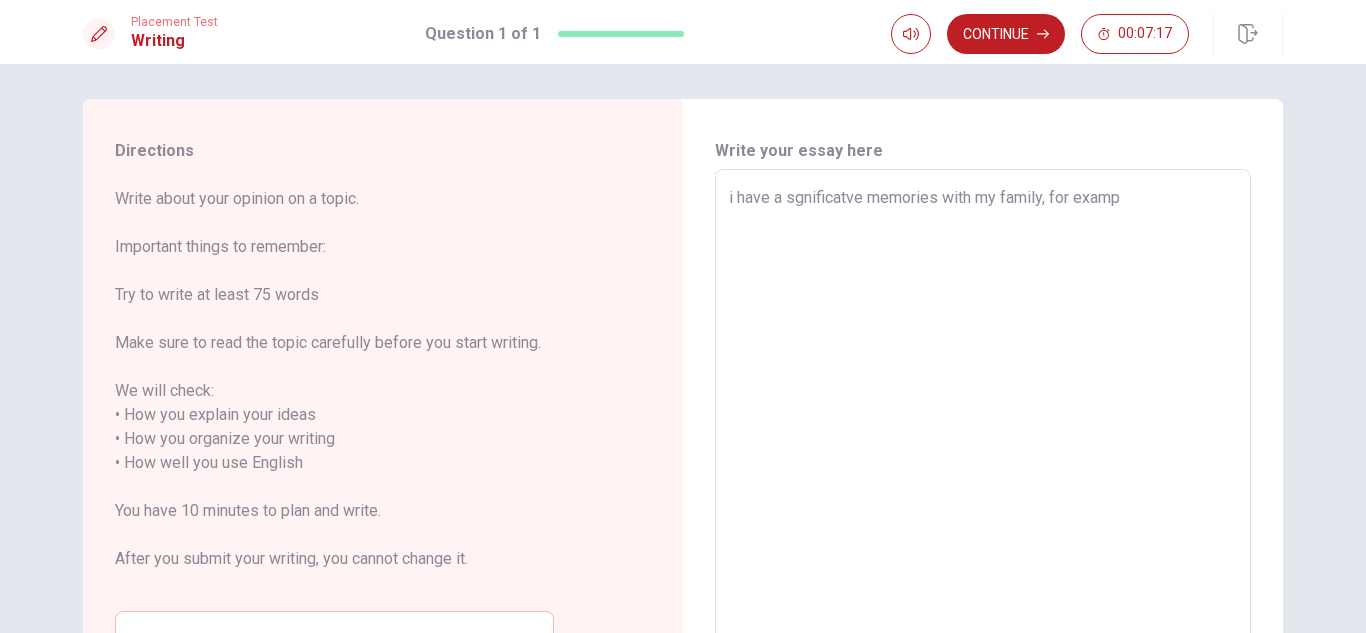 type on "x" 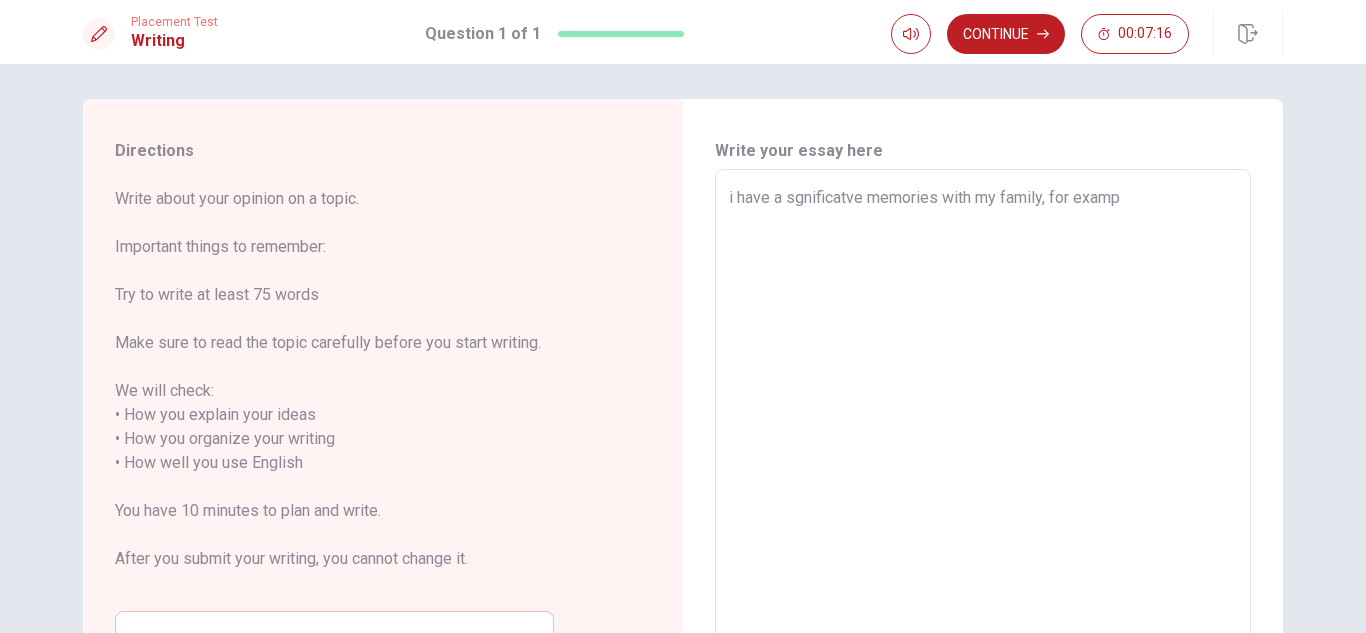 type on "i have a sgnificatve memories with my family, for exampl" 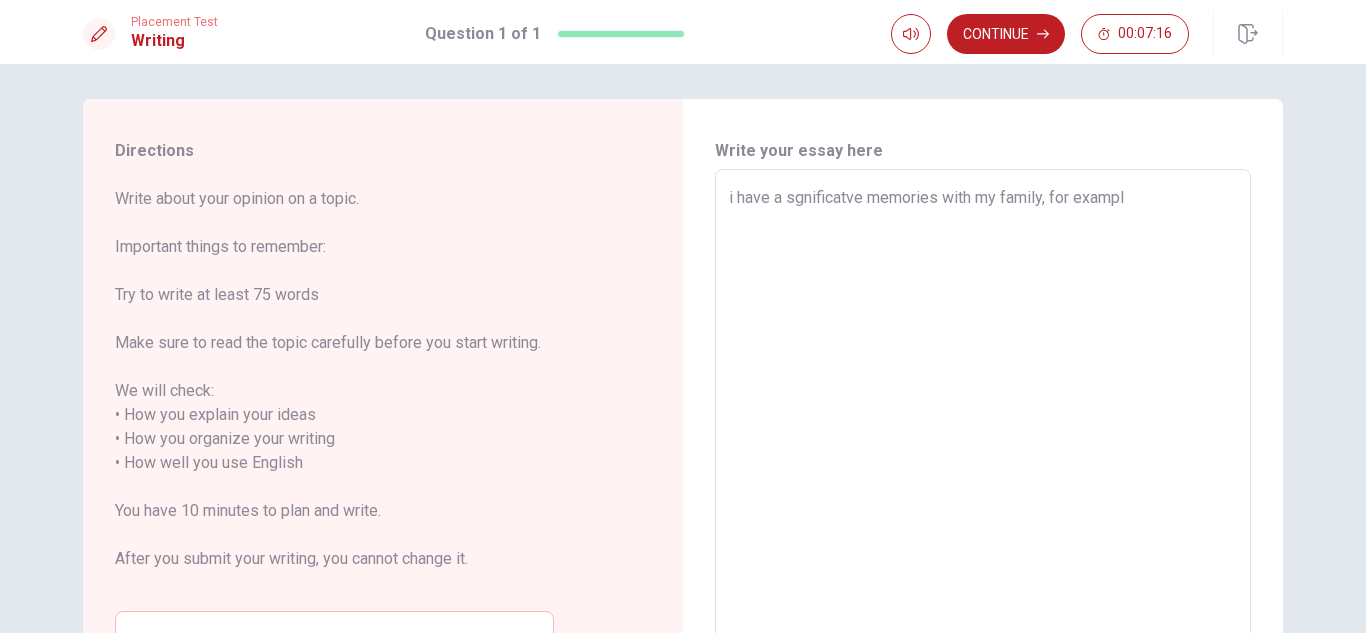 type on "x" 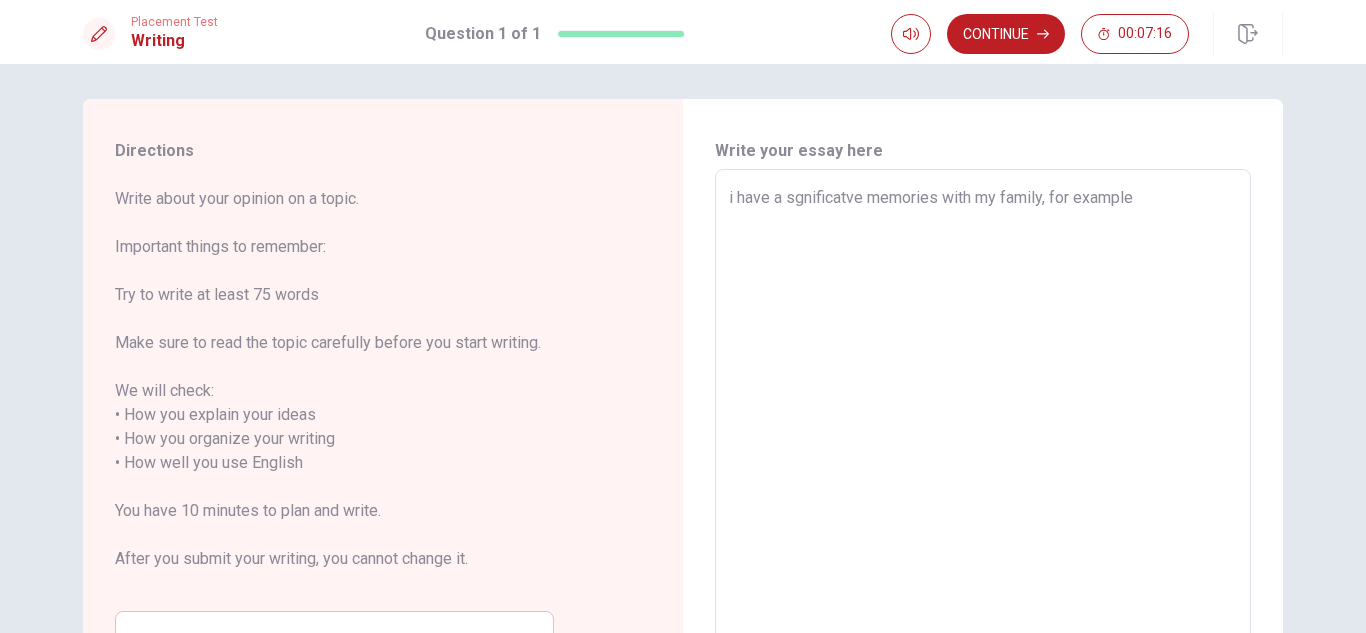 type on "x" 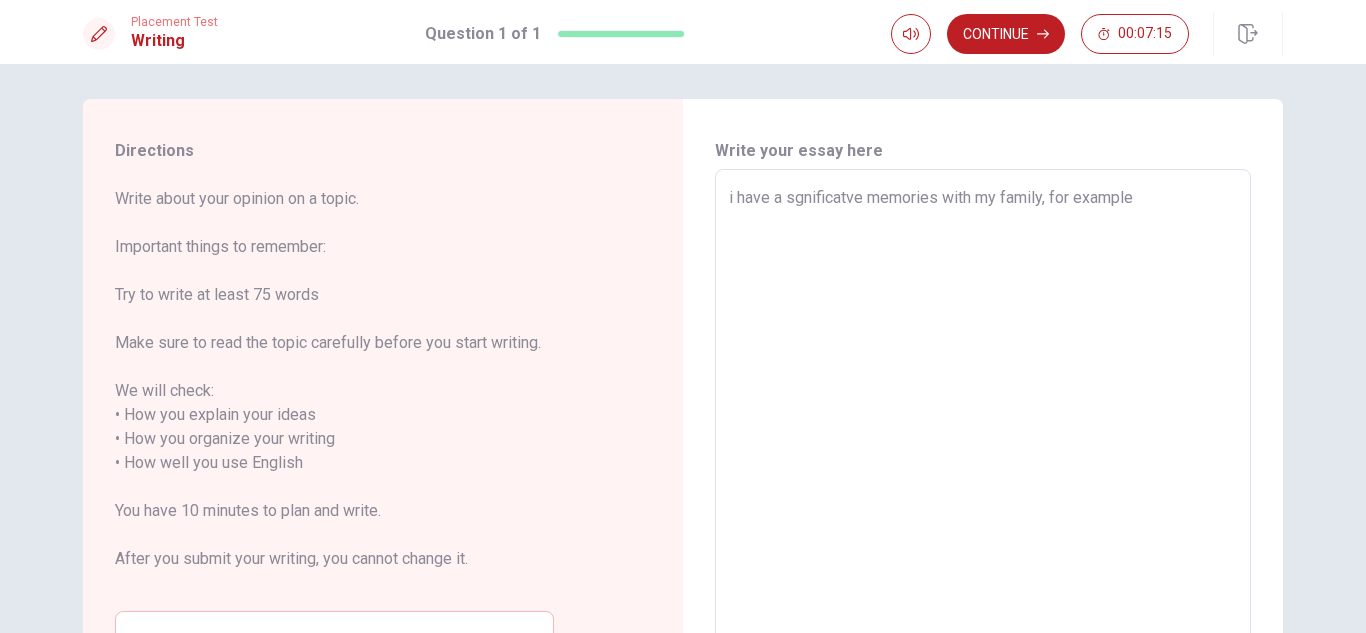 type on "x" 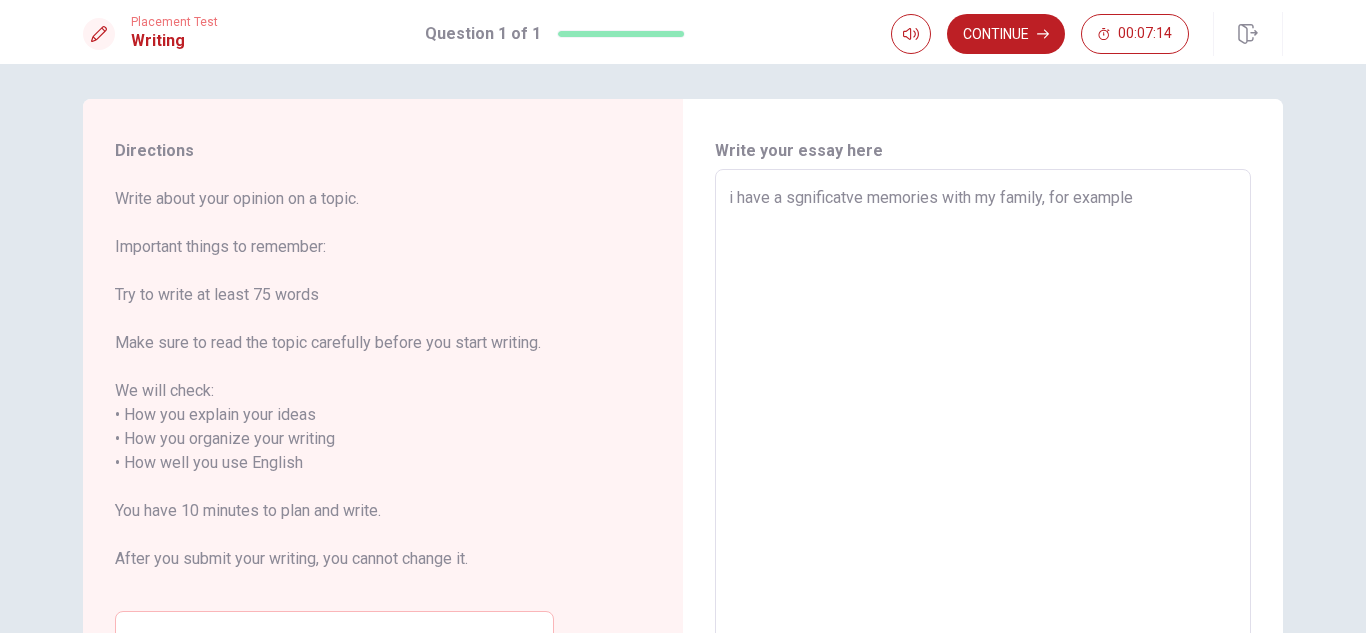 type on "i have a sgnificatve memories with my family, for example w" 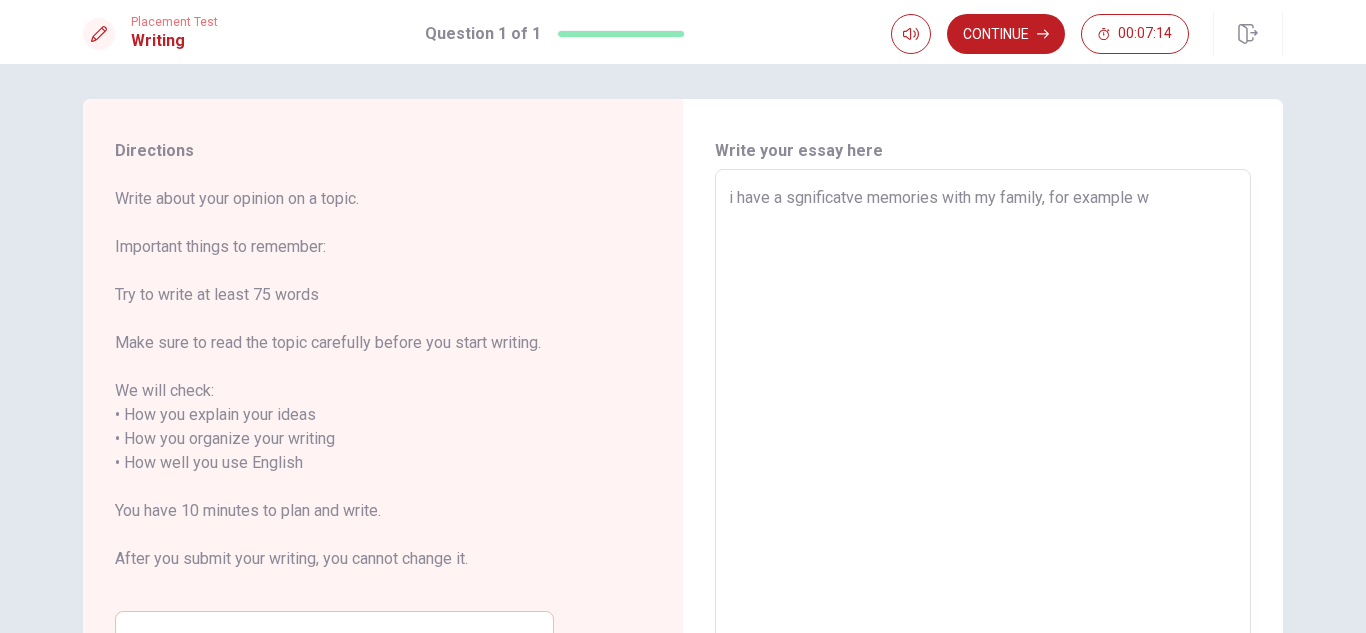 type on "x" 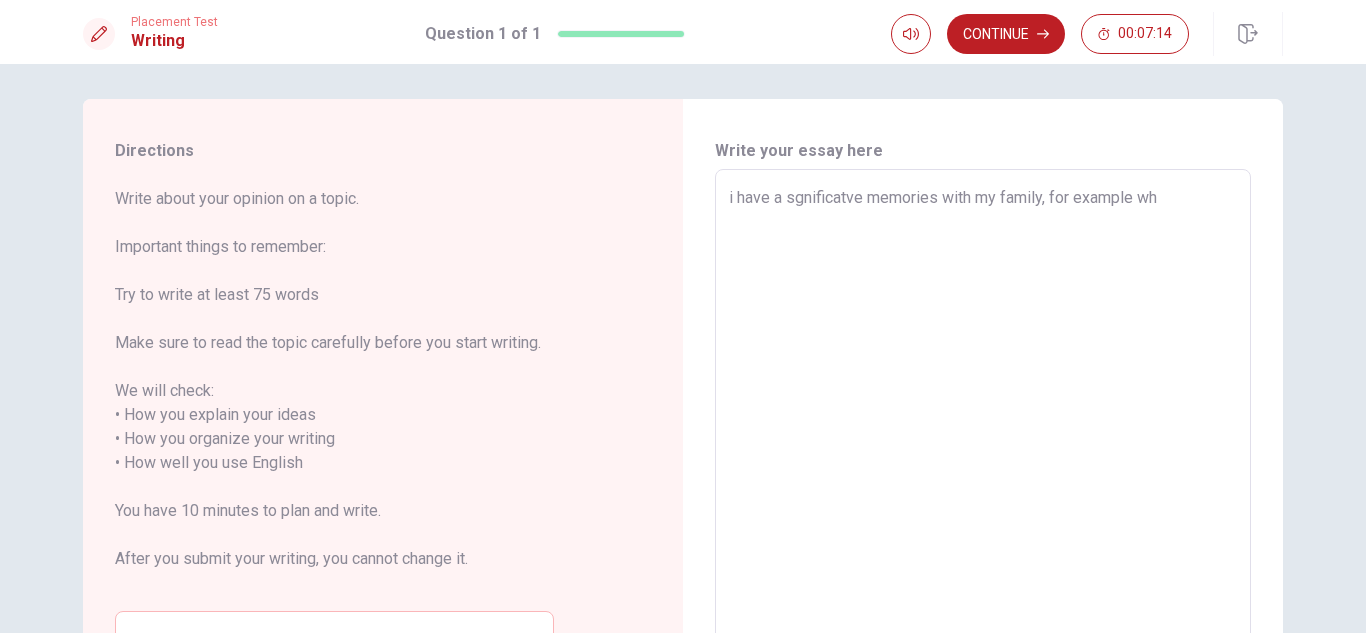 type on "x" 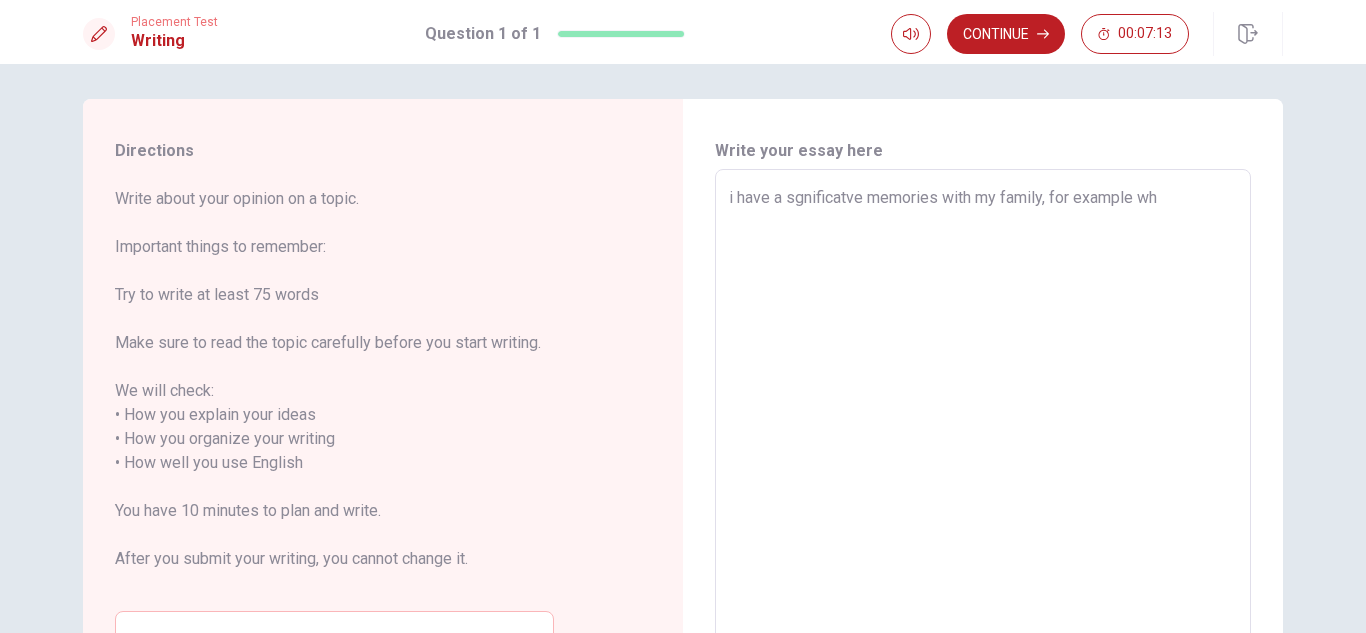 type on "i have a sgnificatve memories with my family, for example whe" 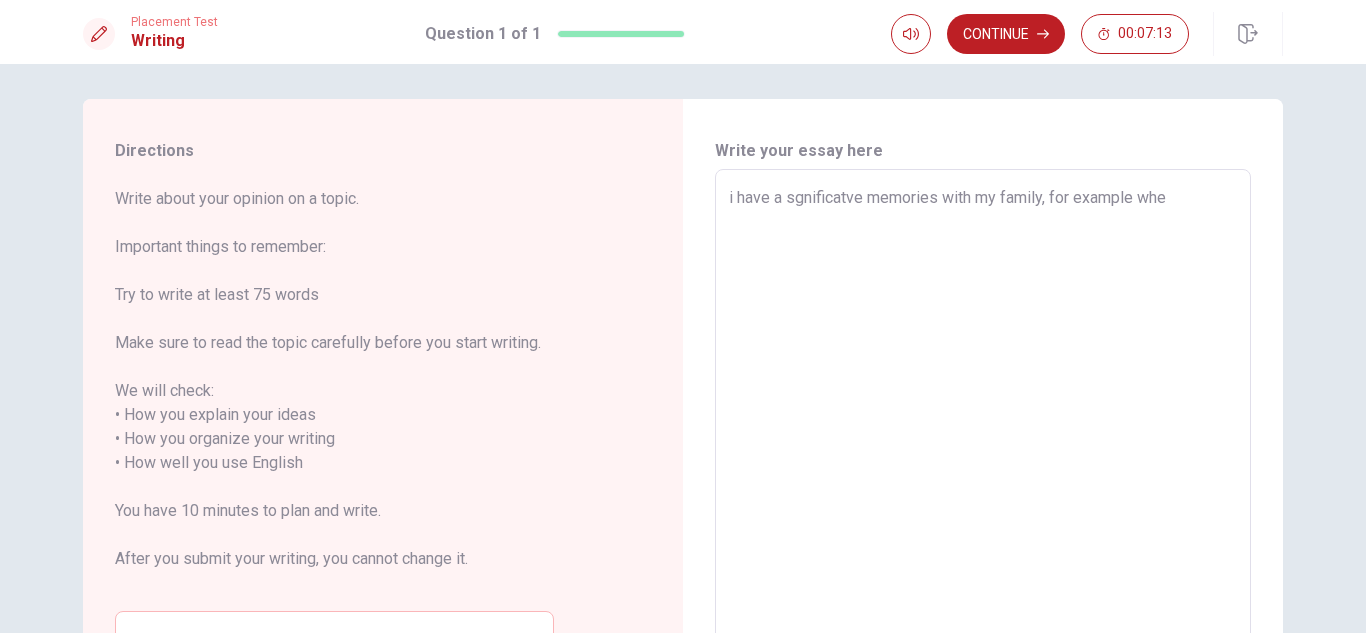 type on "x" 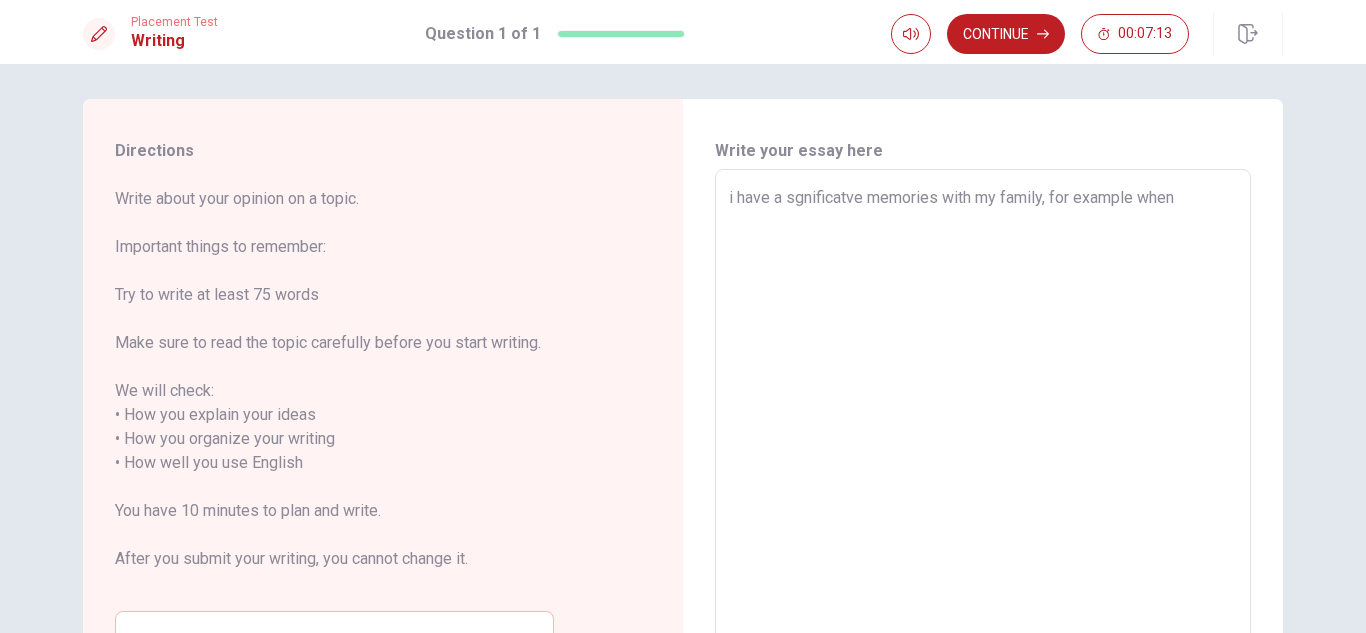 type on "x" 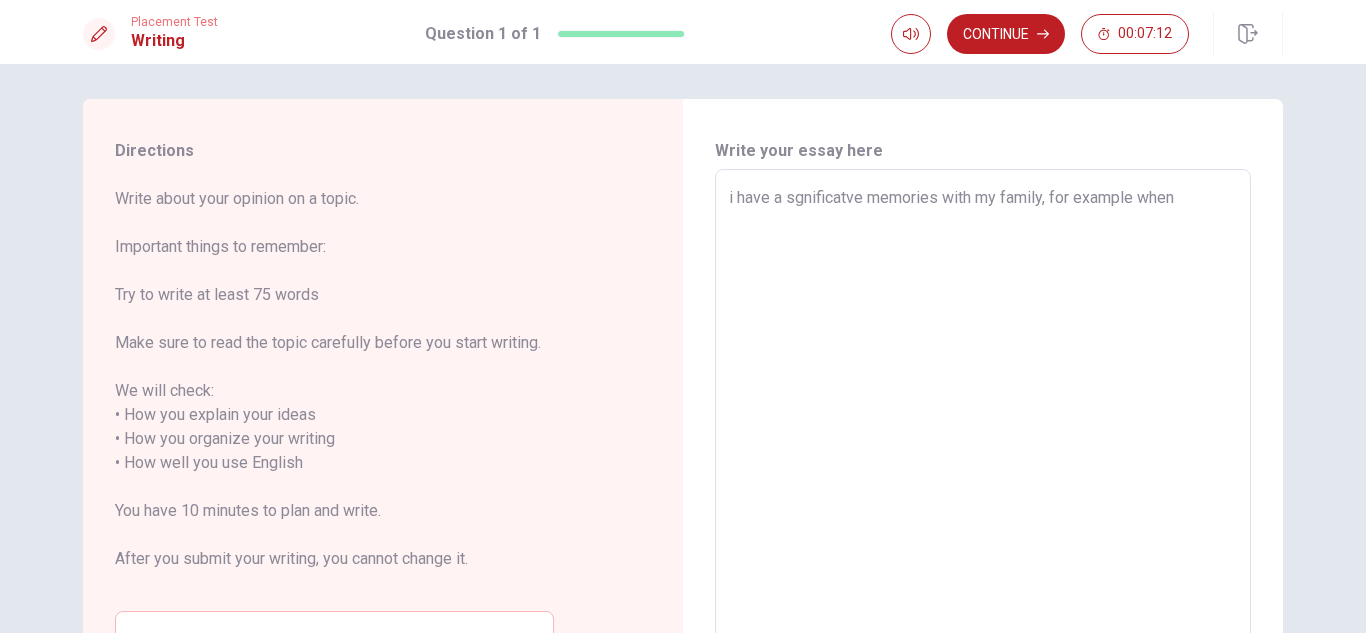 type on "i have a sgnificatve memories with my family, for example when" 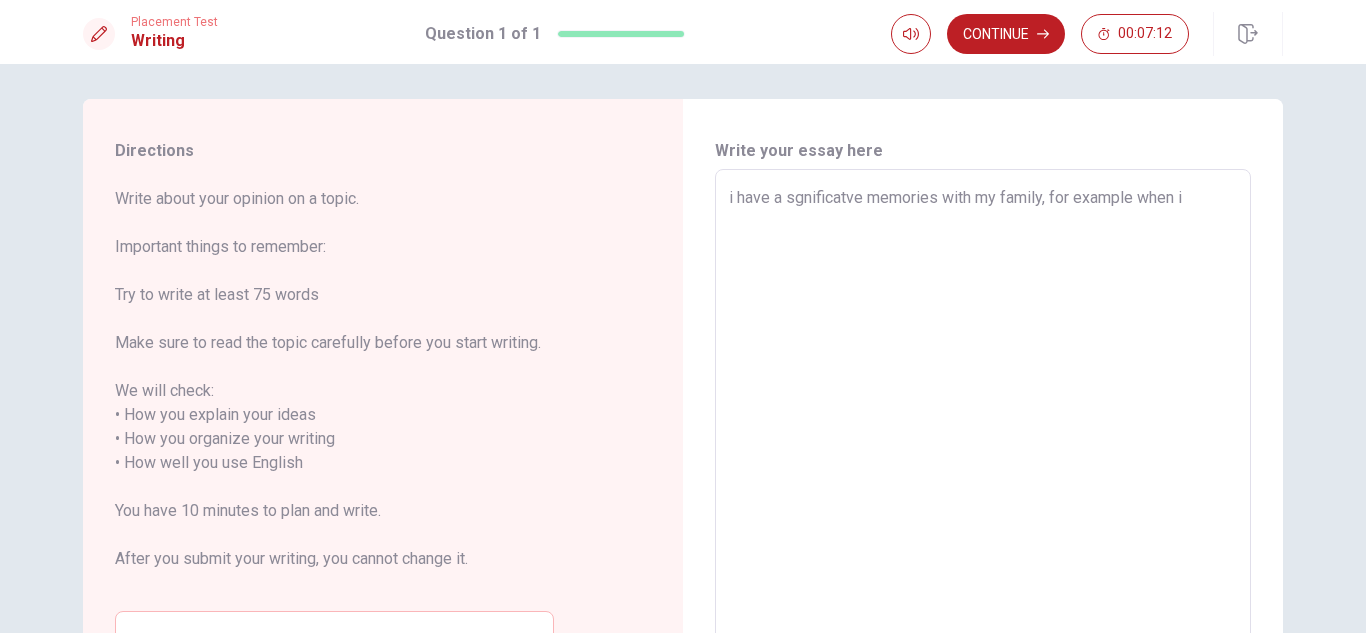 type on "x" 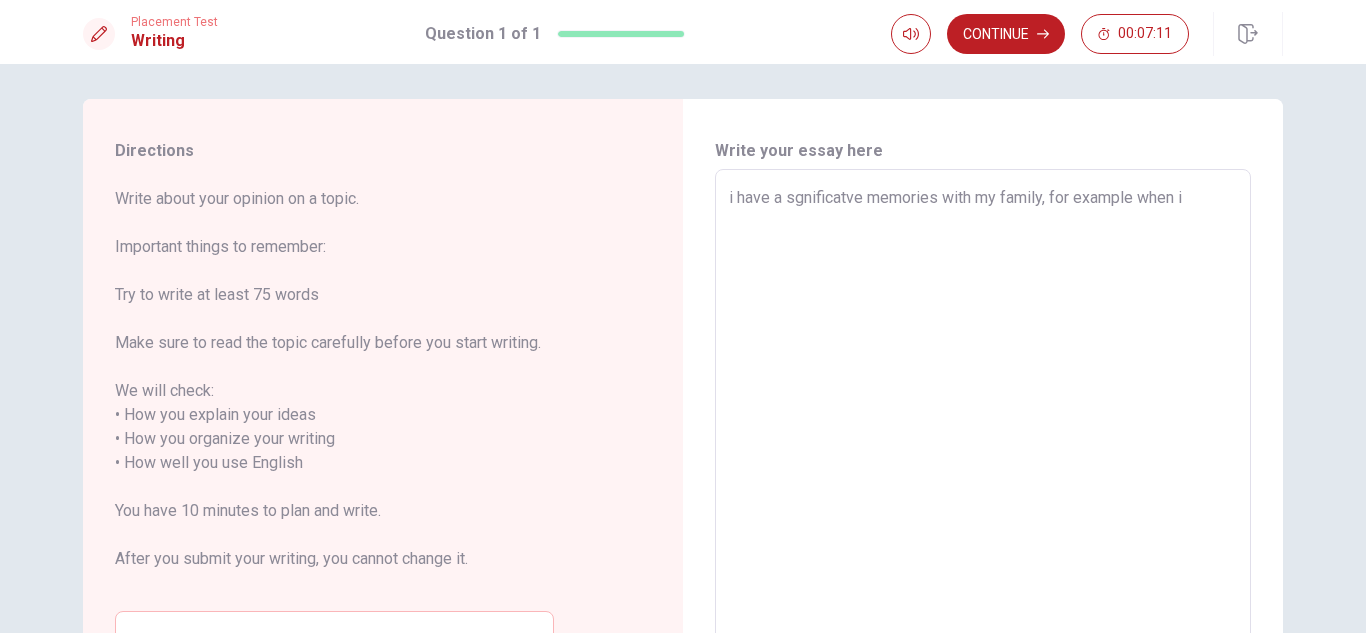 type on "i have a sgnificatve memories with my family, for example when i" 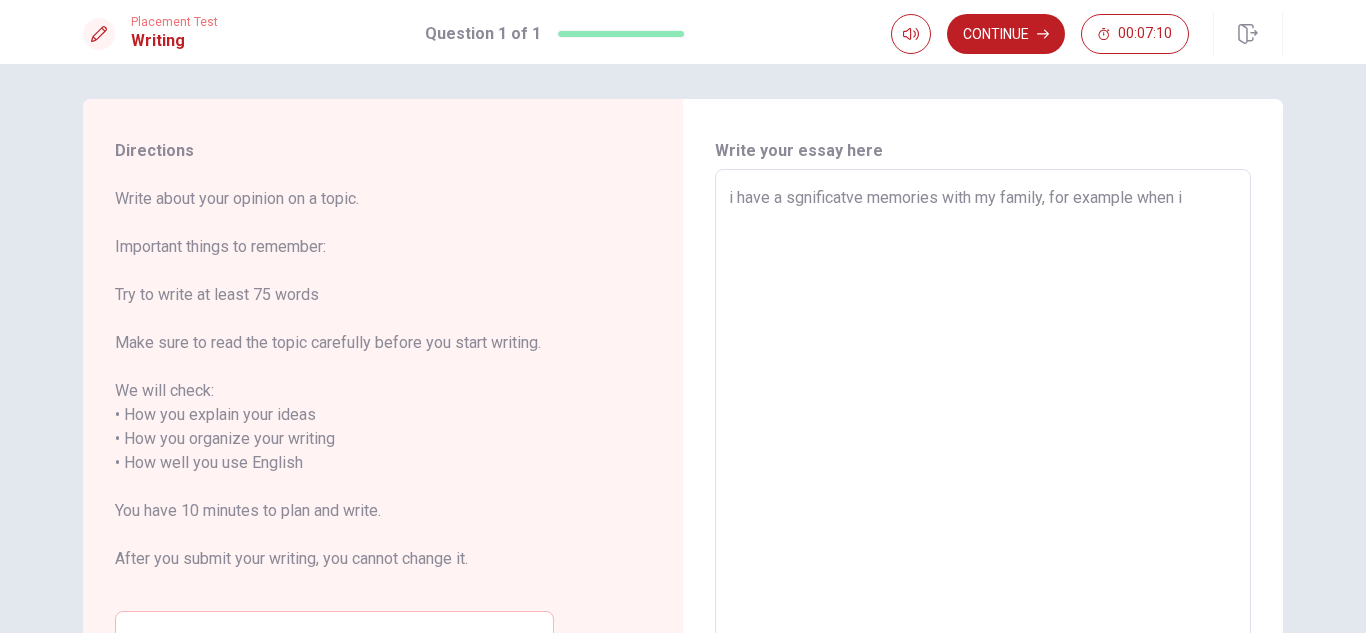 type on "i have a sgnificatve memories with my family, for example when i g" 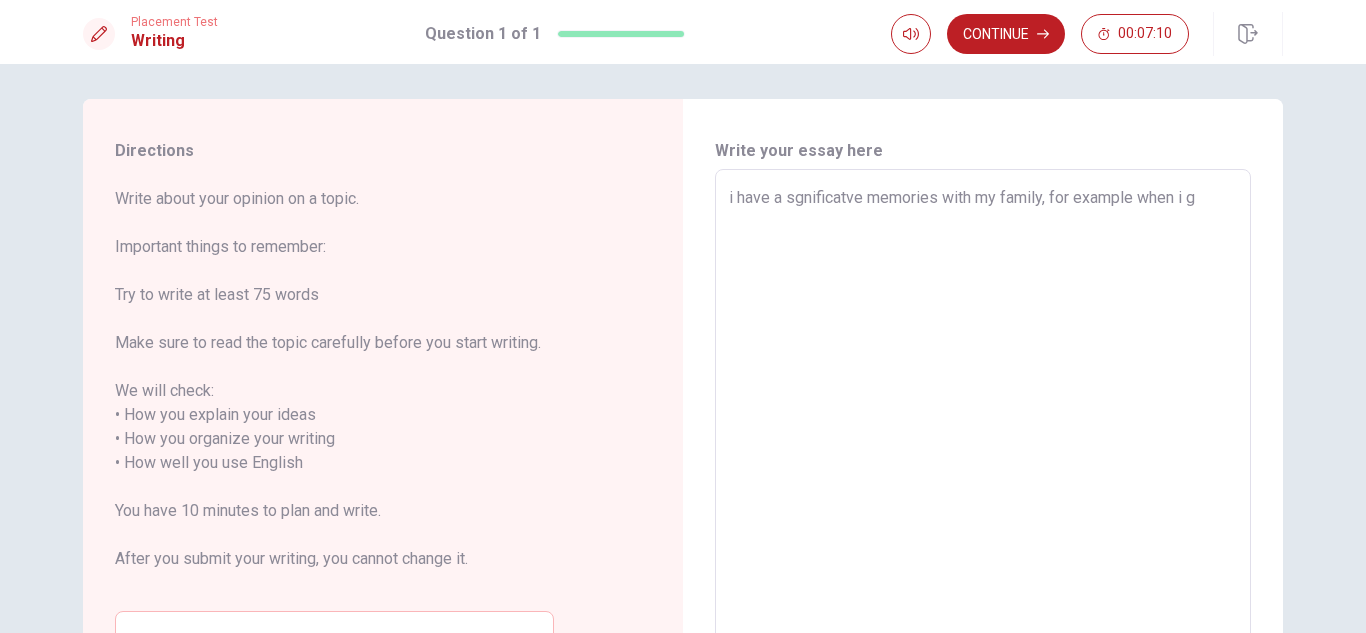 type on "x" 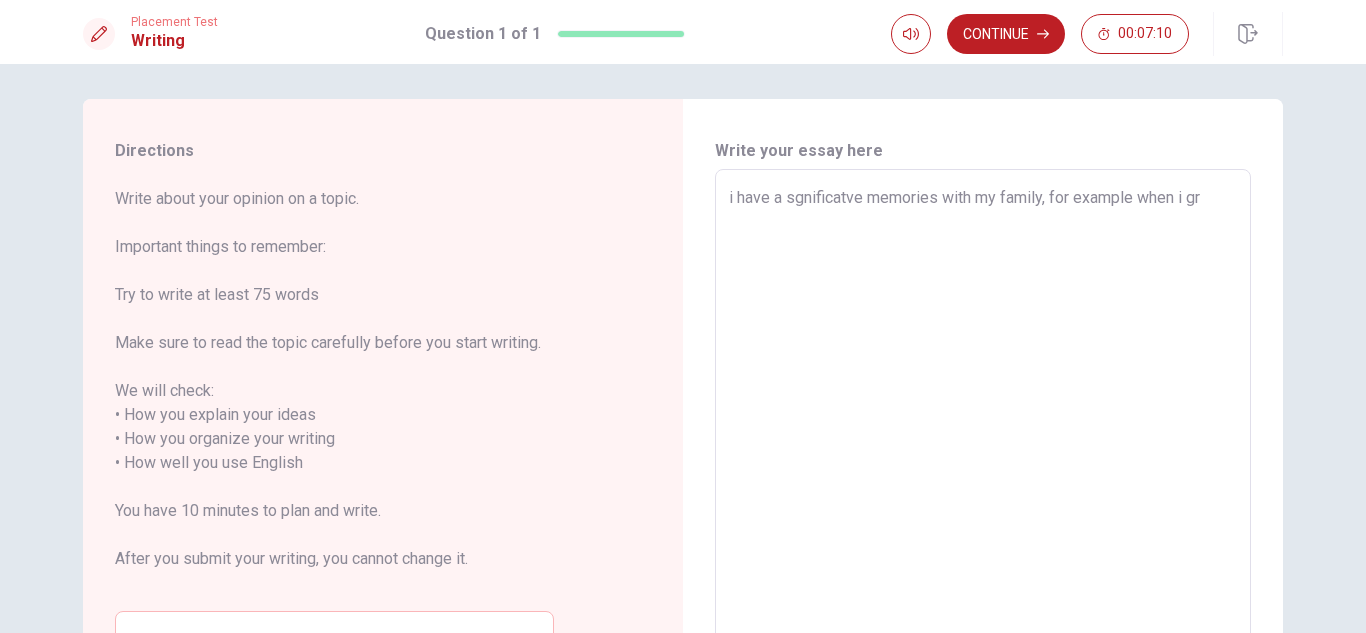 type on "x" 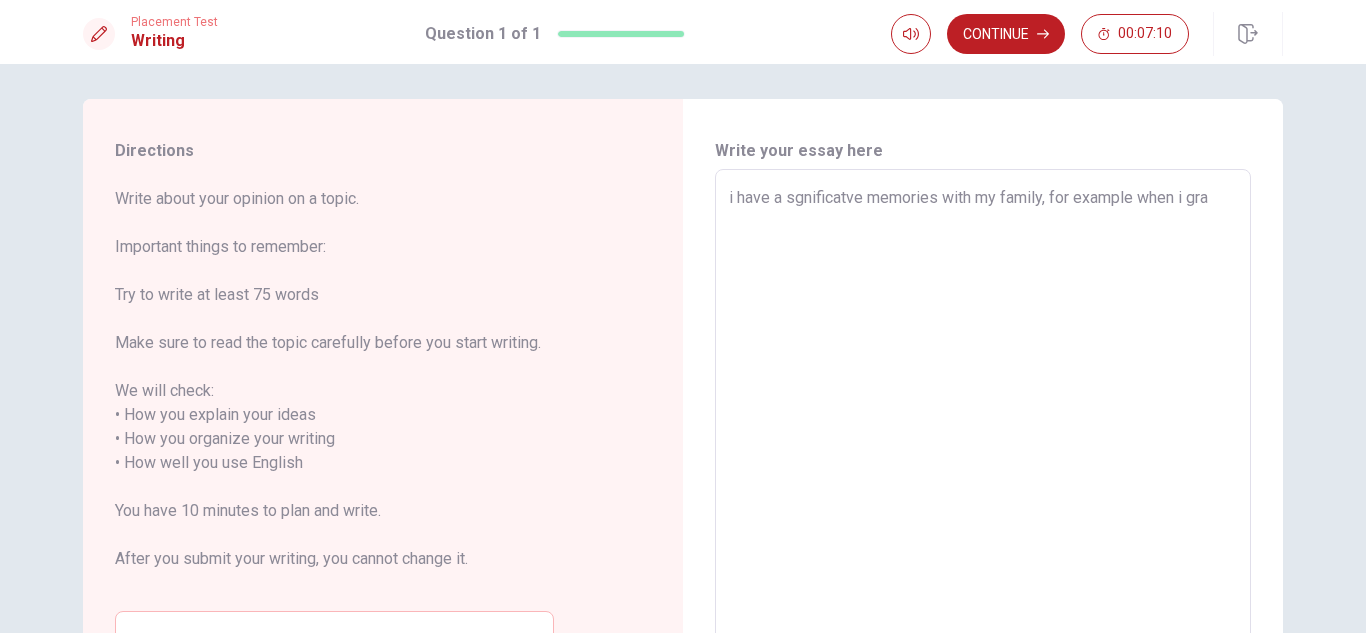 type on "x" 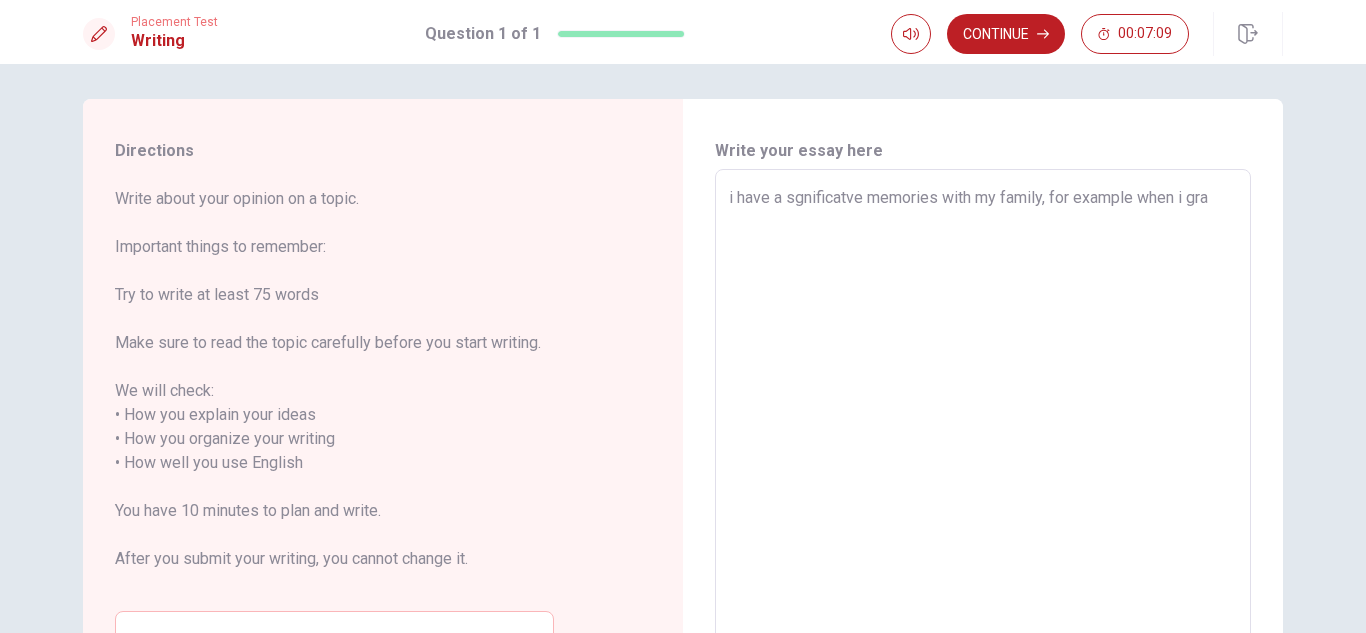 type on "i have a sgnificatve memories with my family, for example when i grad" 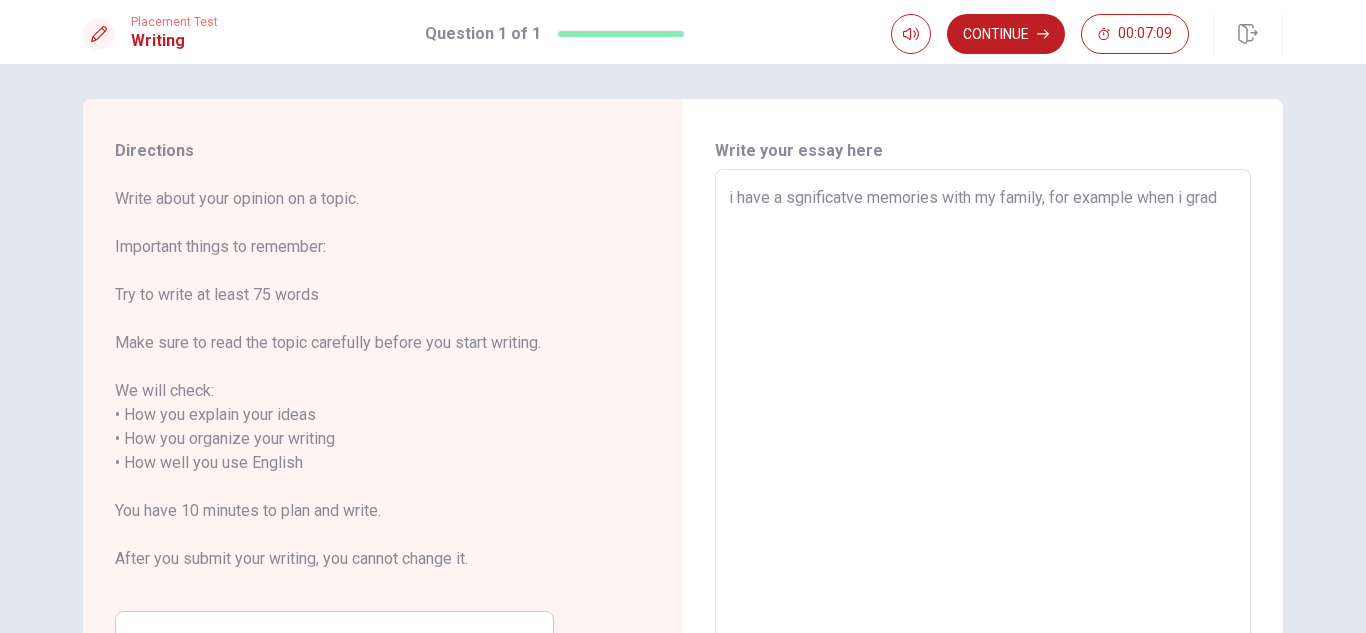 type on "x" 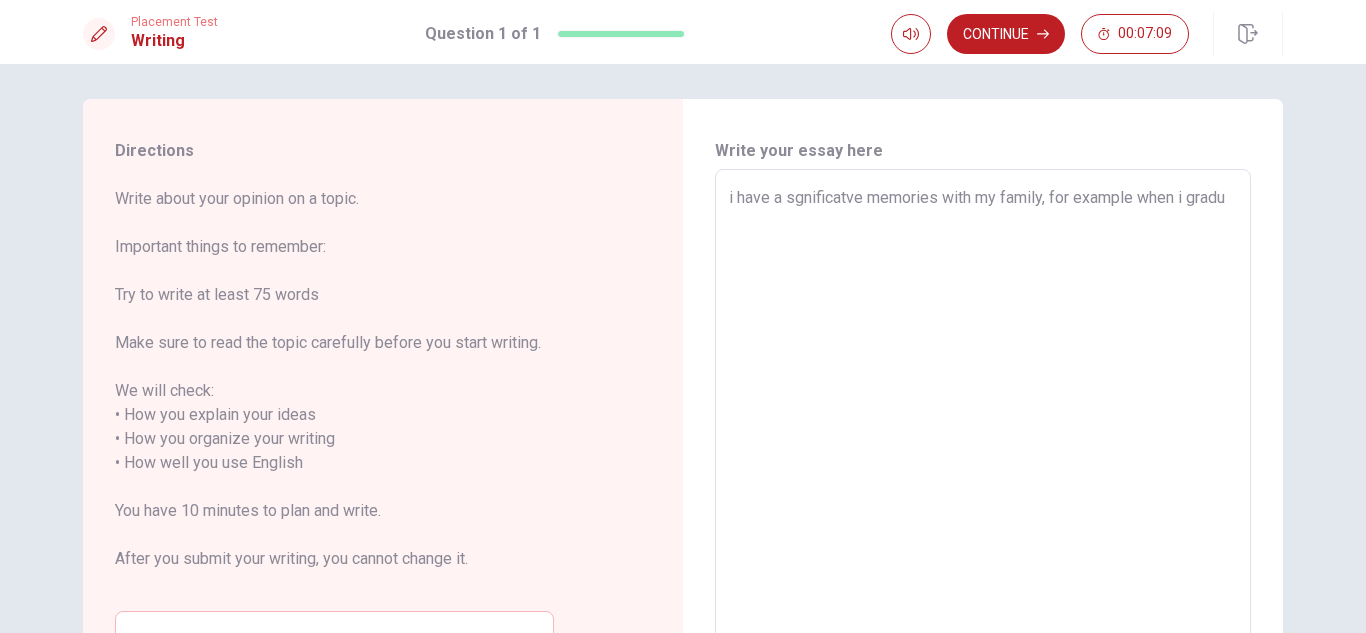 type on "x" 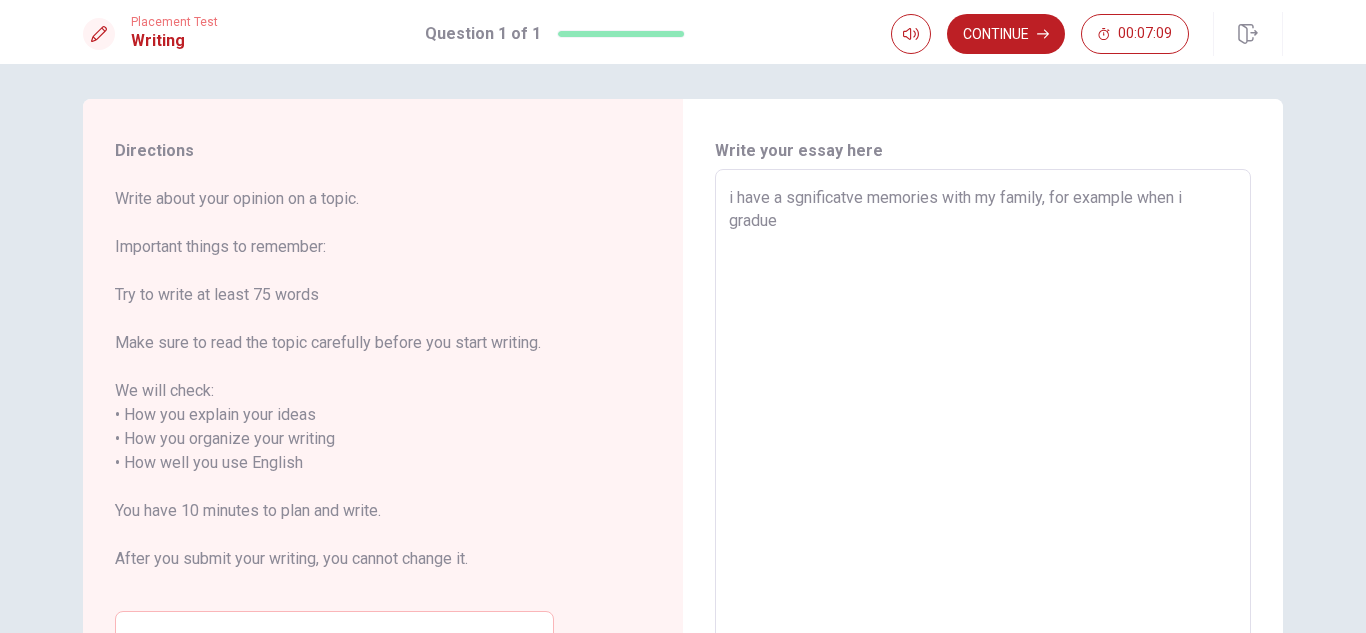 type on "x" 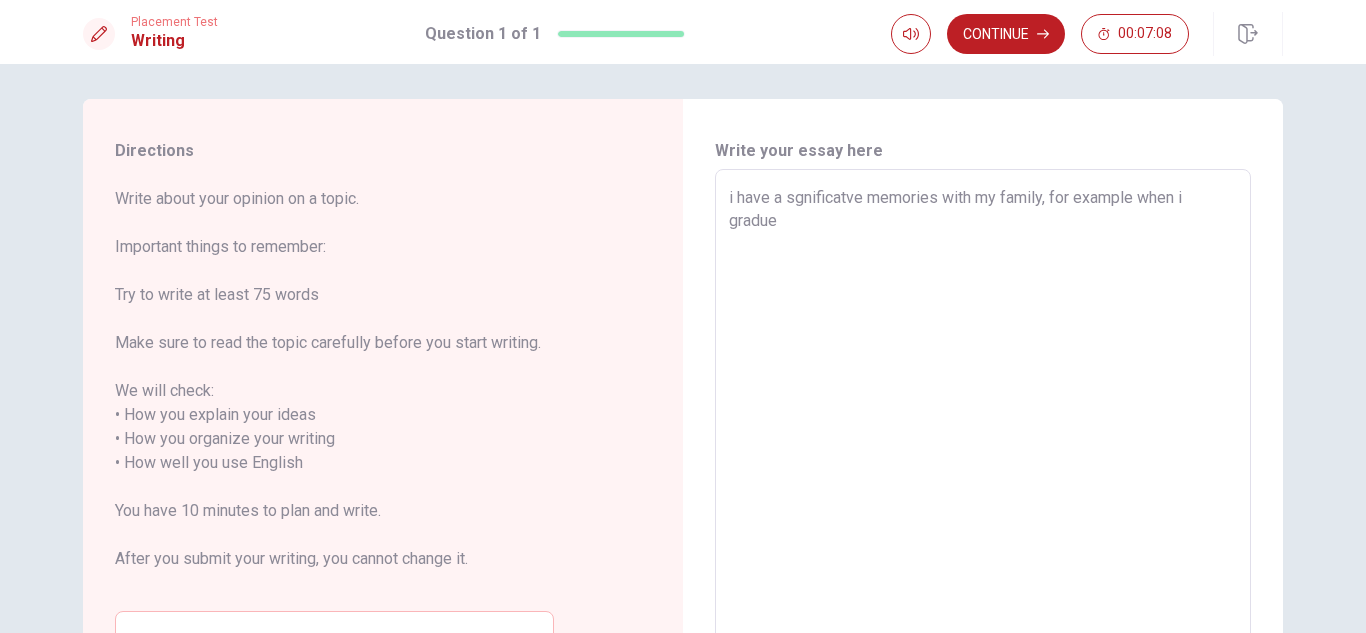 type on "i have a sgnificatve memories with my family, for example when i gradu" 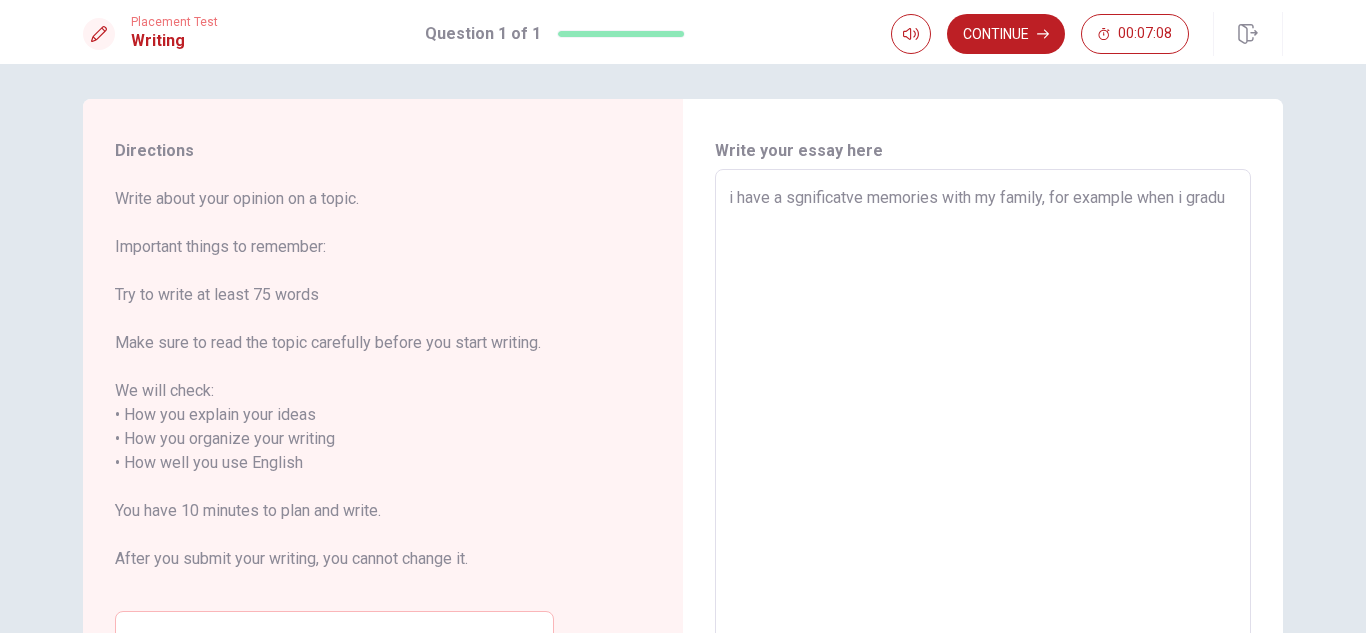 type on "x" 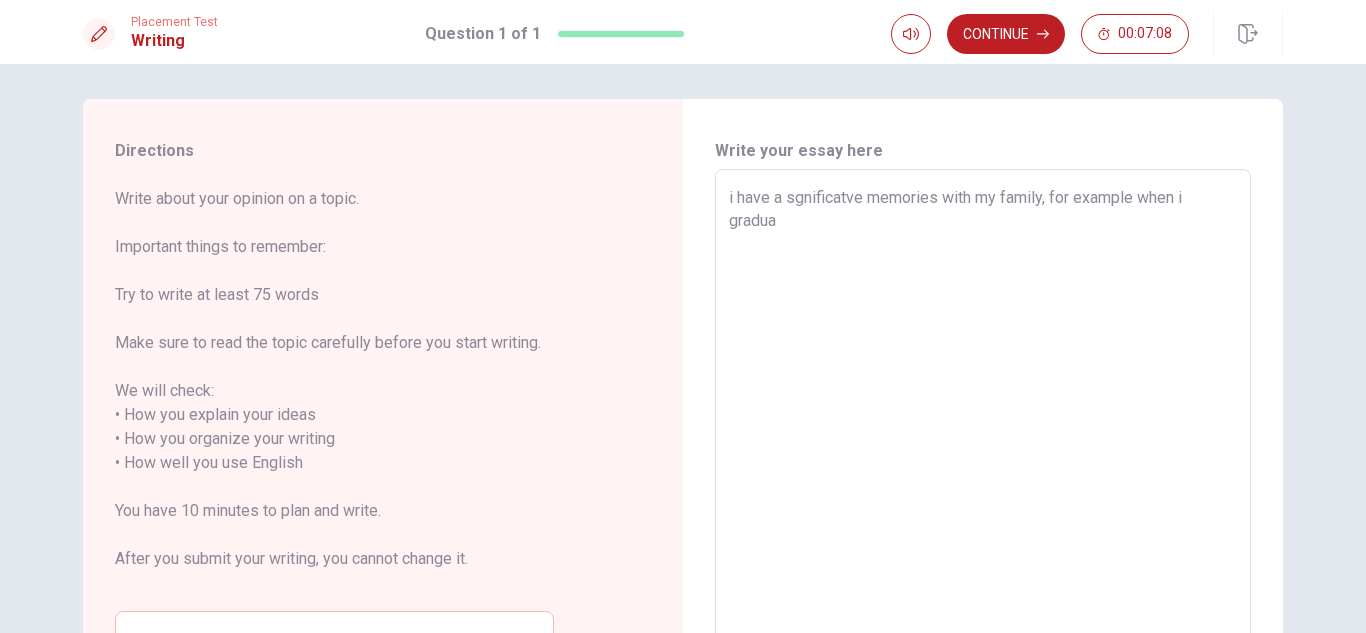 type on "x" 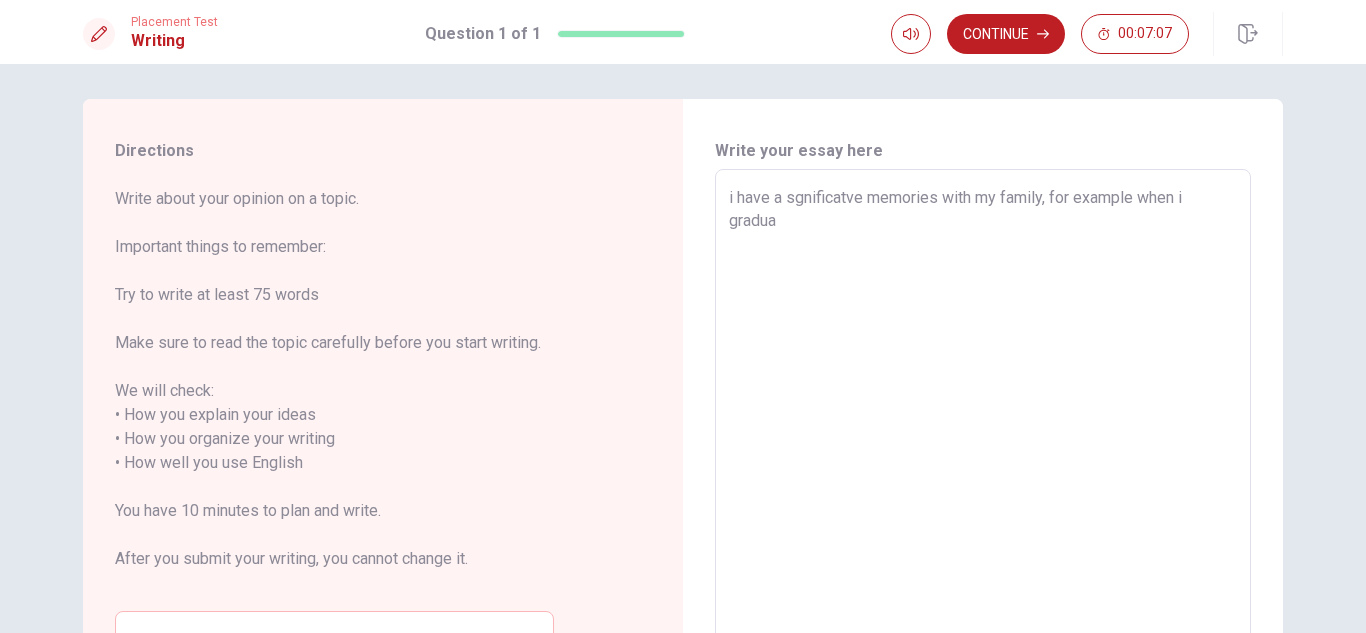 type on "i have a sgnificatve memories with my family, for example when i graduat" 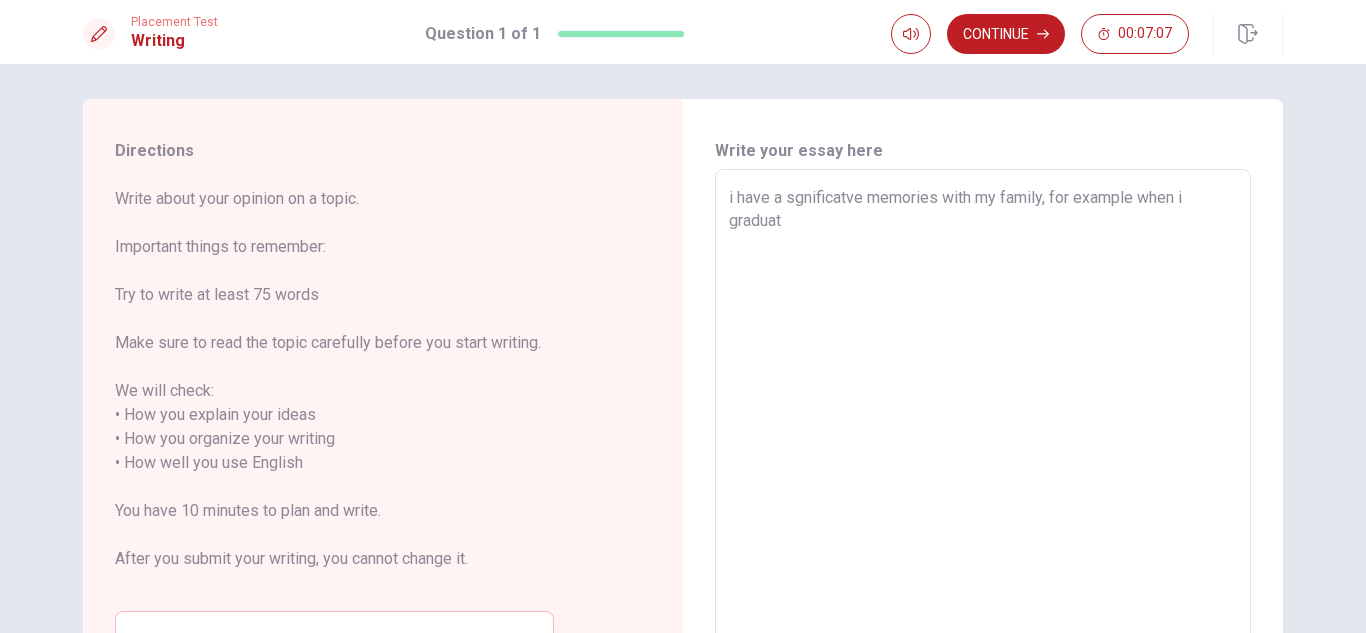 type on "x" 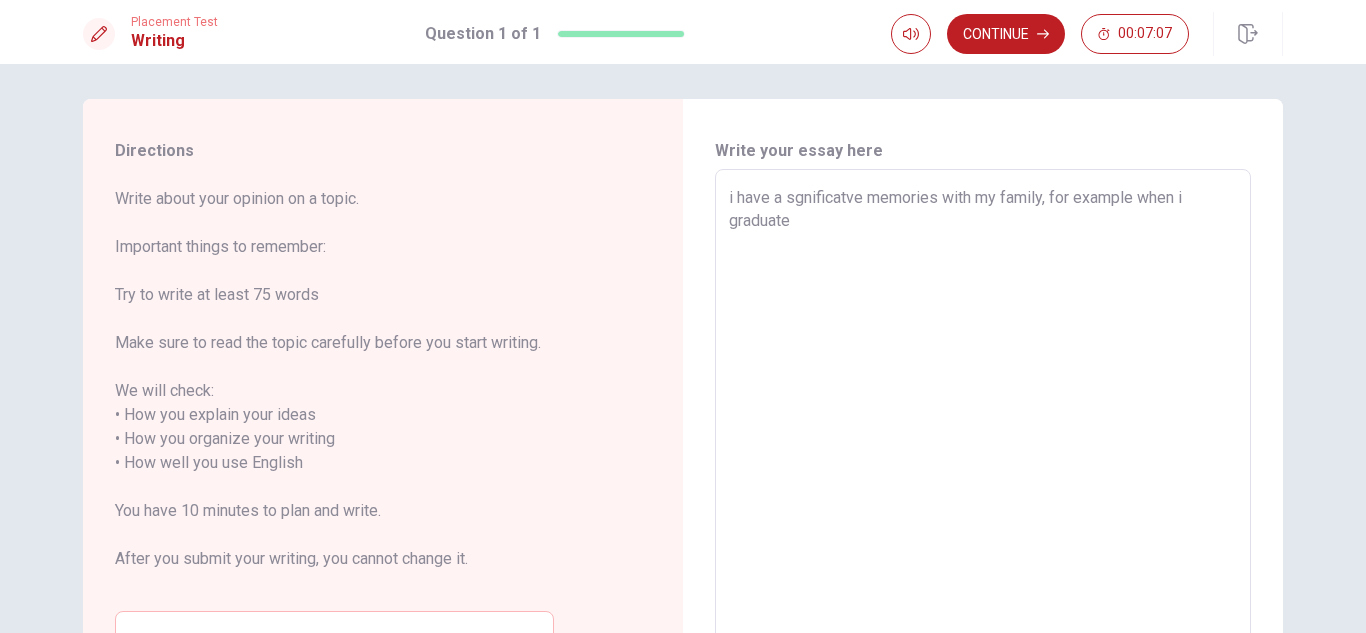 type on "x" 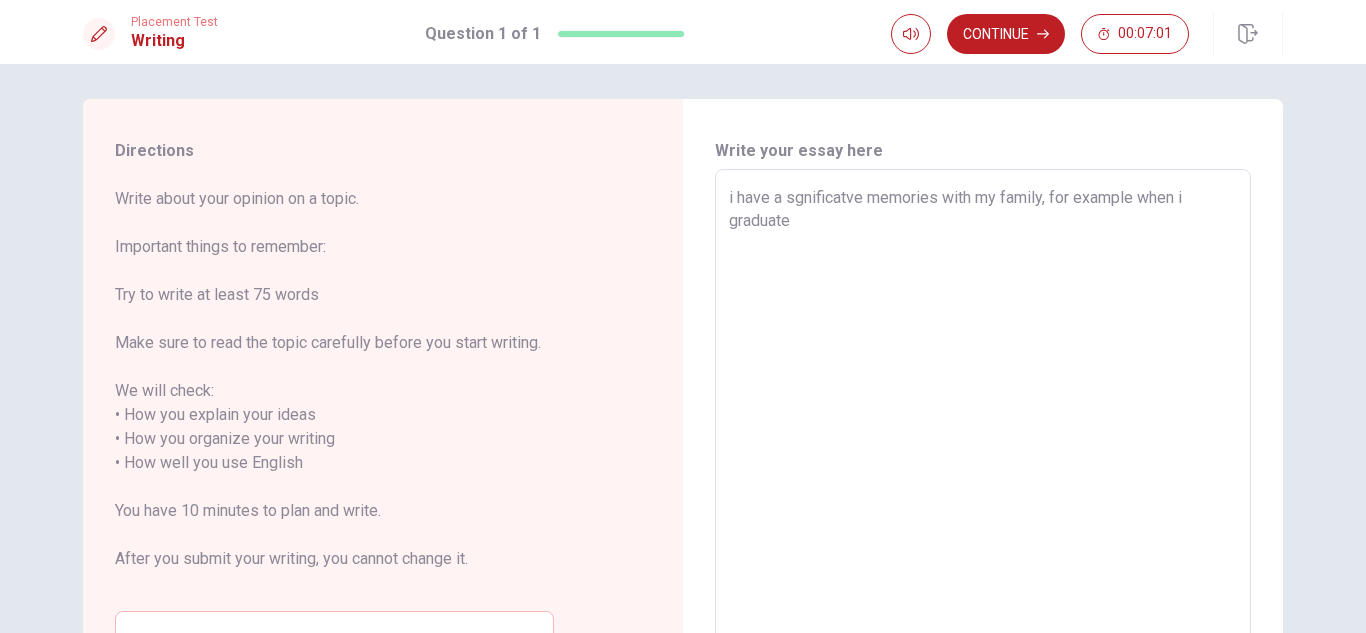 type on "x" 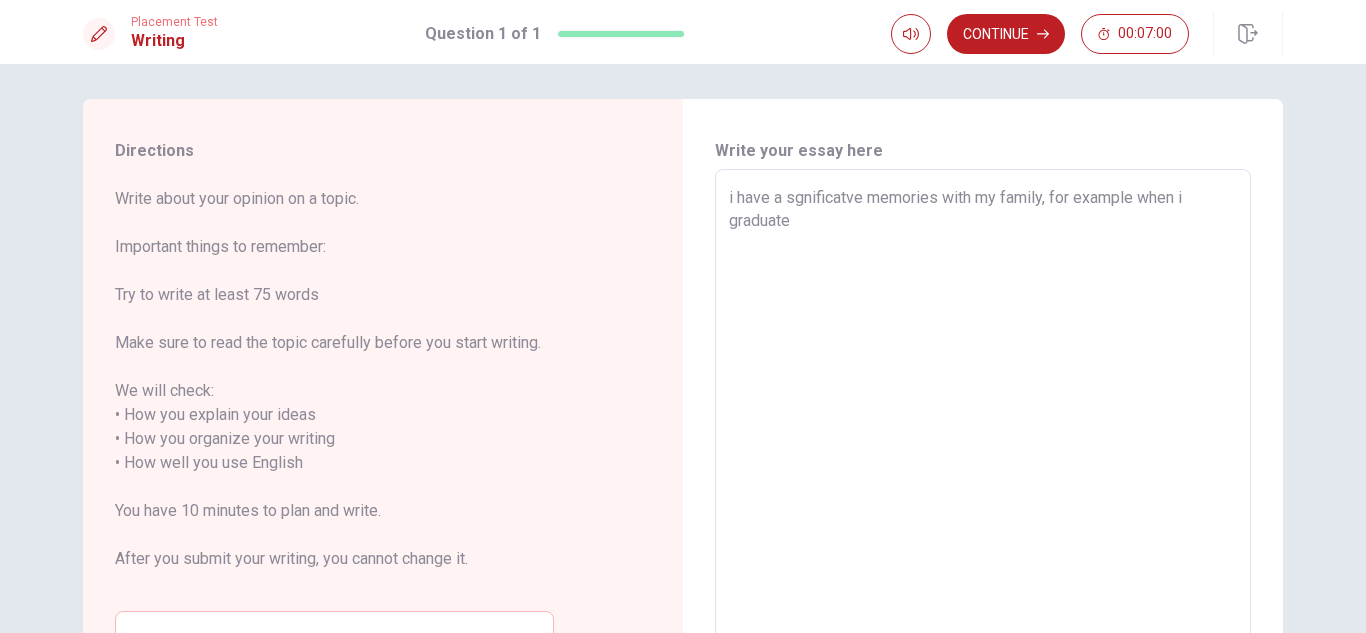 type on "i have a sgnificatve memories with my family, for example when i graduate w" 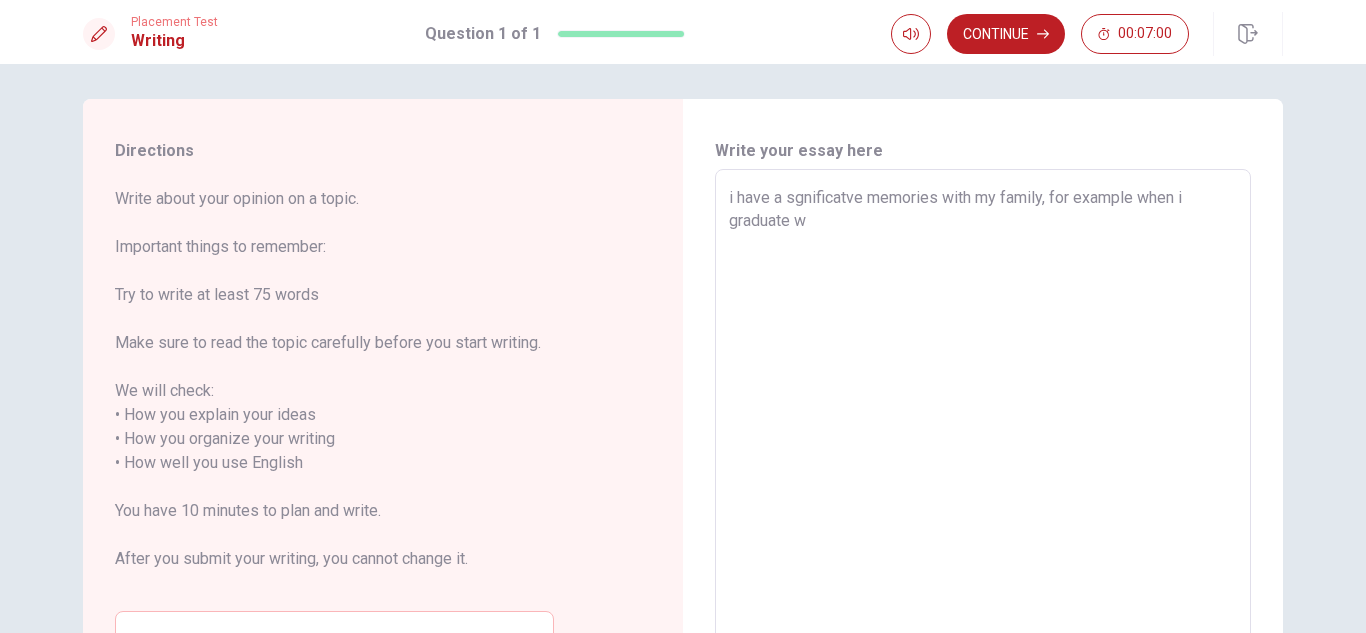 type on "x" 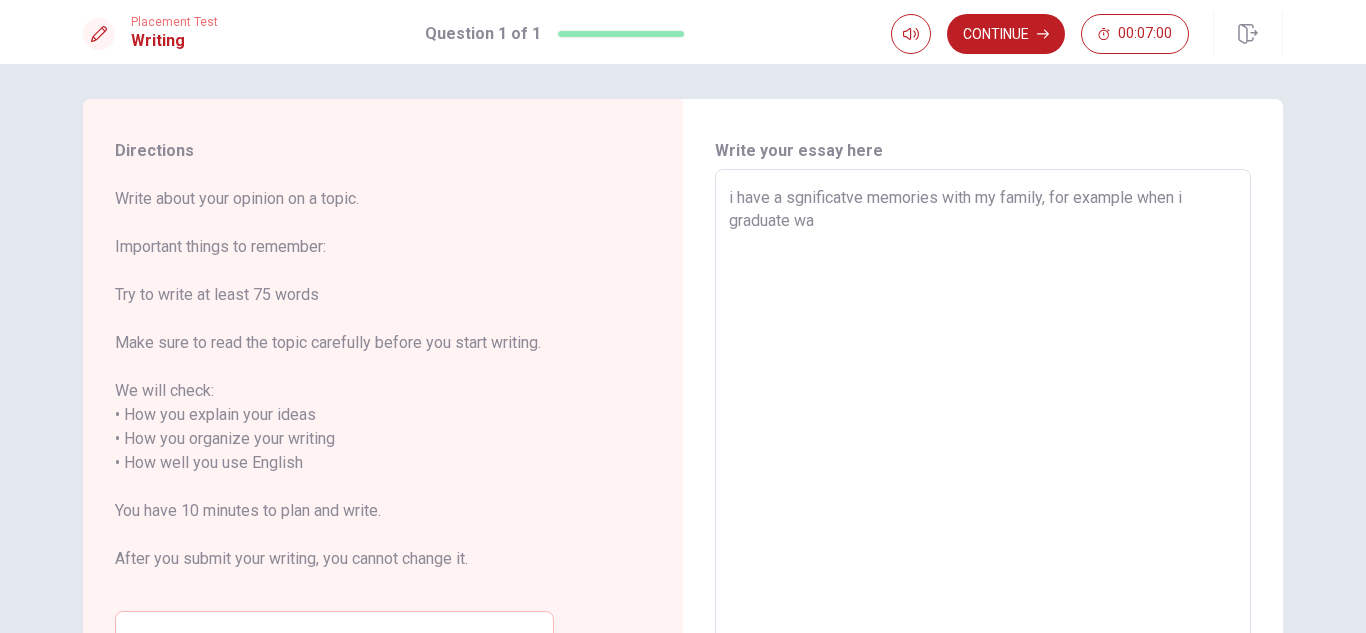 type on "x" 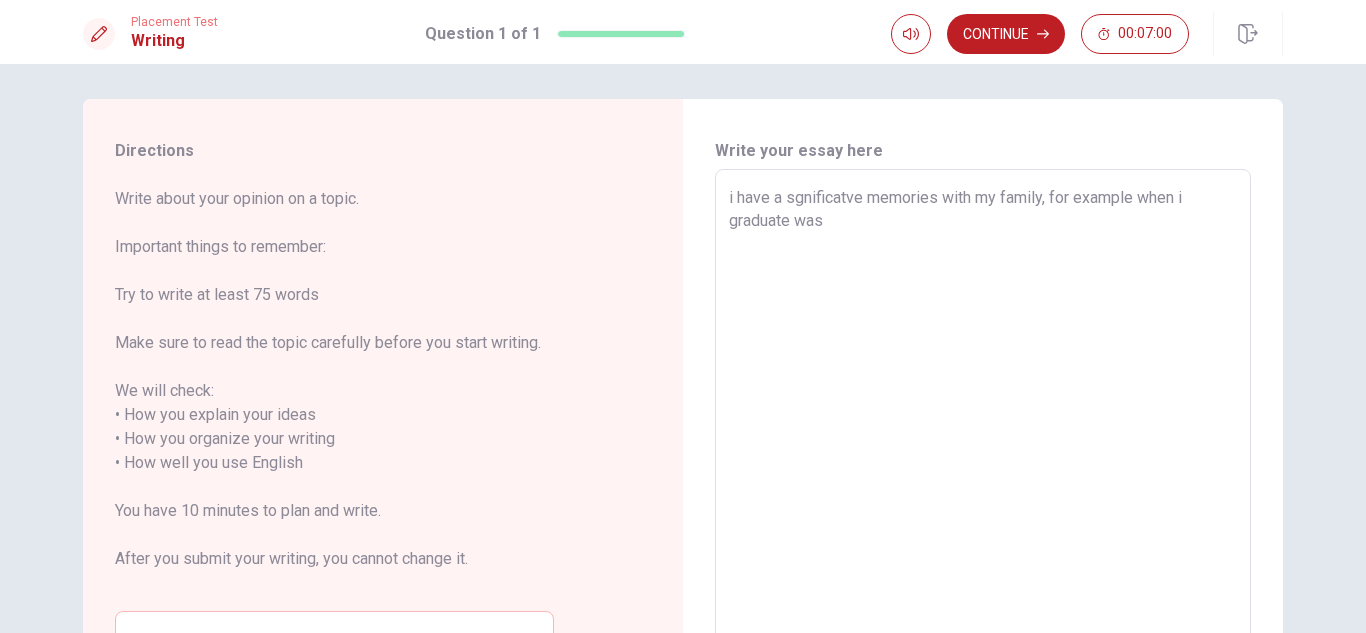 type on "x" 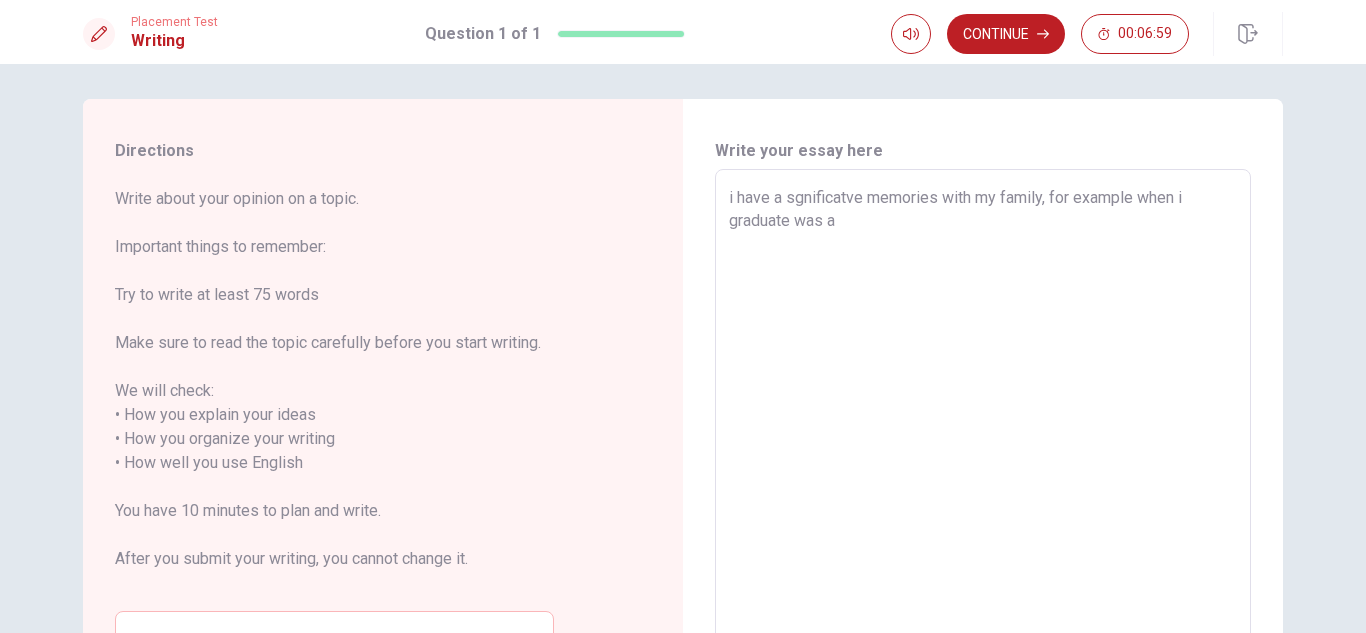 type on "i have a sgnificatve memories with my family, for example when i graduate was an" 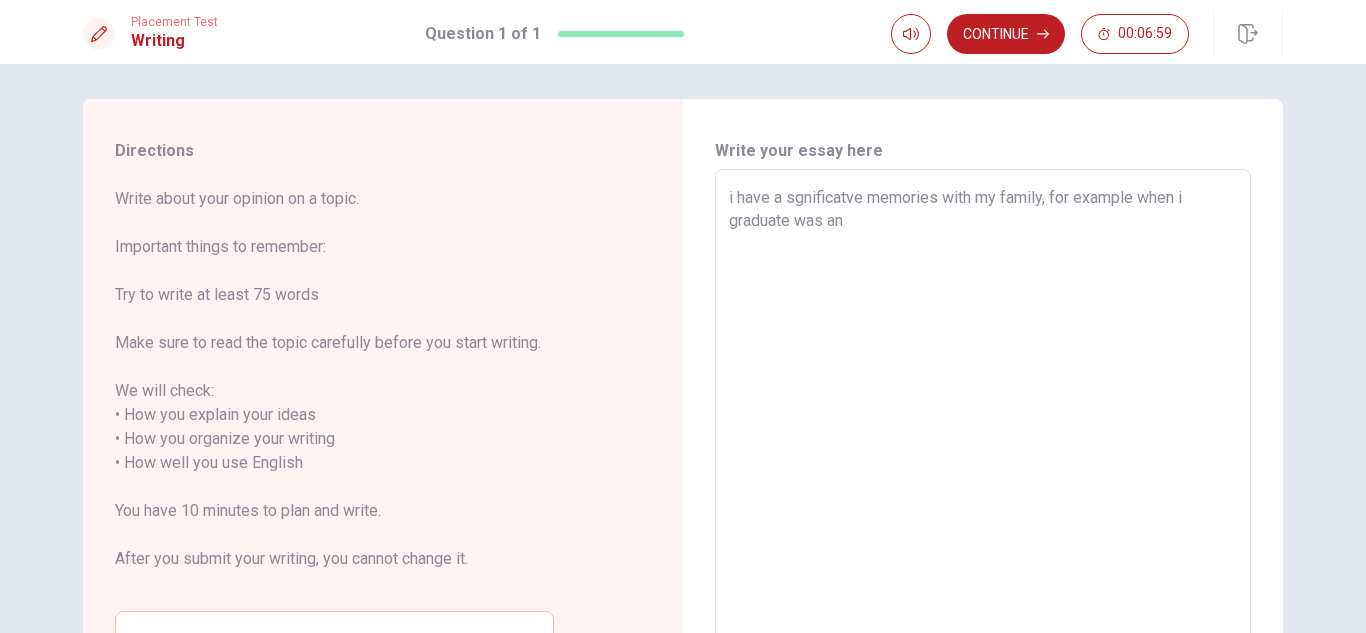 type on "x" 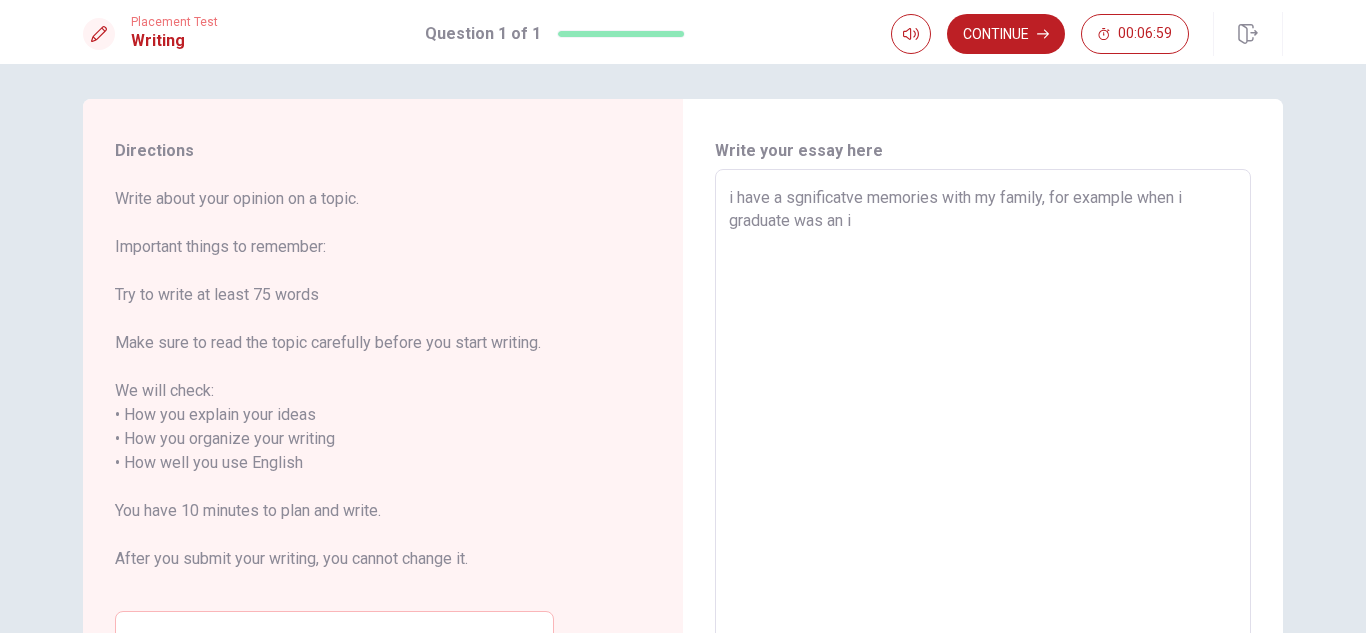 type on "x" 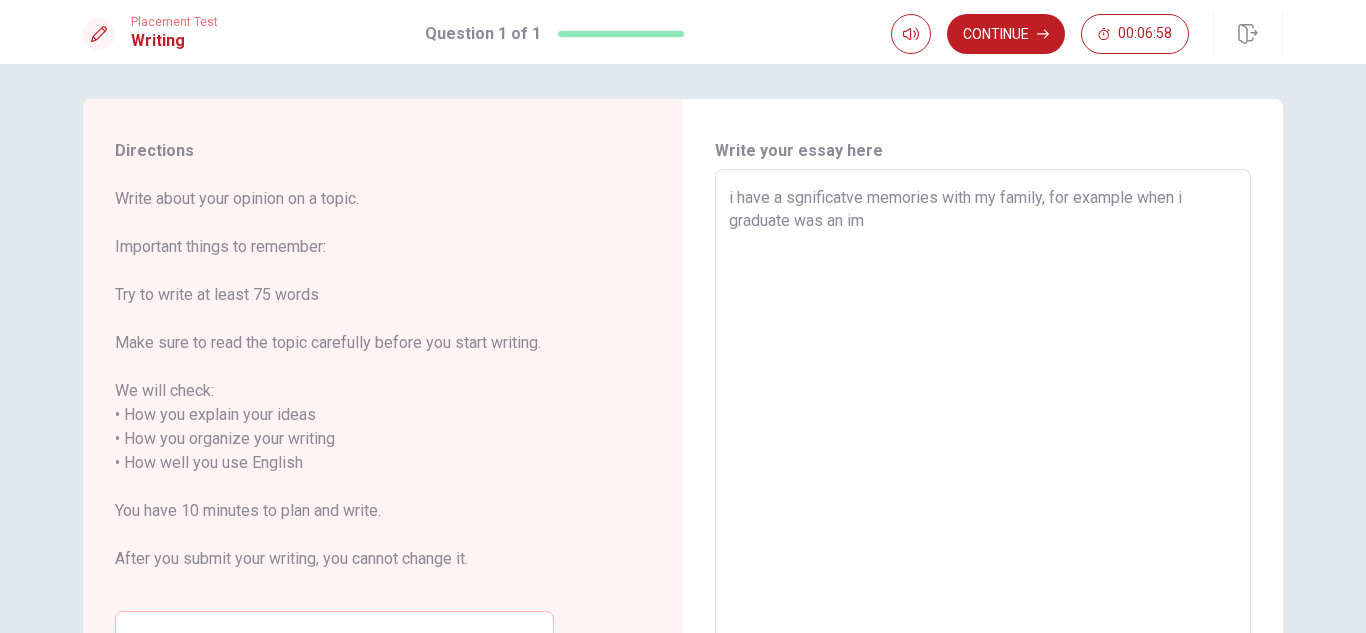 type on "i have a sgnificatve memories with my family, for example when i graduate was an imp" 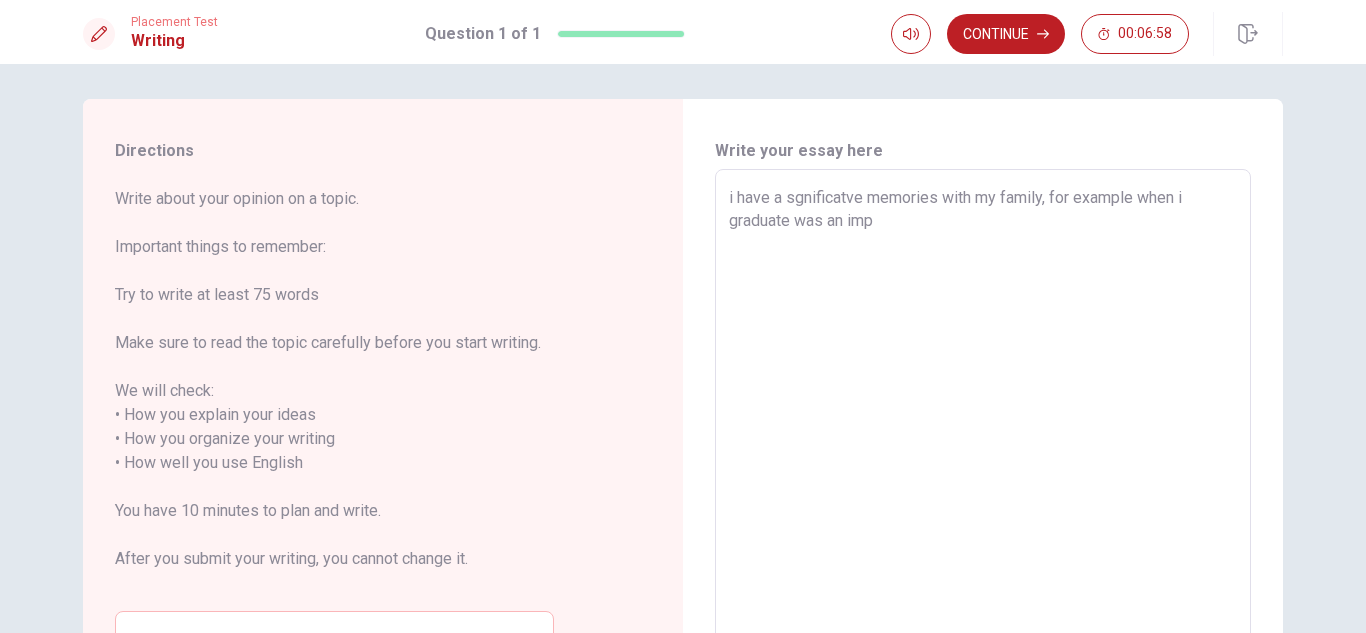 type on "x" 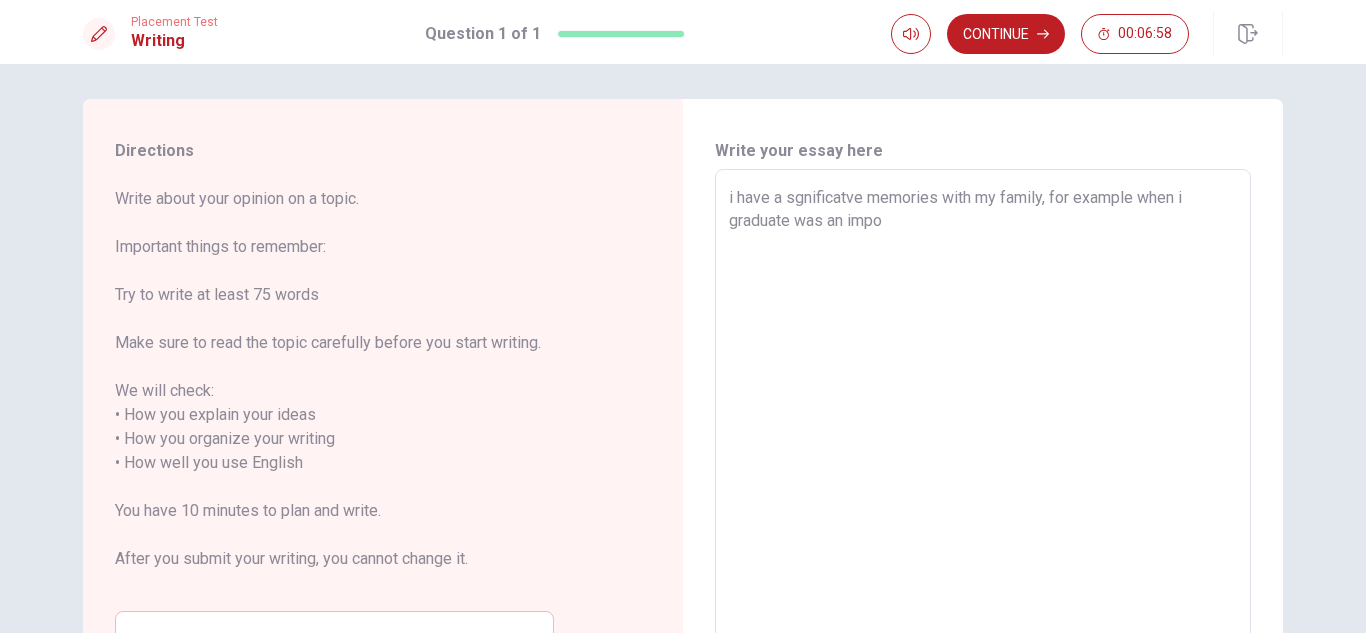 type on "x" 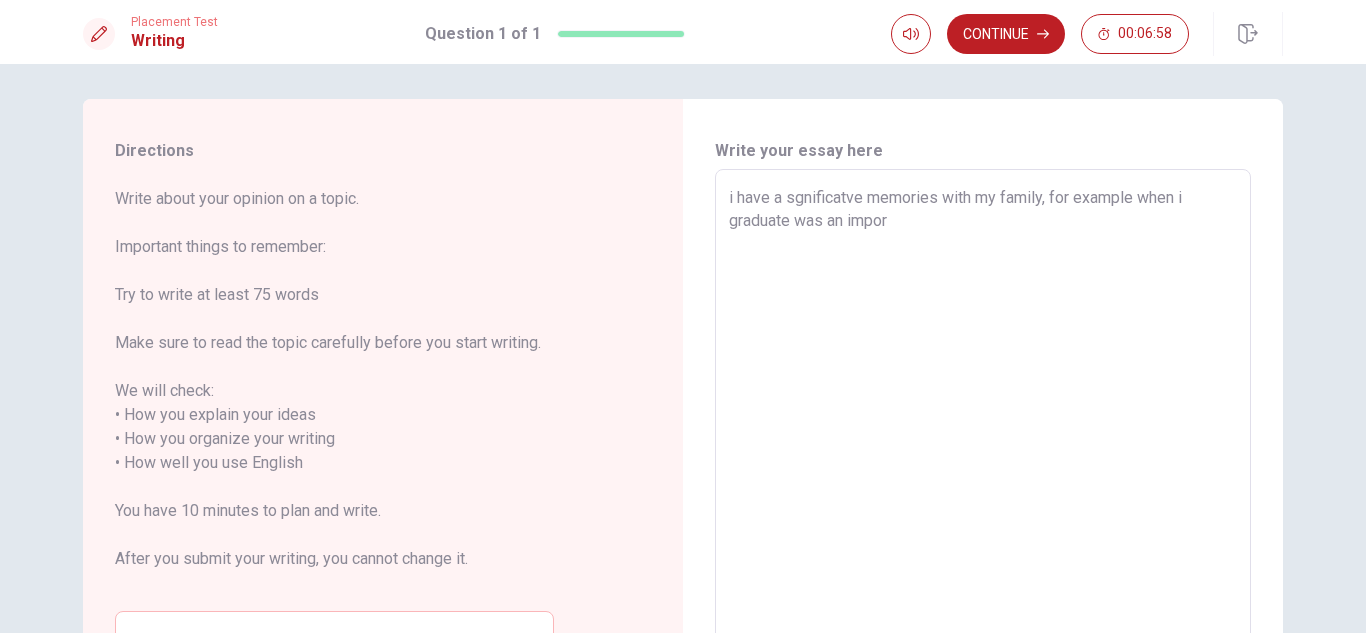 type on "x" 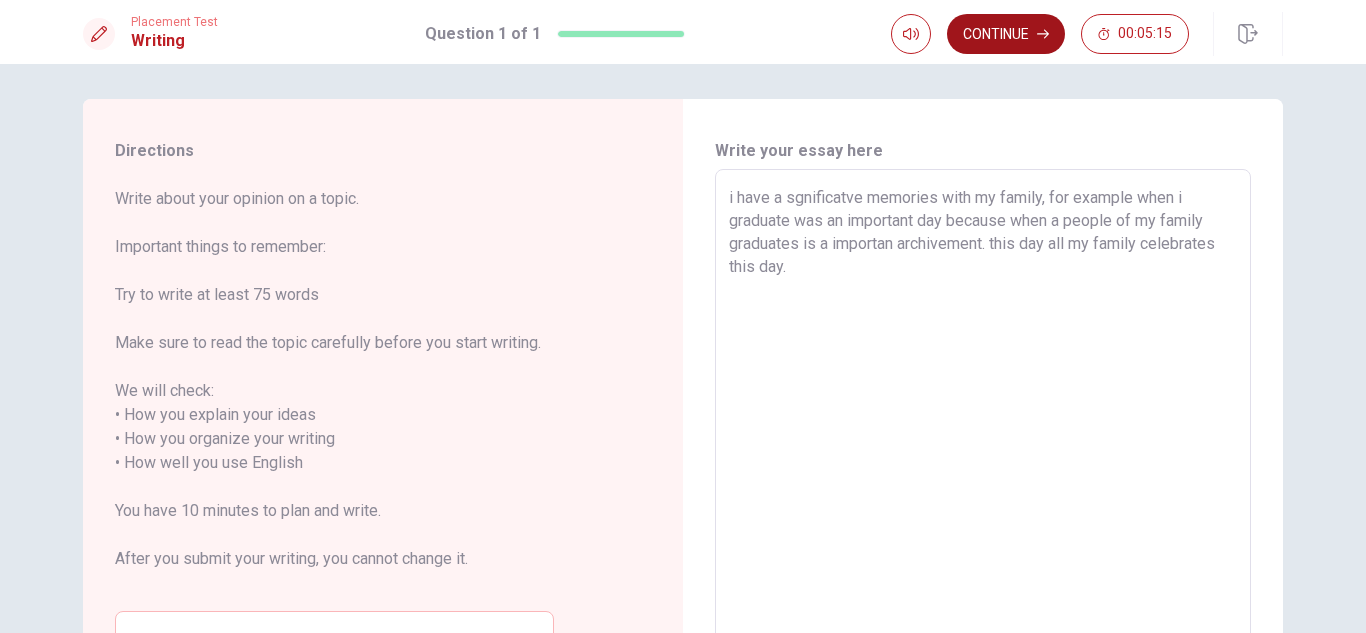 click on "Continue" at bounding box center (1006, 34) 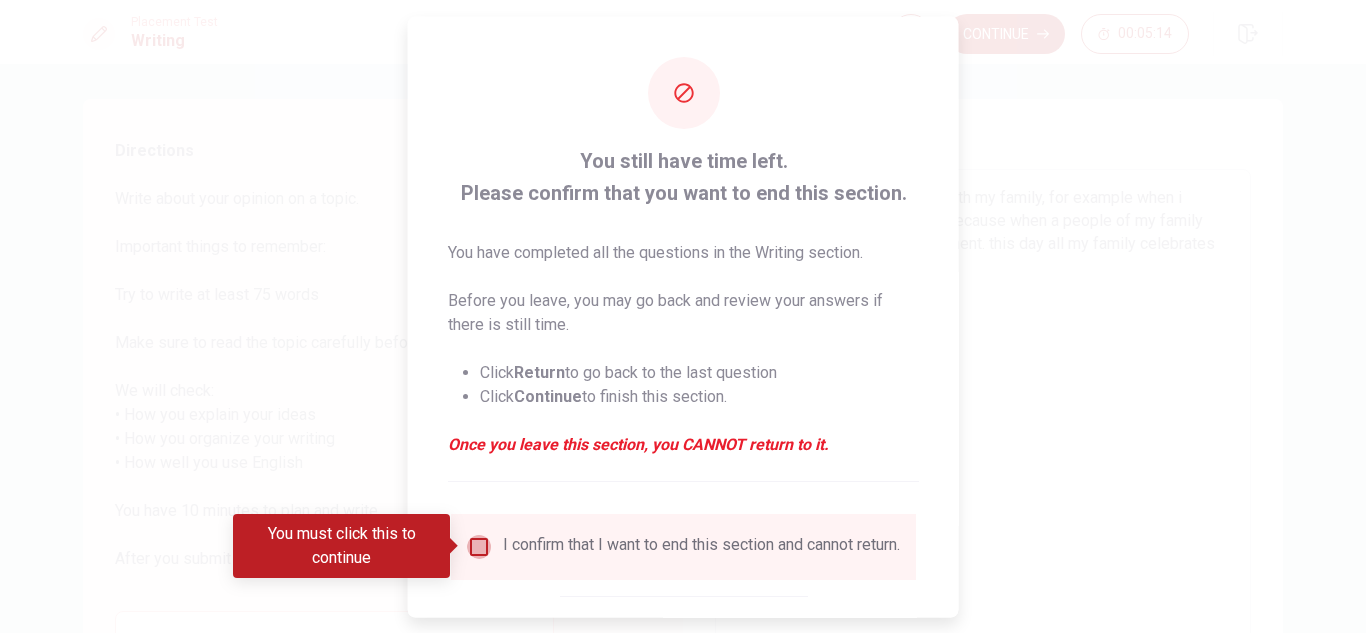 click at bounding box center [479, 546] 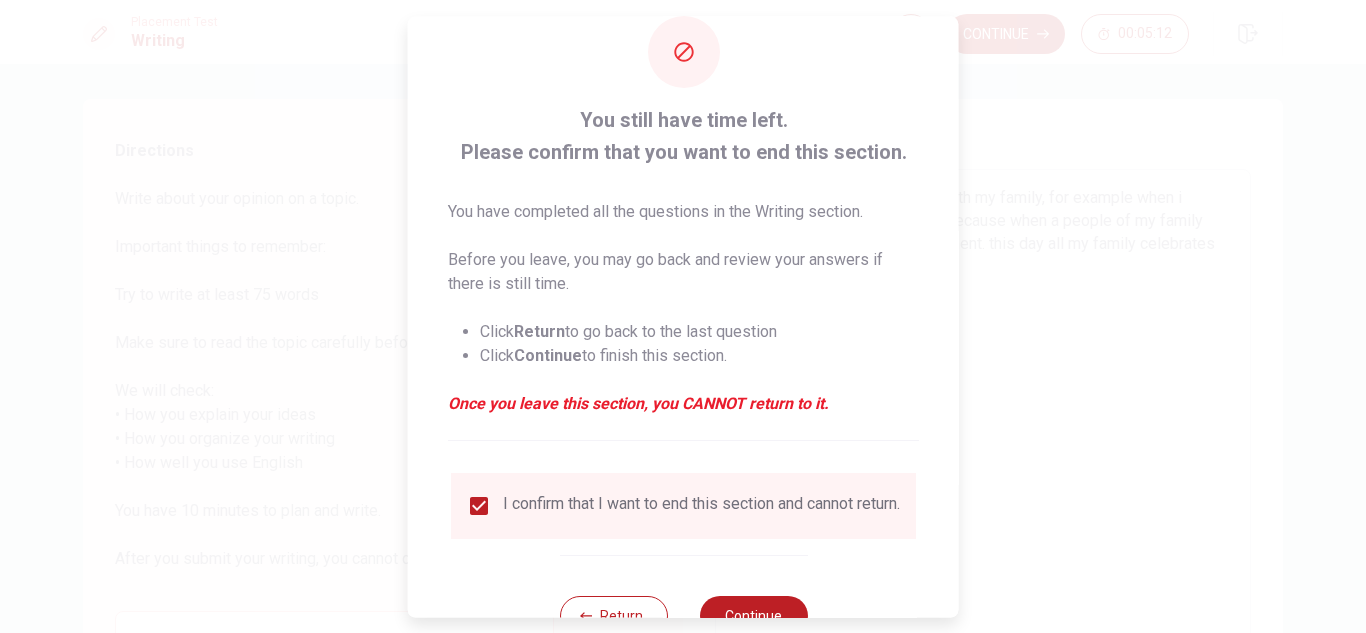 scroll, scrollTop: 113, scrollLeft: 0, axis: vertical 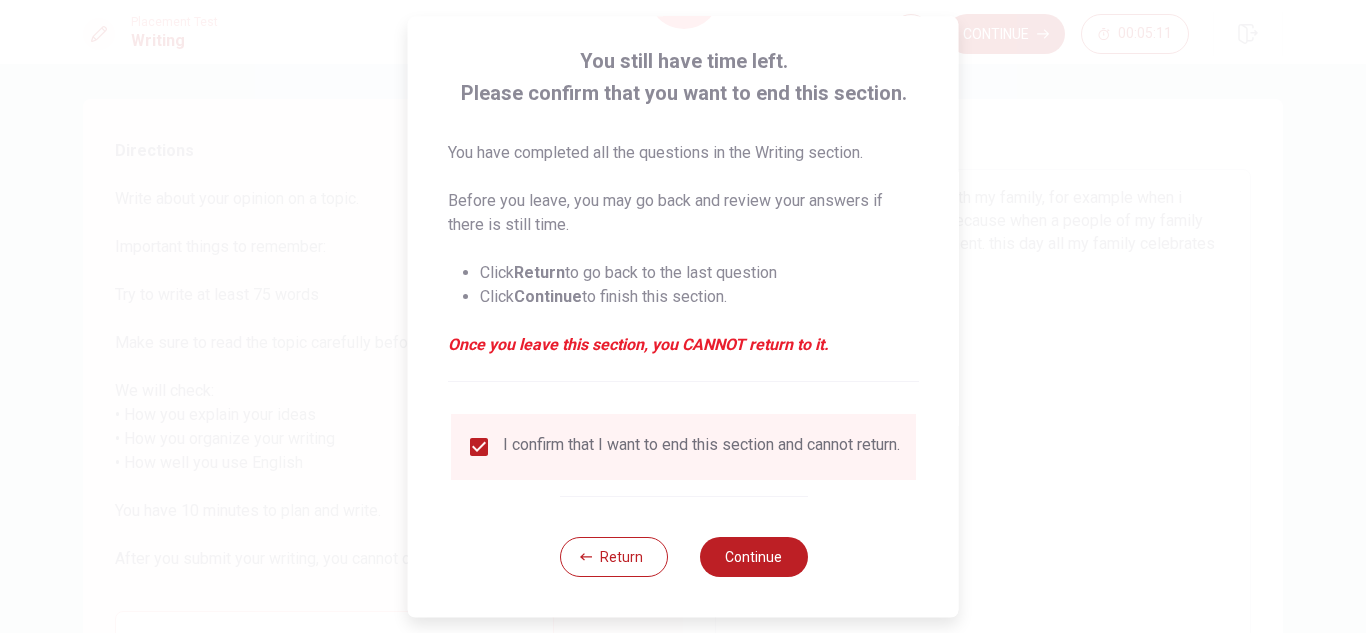 click on "Return Continue" at bounding box center [683, 556] 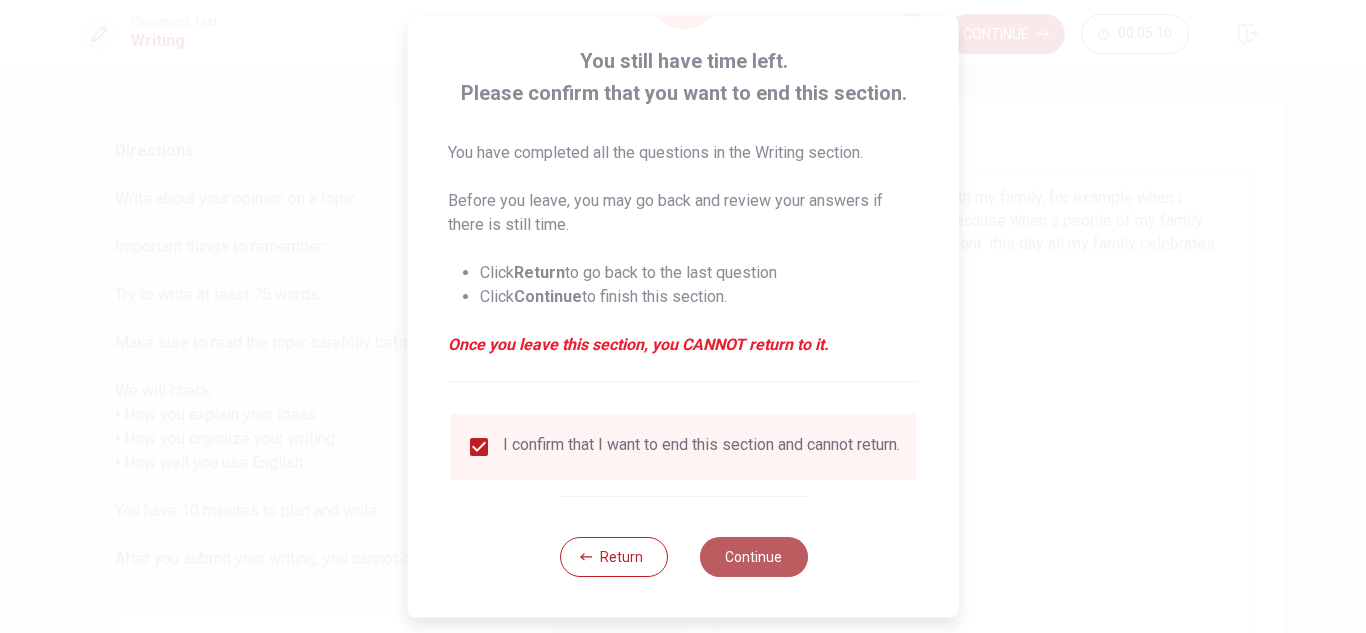 click on "Continue" at bounding box center [753, 557] 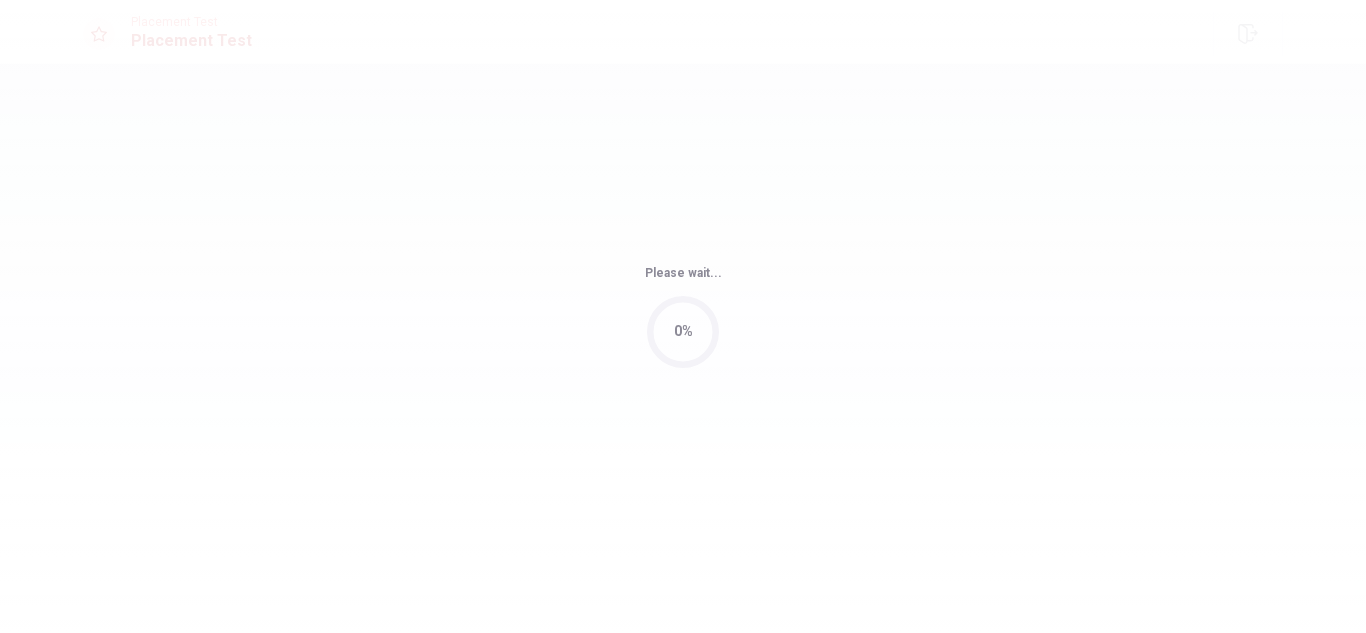 scroll, scrollTop: 0, scrollLeft: 0, axis: both 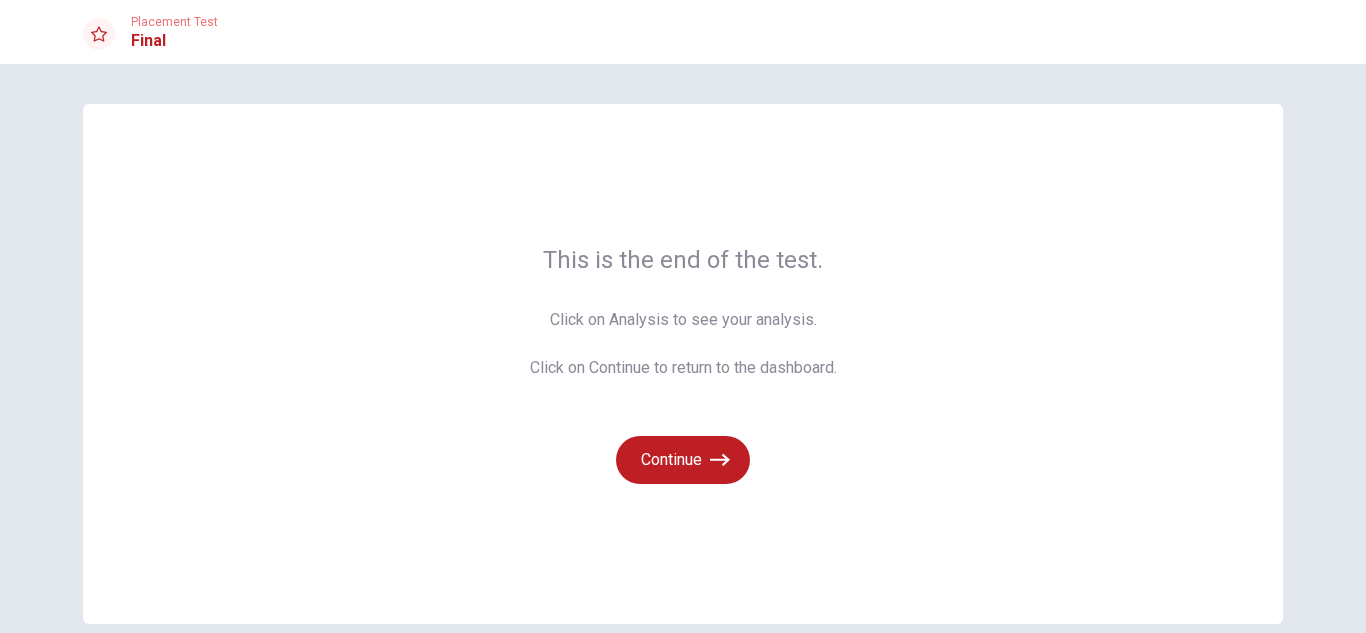 click on "Continue" at bounding box center [683, 448] 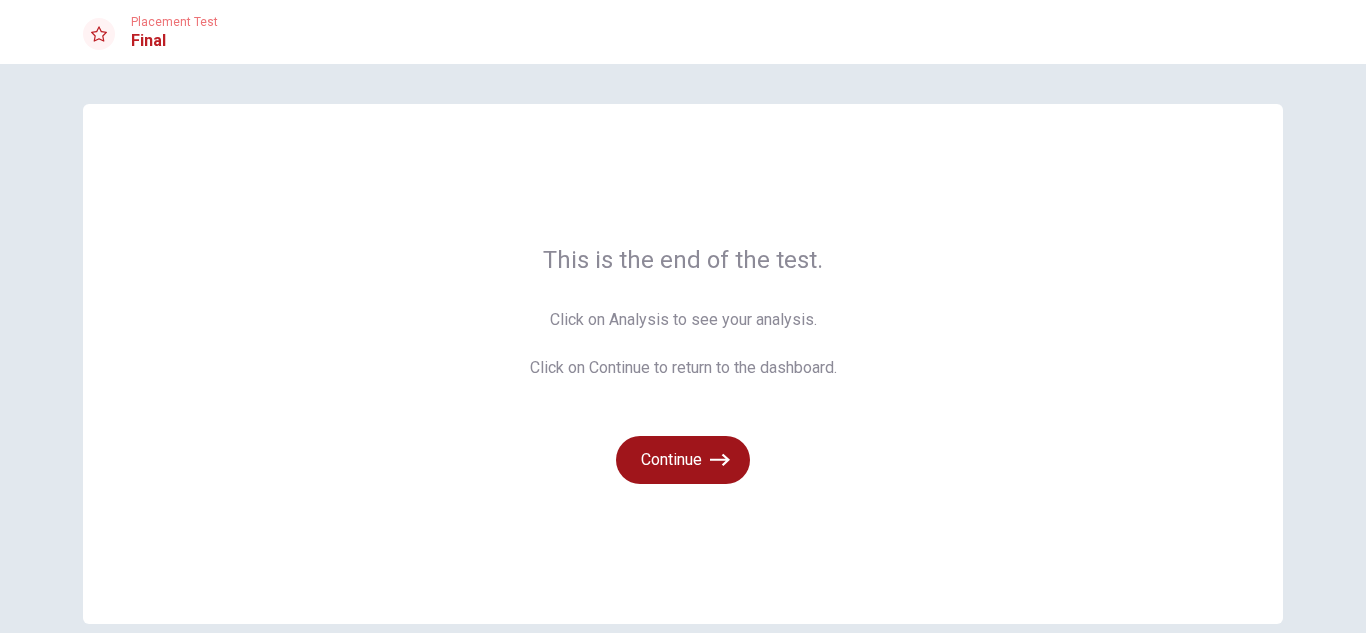 click on "Continue" at bounding box center (683, 460) 